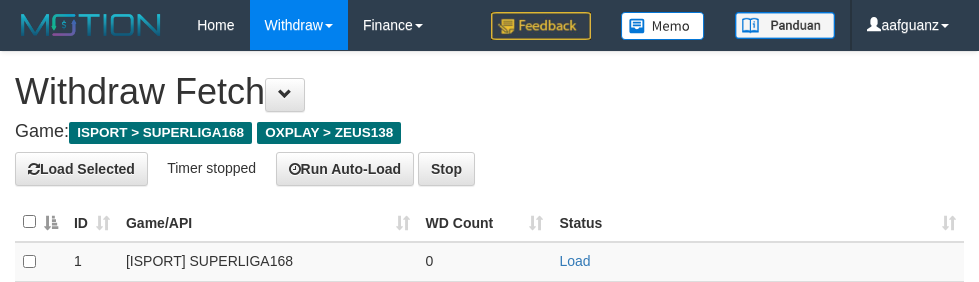 scroll, scrollTop: 0, scrollLeft: 0, axis: both 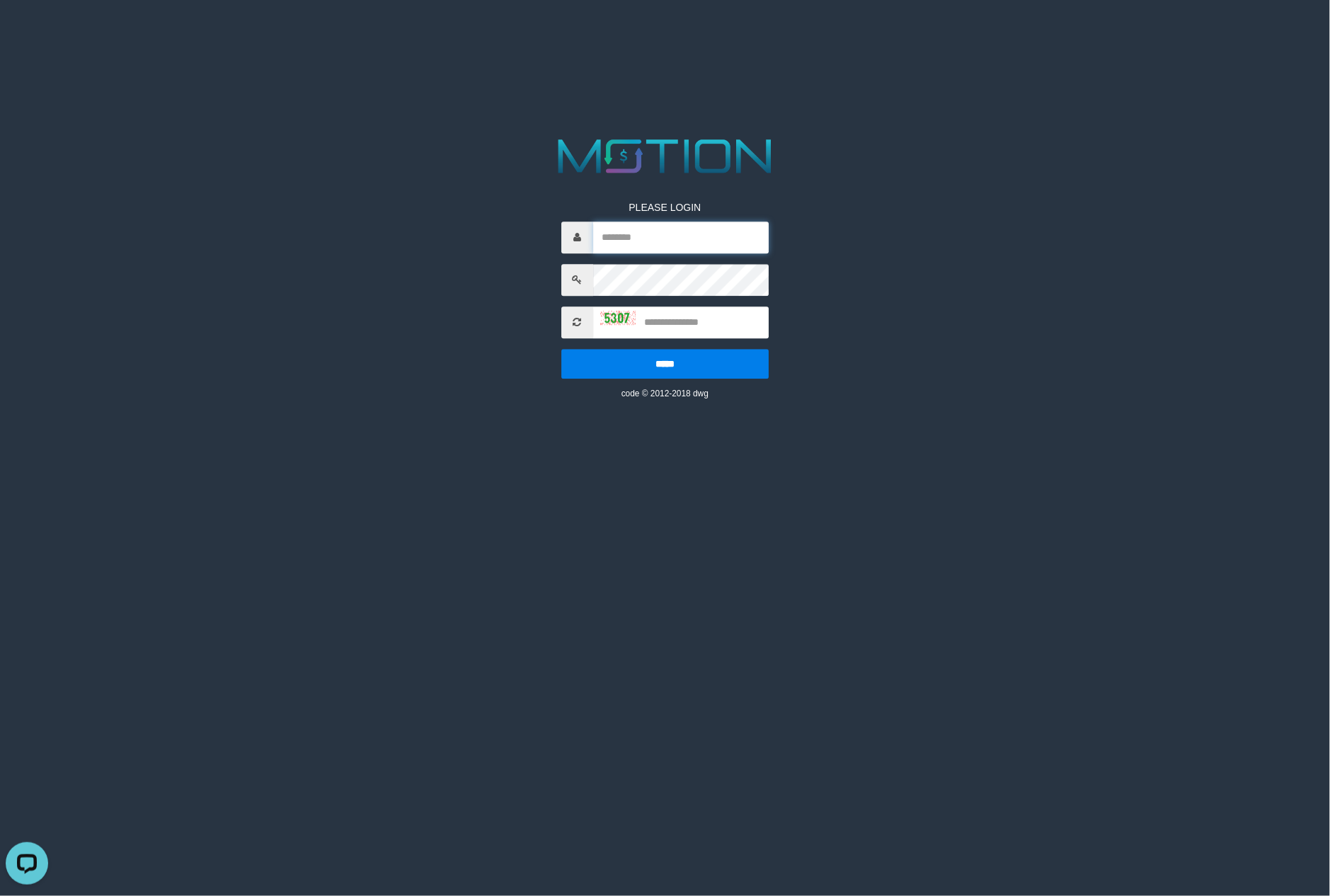 type on "********" 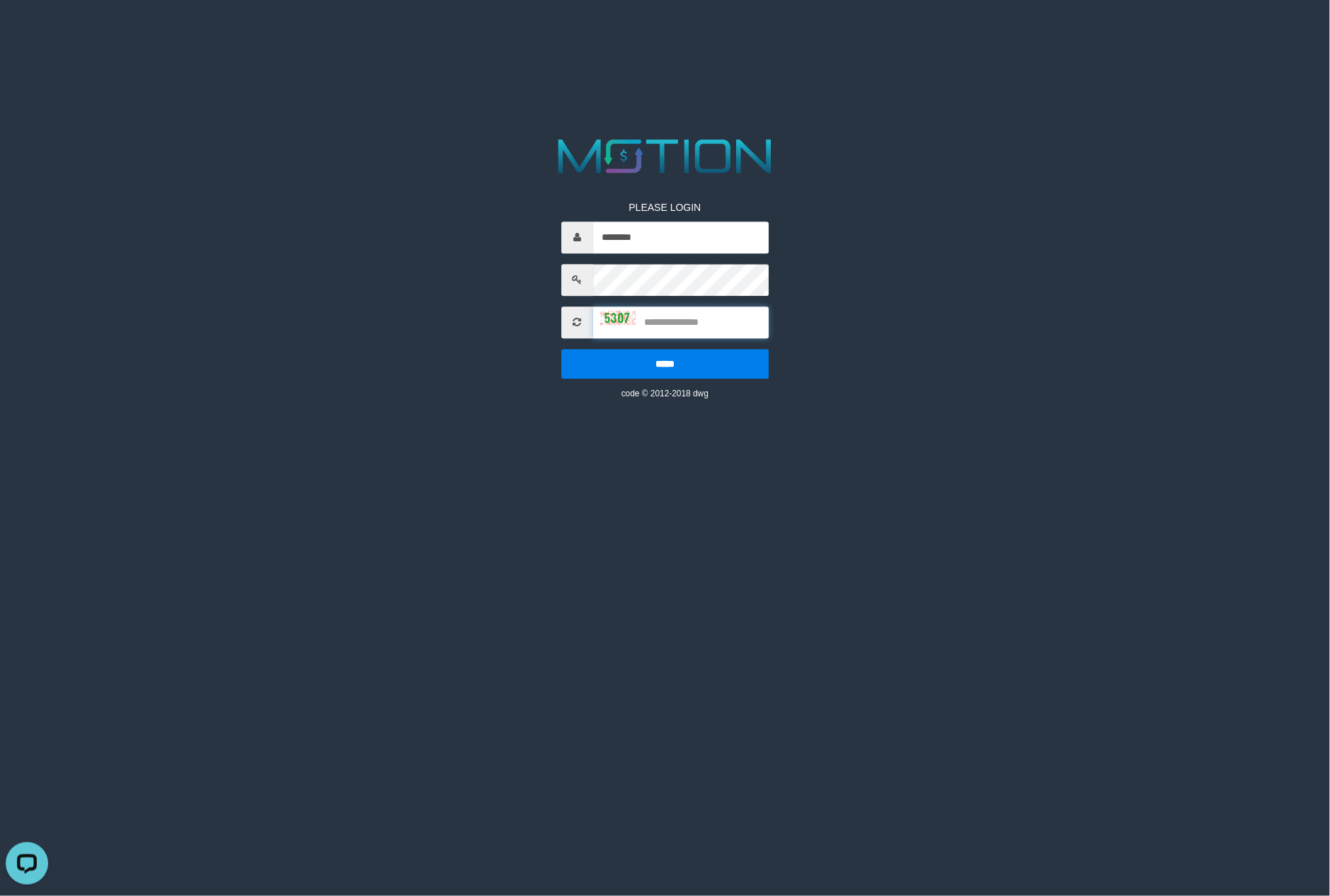 click at bounding box center (681, 322) 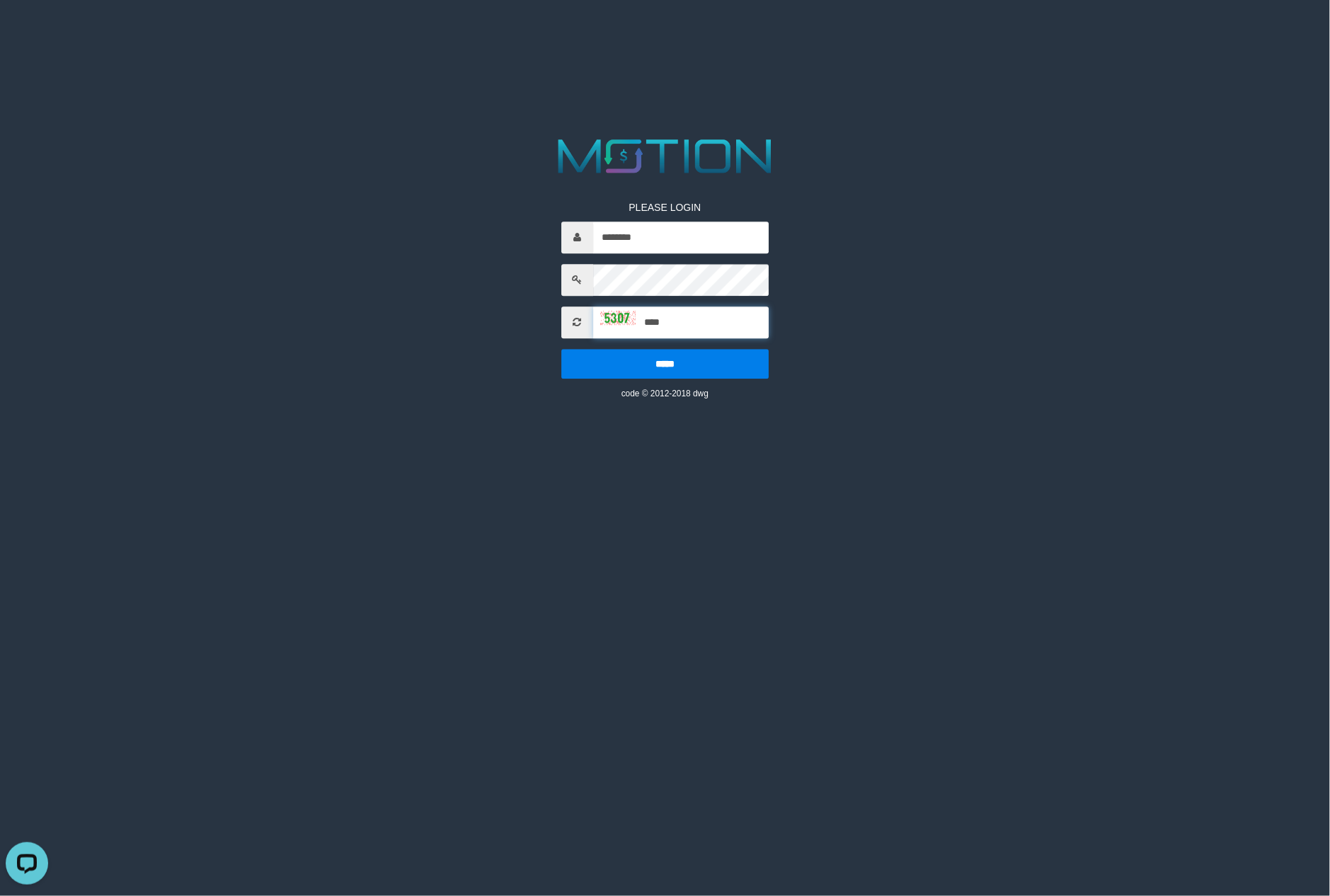 type on "****" 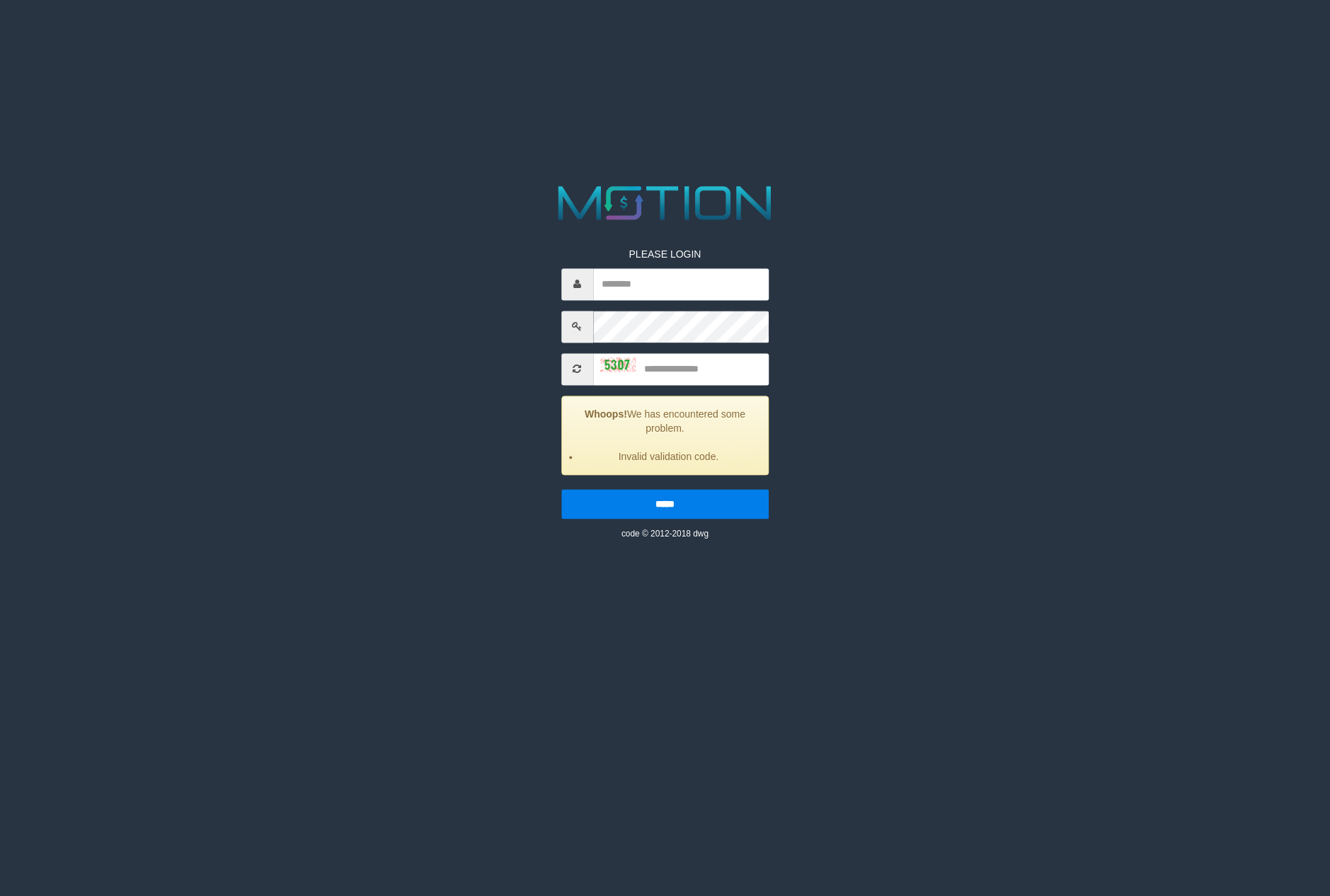 scroll, scrollTop: 0, scrollLeft: 0, axis: both 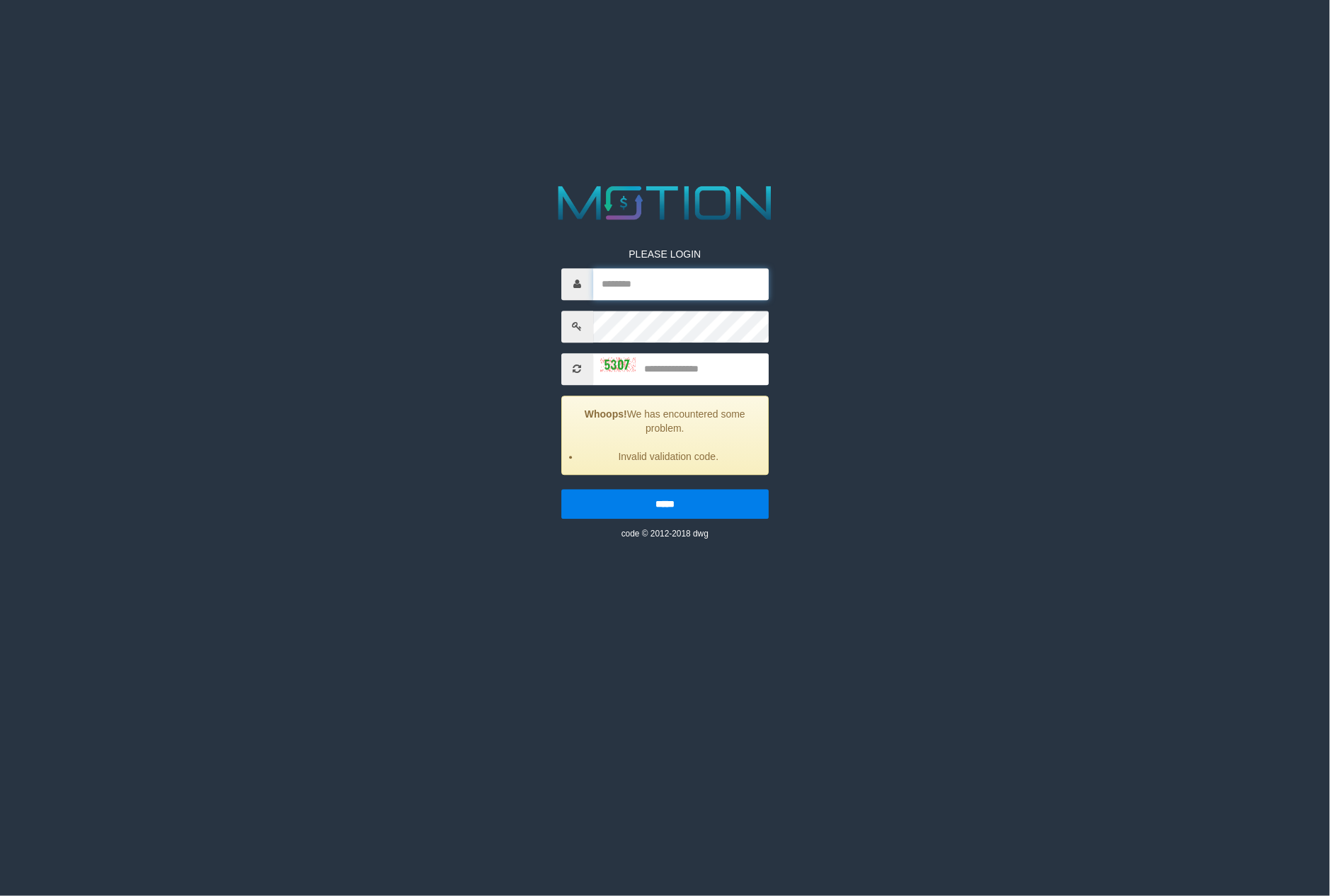 type on "********" 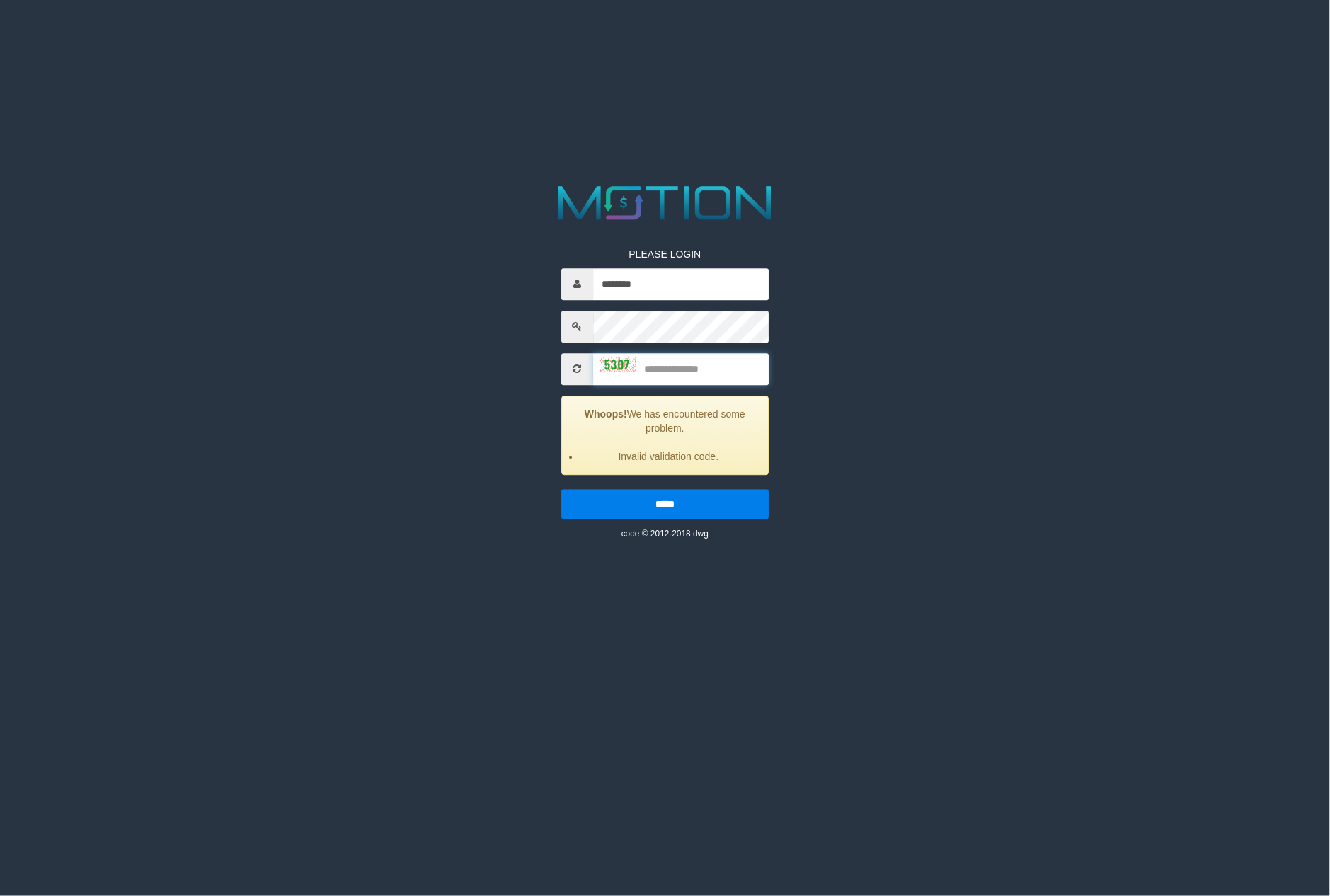 click at bounding box center (681, 369) 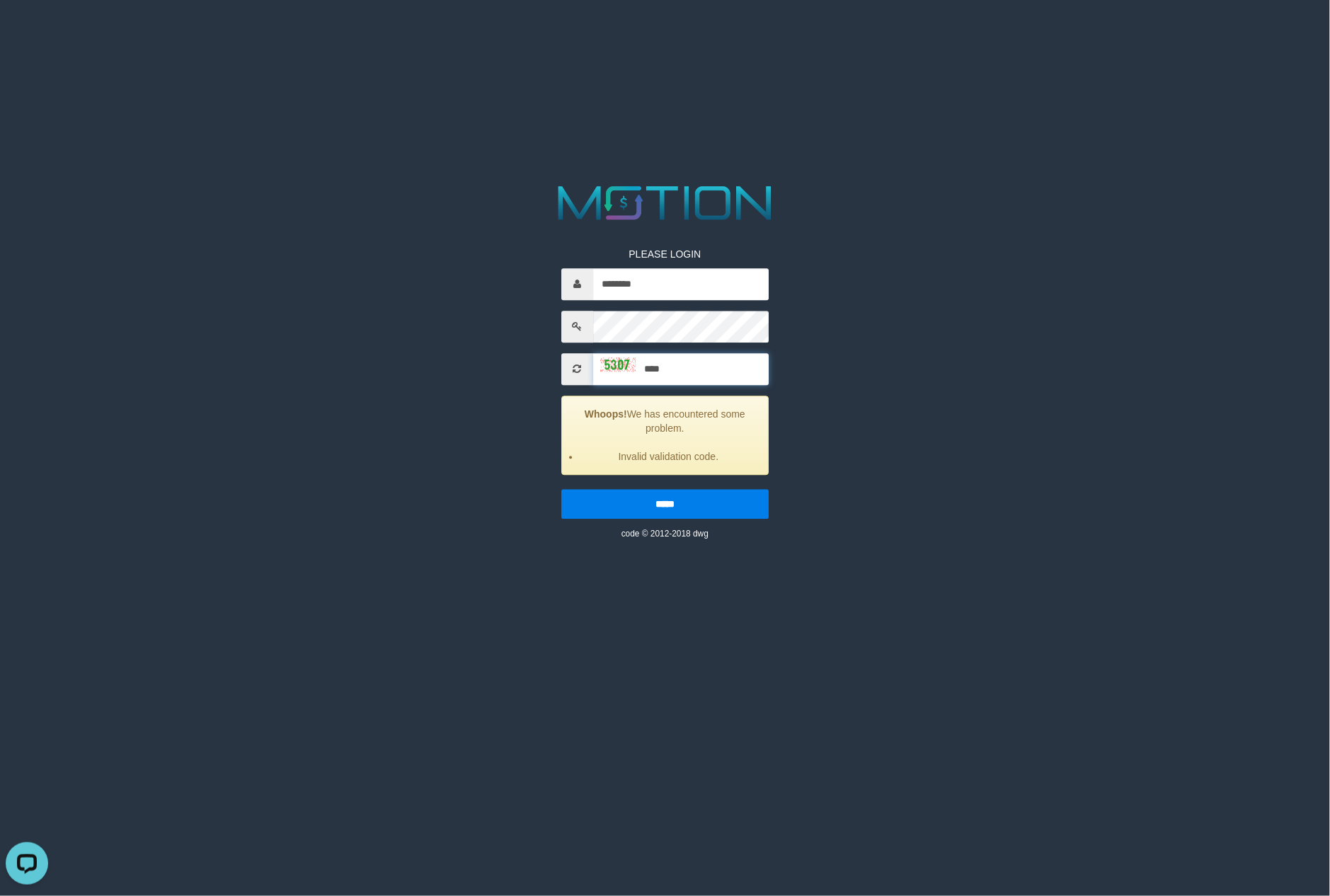 scroll, scrollTop: 0, scrollLeft: 0, axis: both 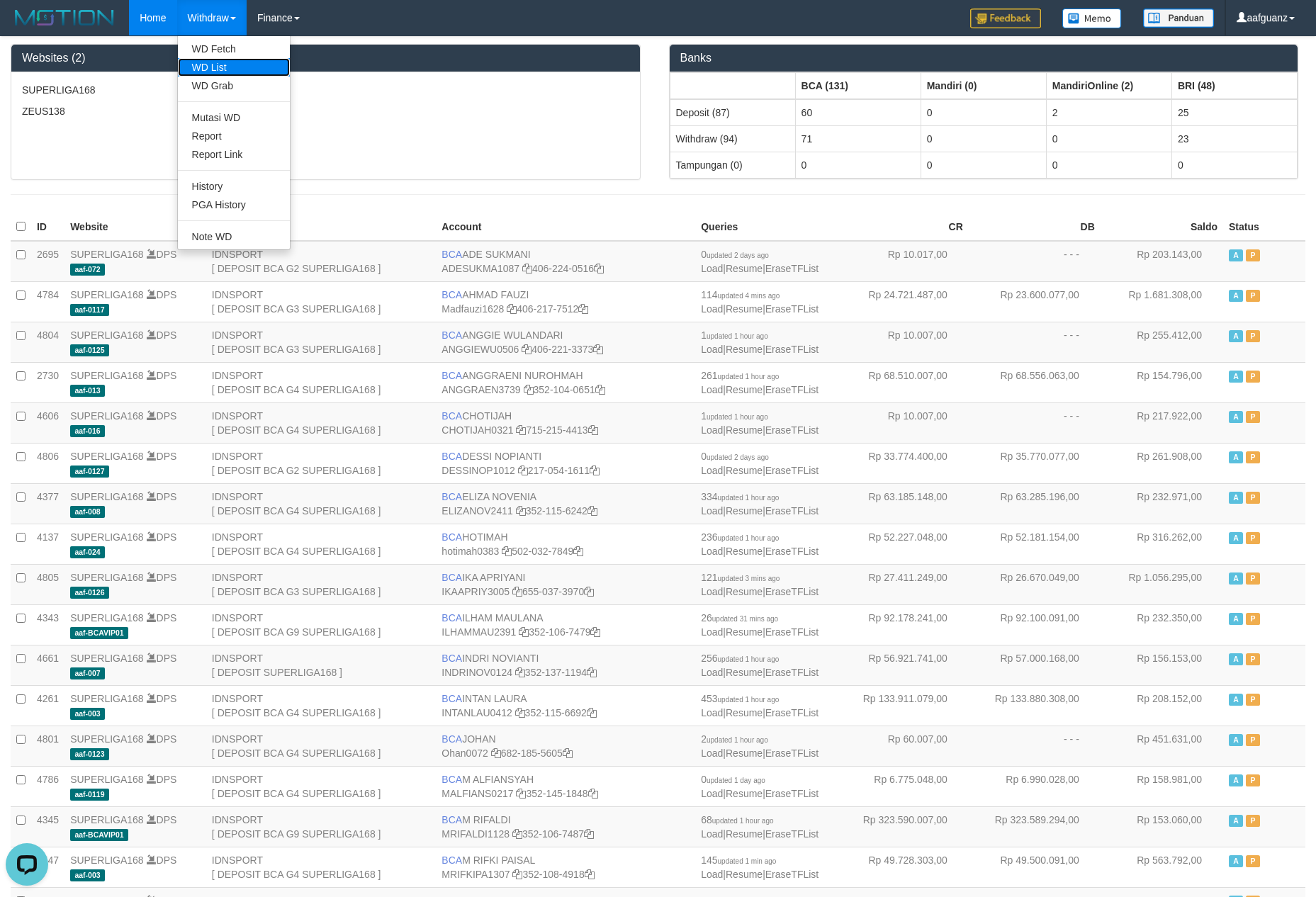 click on "WD List" at bounding box center [234, 67] 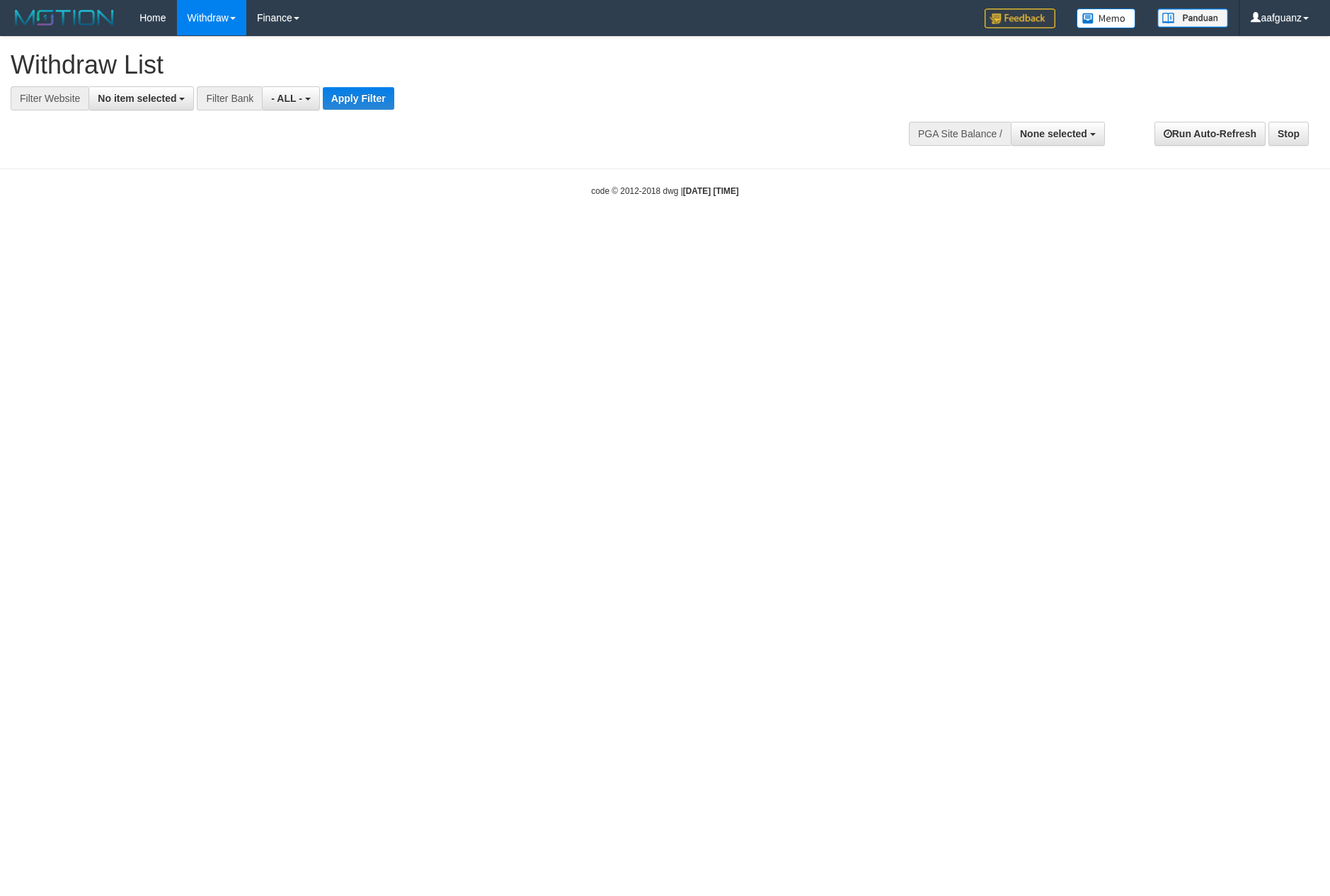 select 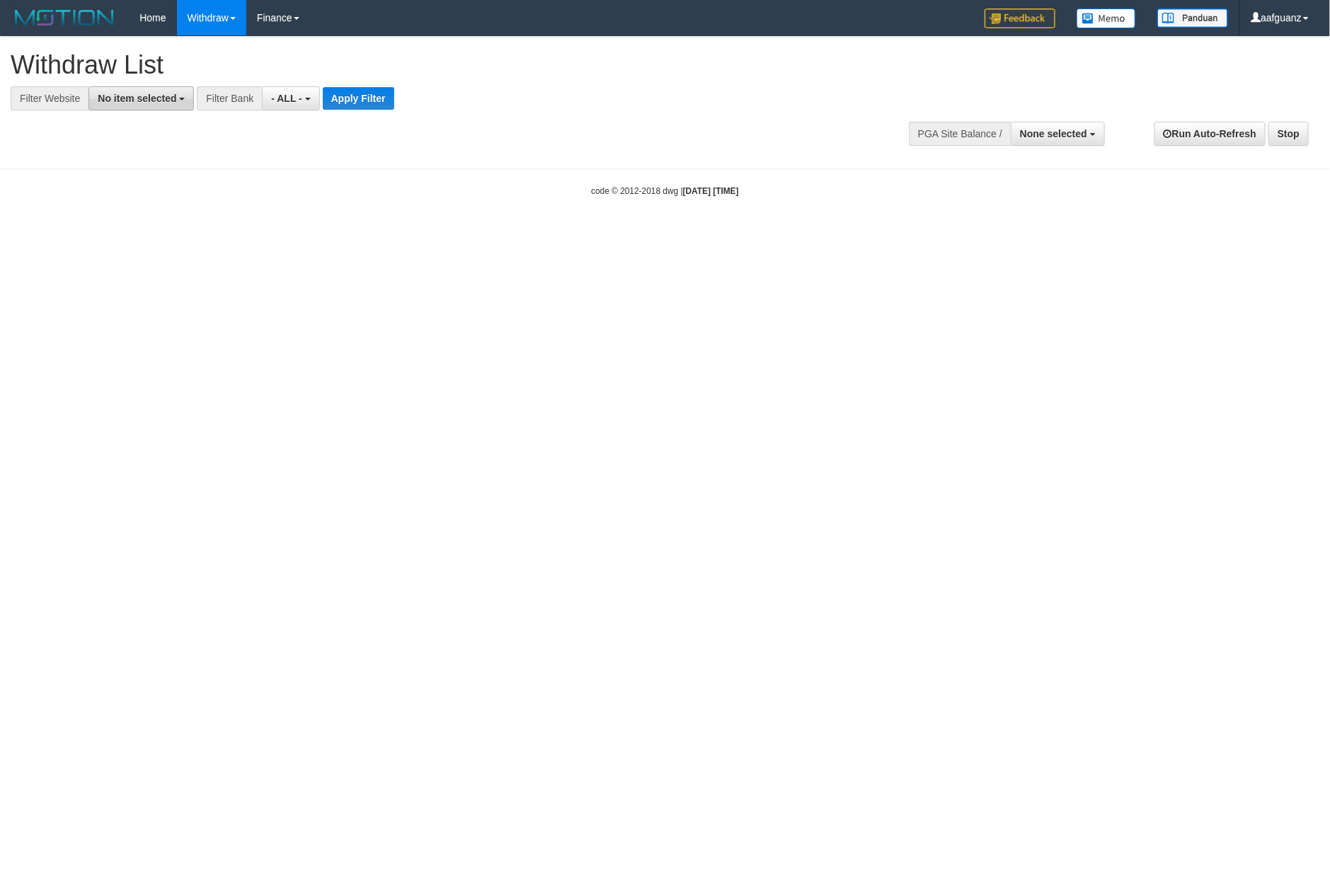 click on "No item selected" at bounding box center [137, 98] 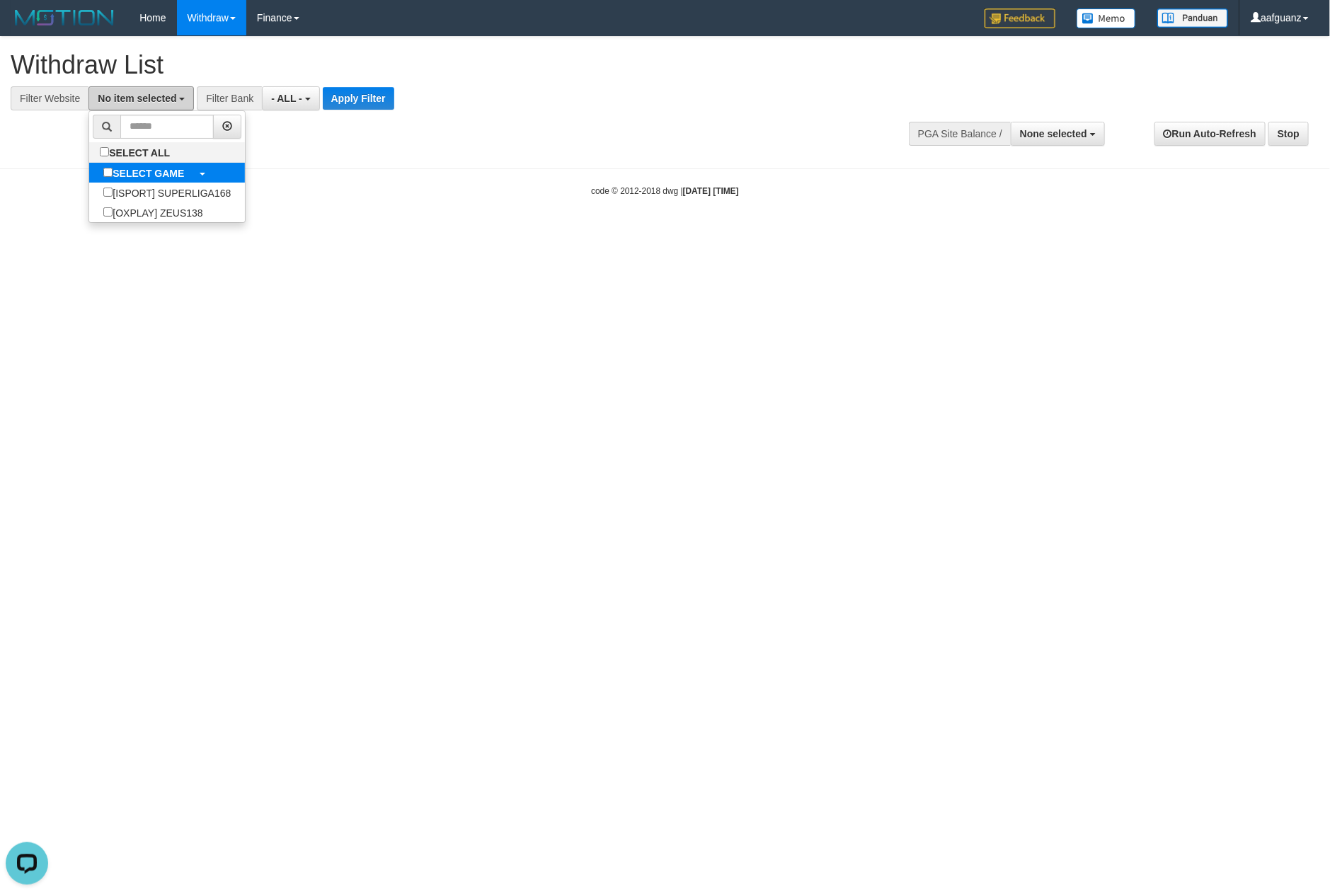 scroll, scrollTop: 0, scrollLeft: 0, axis: both 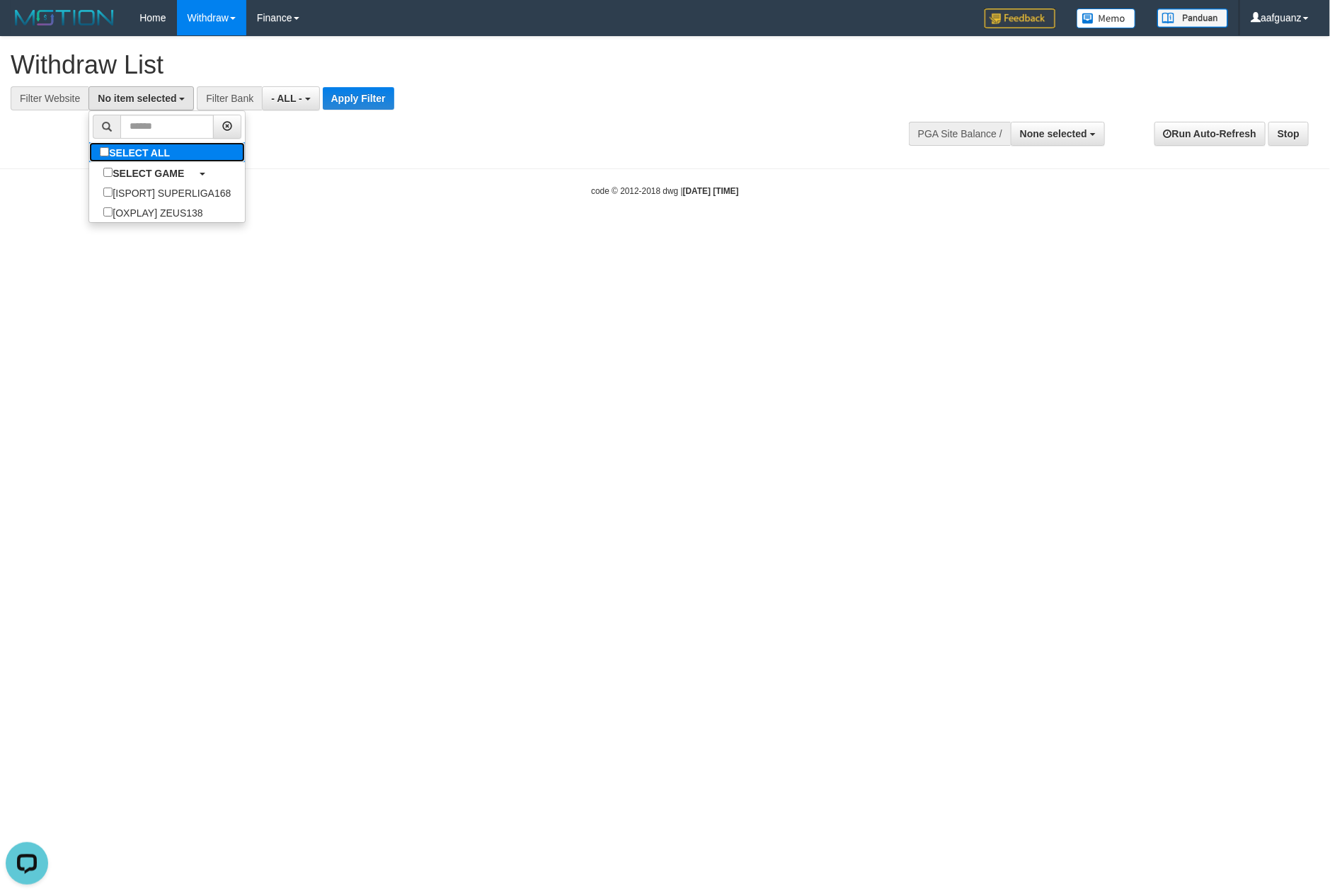 click on "SELECT ALL" at bounding box center [137, 152] 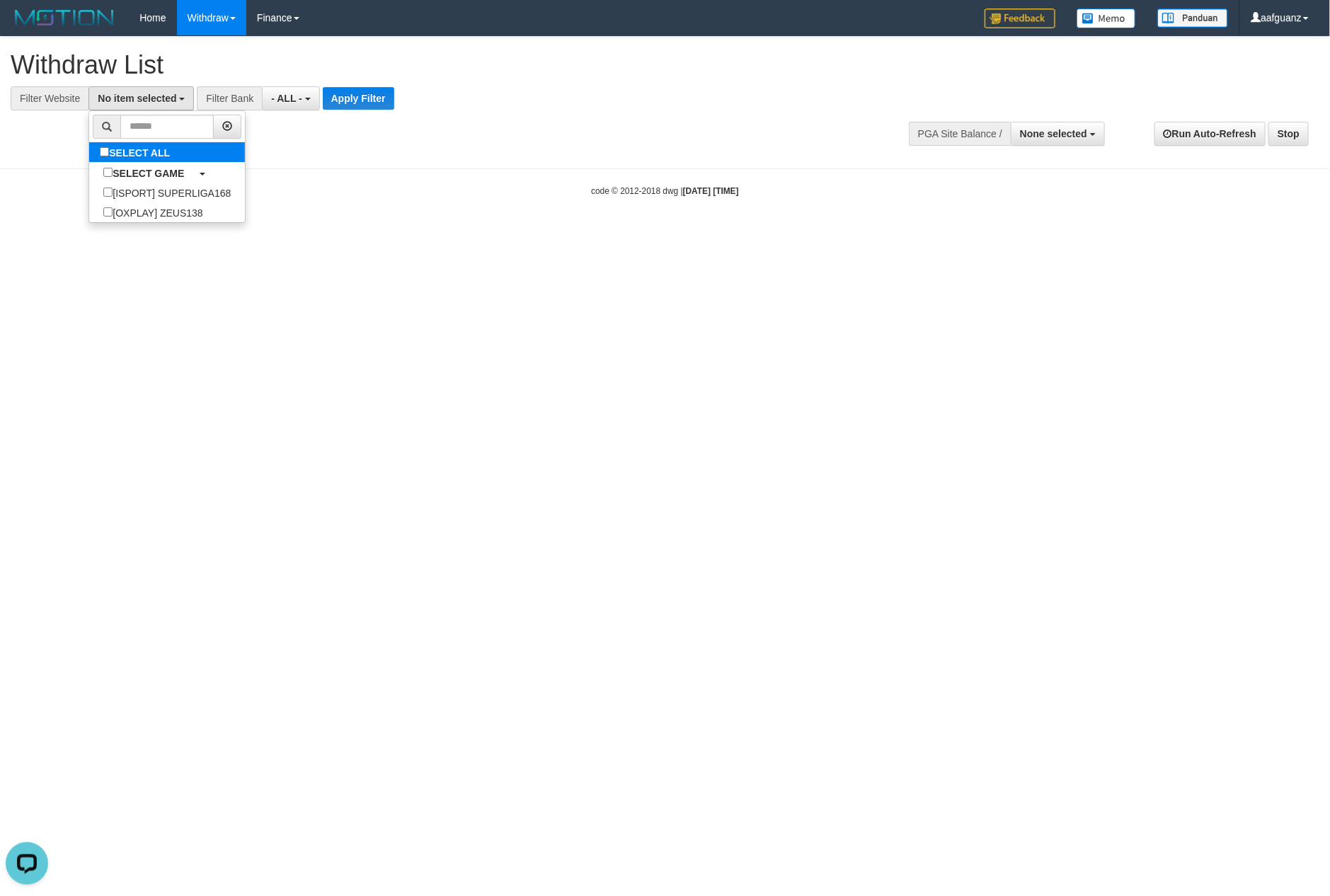 select on "***" 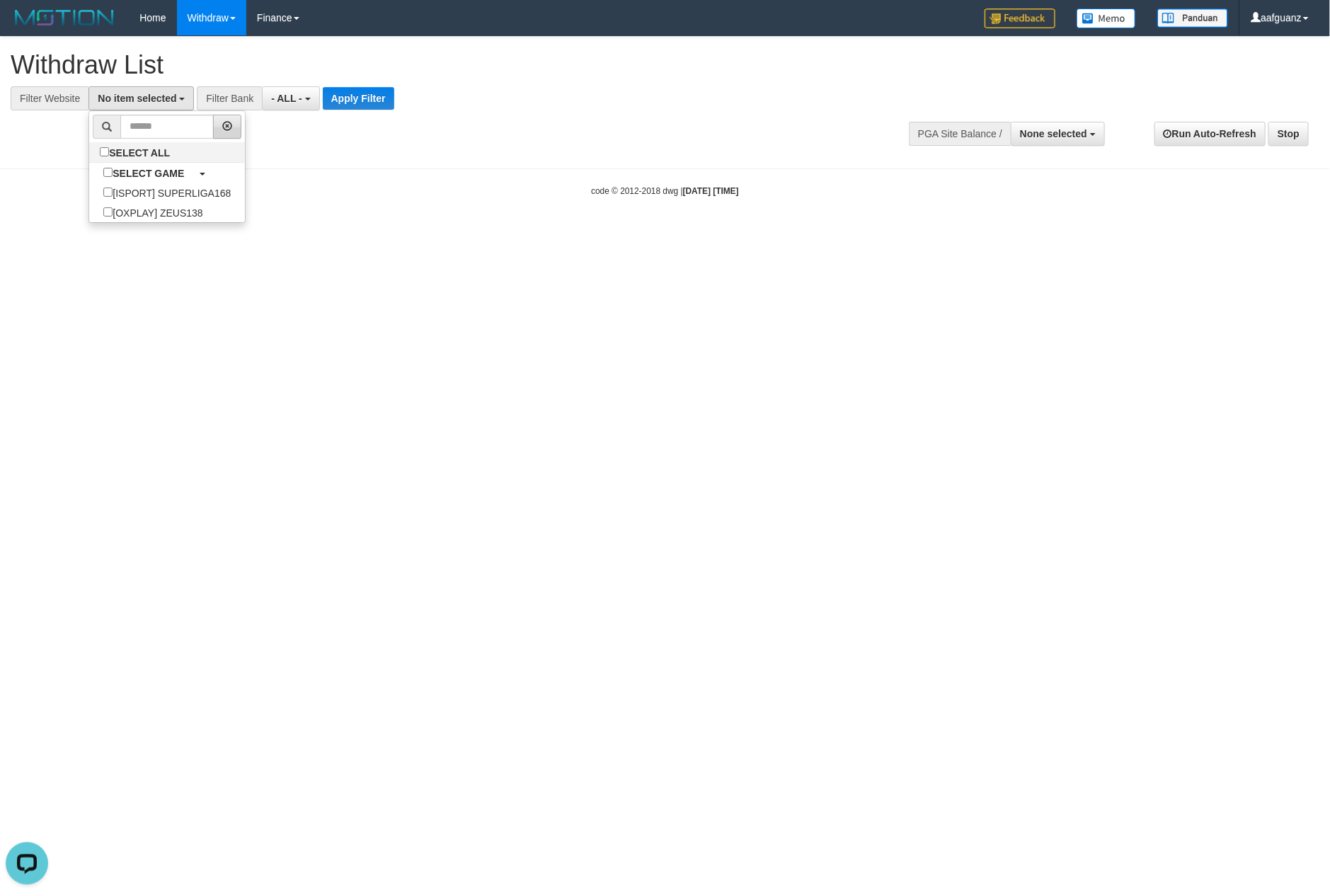 scroll, scrollTop: 13, scrollLeft: 0, axis: vertical 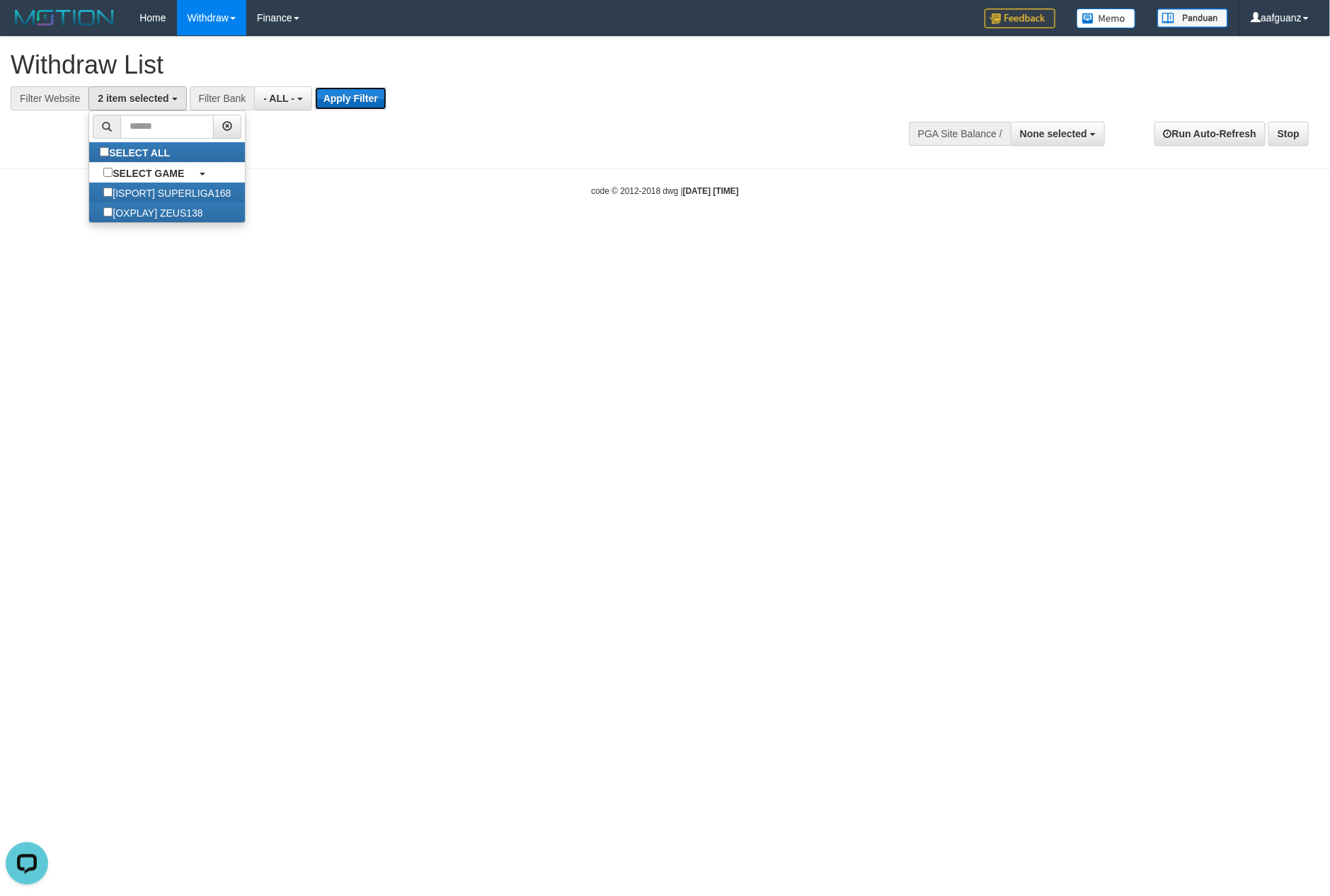 click on "Apply Filter" at bounding box center [350, 98] 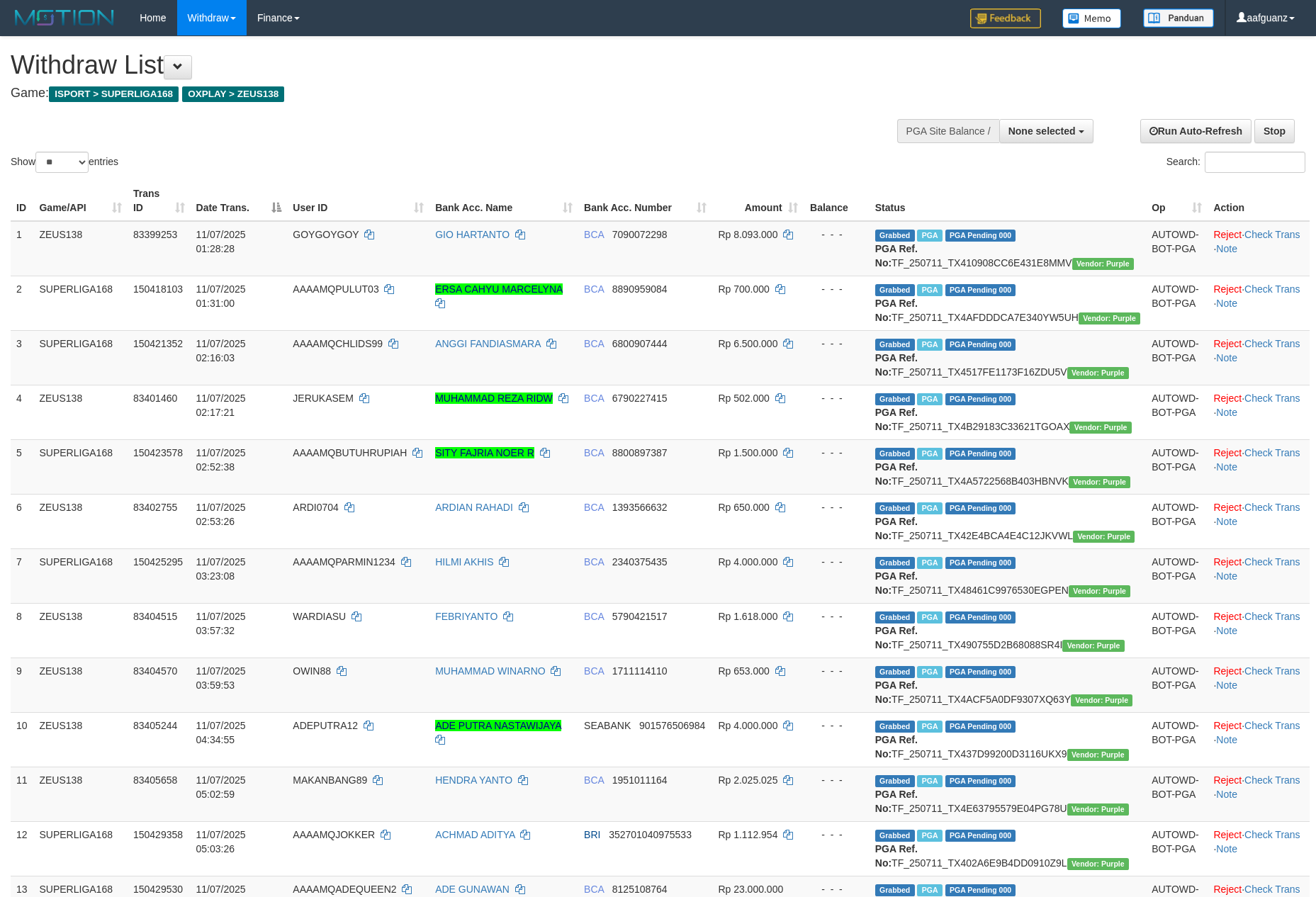 select 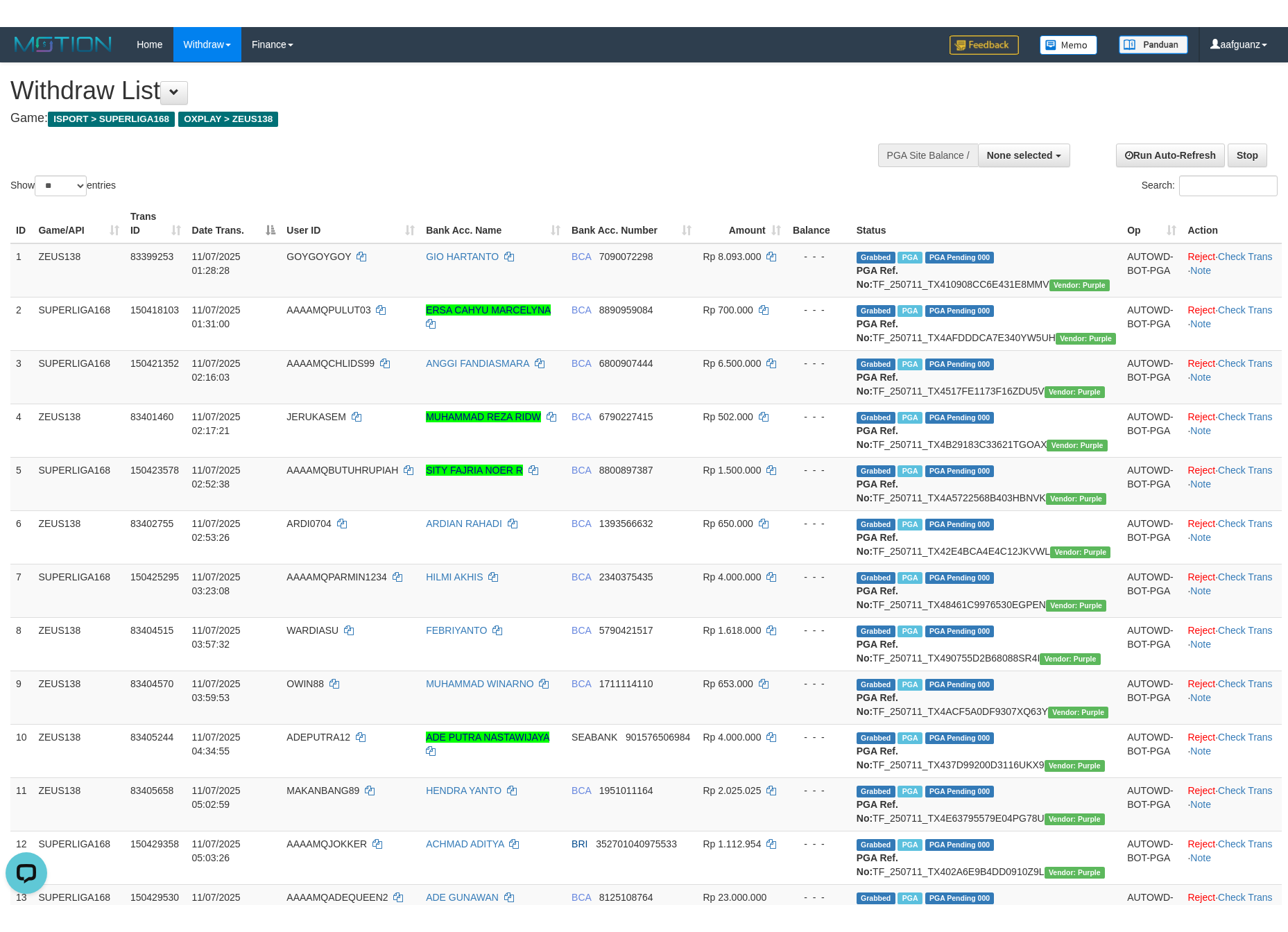 scroll, scrollTop: 0, scrollLeft: 0, axis: both 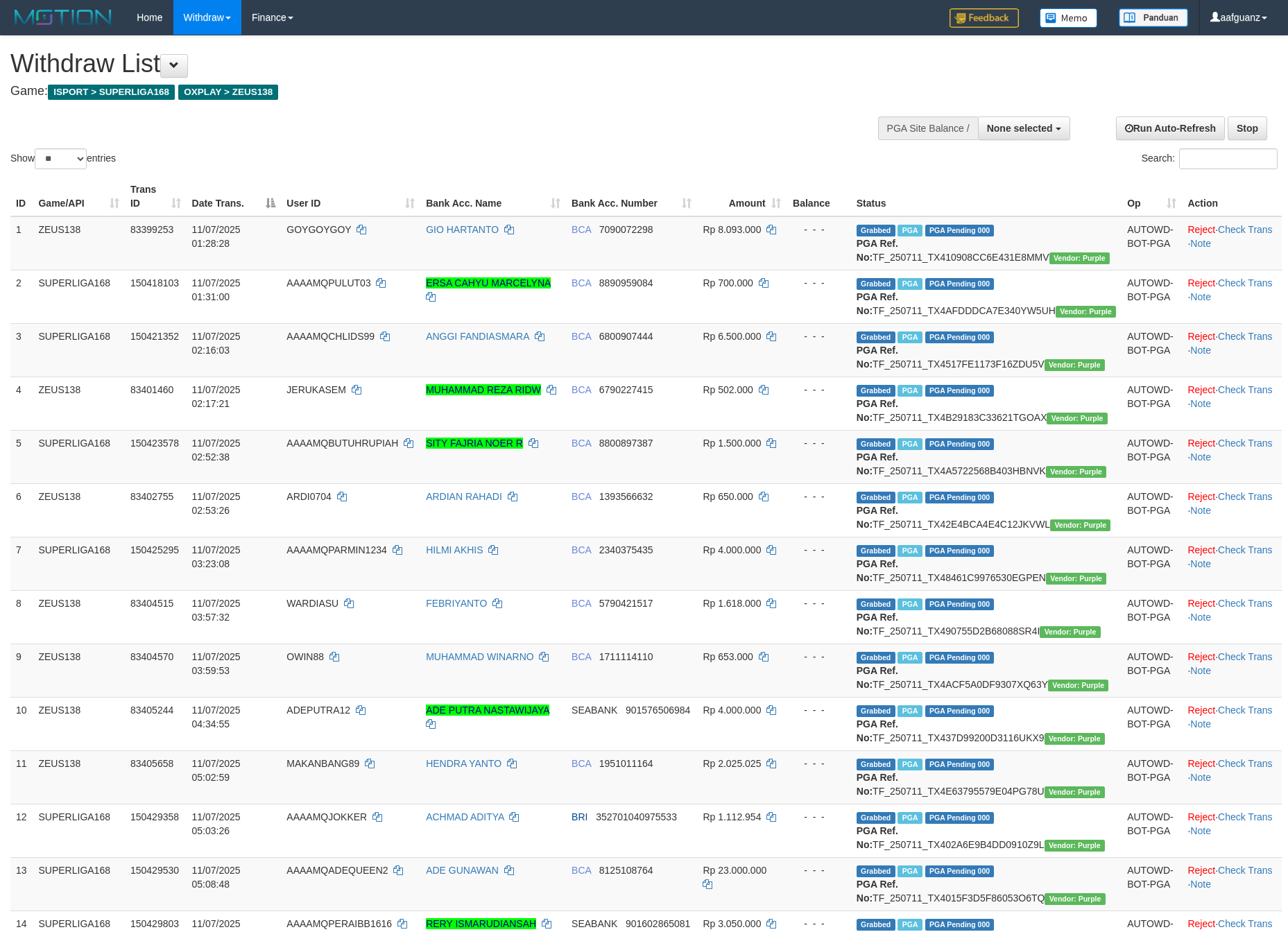 select 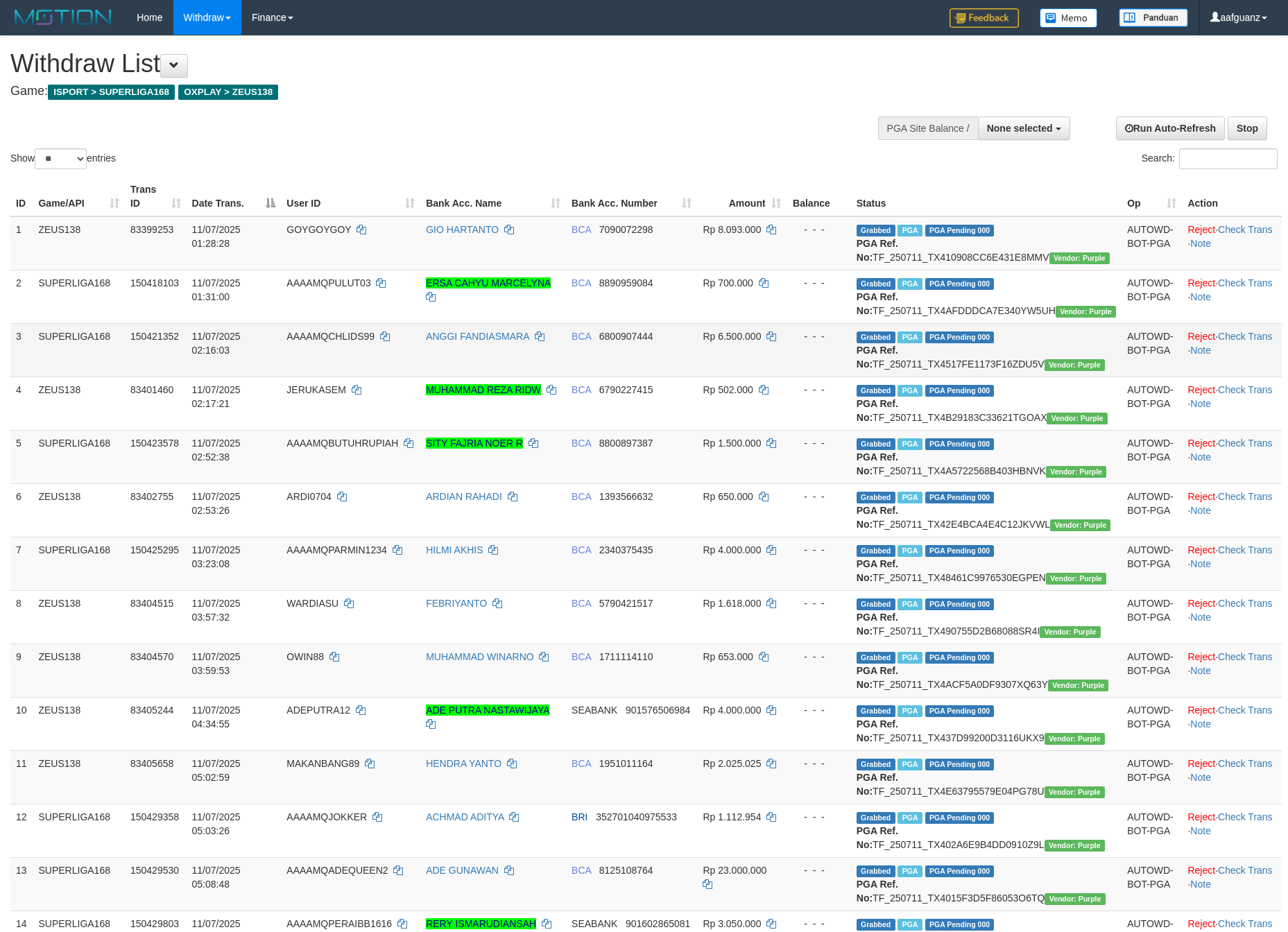 scroll, scrollTop: 0, scrollLeft: 0, axis: both 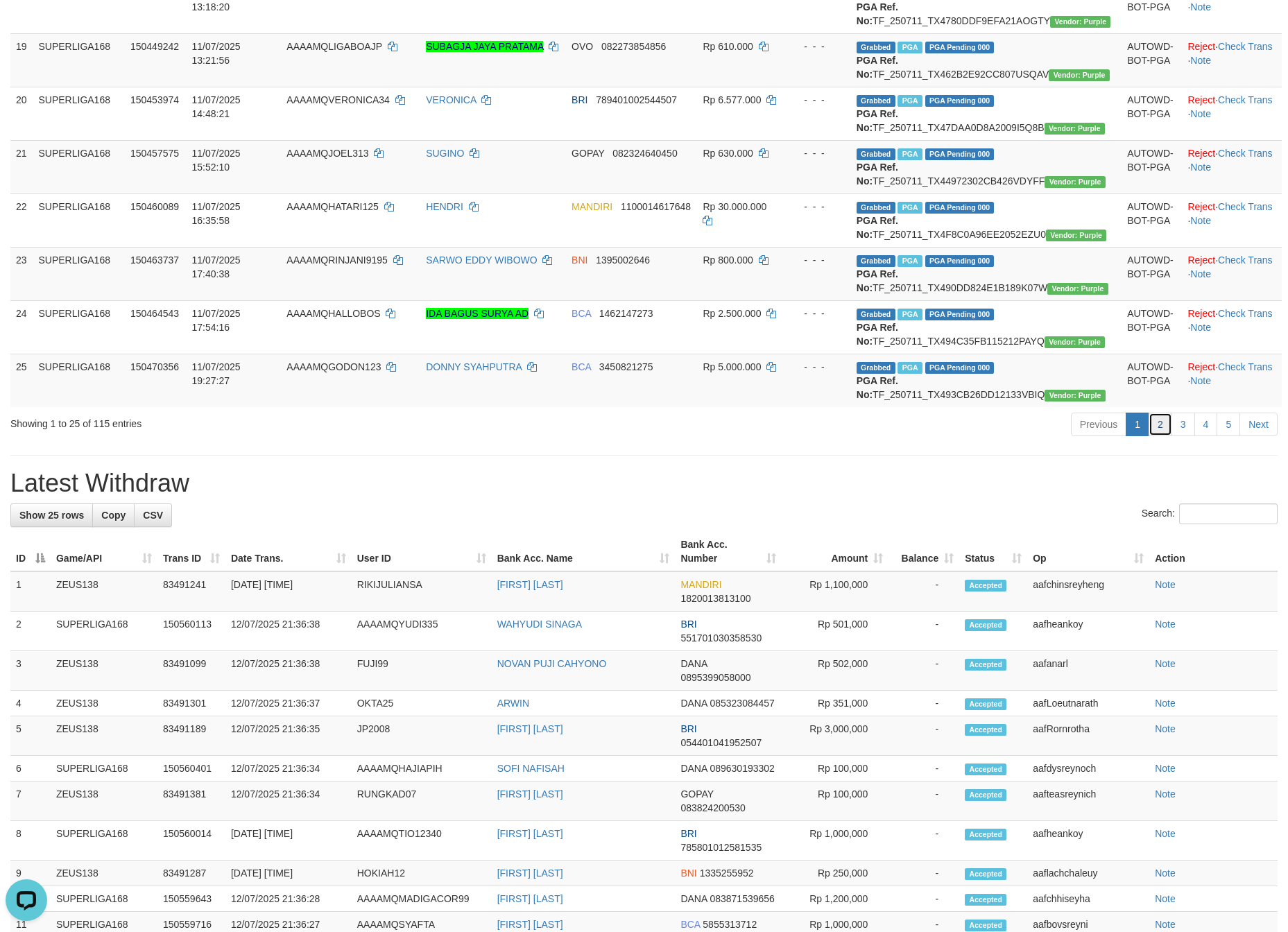 click on "2" at bounding box center [1160, 424] 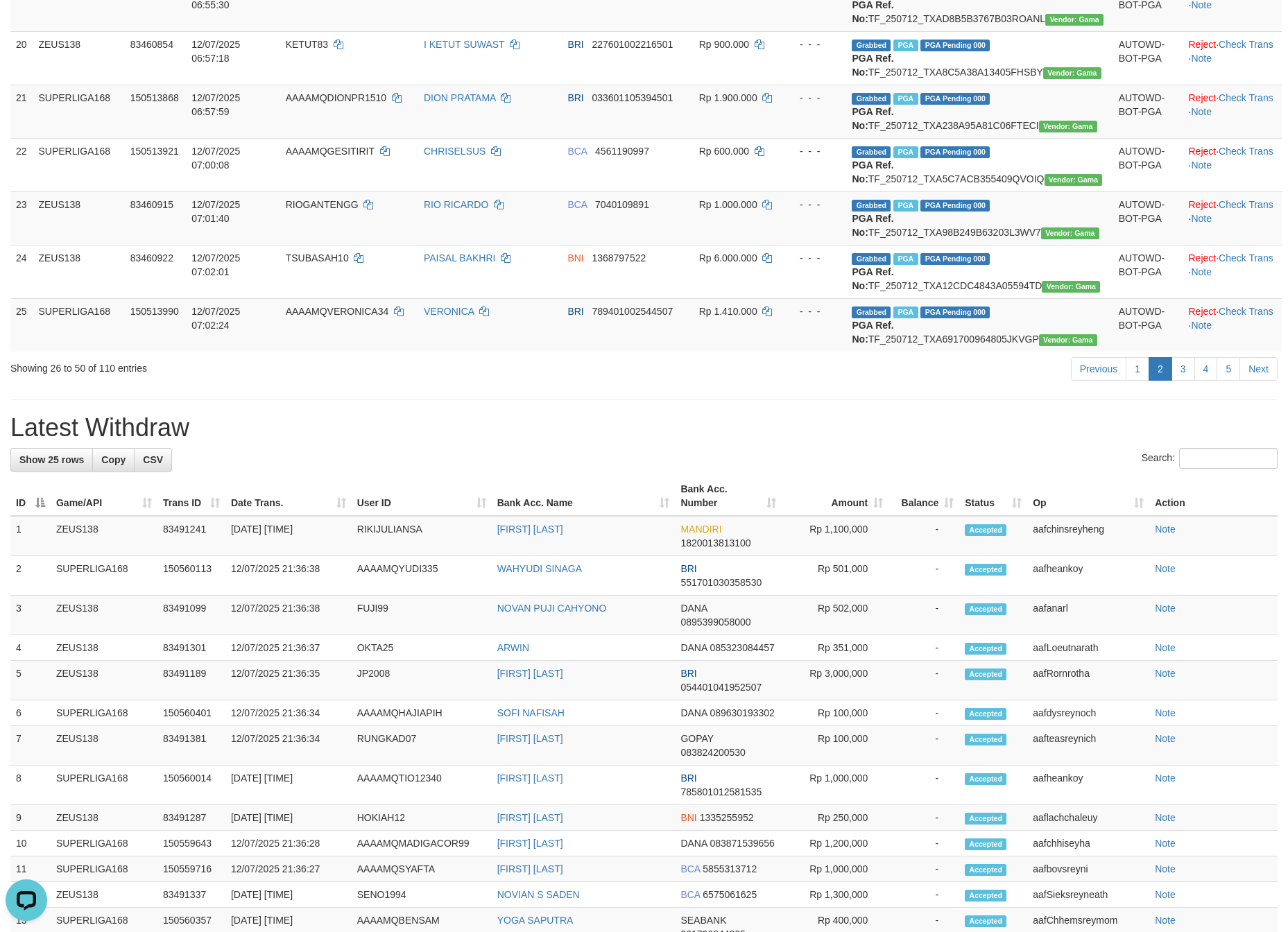 click on "**********" at bounding box center (644, 126) 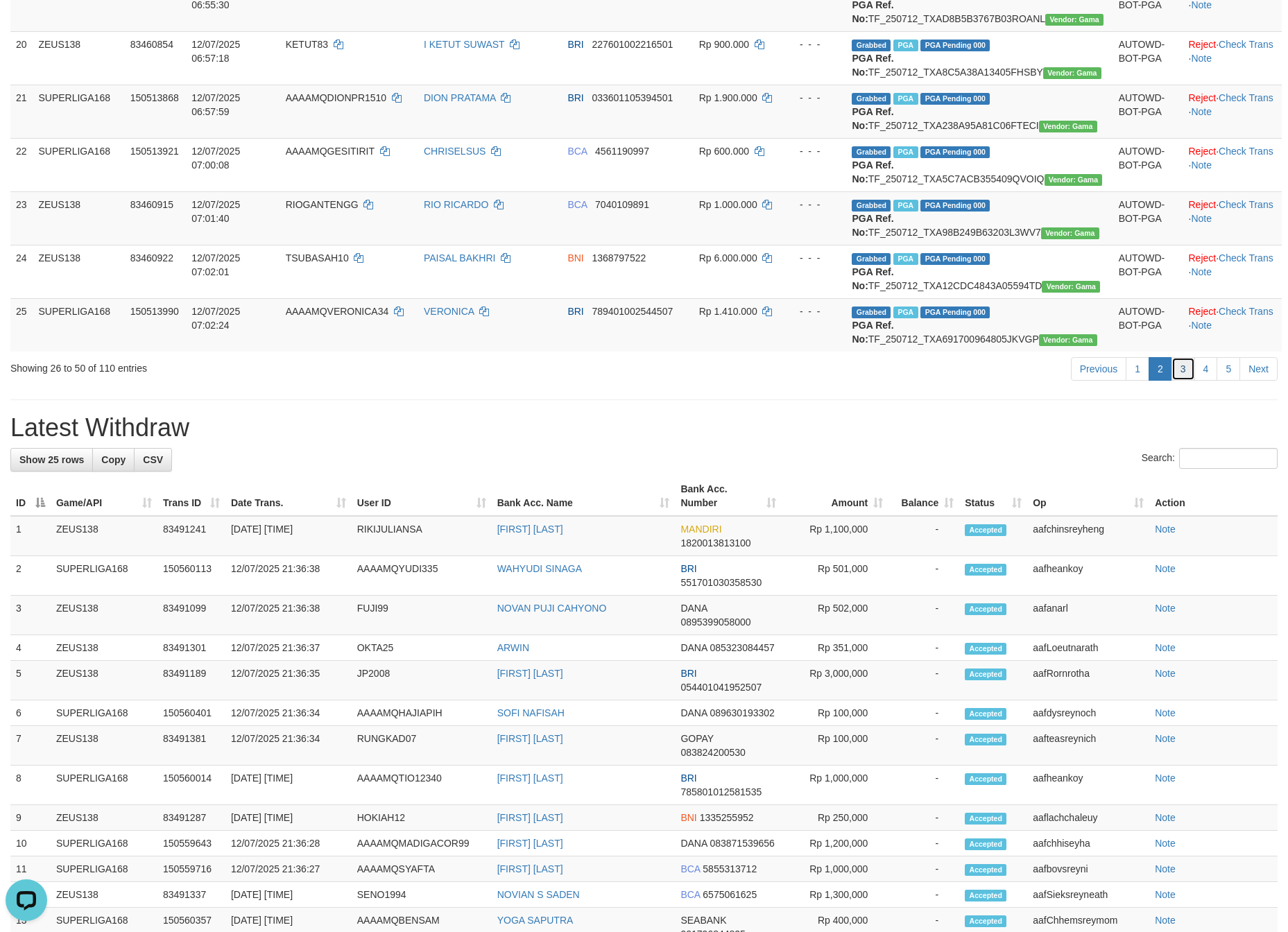click on "3" at bounding box center [1183, 369] 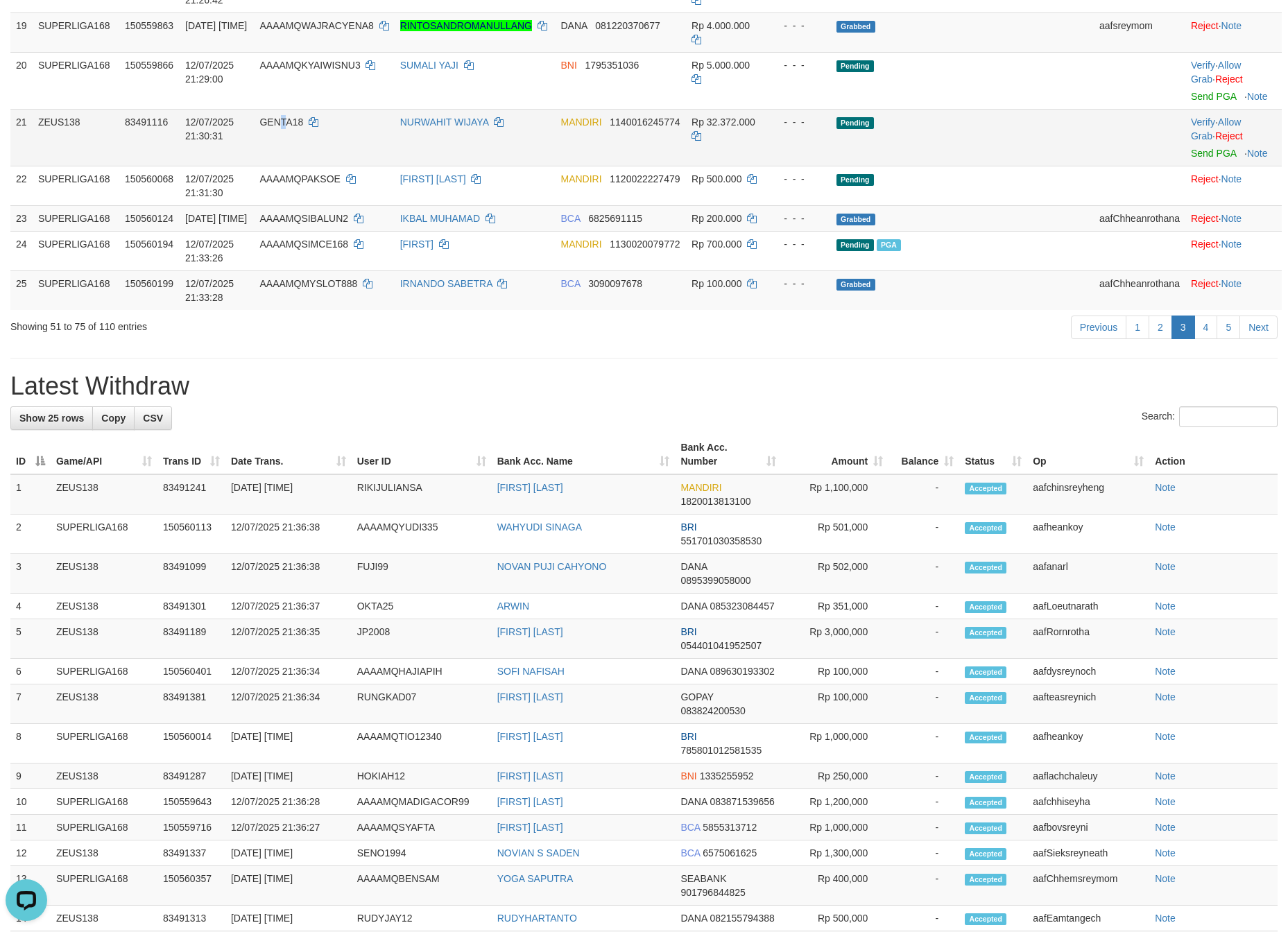 click on "GENTA18" at bounding box center [324, 137] 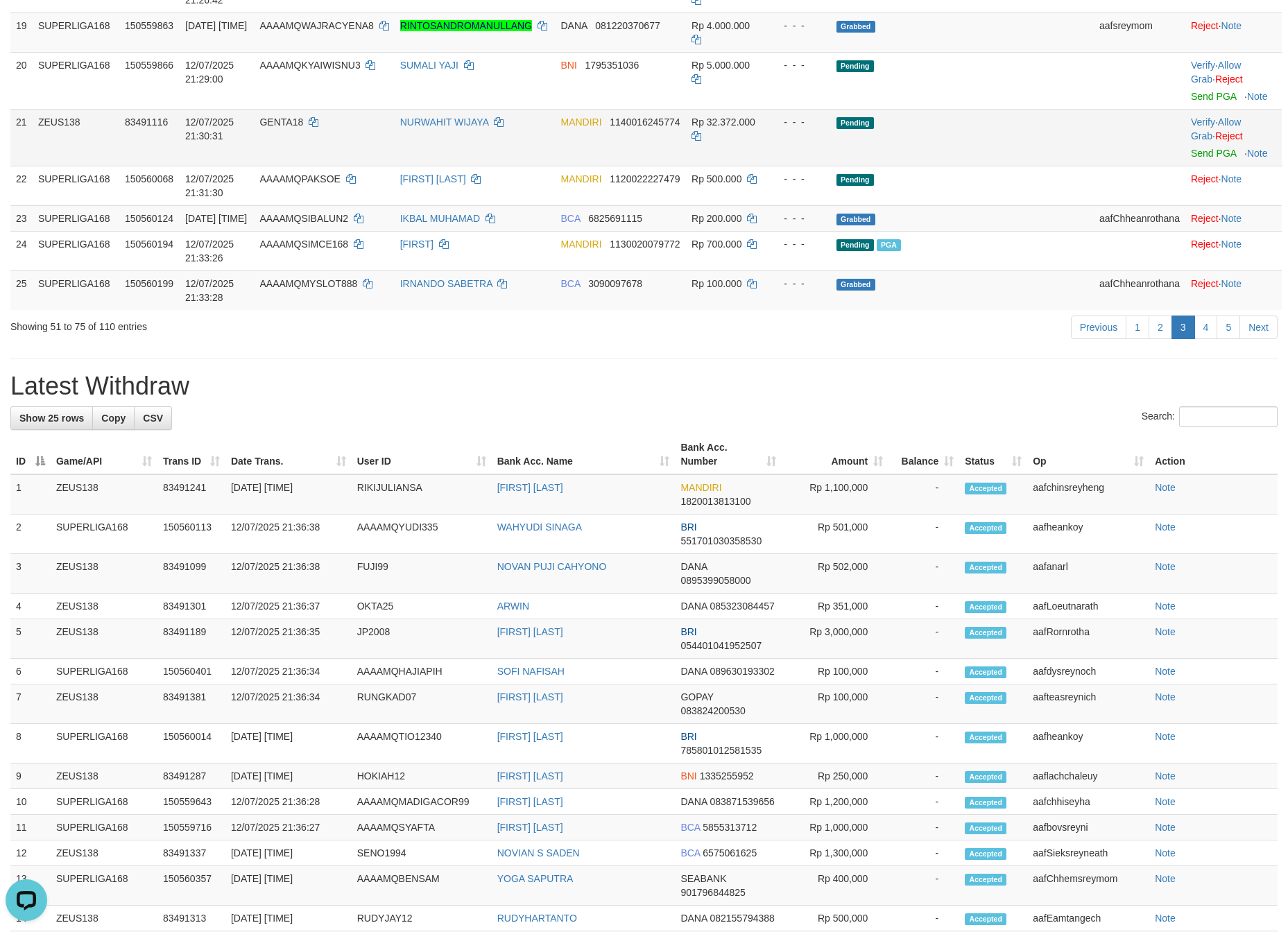 click on "GENTA18" at bounding box center [324, 137] 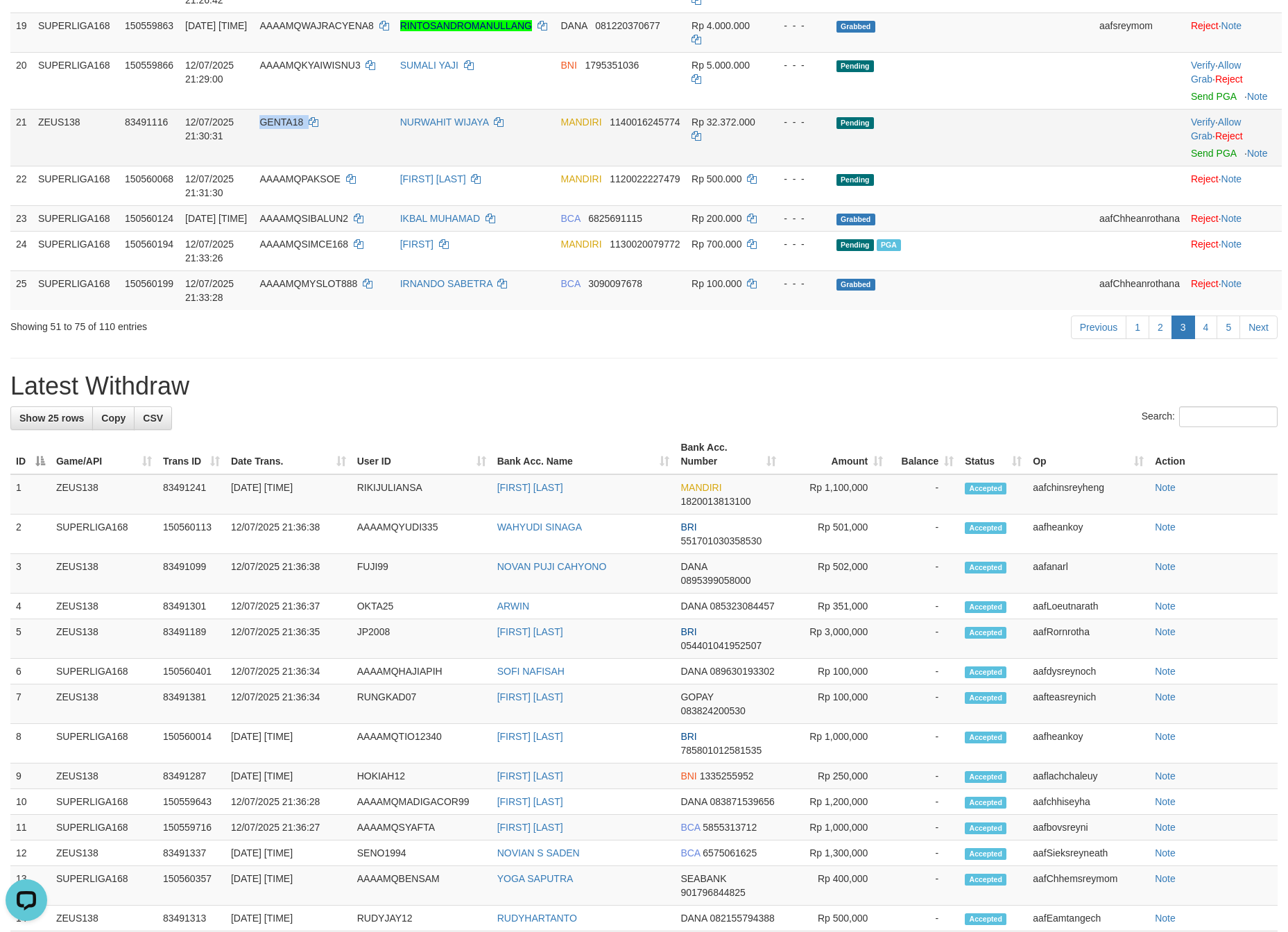 click on "GENTA18" at bounding box center [324, 137] 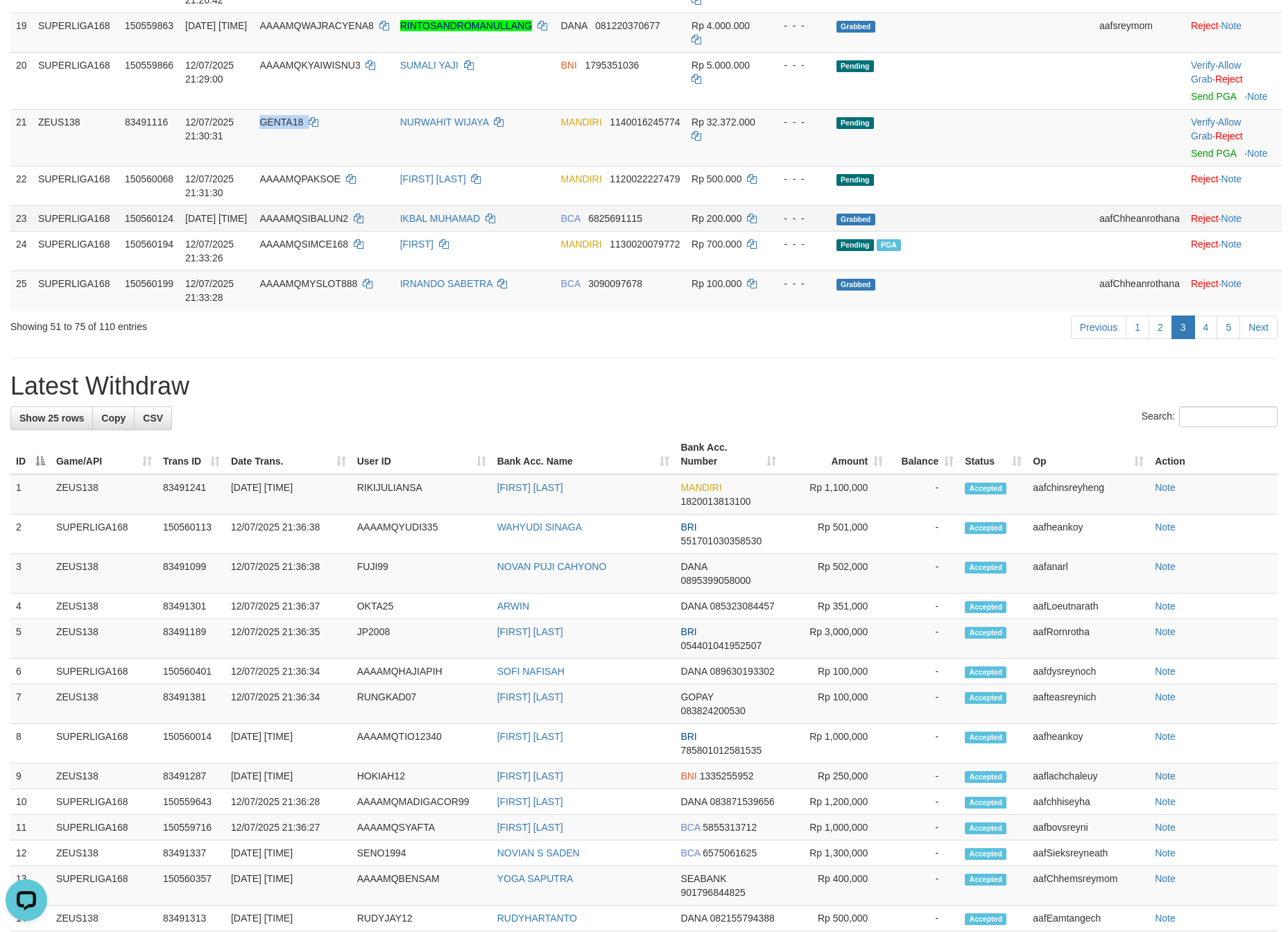 copy on "GENTA18" 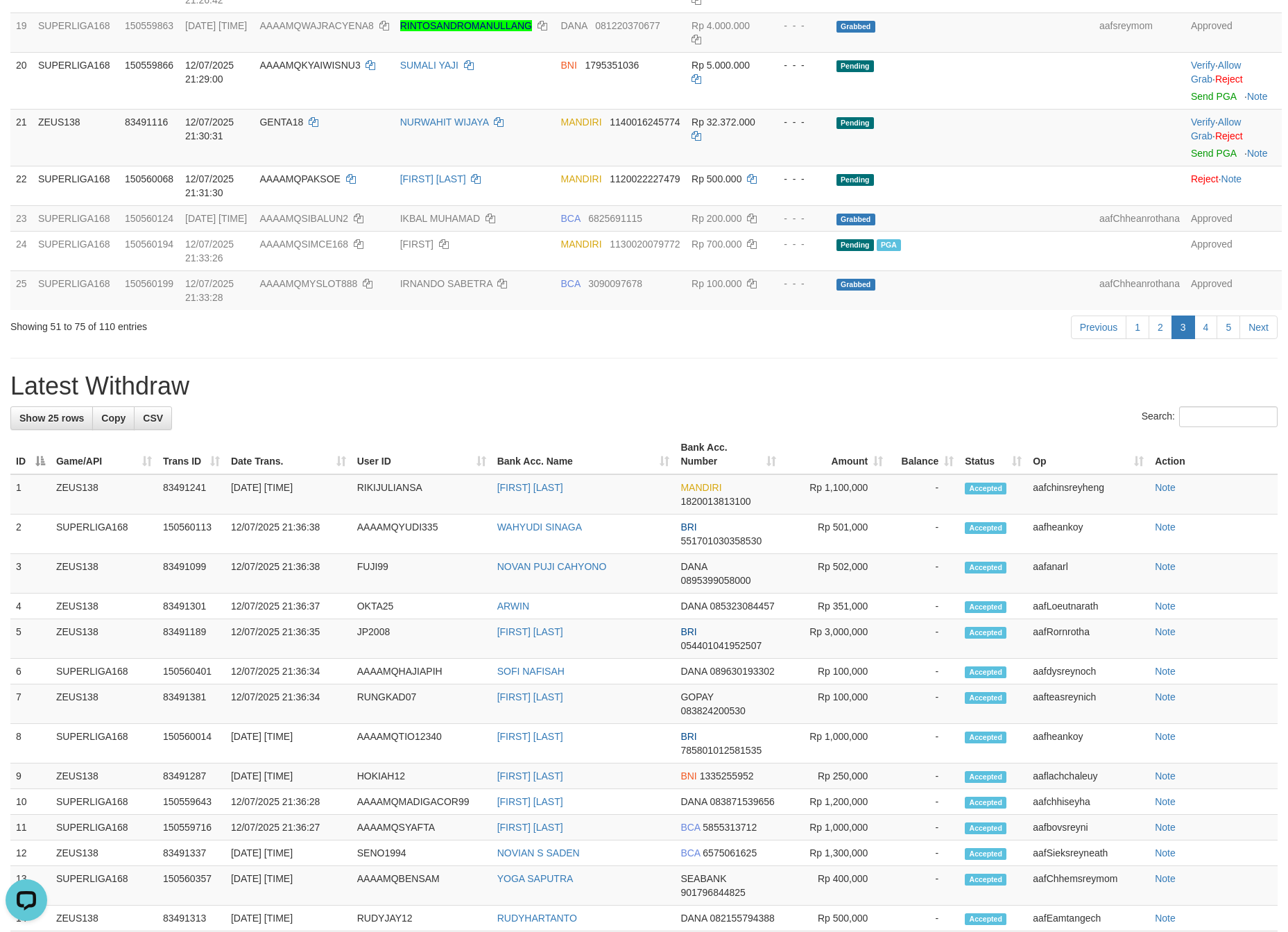 click on "Latest Withdraw" at bounding box center (644, 386) 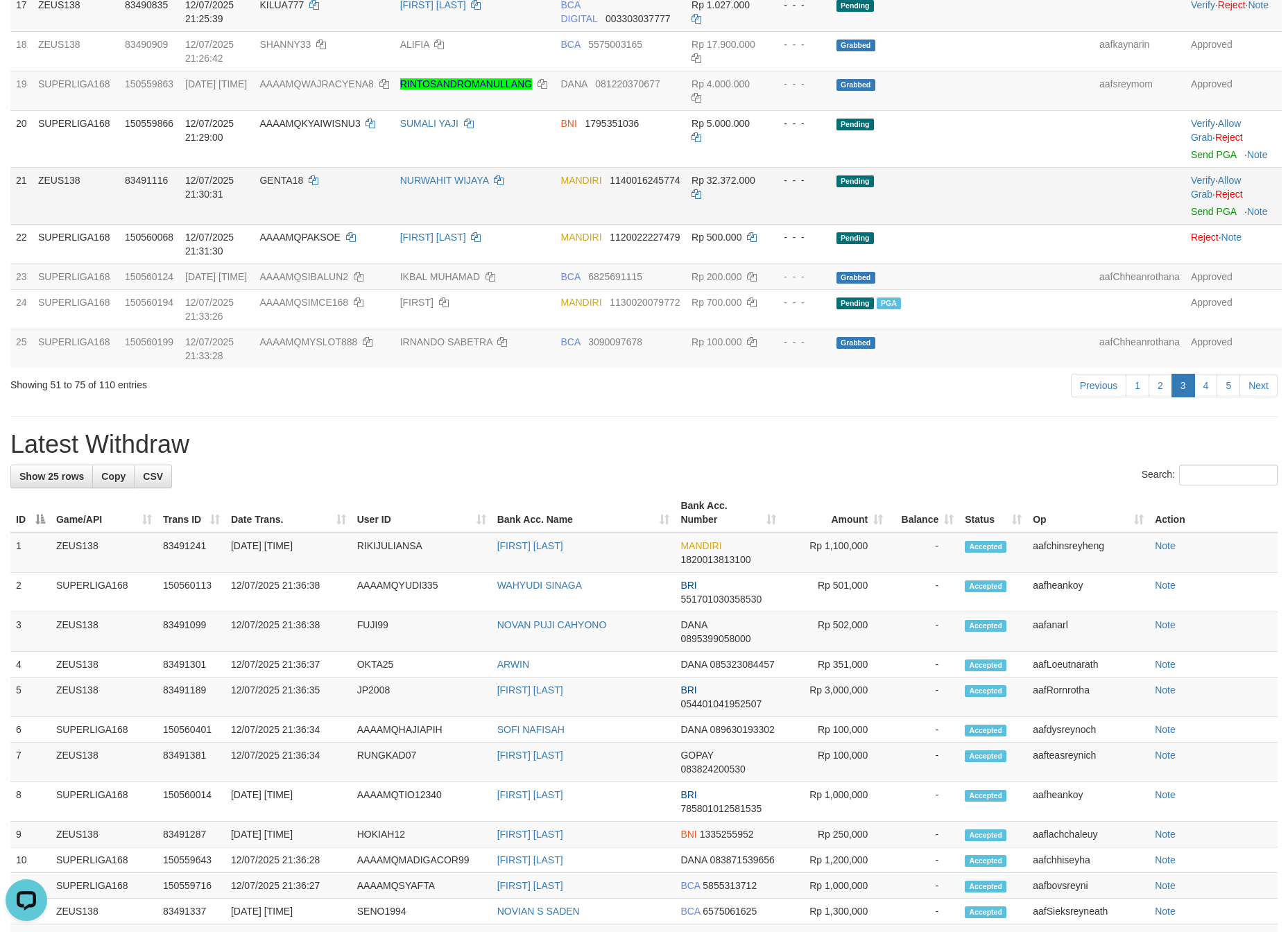 scroll, scrollTop: 1040, scrollLeft: 0, axis: vertical 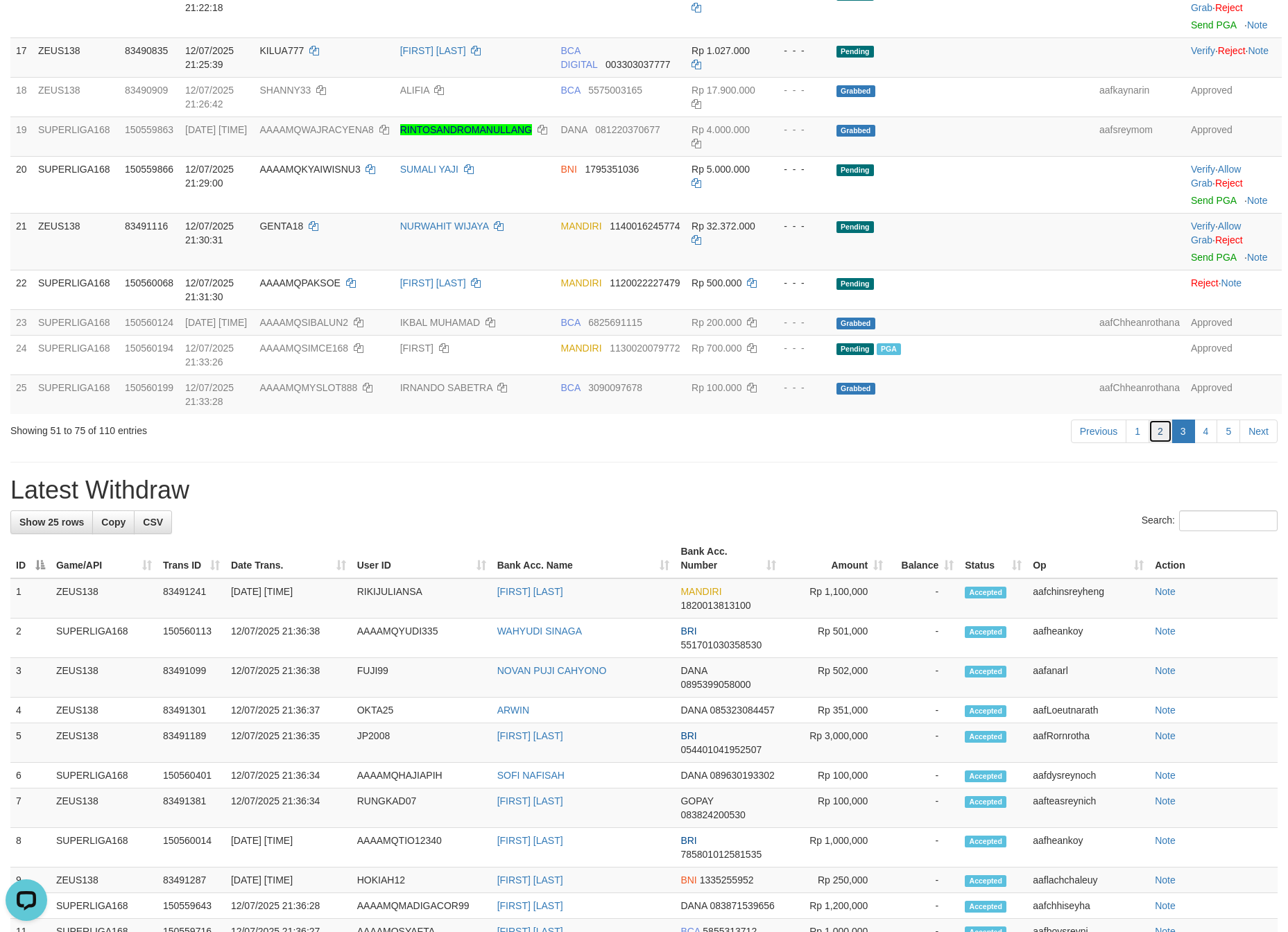 click on "2" at bounding box center (1160, 431) 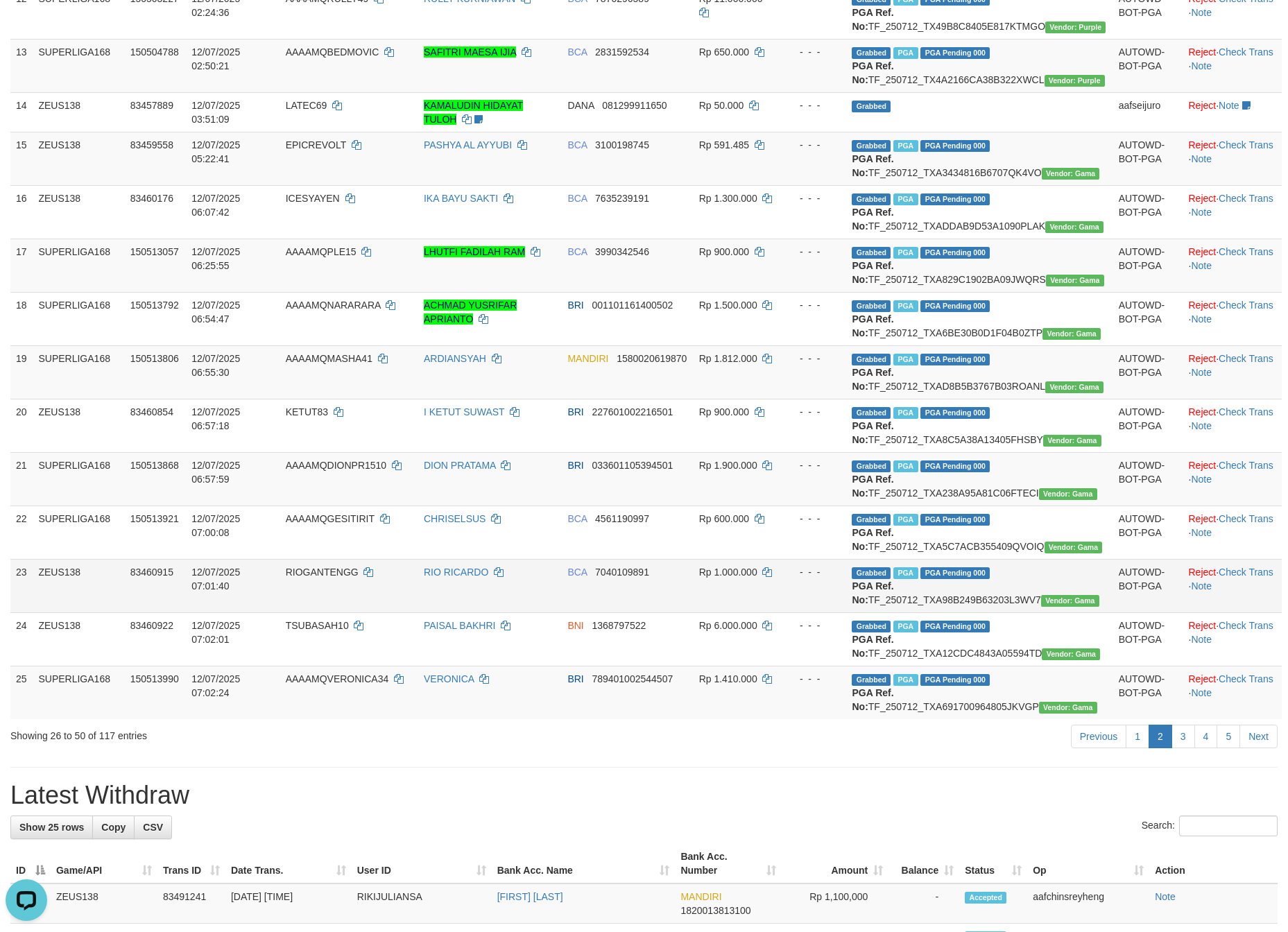 scroll, scrollTop: 1248, scrollLeft: 0, axis: vertical 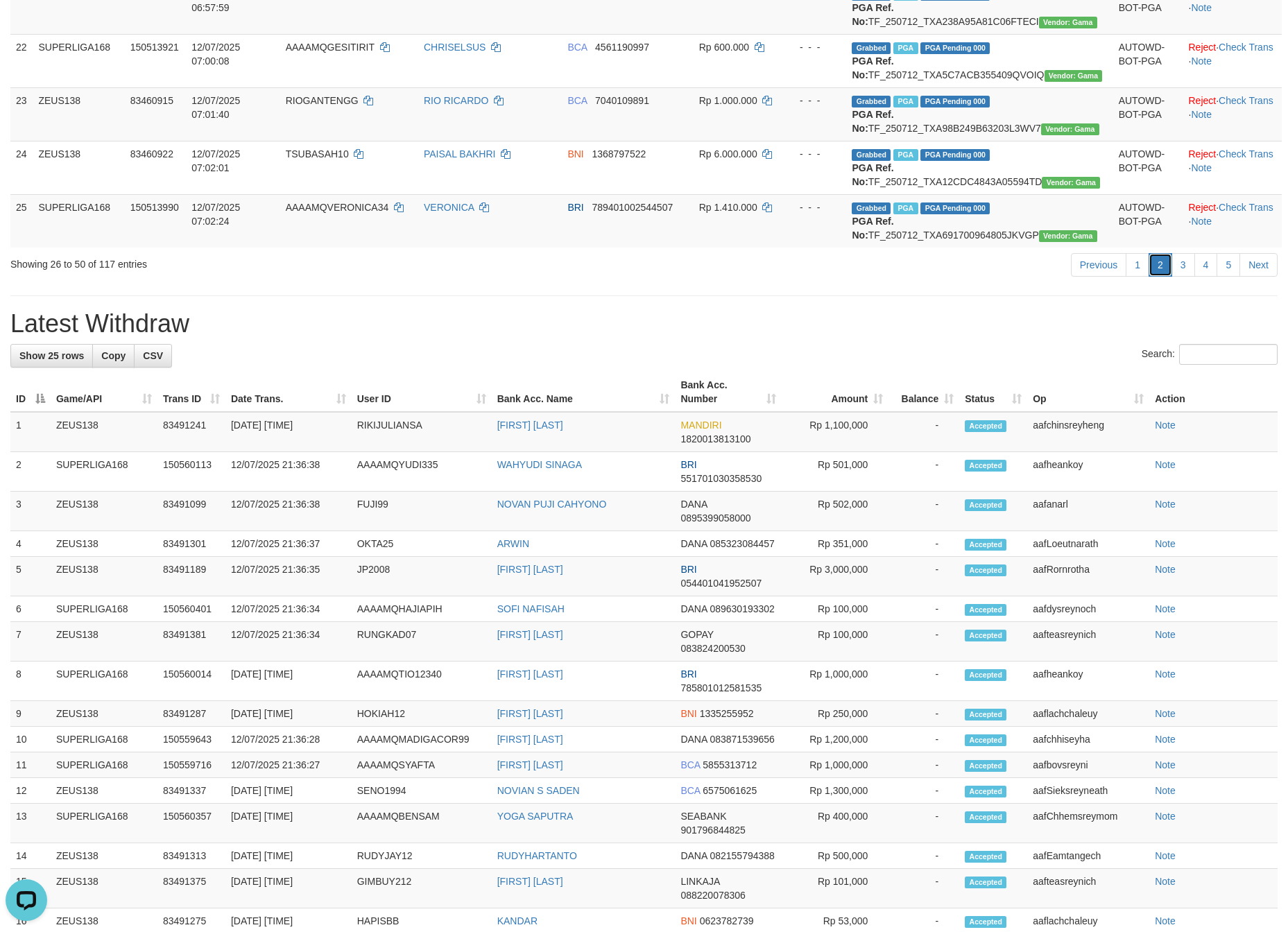 click on "2" at bounding box center (1160, 265) 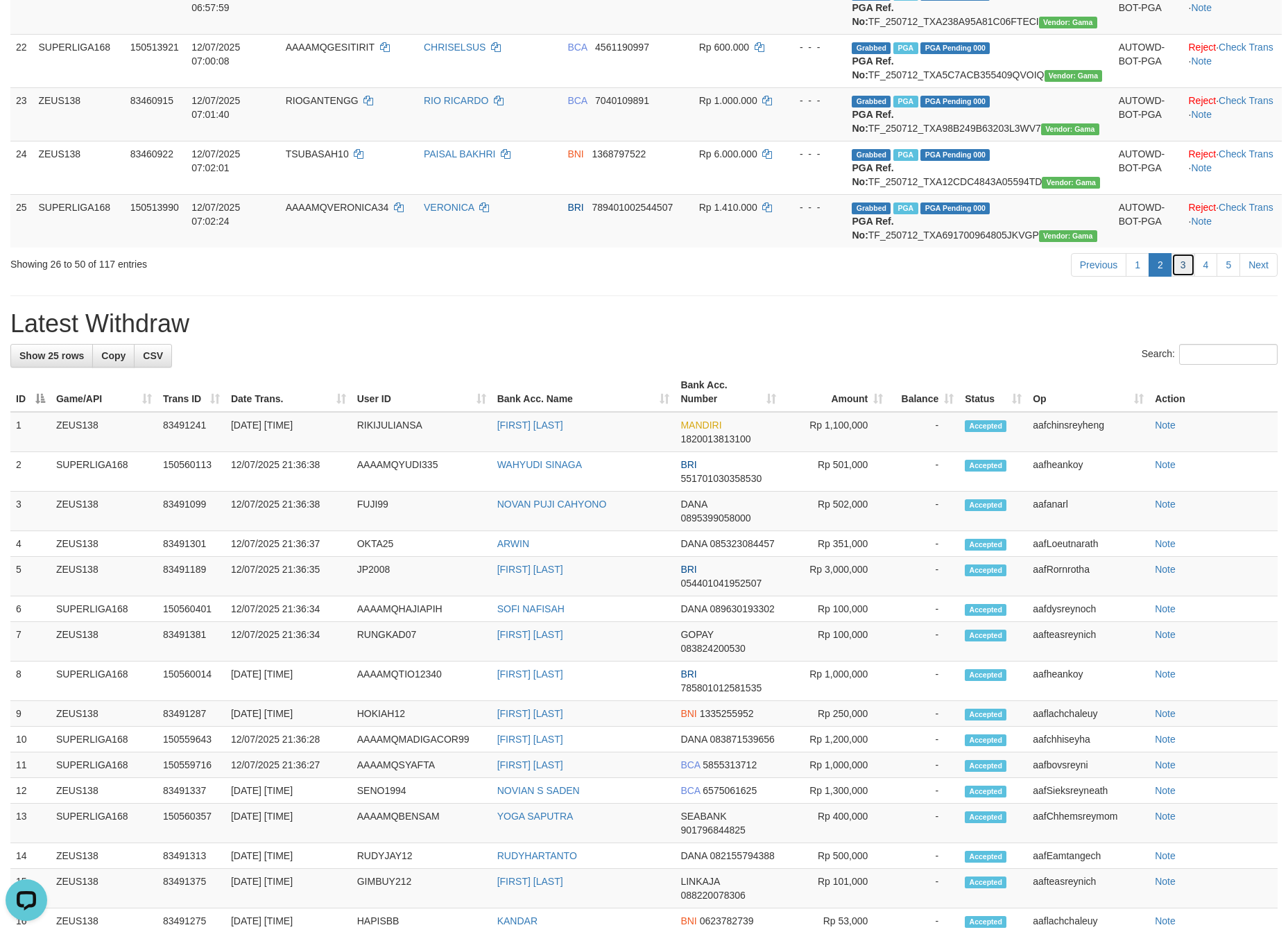 click on "3" at bounding box center (1183, 265) 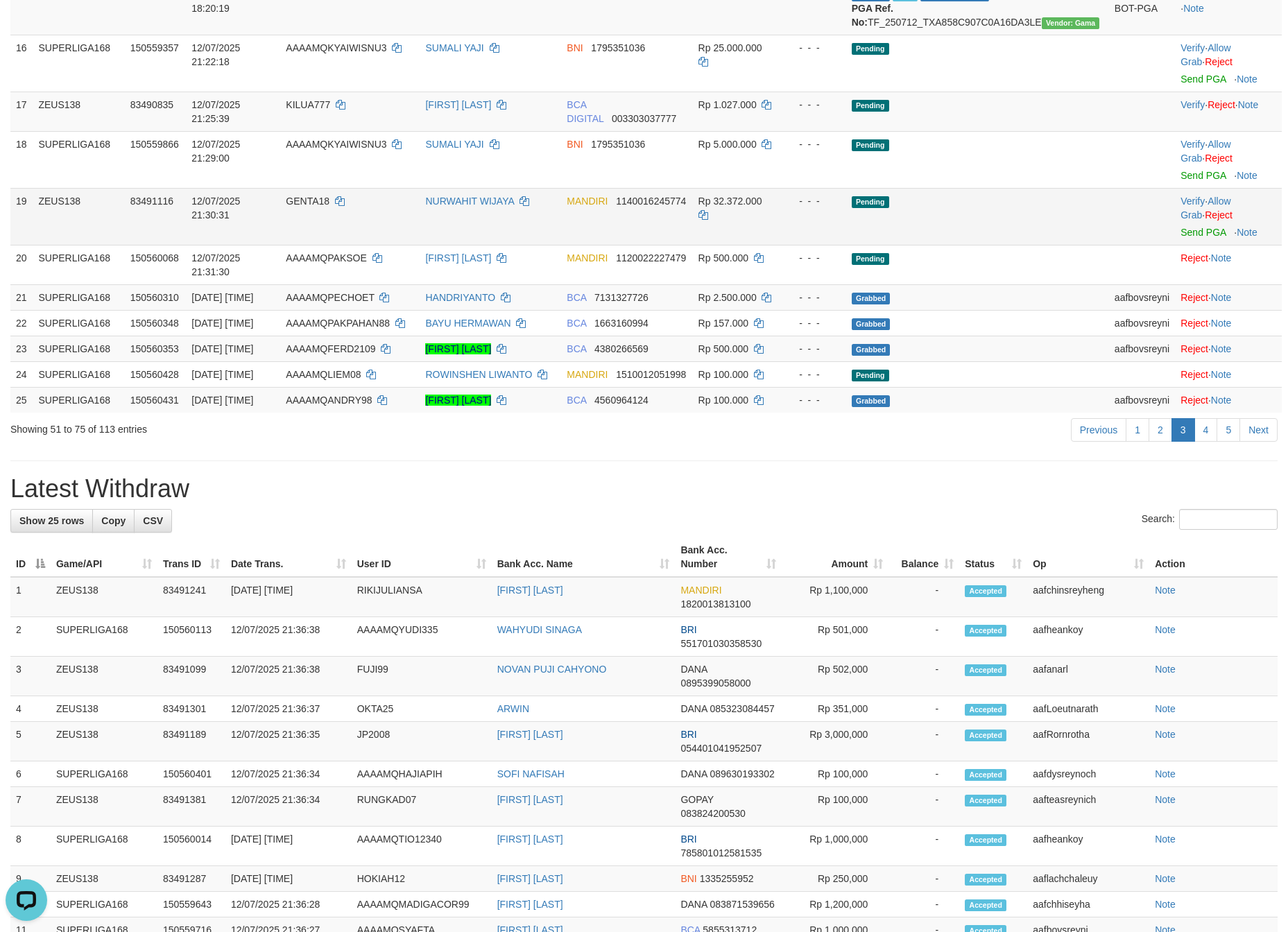 scroll, scrollTop: 1040, scrollLeft: 0, axis: vertical 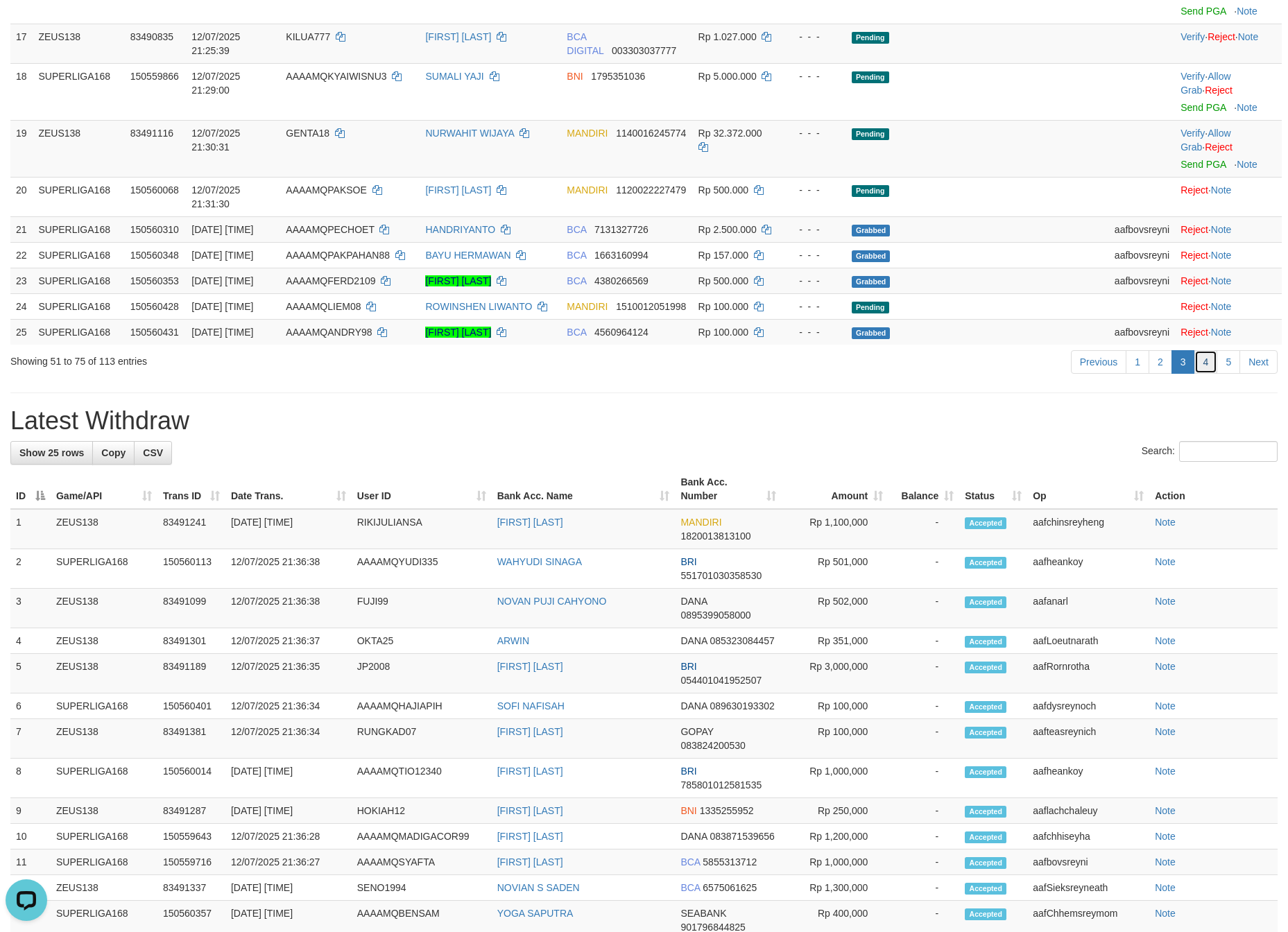 click on "4" at bounding box center [1206, 362] 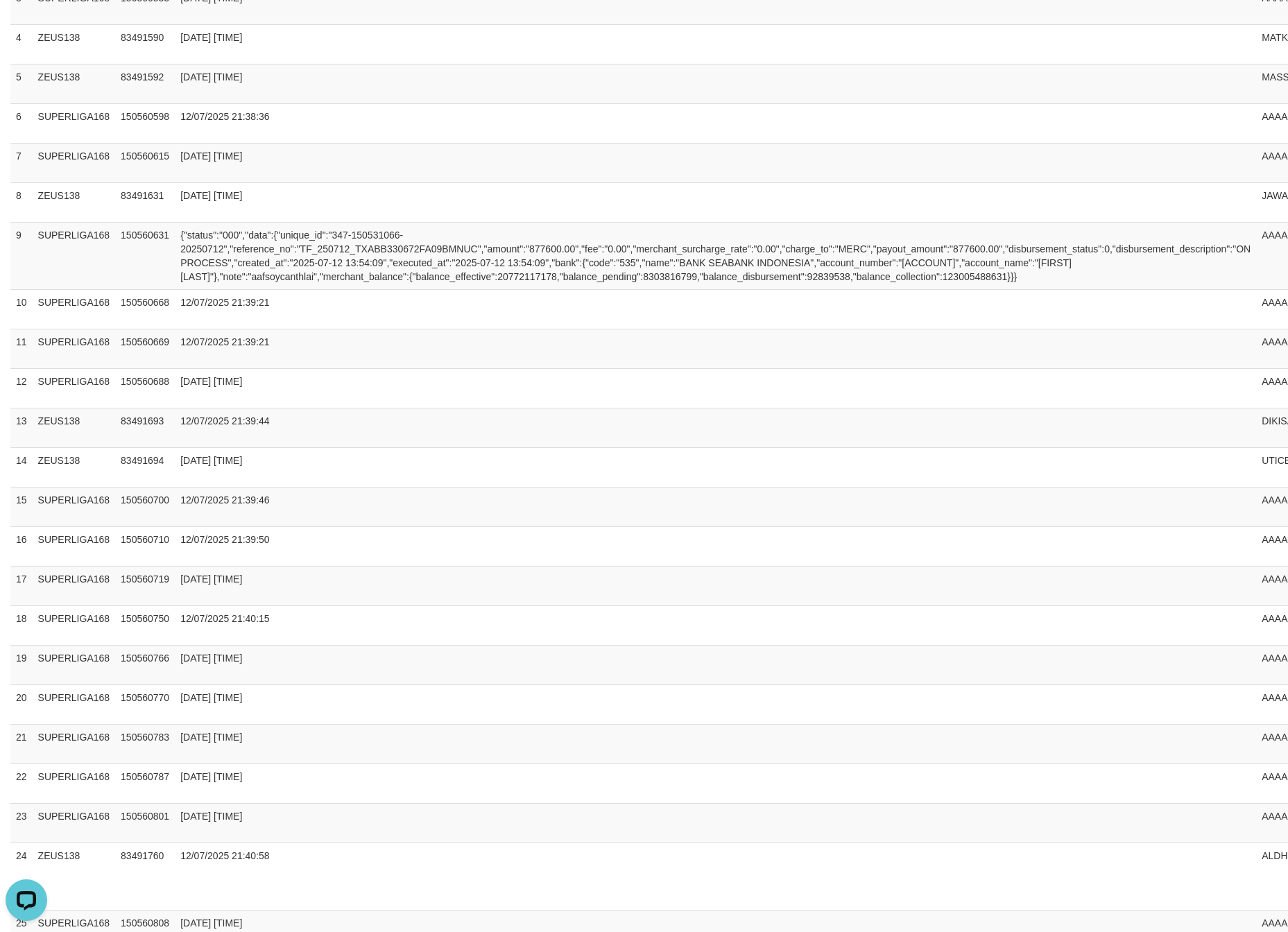 scroll, scrollTop: 358, scrollLeft: 0, axis: vertical 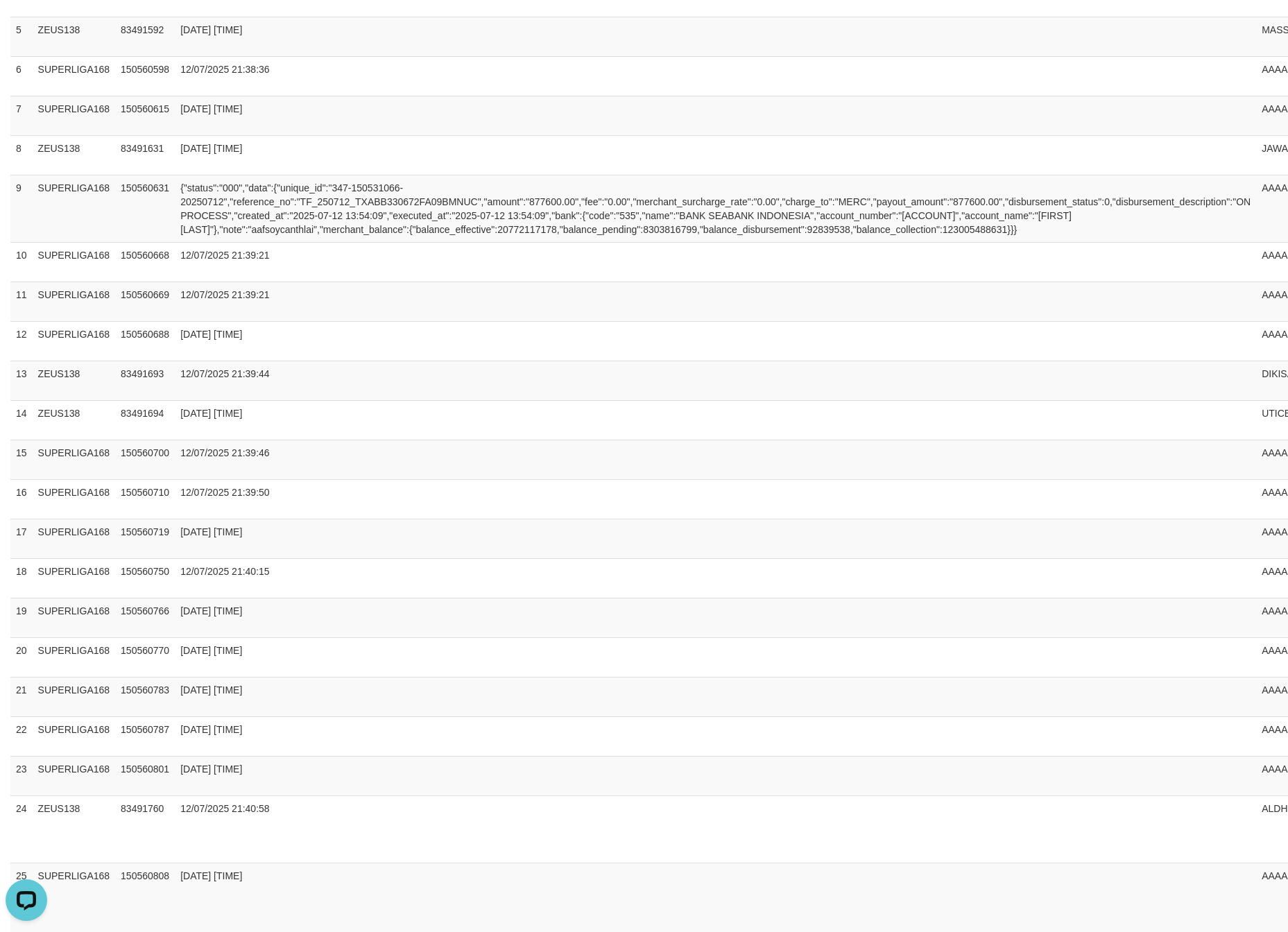 click on "5" at bounding box center (1228, 951) 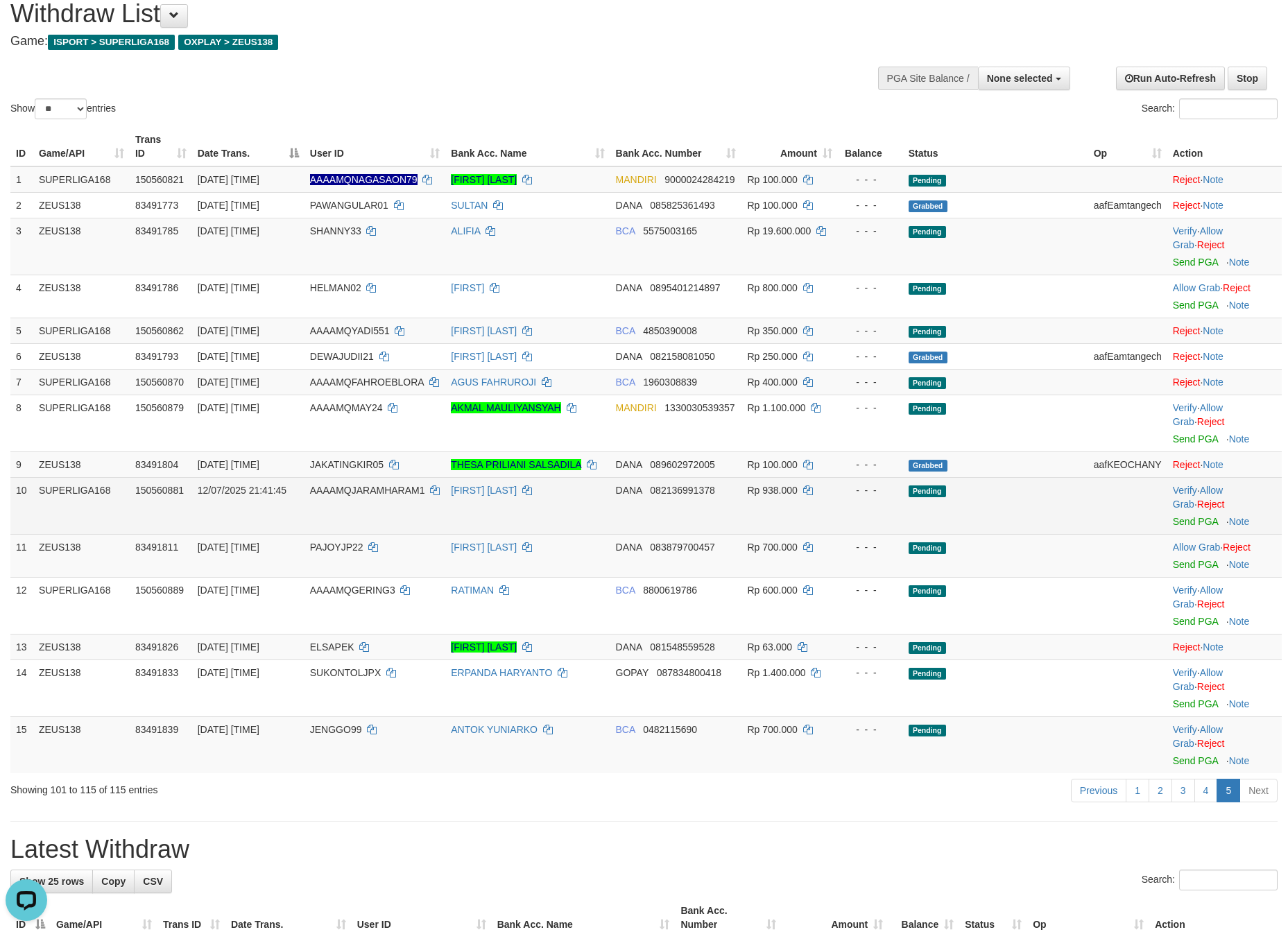 scroll, scrollTop: 46, scrollLeft: 0, axis: vertical 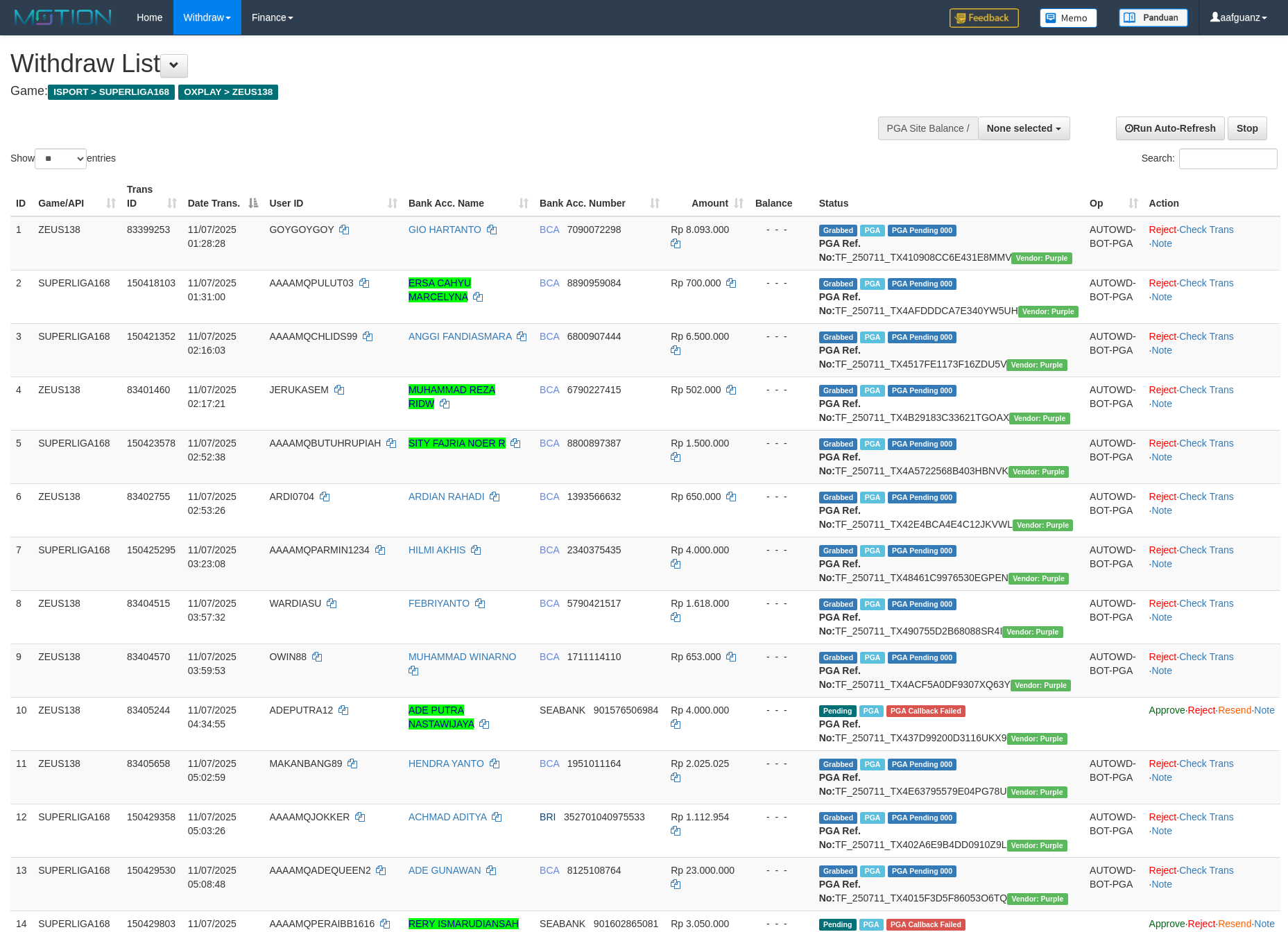 select 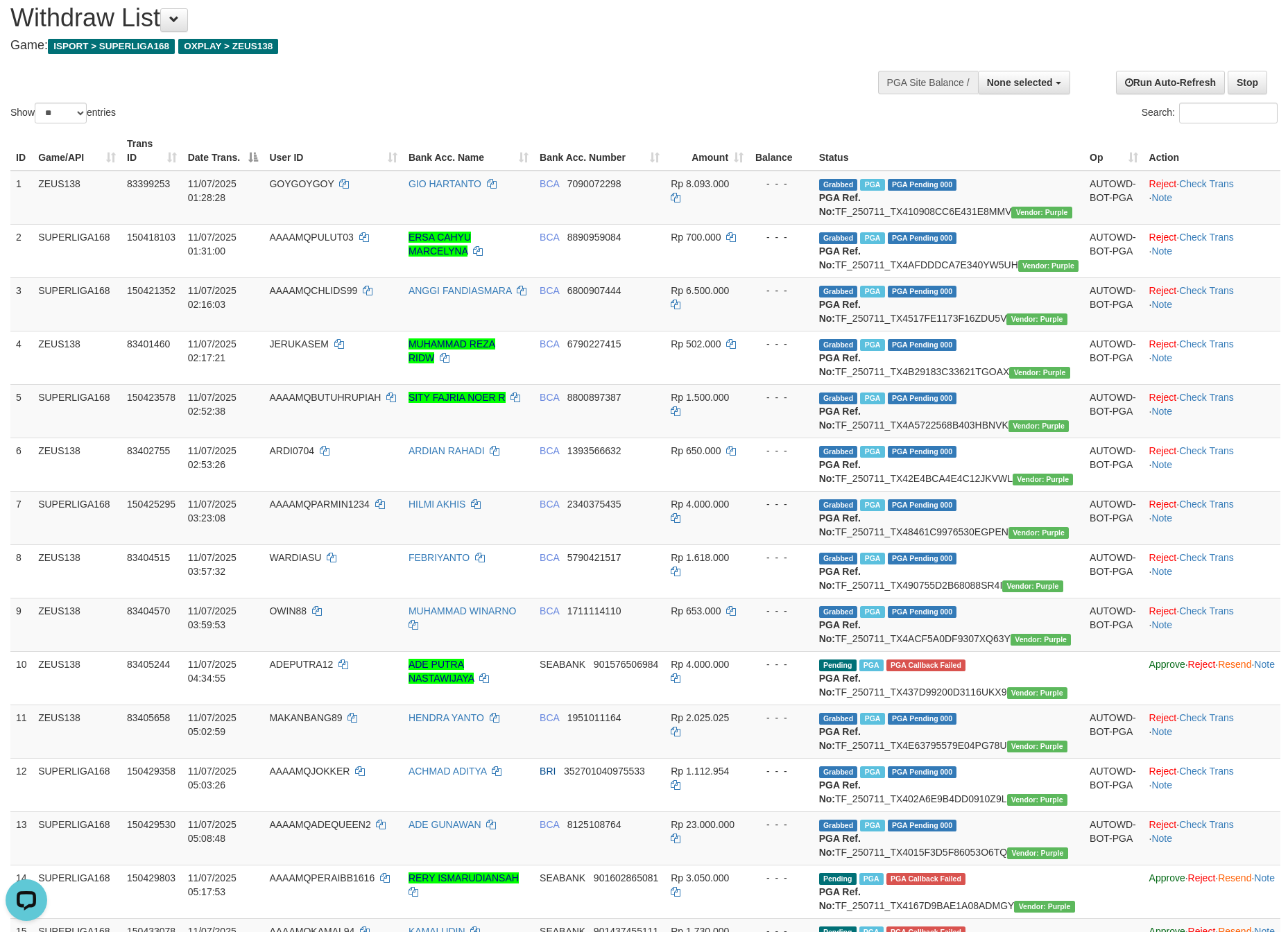 scroll, scrollTop: 0, scrollLeft: 0, axis: both 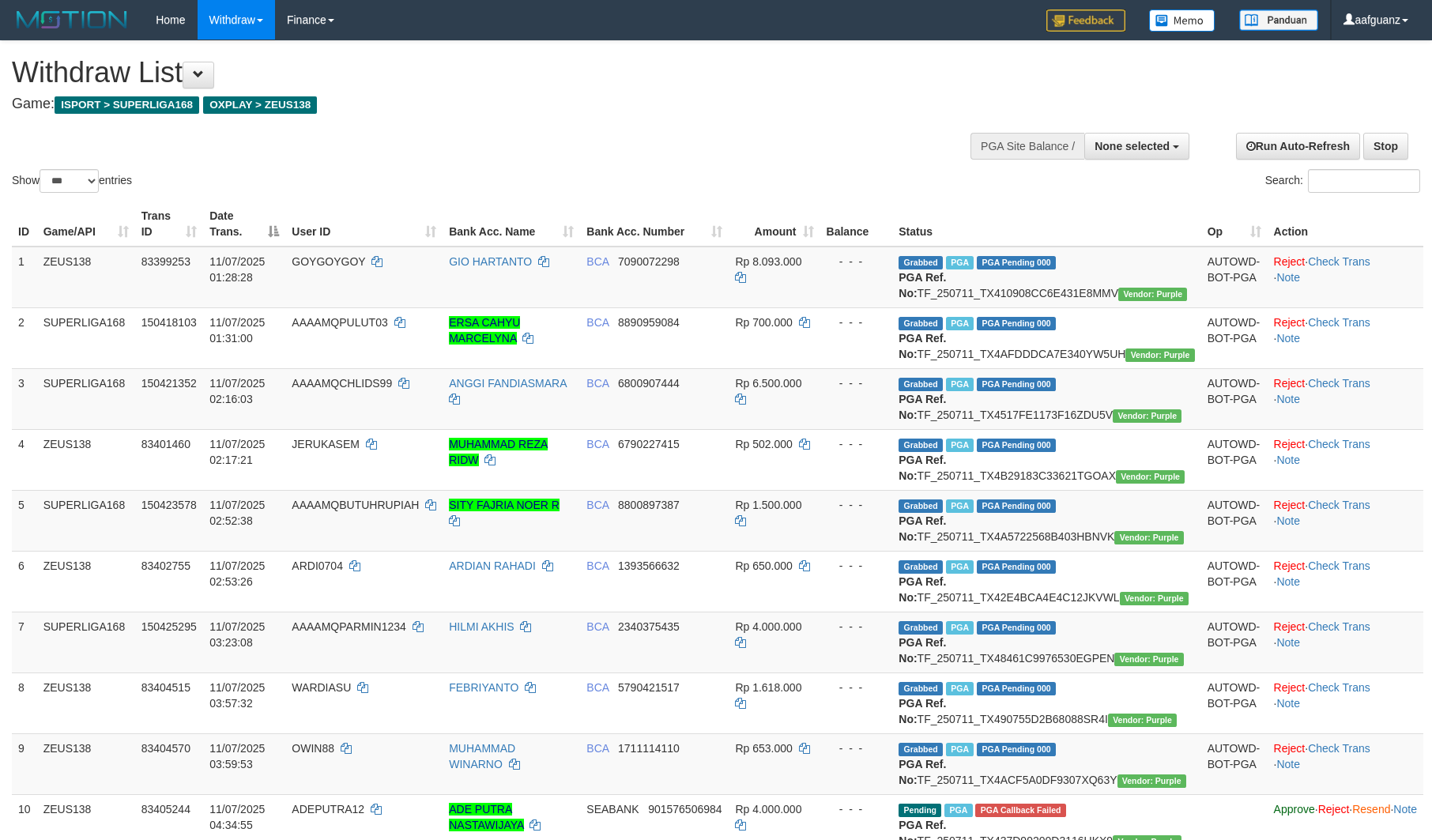 select 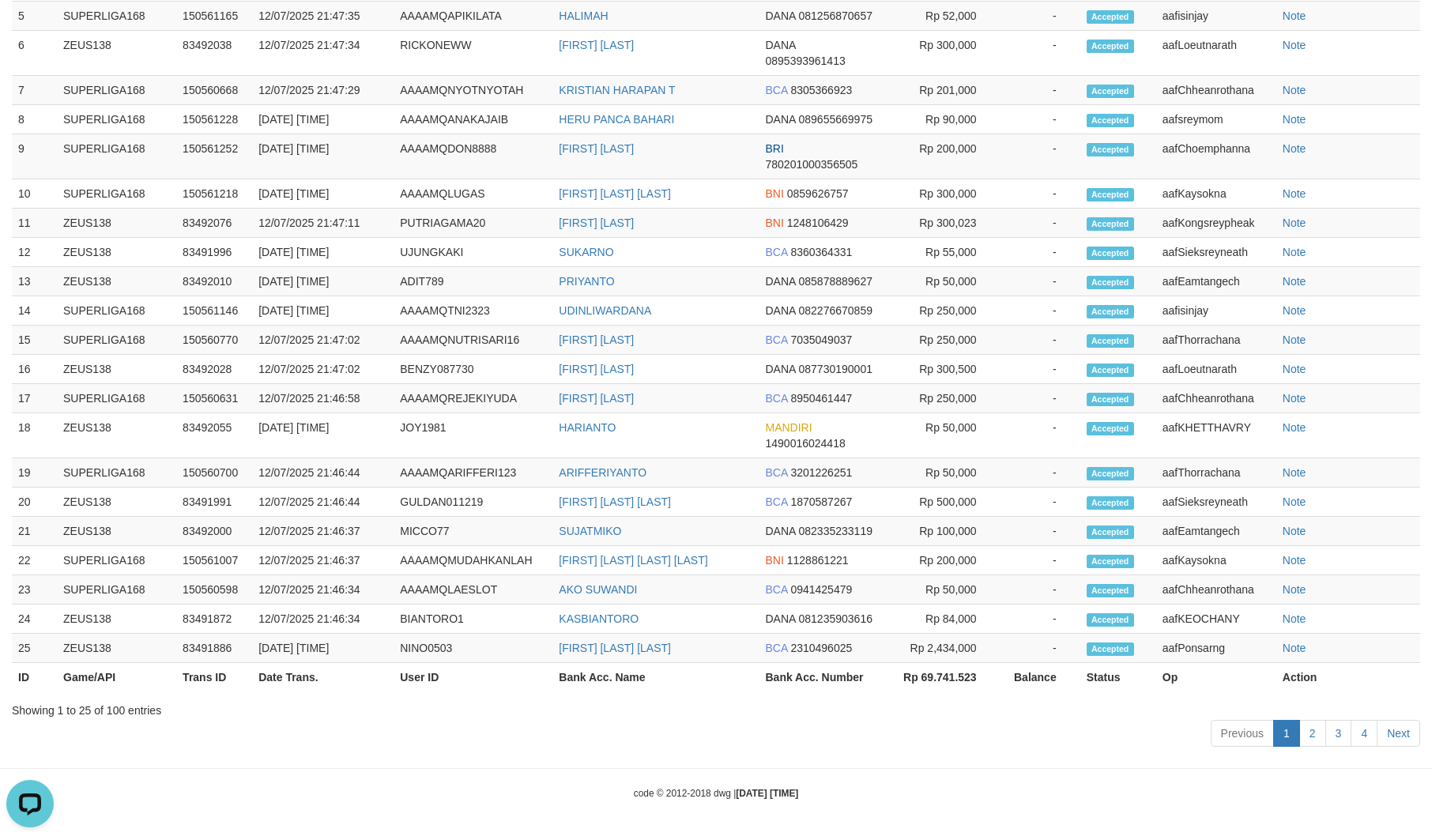 scroll, scrollTop: 0, scrollLeft: 0, axis: both 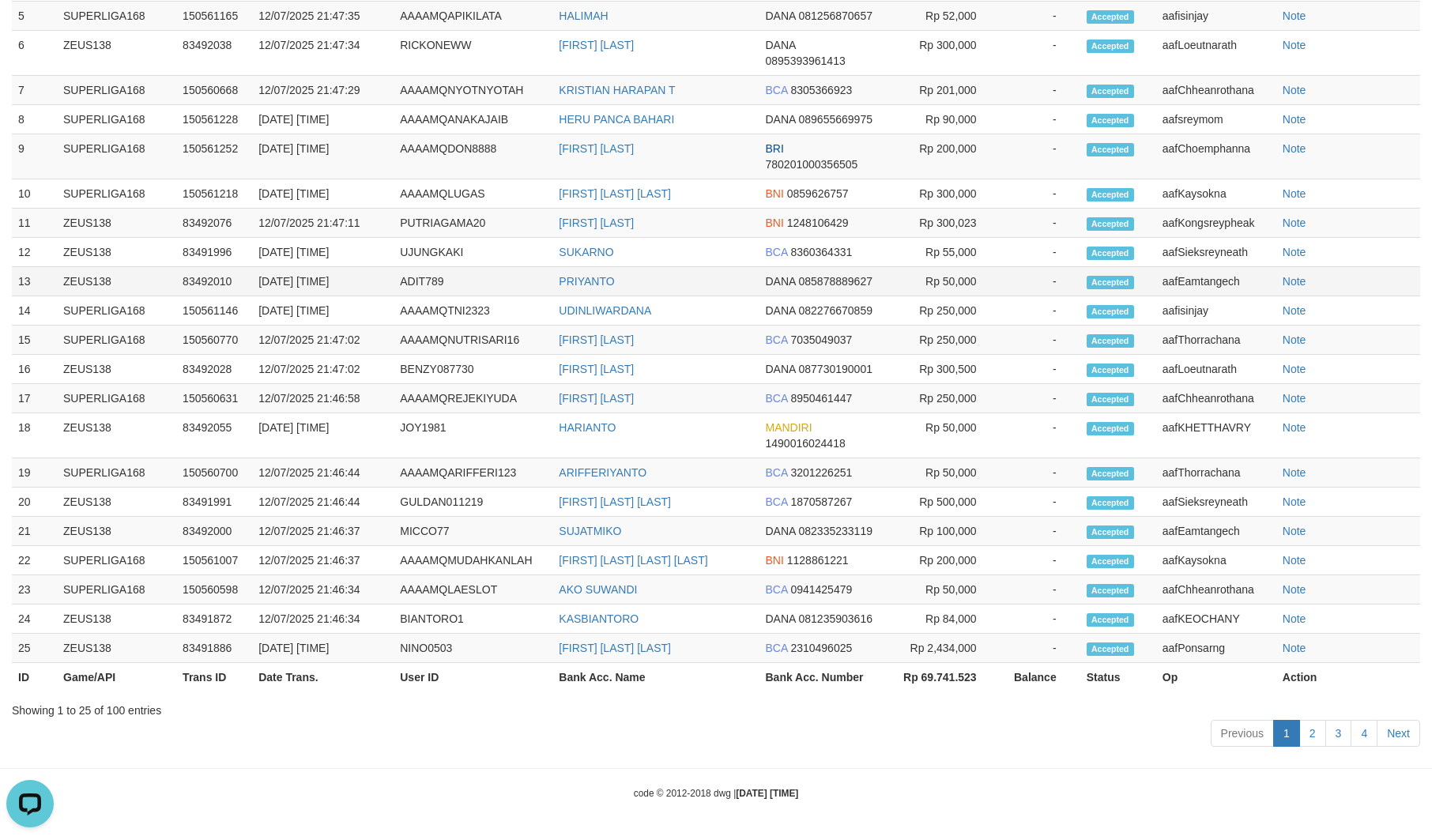 click on "PRIYANTO" at bounding box center [655, 281] 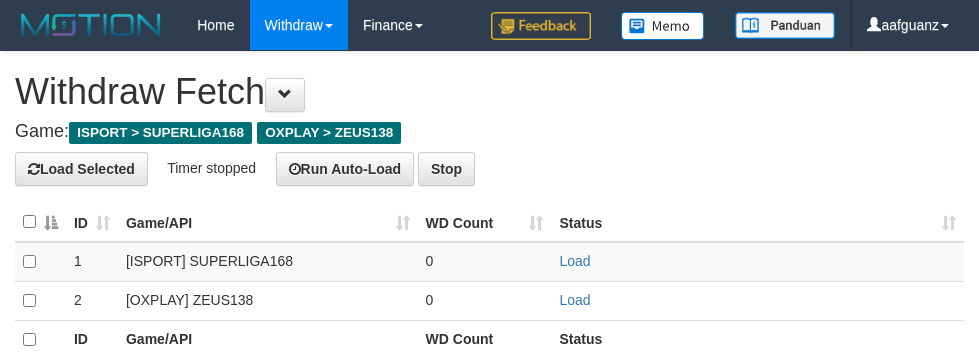 scroll, scrollTop: 0, scrollLeft: 0, axis: both 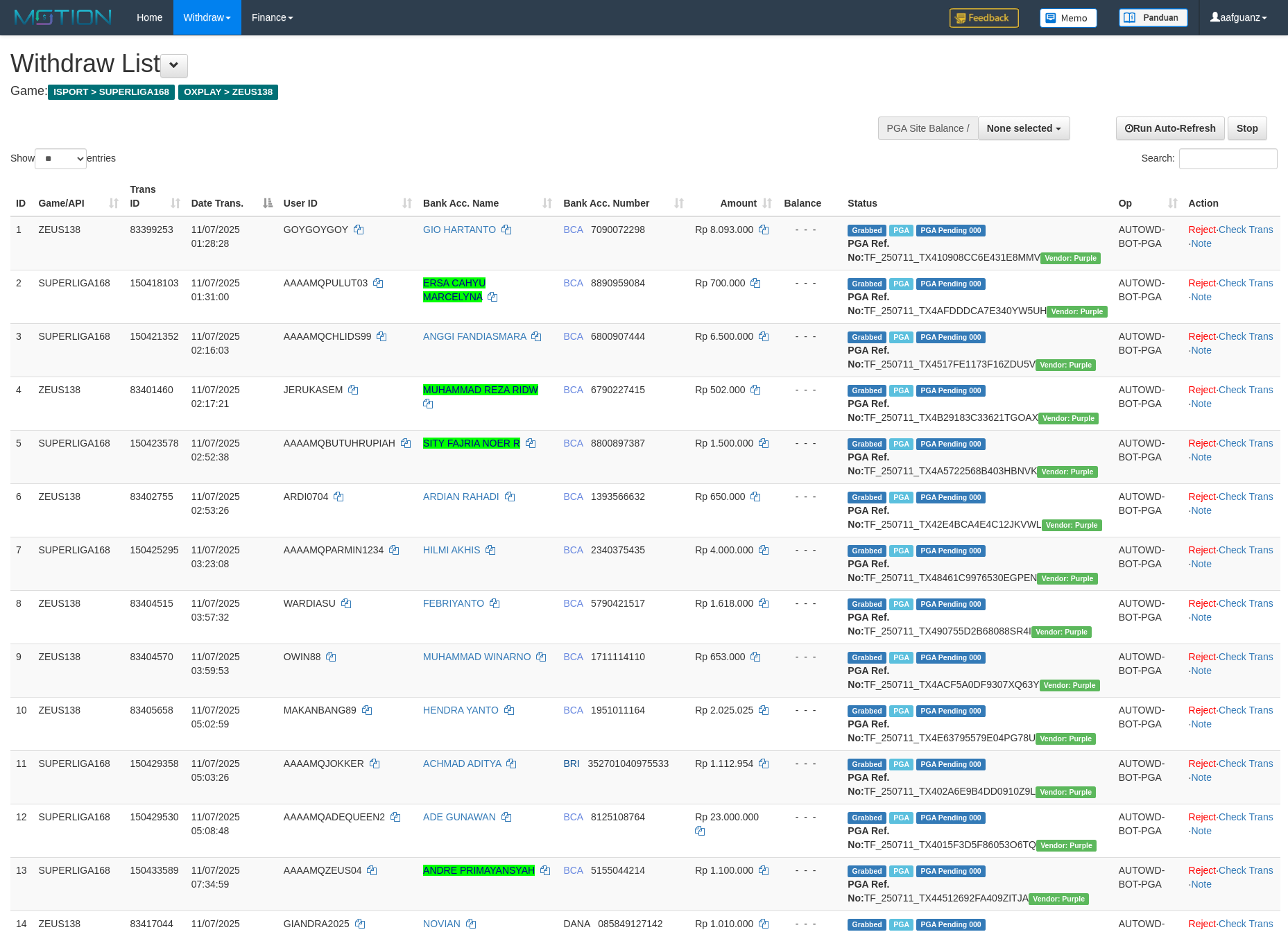 select 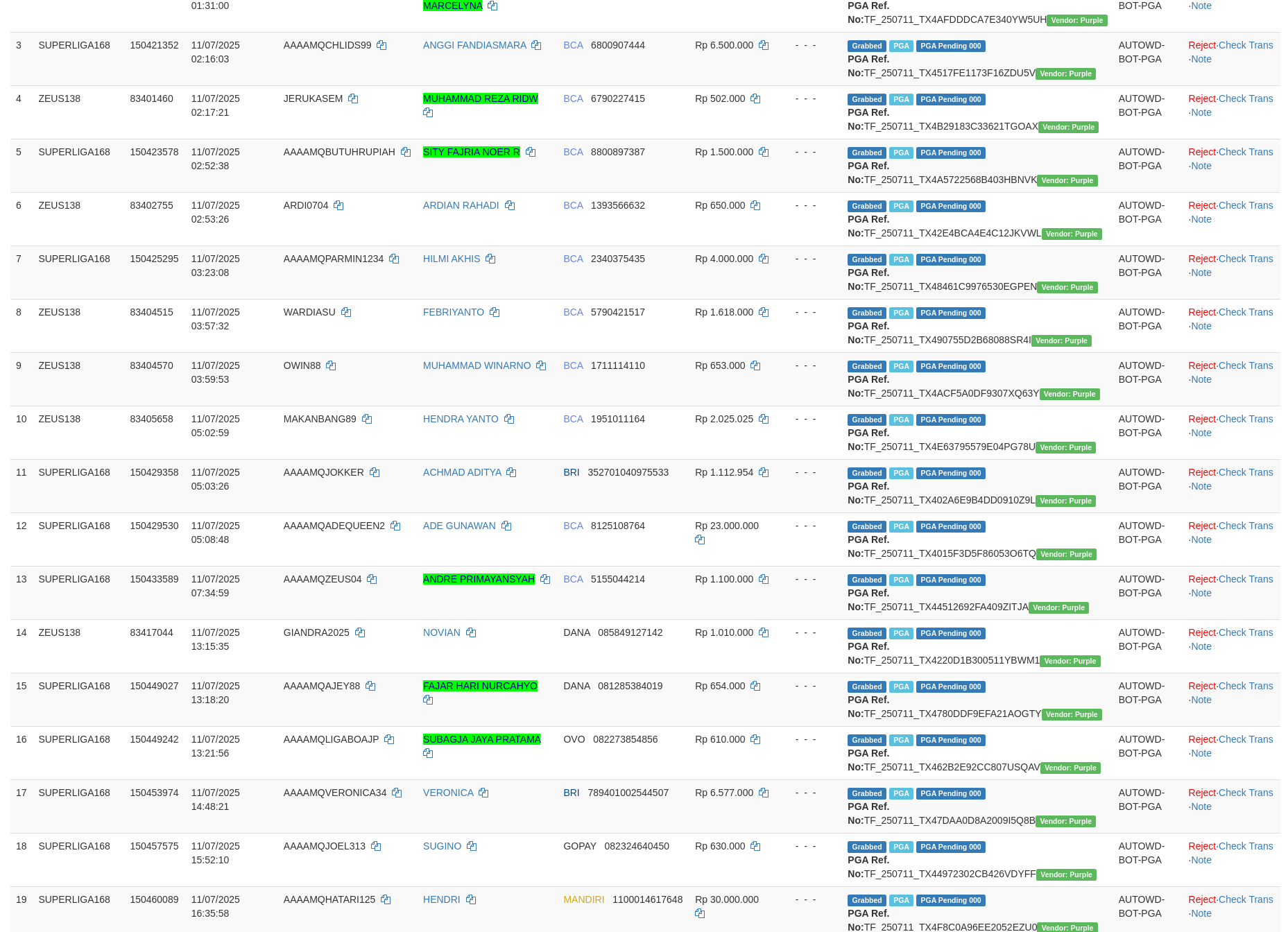 scroll, scrollTop: 254, scrollLeft: 0, axis: vertical 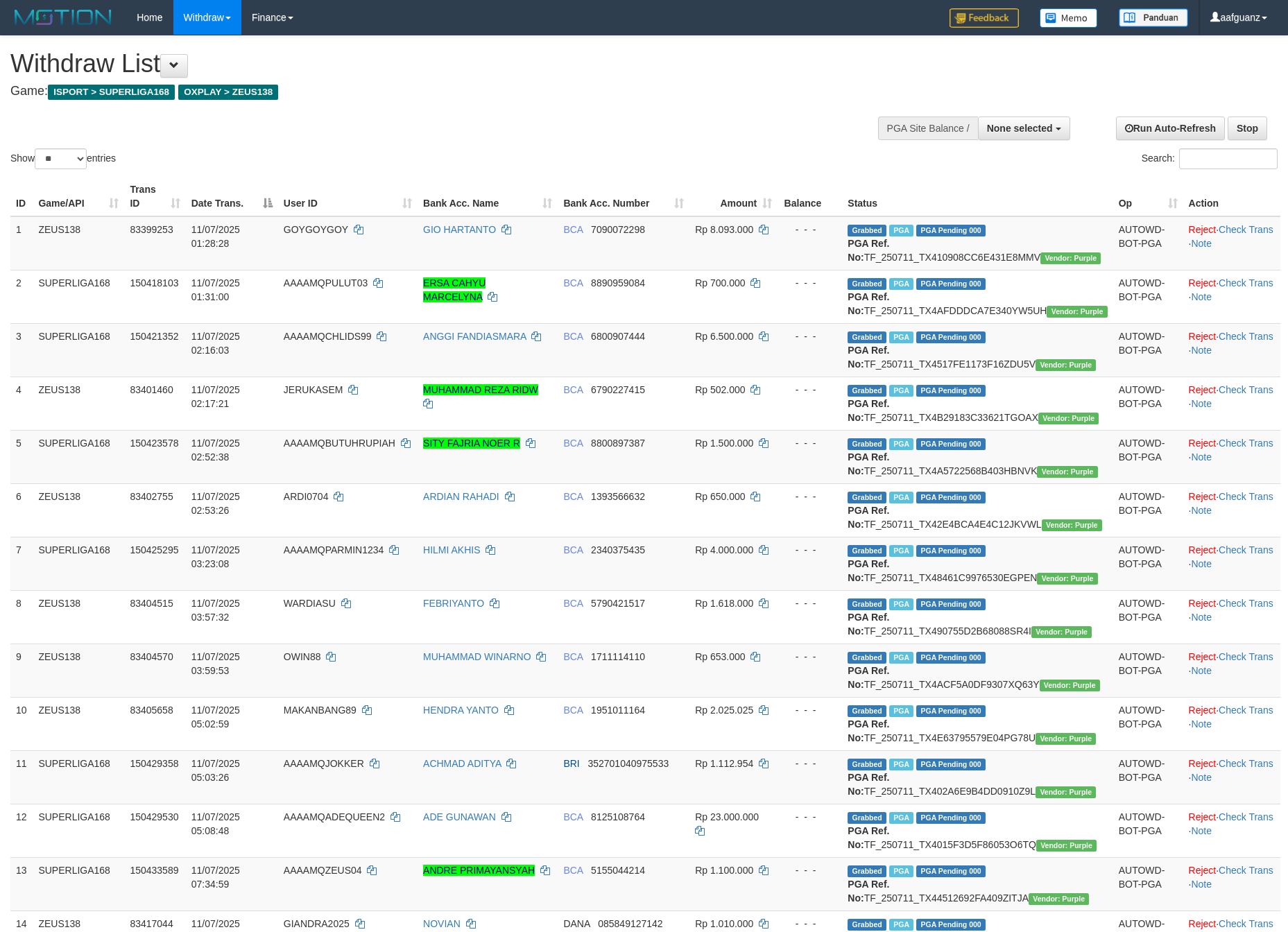 select 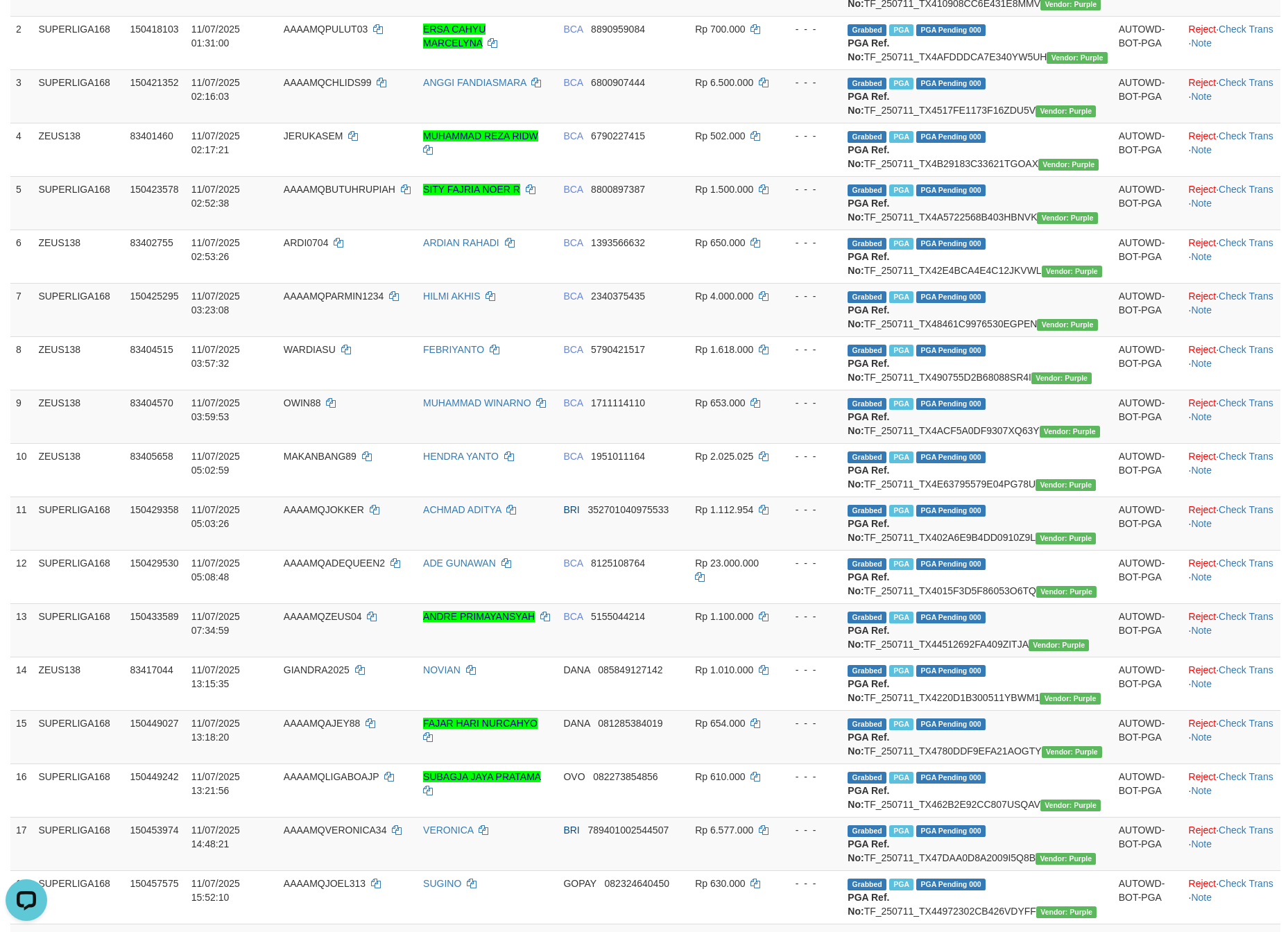 scroll, scrollTop: 0, scrollLeft: 0, axis: both 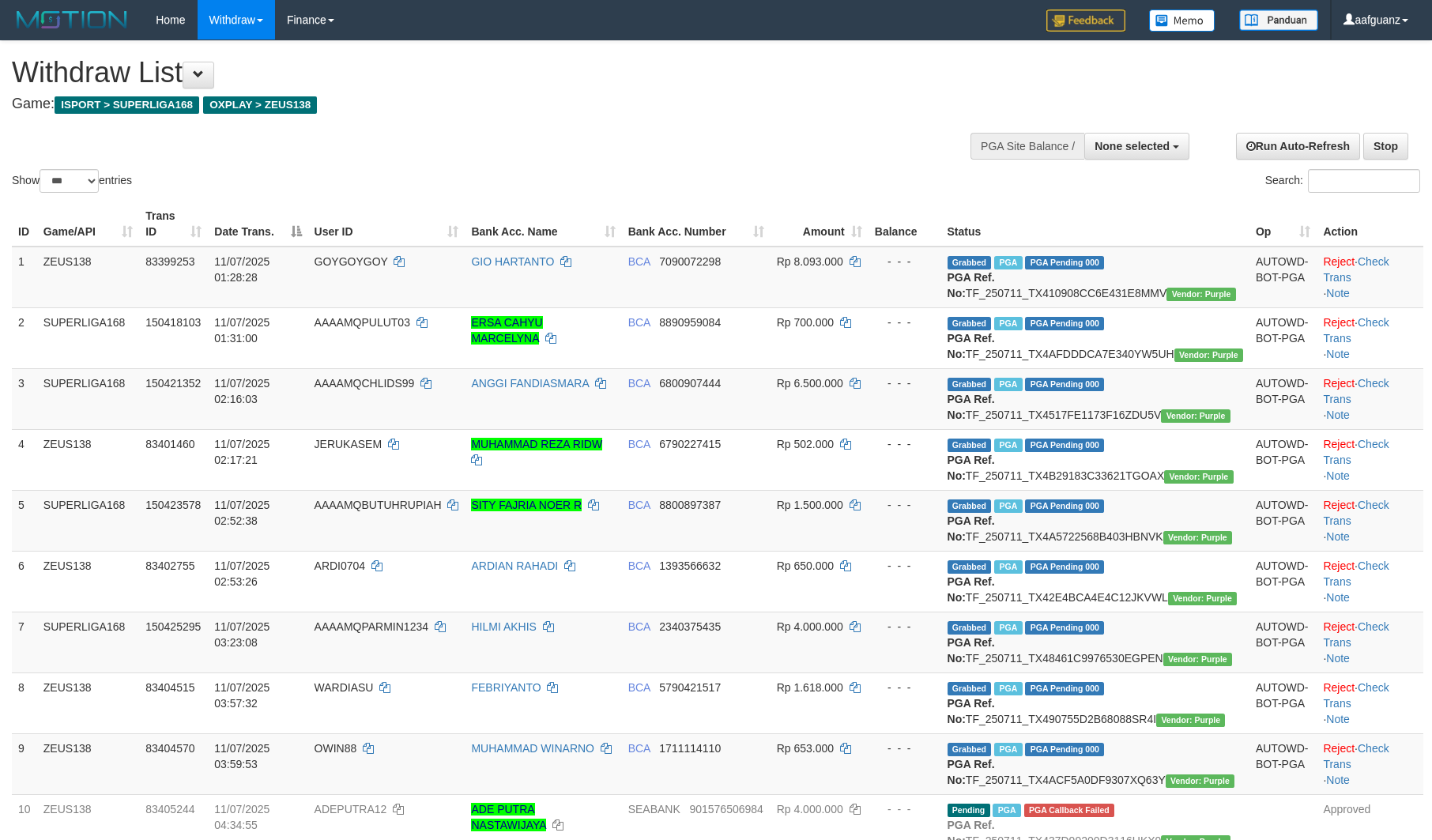 select 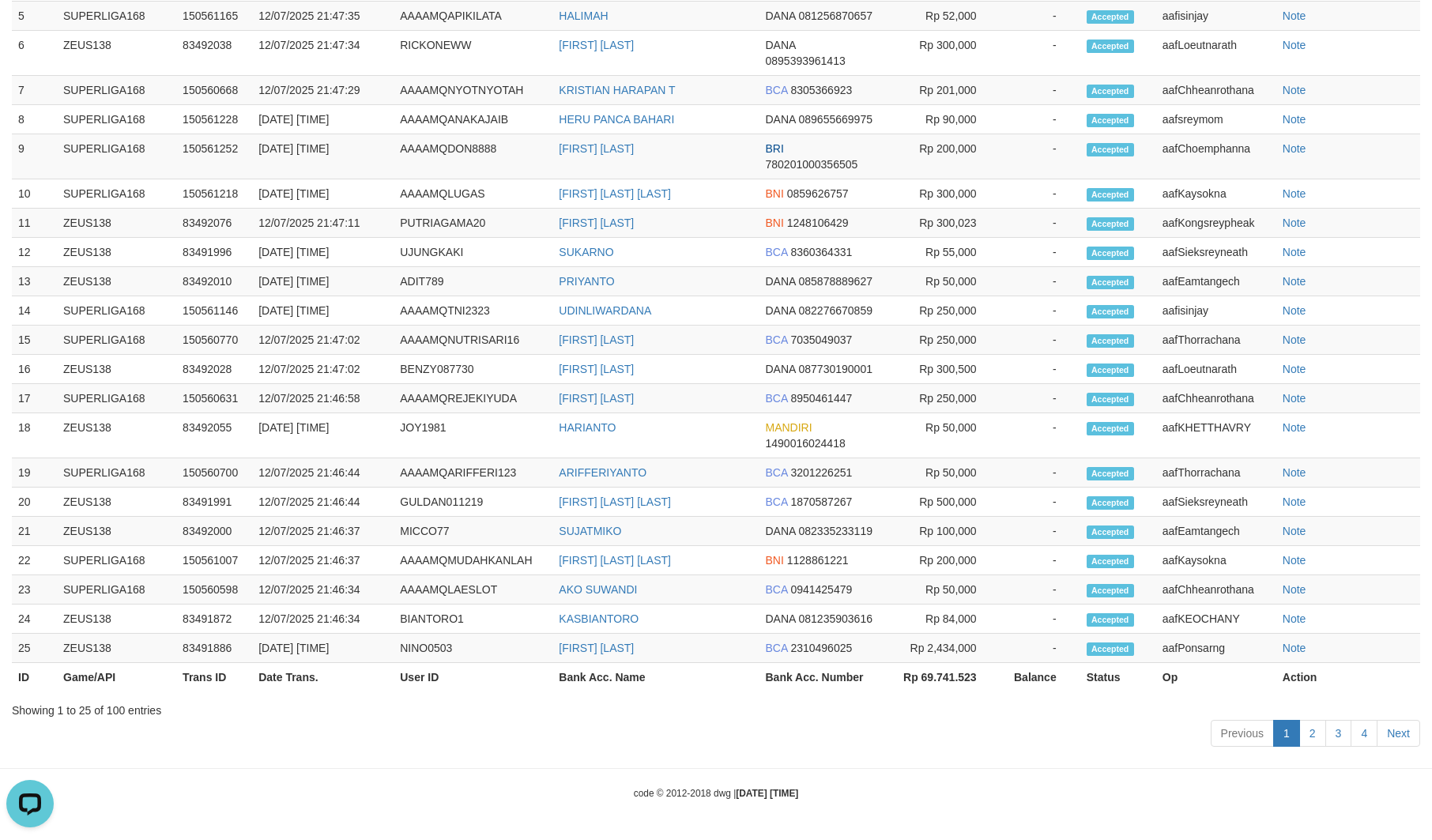 scroll, scrollTop: 0, scrollLeft: 0, axis: both 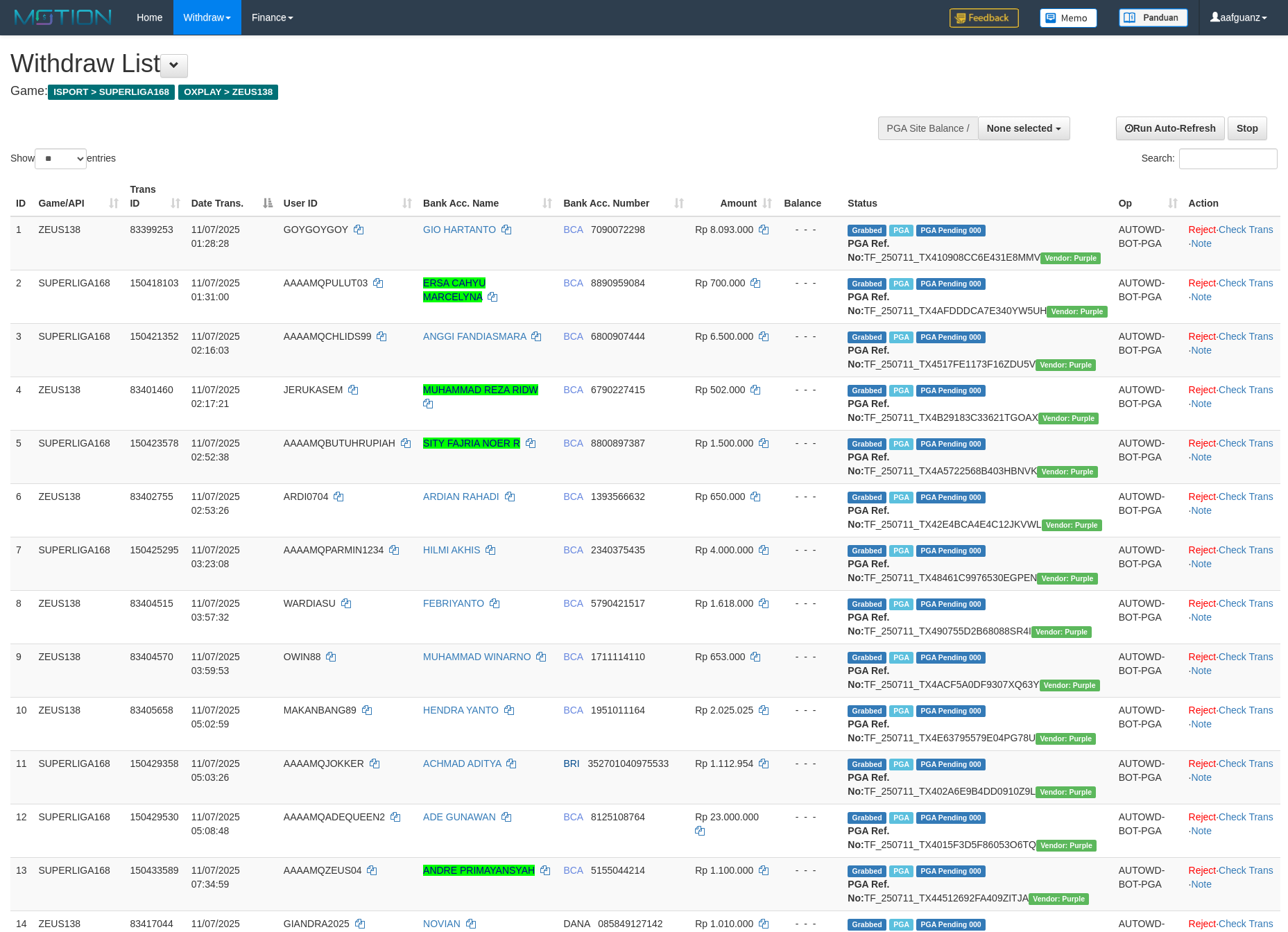select 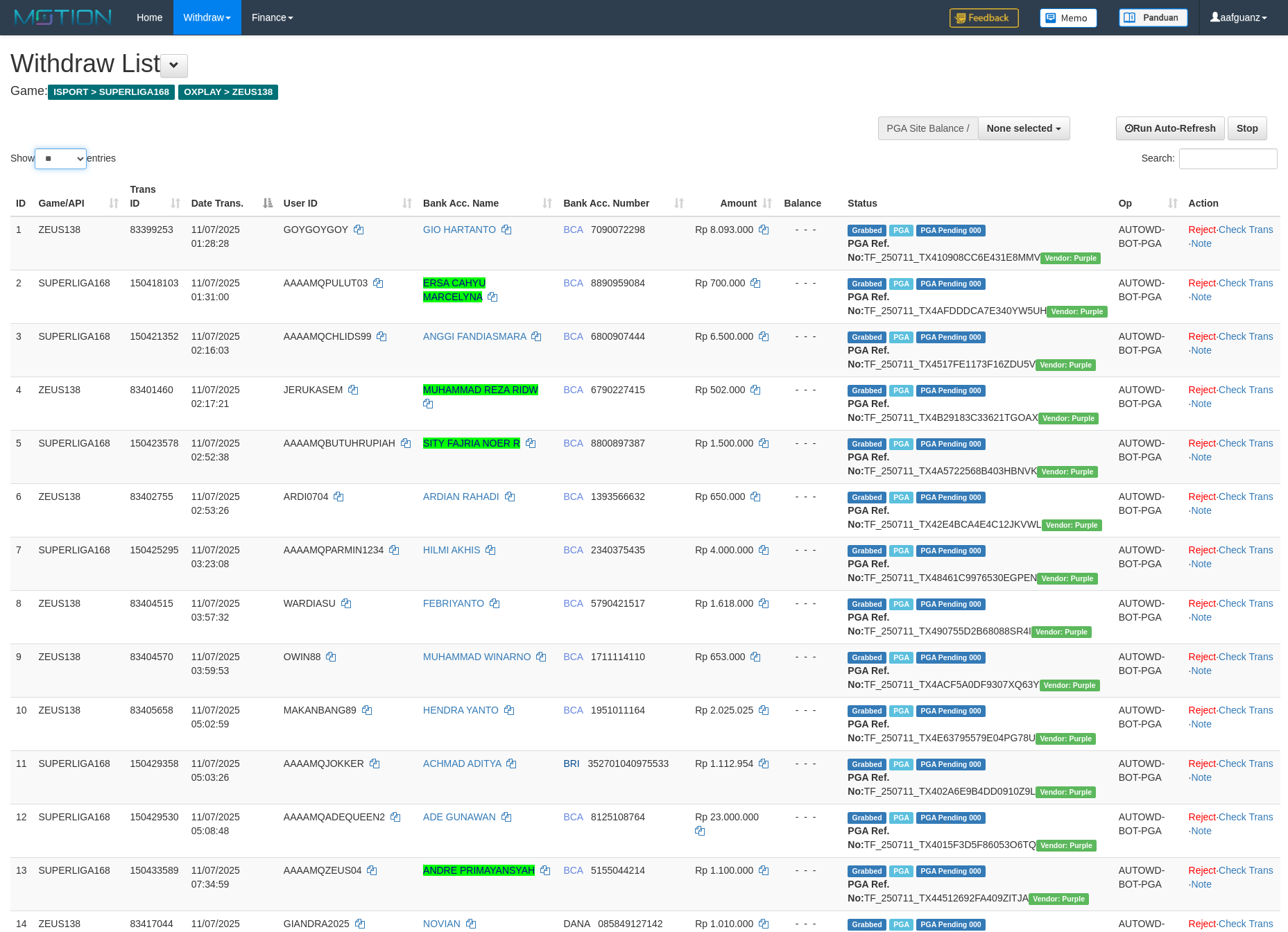 drag, startPoint x: 67, startPoint y: 156, endPoint x: 69, endPoint y: 164, distance: 8.246211 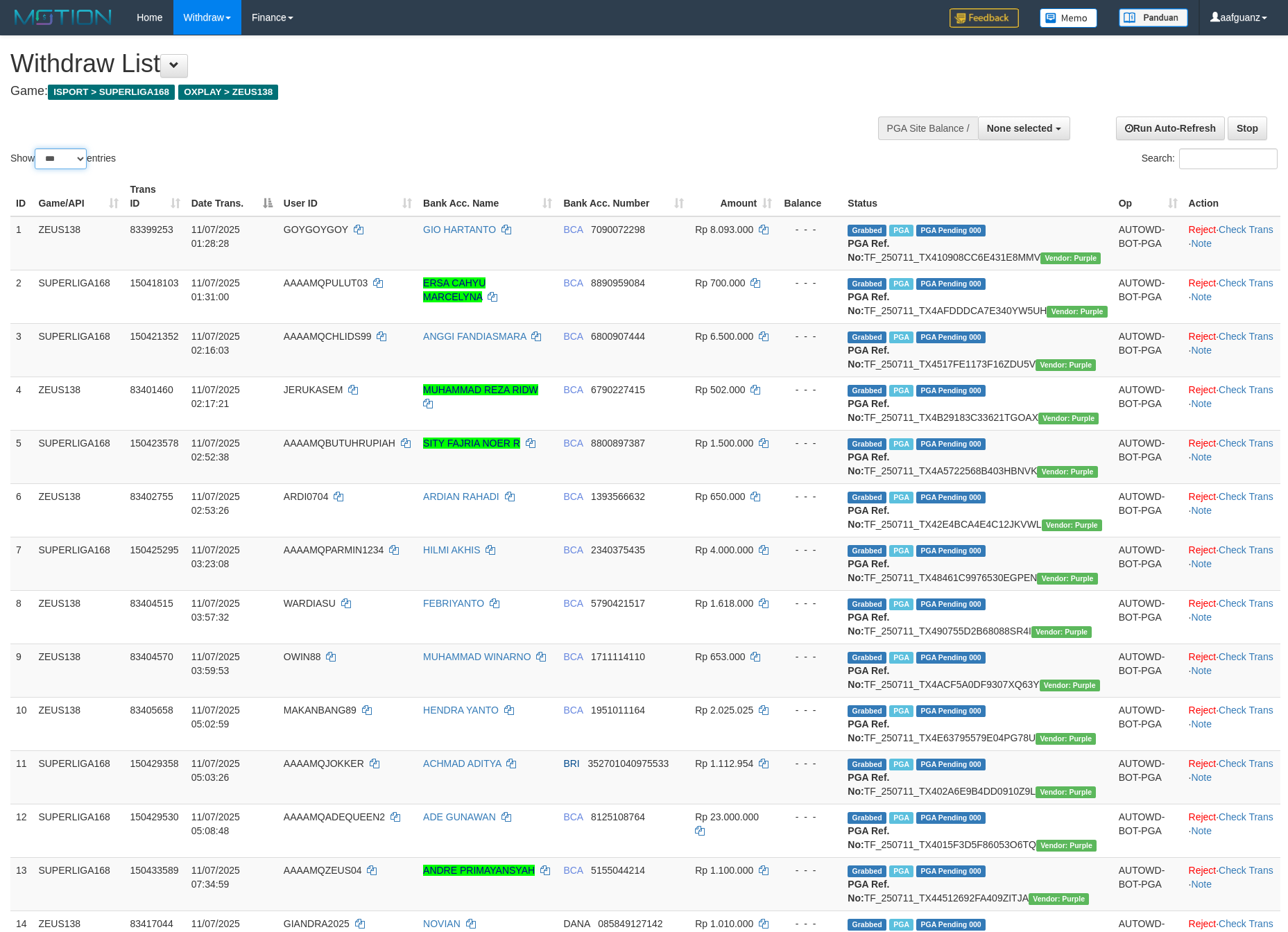 click on "** ** ** ***" at bounding box center (60, 159) 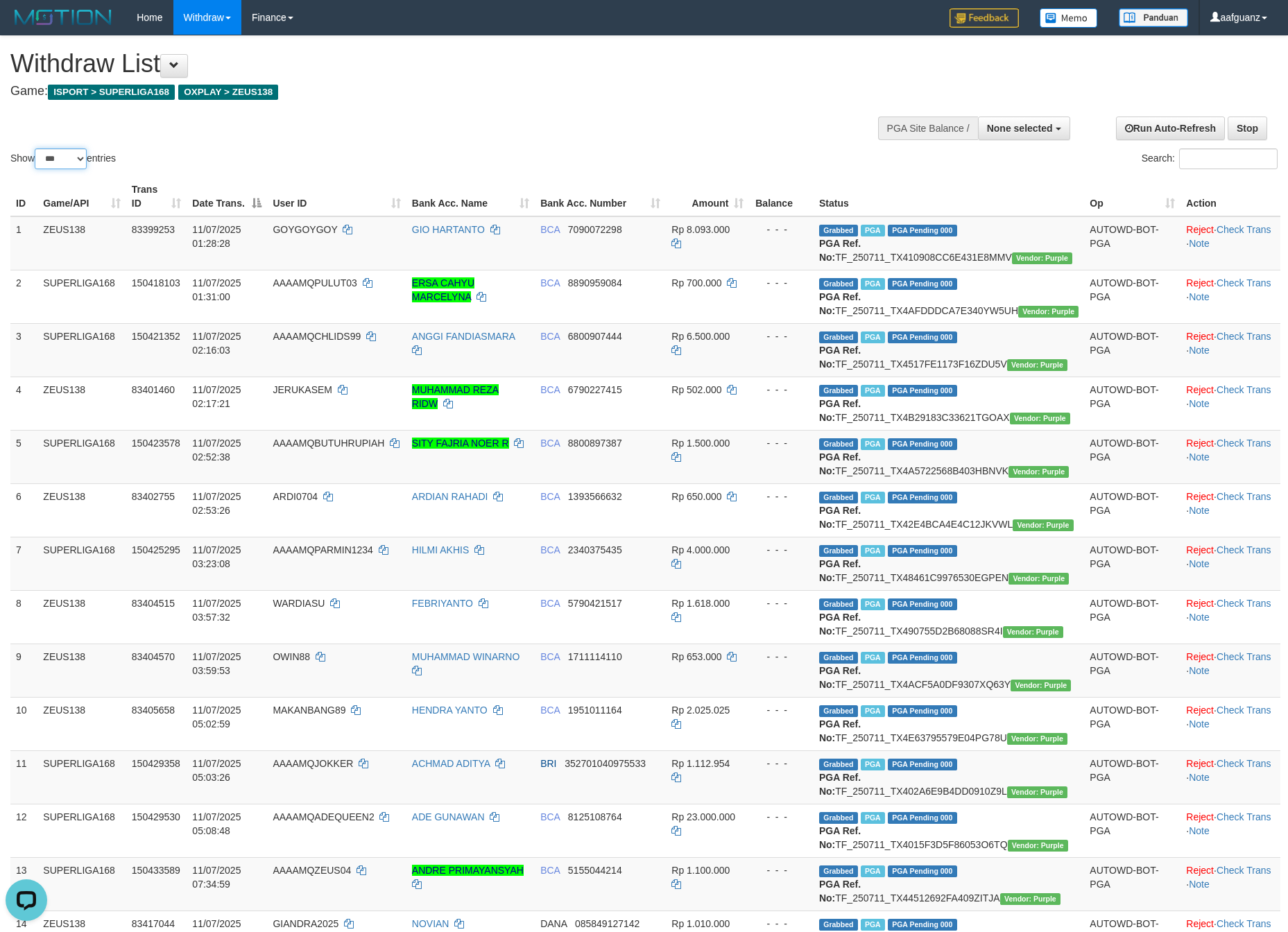 scroll, scrollTop: 0, scrollLeft: 0, axis: both 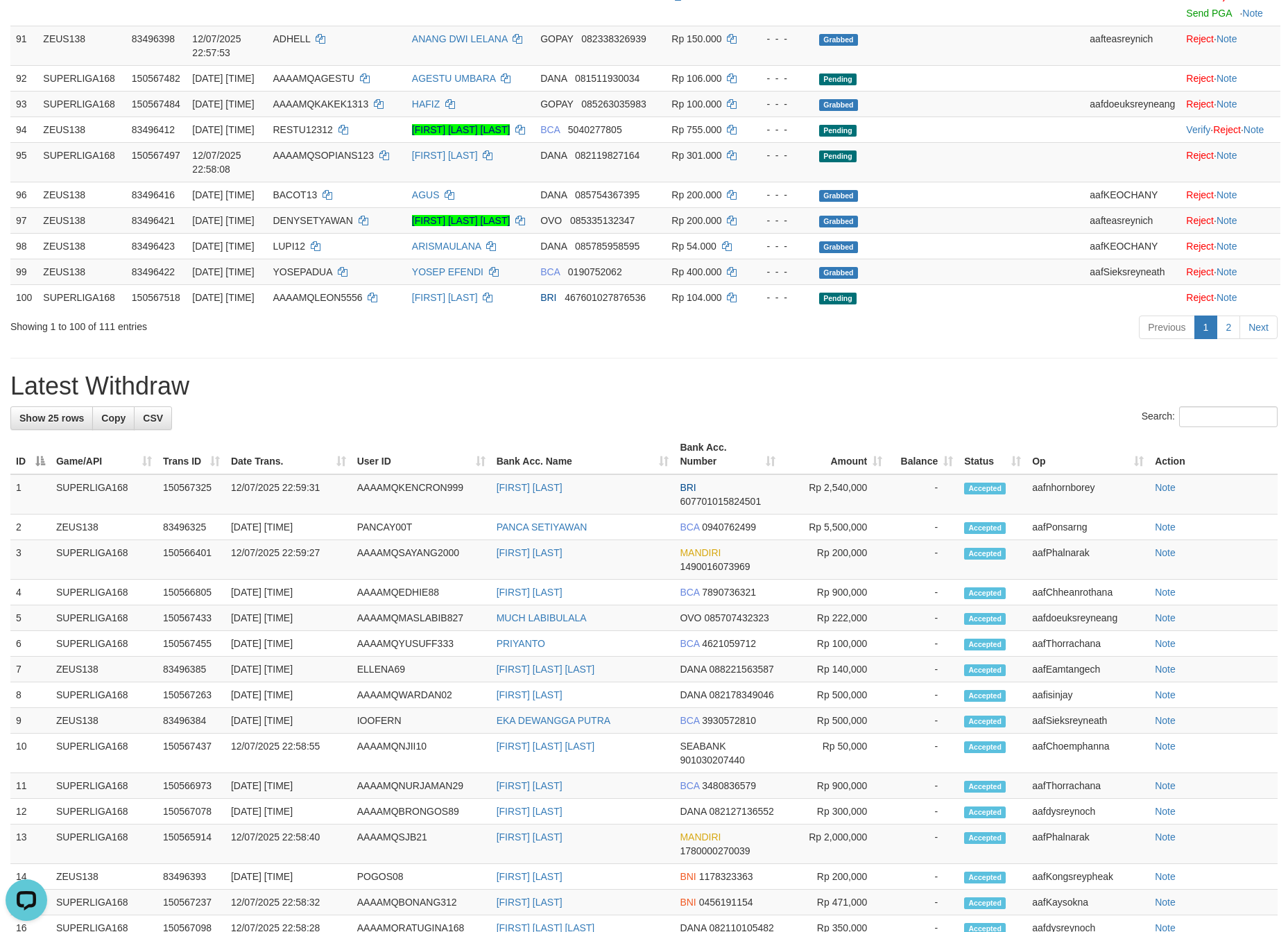 click on "WOMMLY" at bounding box center (336, -392) 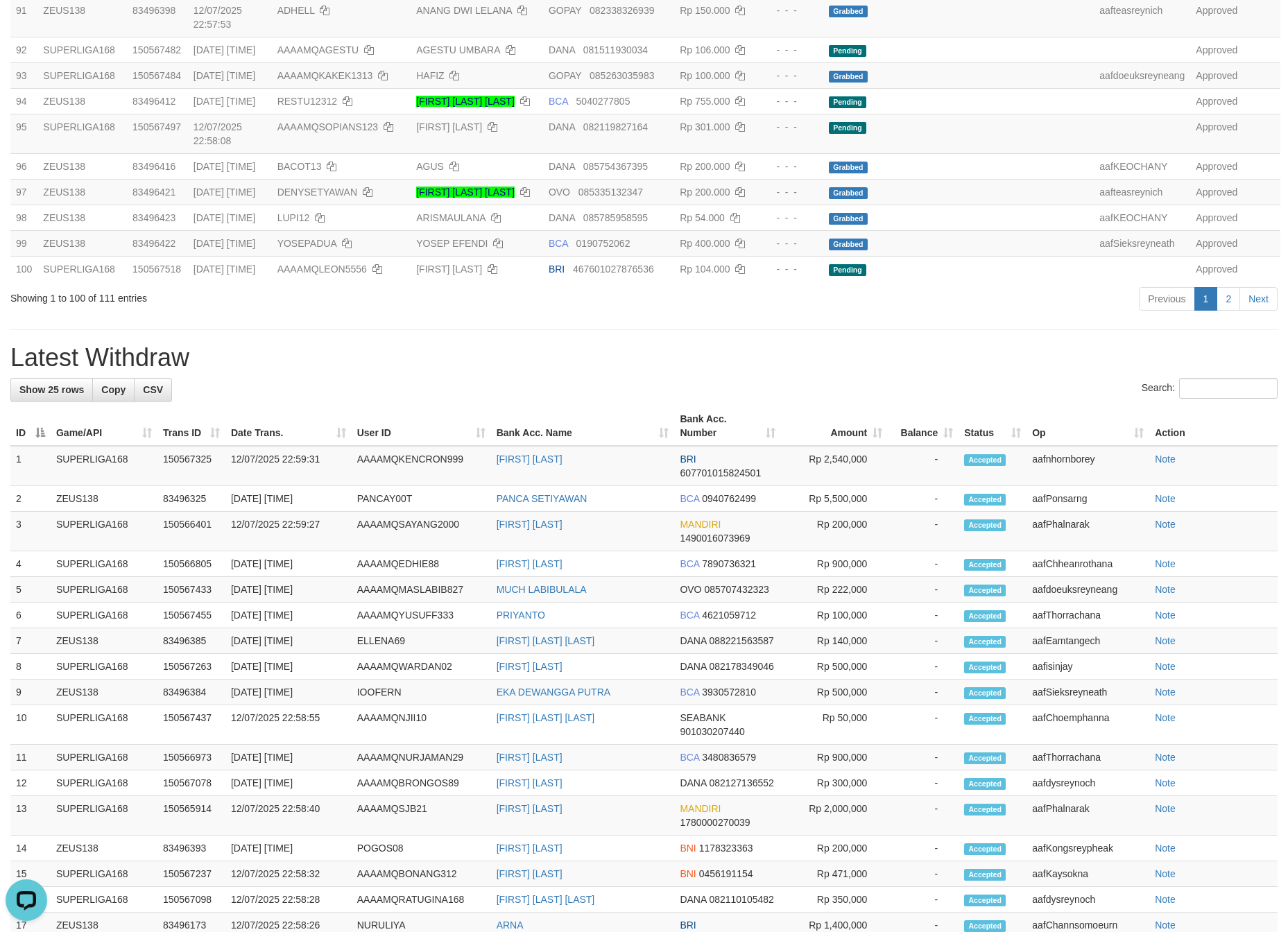 scroll, scrollTop: 4438, scrollLeft: 0, axis: vertical 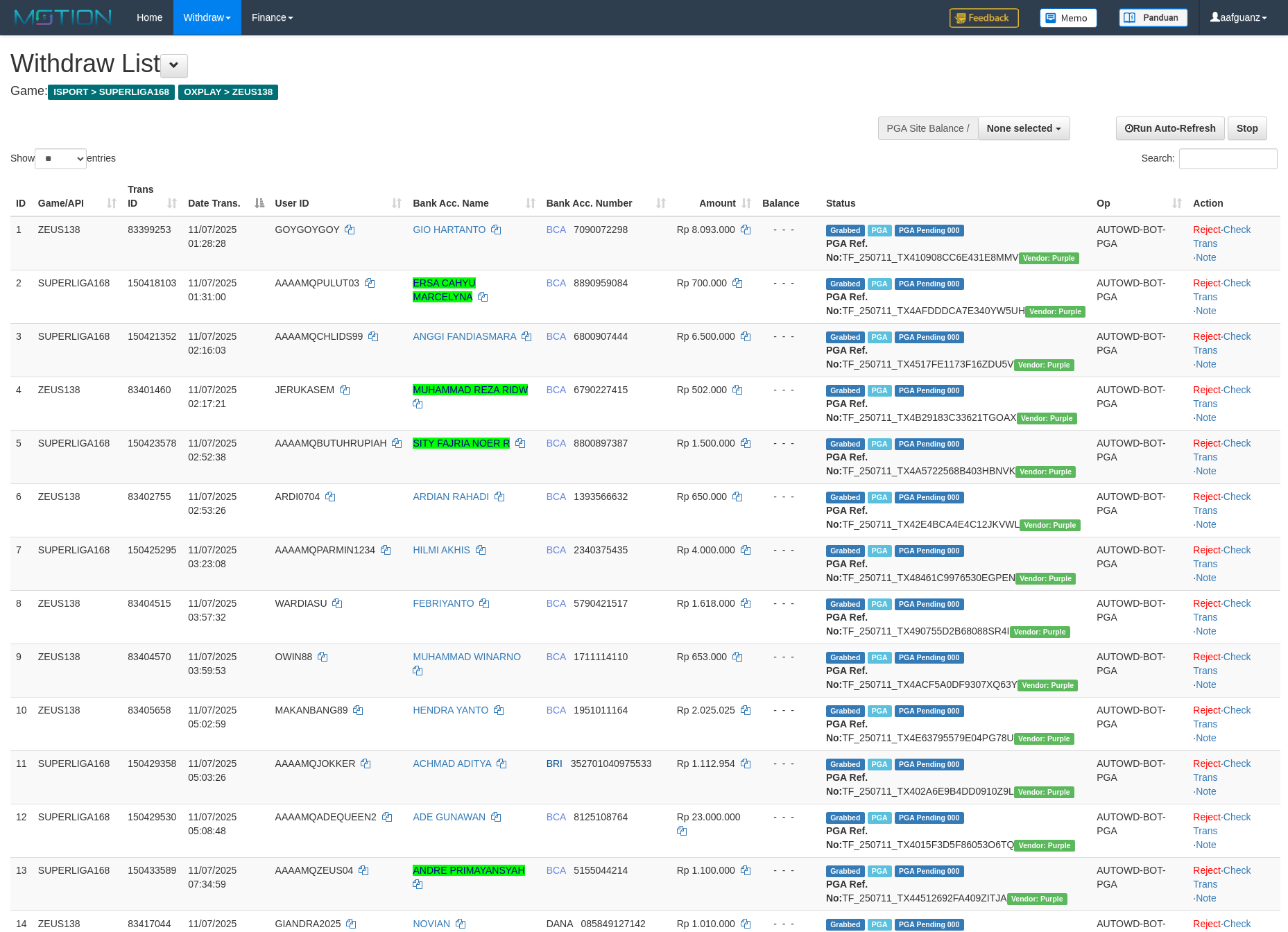 select 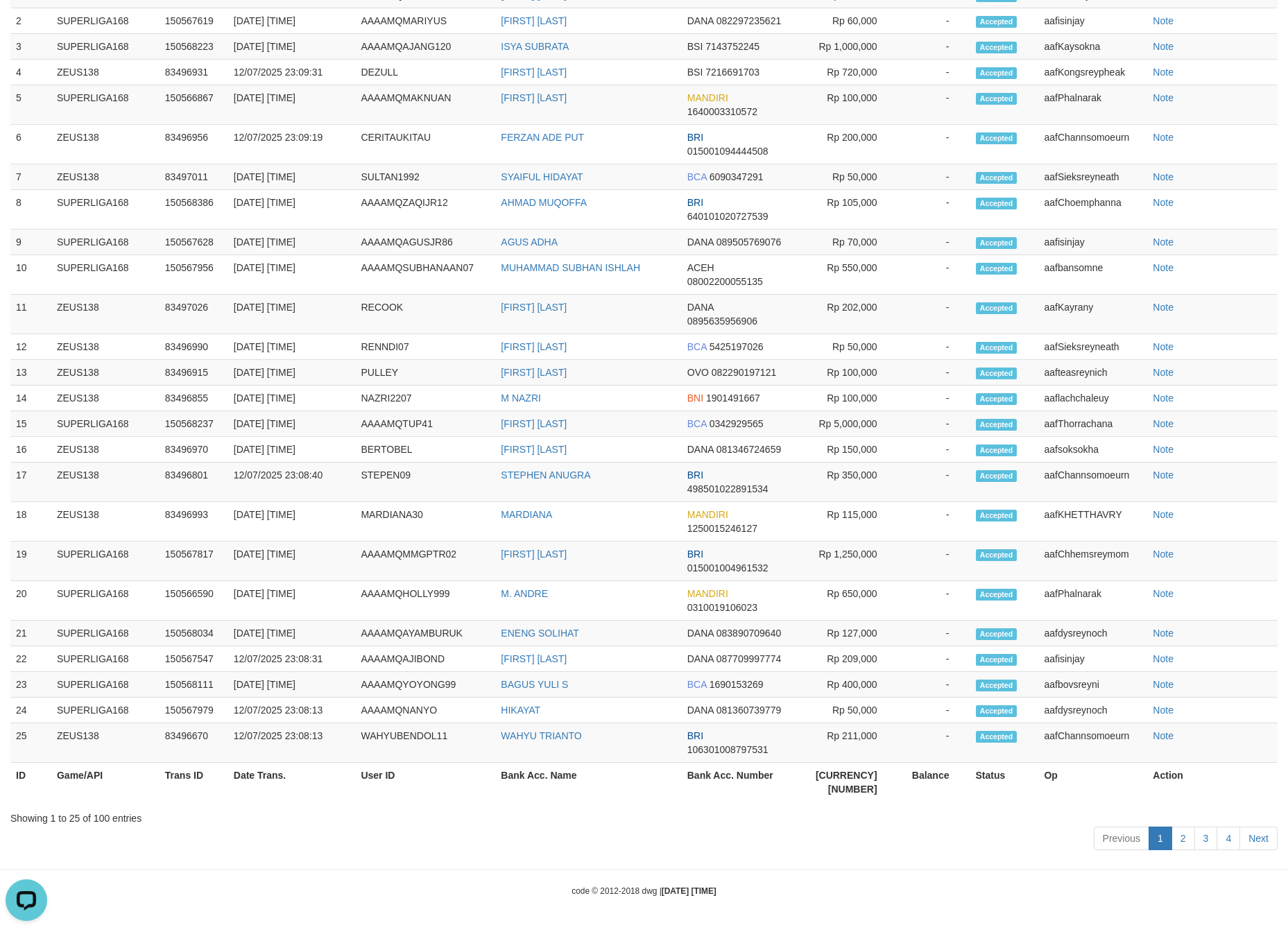 scroll, scrollTop: 0, scrollLeft: 0, axis: both 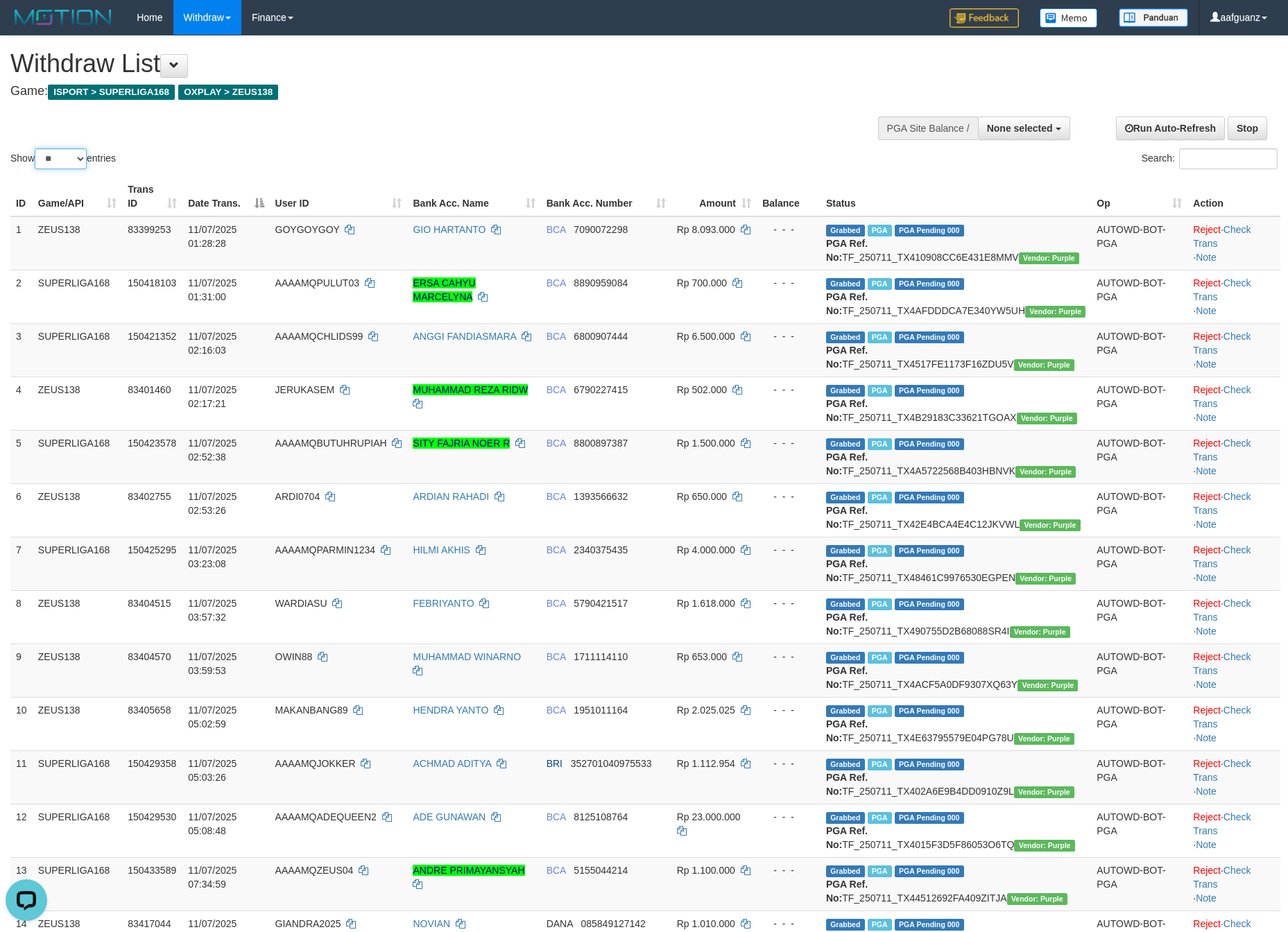 click on "** ** ** ***" at bounding box center (60, 159) 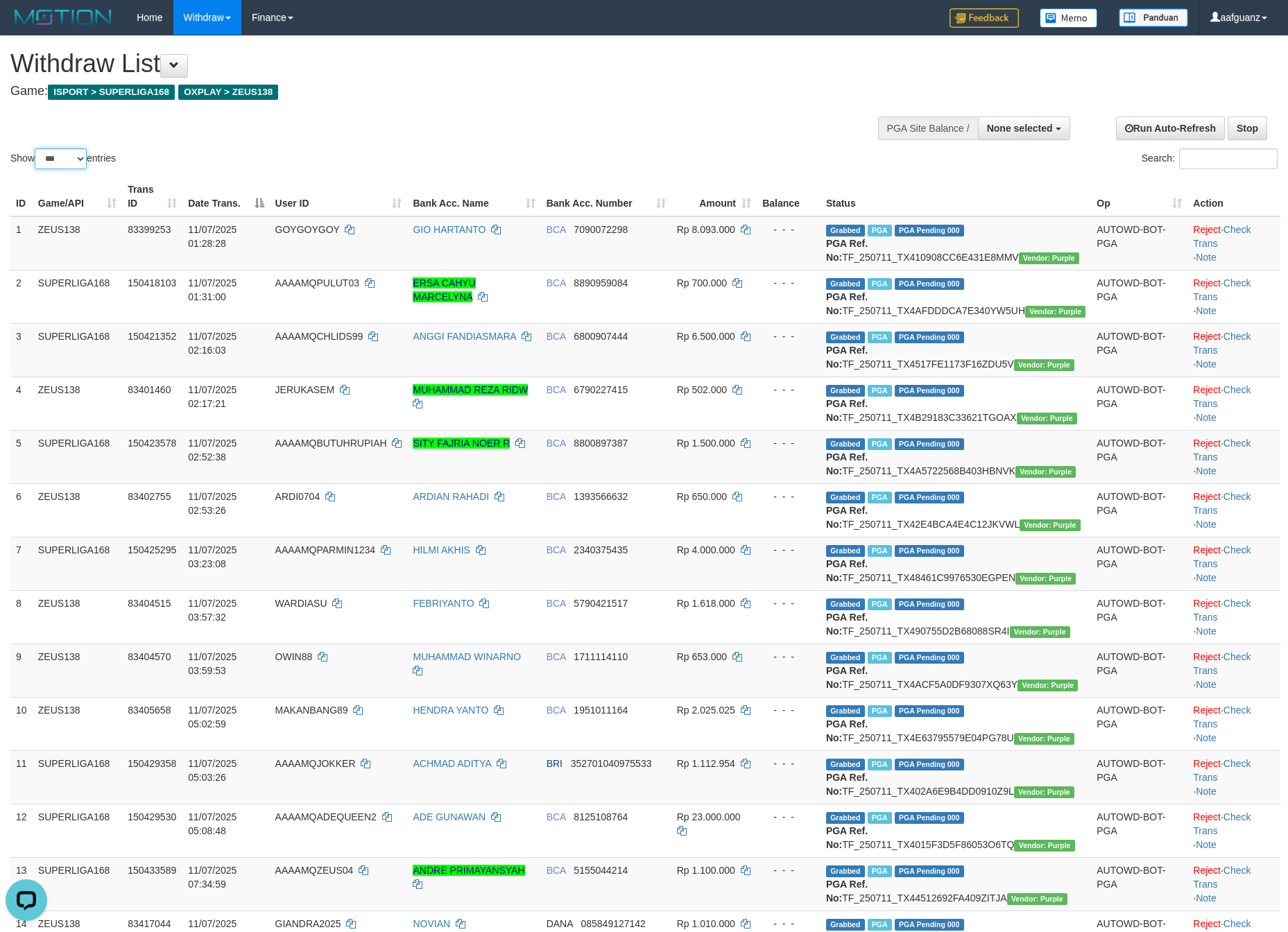 click on "** ** ** ***" at bounding box center (60, 159) 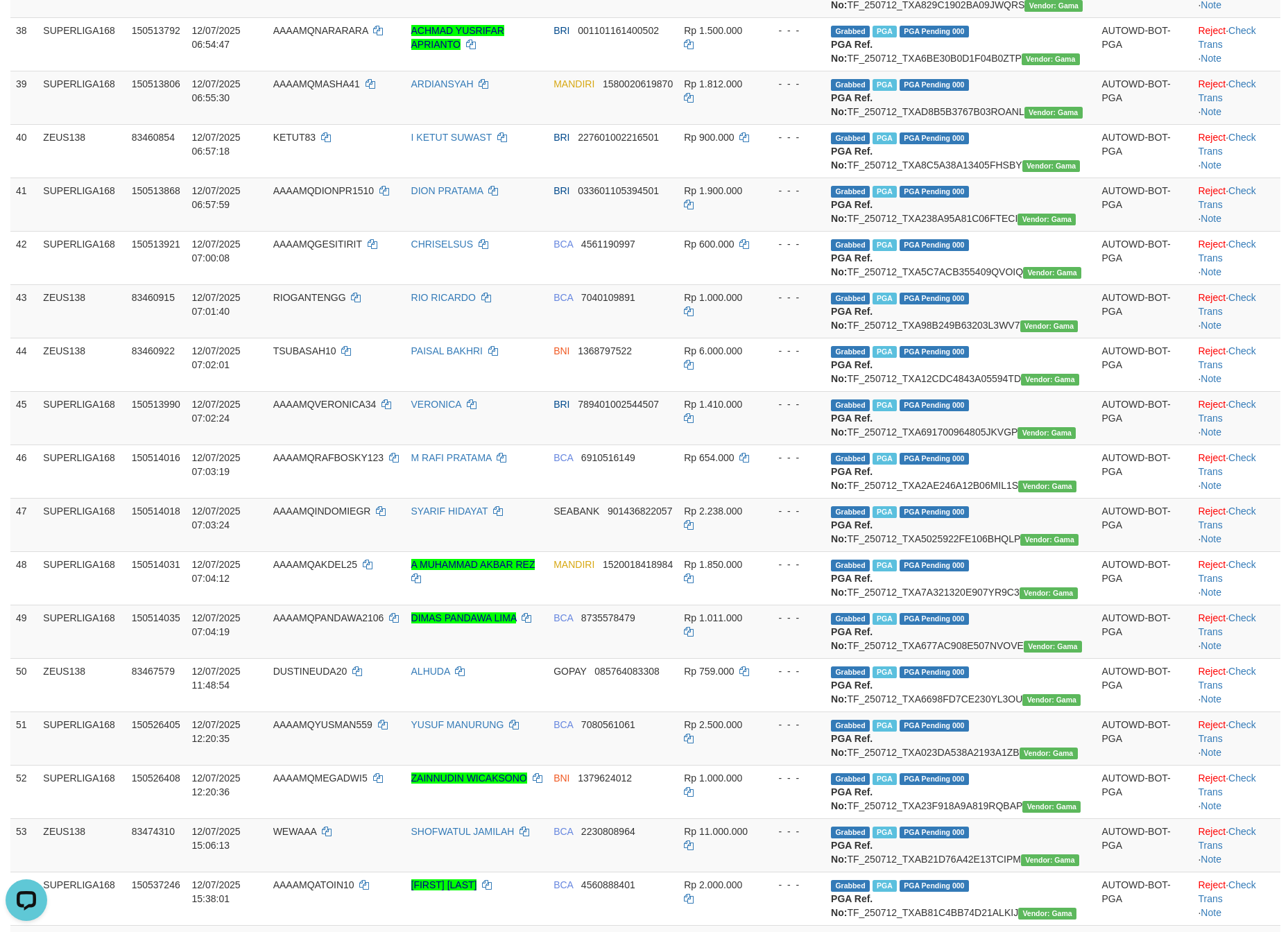 scroll, scrollTop: 1976, scrollLeft: 0, axis: vertical 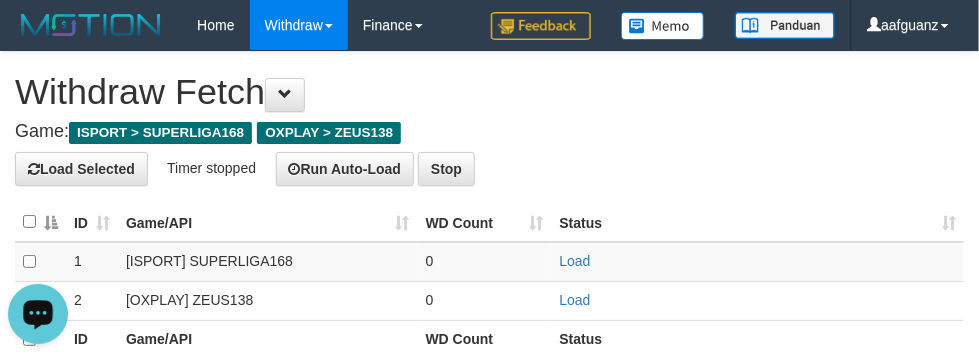 drag, startPoint x: 942, startPoint y: 184, endPoint x: 922, endPoint y: 166, distance: 26.907248 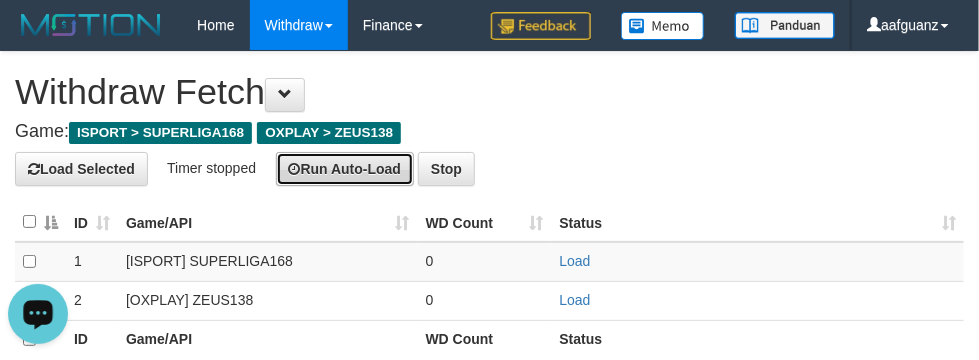 click on "Run Auto-Load" at bounding box center [345, 169] 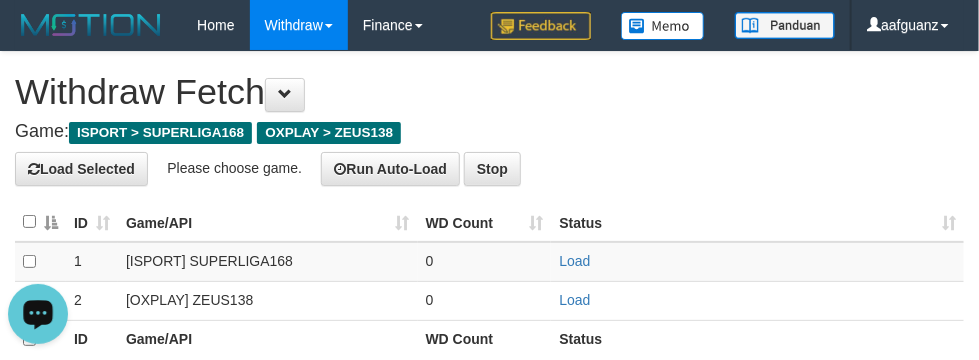 click at bounding box center (40, 222) 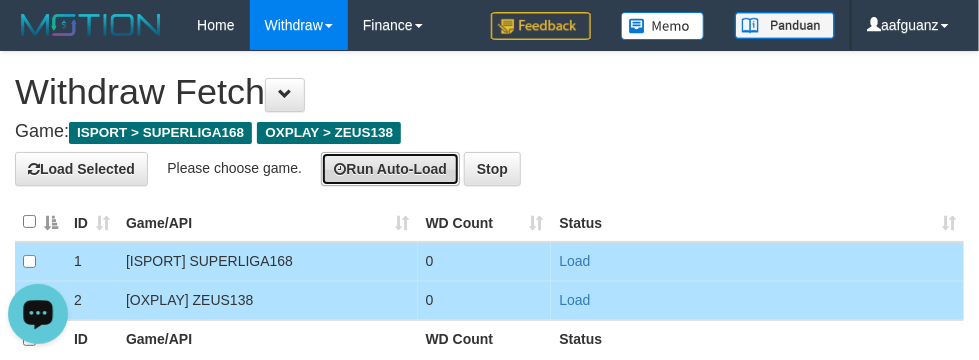 click on "Run Auto-Load" at bounding box center (390, 169) 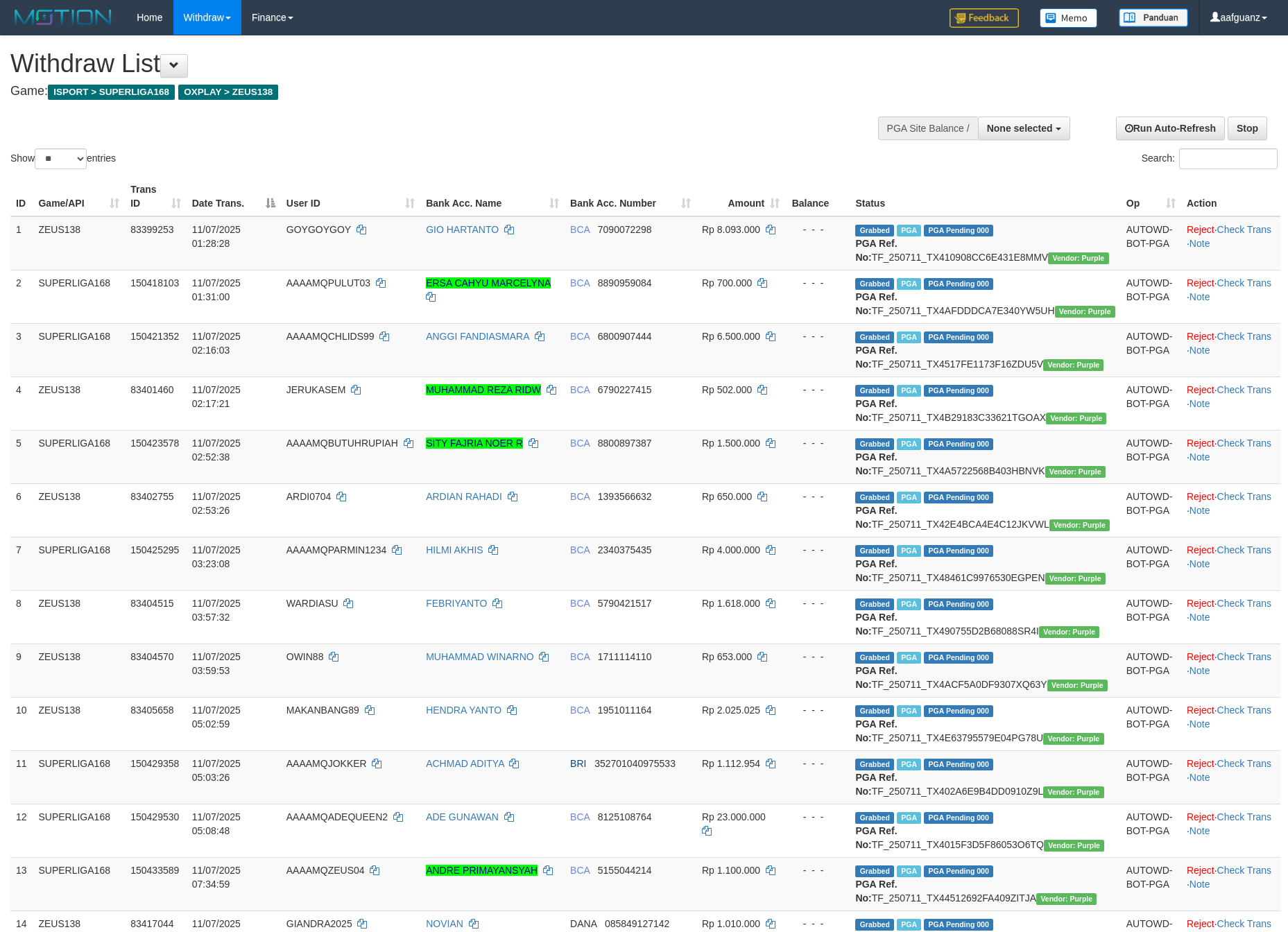 select 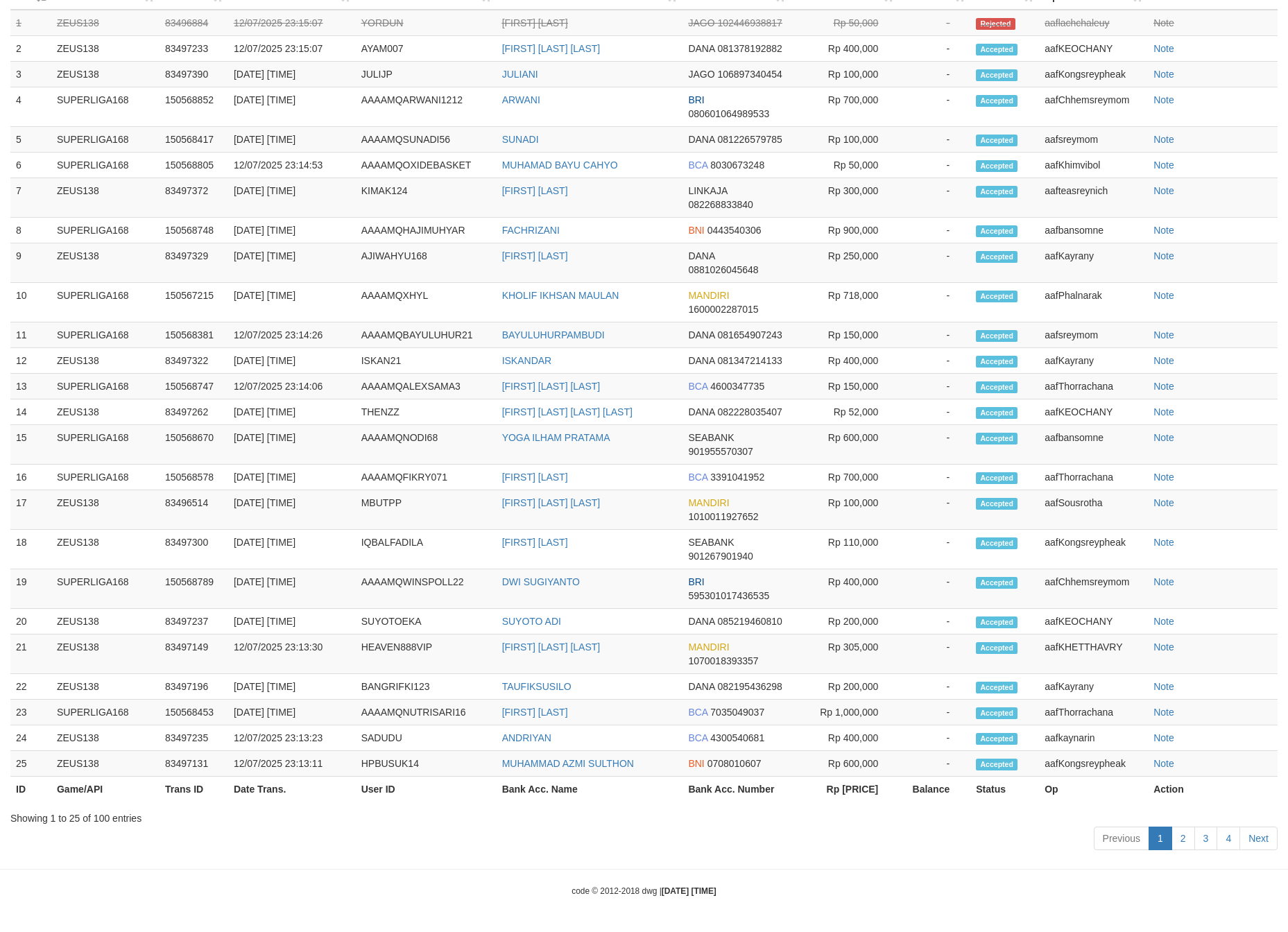 scroll, scrollTop: 1976, scrollLeft: 0, axis: vertical 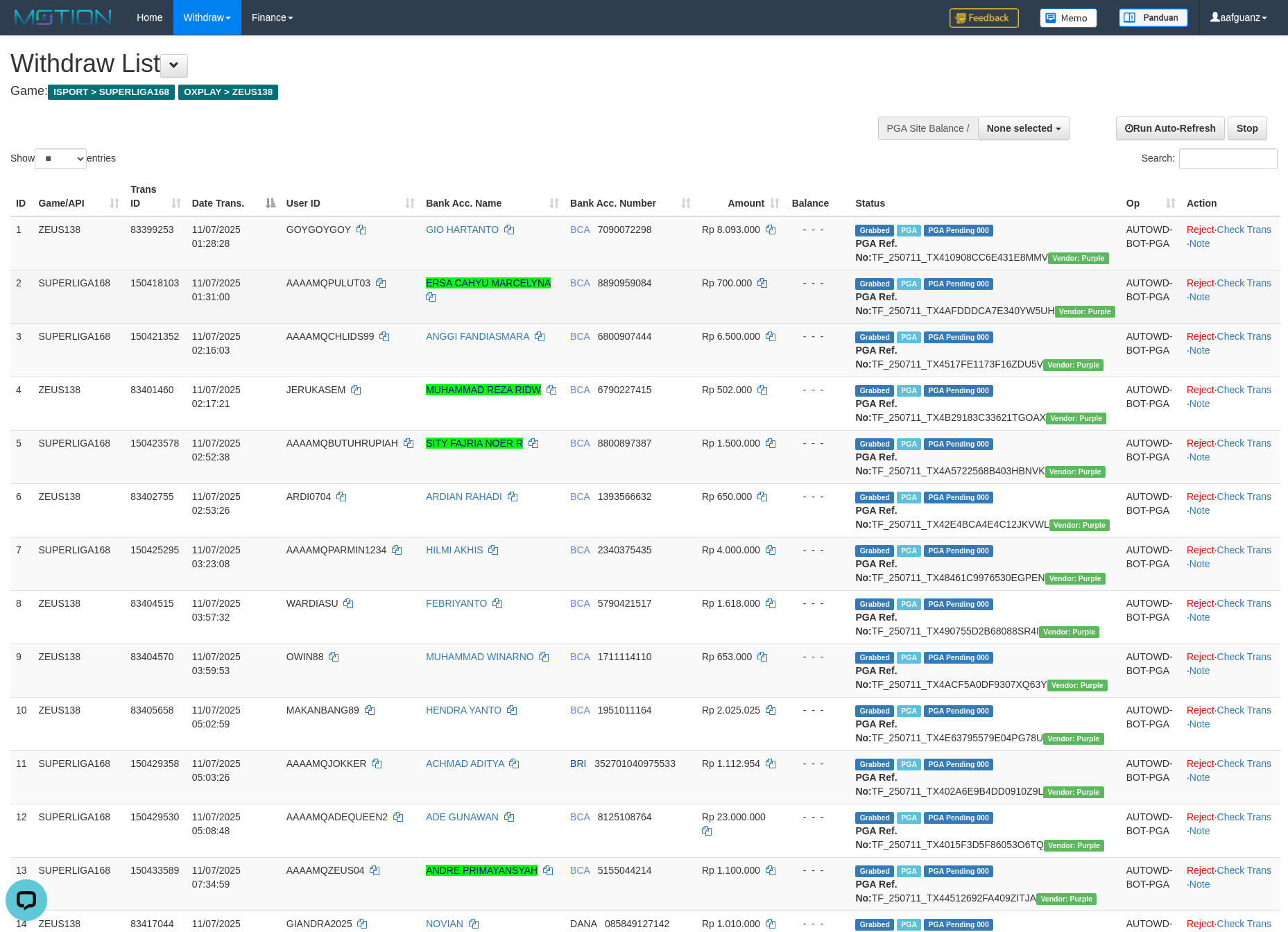 drag, startPoint x: 17, startPoint y: 290, endPoint x: 26, endPoint y: 293, distance: 9.486833 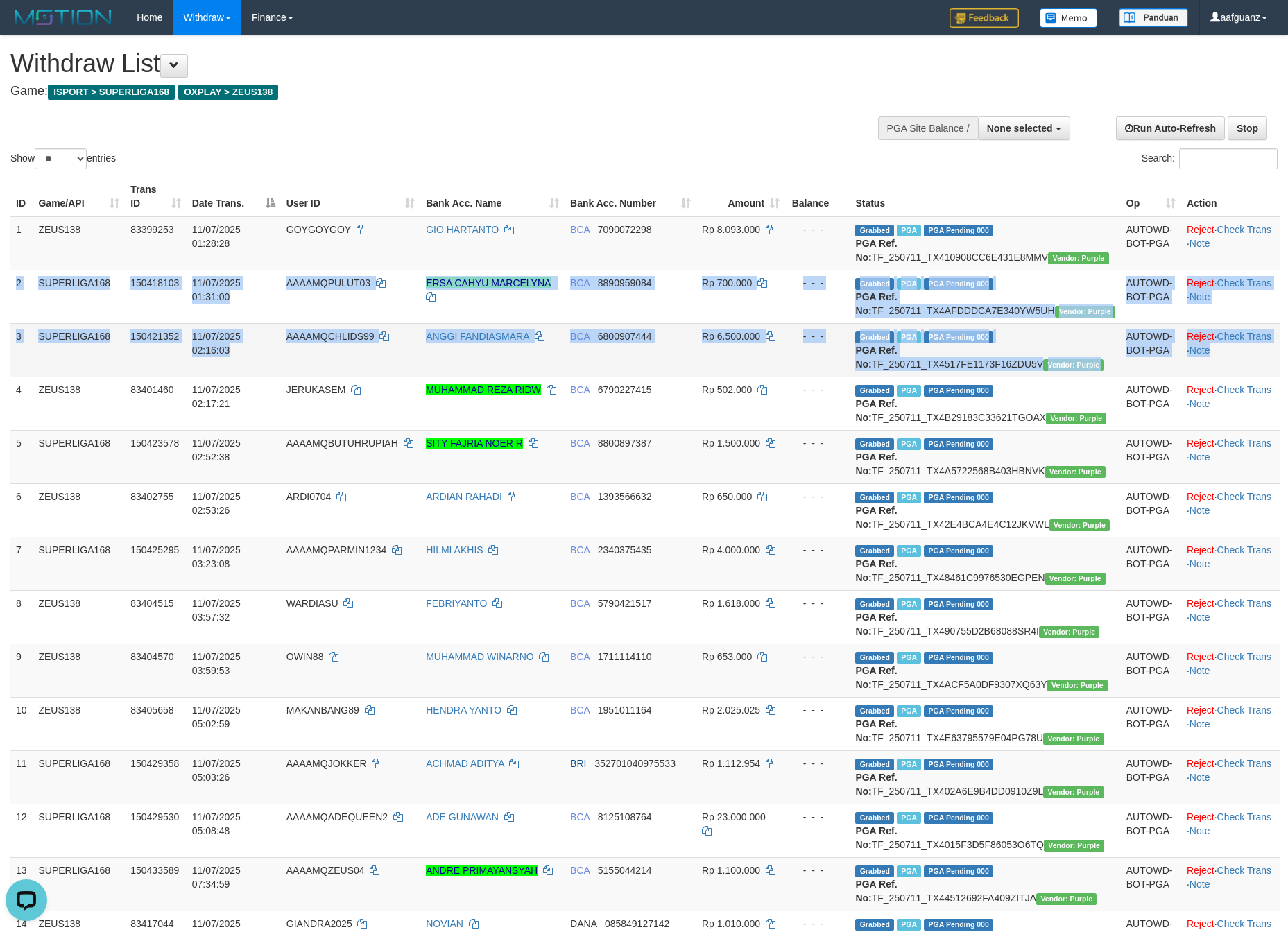 drag, startPoint x: 26, startPoint y: 293, endPoint x: 1249, endPoint y: 385, distance: 1226.4555 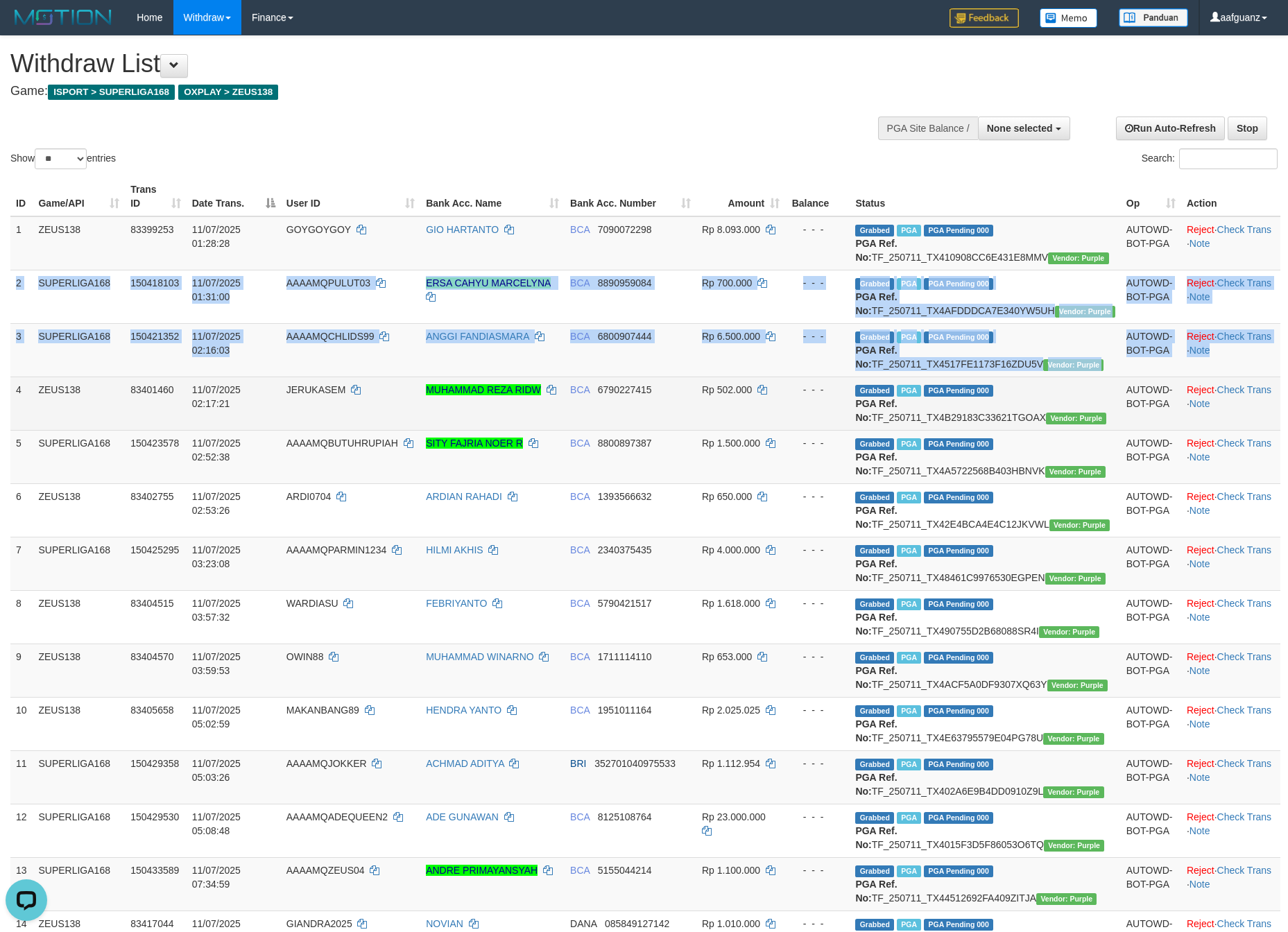 copy on "2 SUPERLIGA168 150418103 11/07/2025 01:31:00 AAAAMQPULUT03    ERSA CAHYU MARCELYNA    BCA     8890959084 Rp 700.000    -  -  - Grabbed   PGA   PGA Pending 000 {"status":"000","data":{"unique_id":"347-150418103-20250711","reference_no":"TF_250711_TX4AFDDDCA7E340YW5UH","amount":"700000.00","fee":"0.00","merchant_surcharge_rate":"0.00","charge_to":"MERC","payout_amount":"700000.00","disbursement_status":0,"disbursement_description":"ON PROCESS","created_at":"2025-07-11 01:33:40","executed_at":"2025-07-11 01:33:40","bank":{"code":"014","name":"BANK CENTRAL ASIA","account_number":"8890959084","account_name":"ERSA CAHYU MARCELYNA"},"note":"aafheankoy","merchant_balance":{"balance_effective":14168446866,"balance_pending":3780683919,"balance_disbursement":369024638,"balance_collection":197841206434}}} PGA Ref. No:  TF_250711_TX4AFDDDCA7E340YW5UH  Vendor: Purple AUTOWD-BOT-PGA Reject ·    Check Trans    ·    Note 3 SUPERLIGA168 150421352 11/07/2025 02:16:03 AAAAMQCHLIDS99    ANGGI FANDIASMARA    BCA     6800907444 ..." 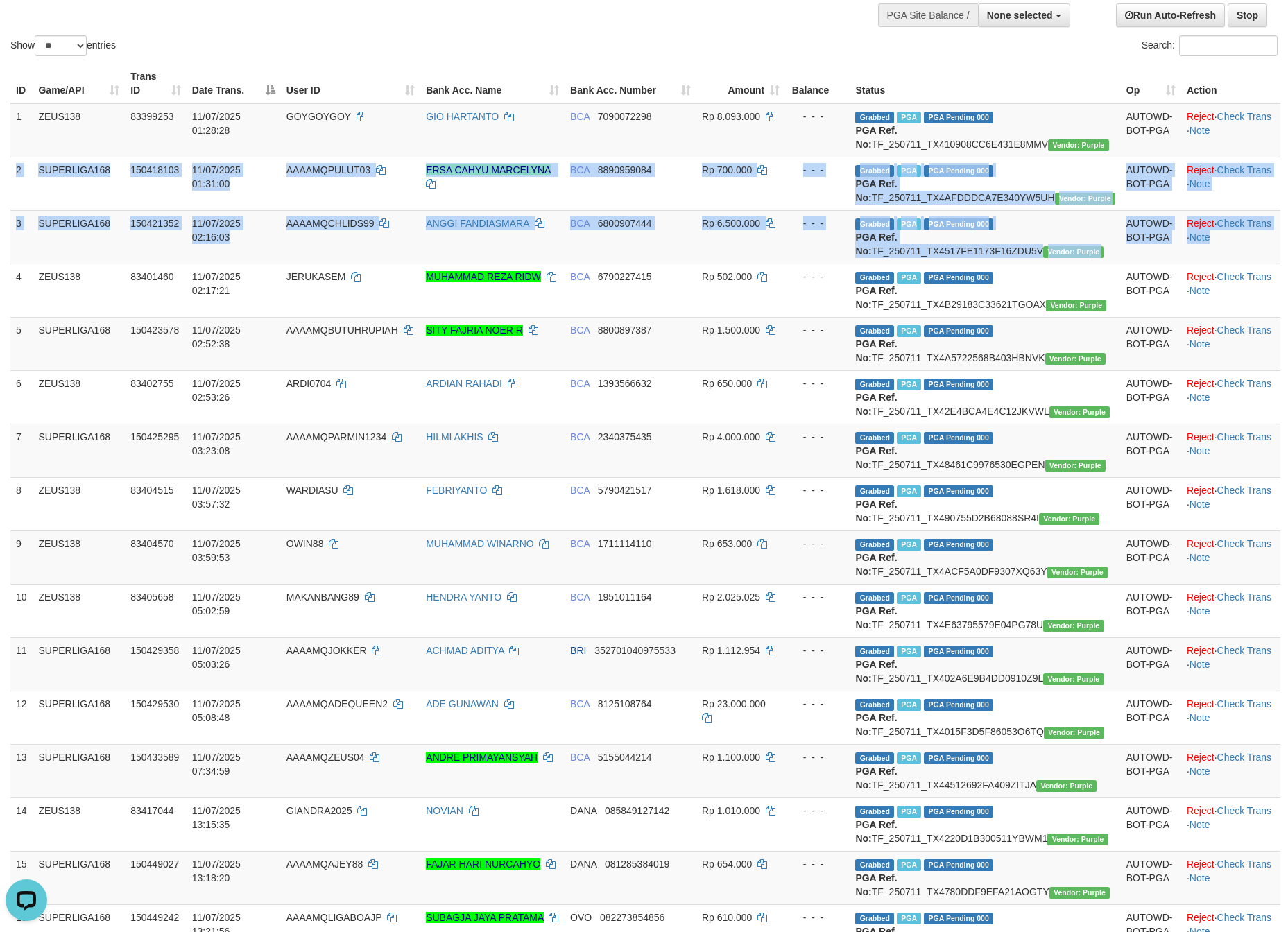 scroll, scrollTop: 0, scrollLeft: 0, axis: both 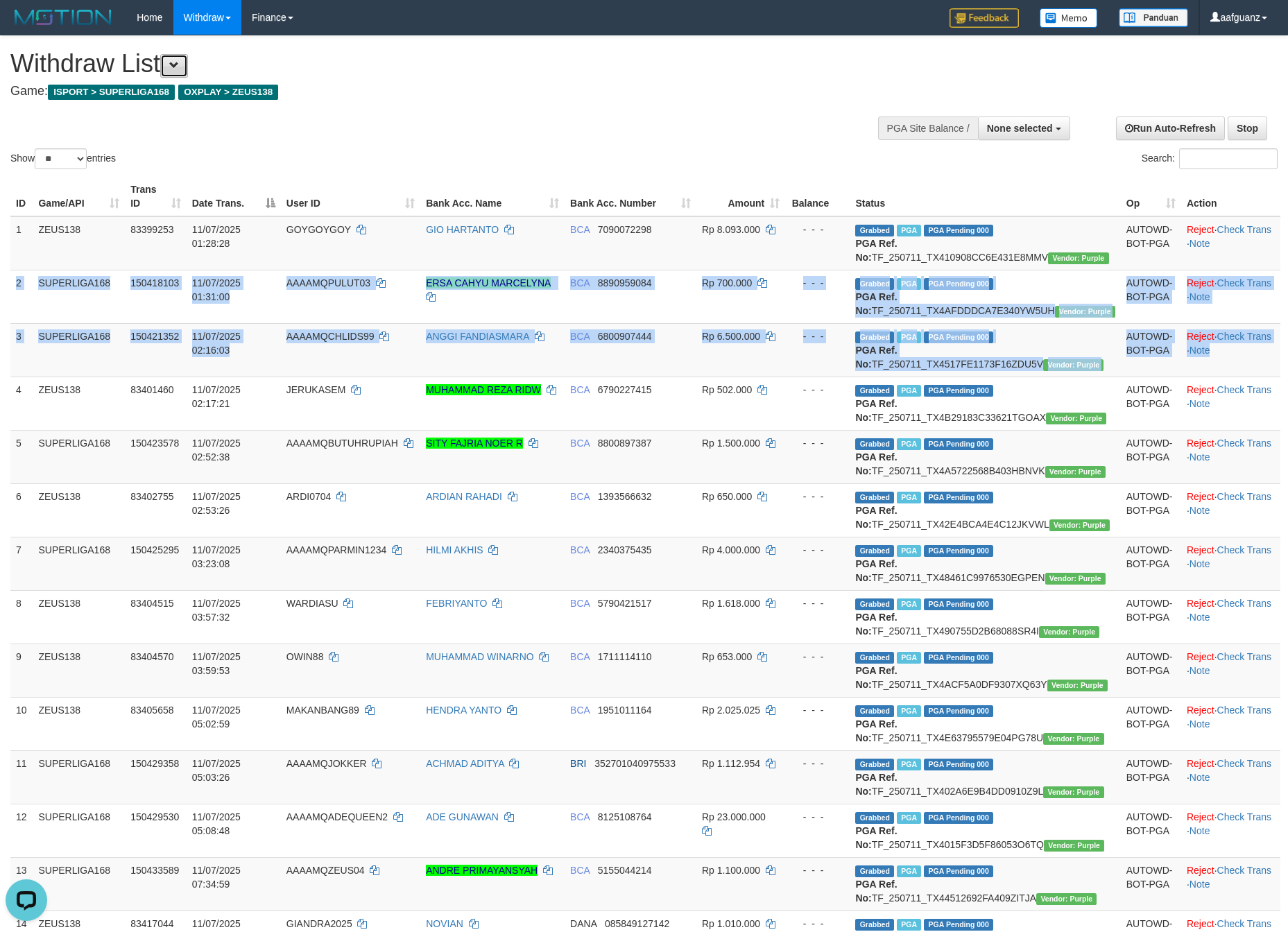 click at bounding box center [174, 66] 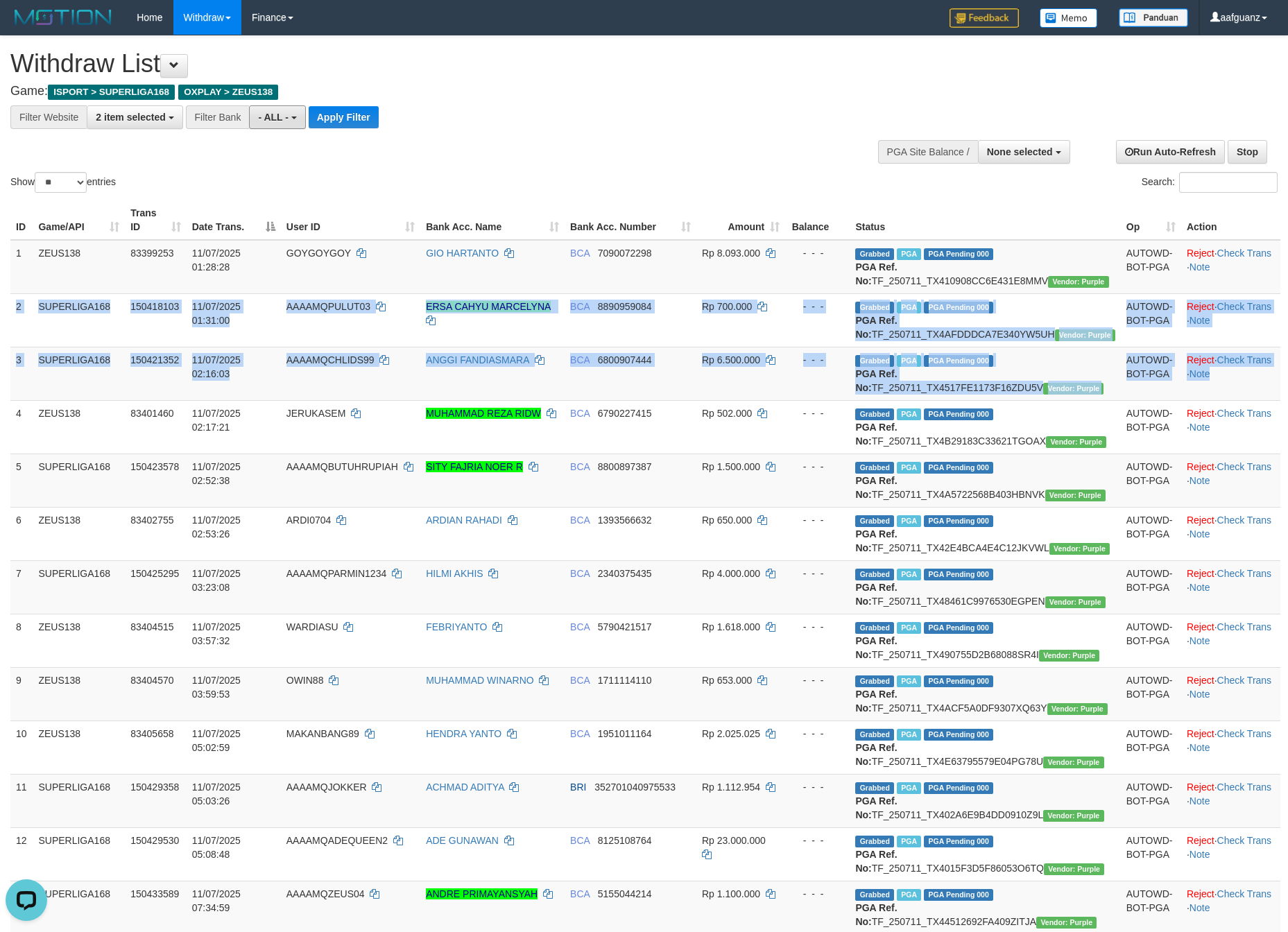 drag, startPoint x: 271, startPoint y: 119, endPoint x: 296, endPoint y: 129, distance: 27 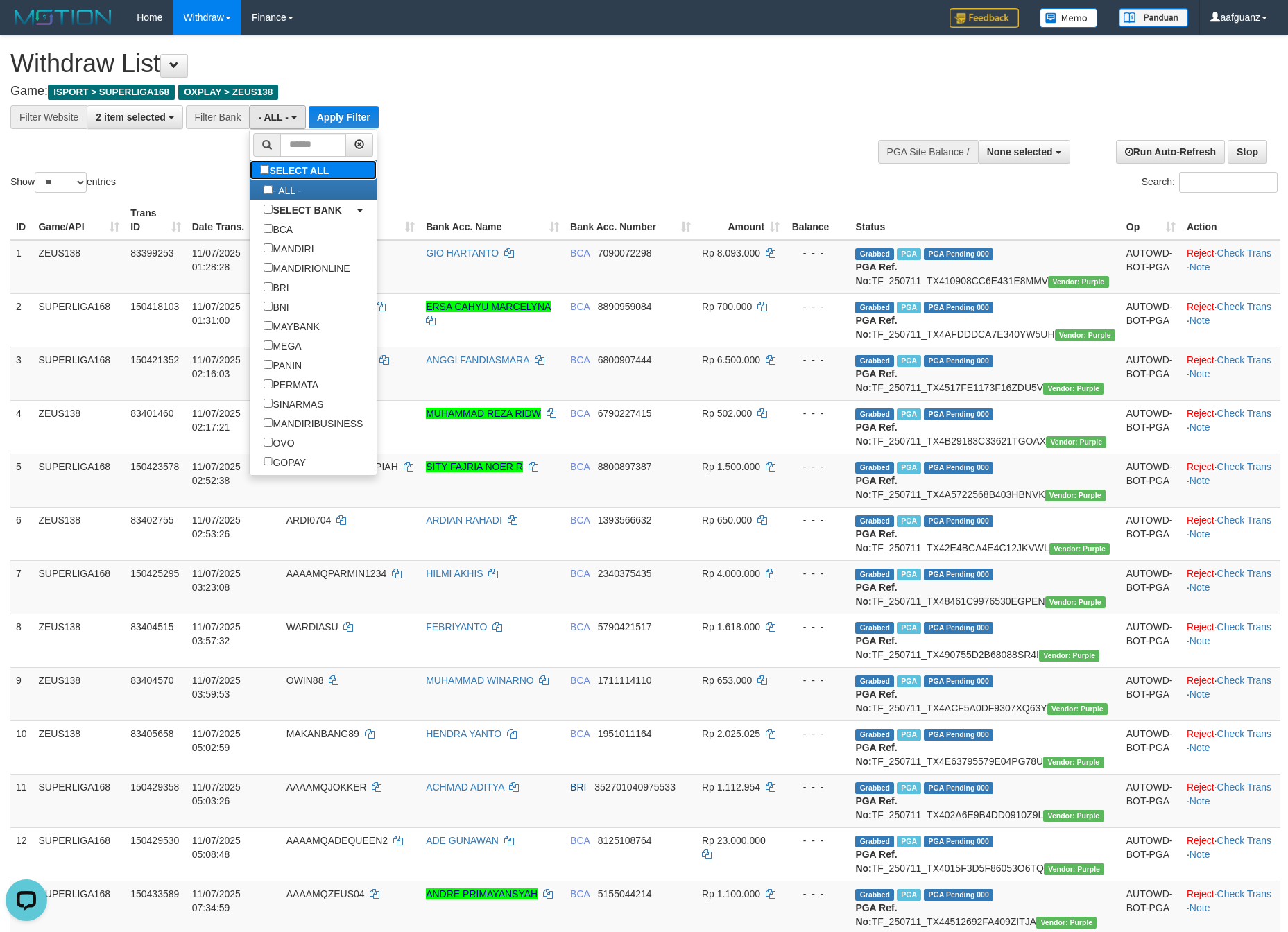 click on "SELECT ALL" at bounding box center [296, 170] 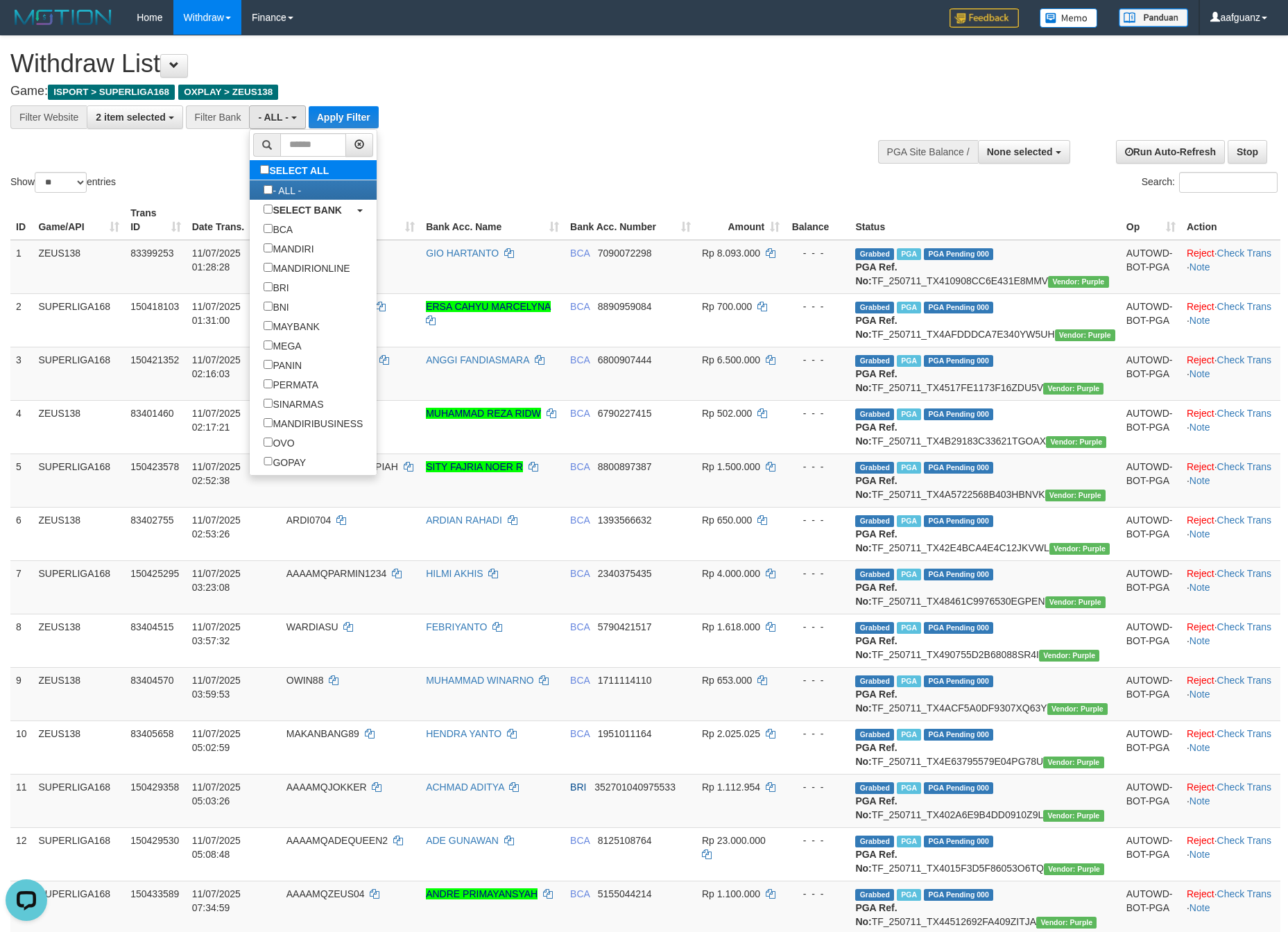 type 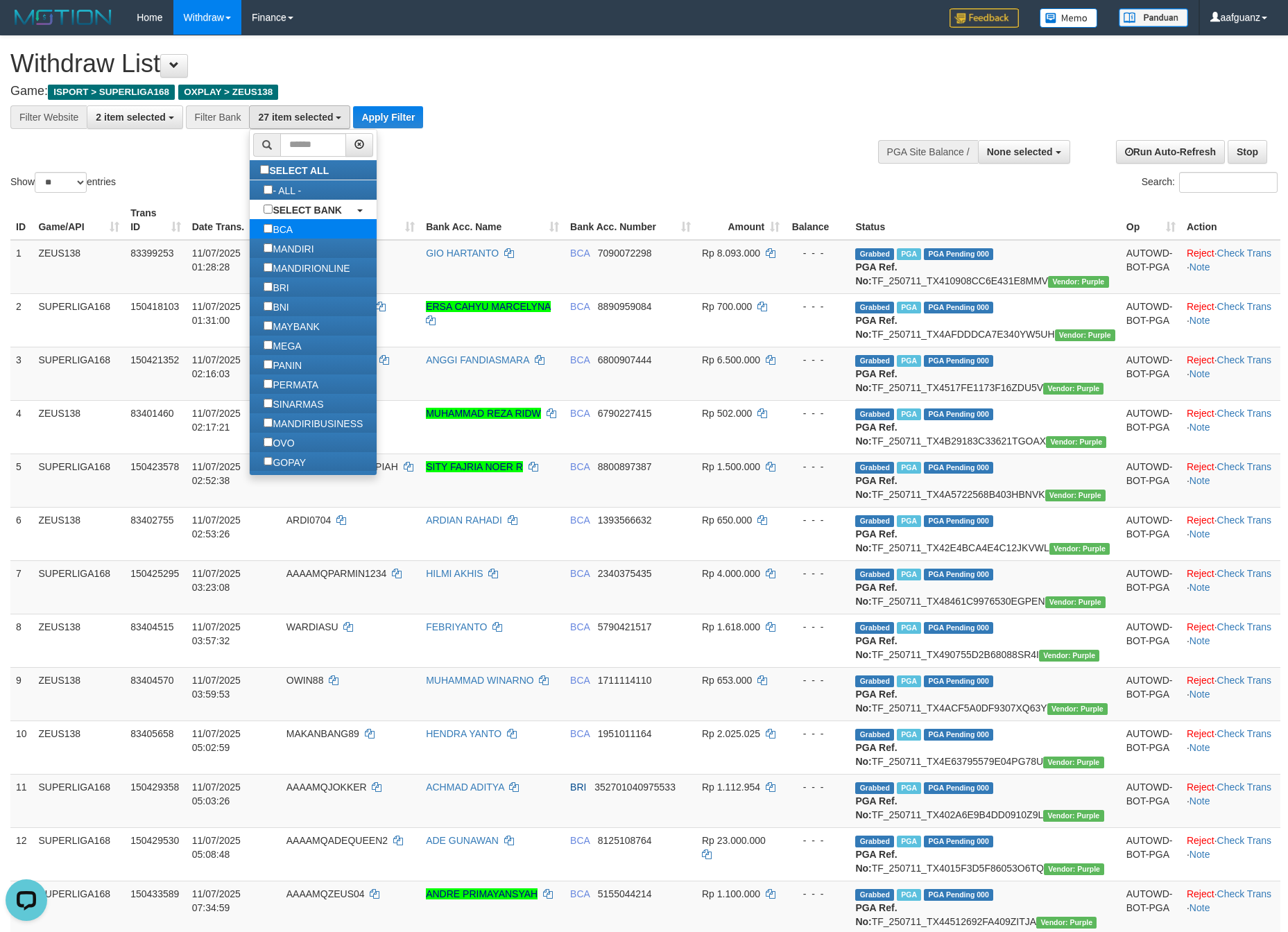 click on "BCA" at bounding box center (278, 229) 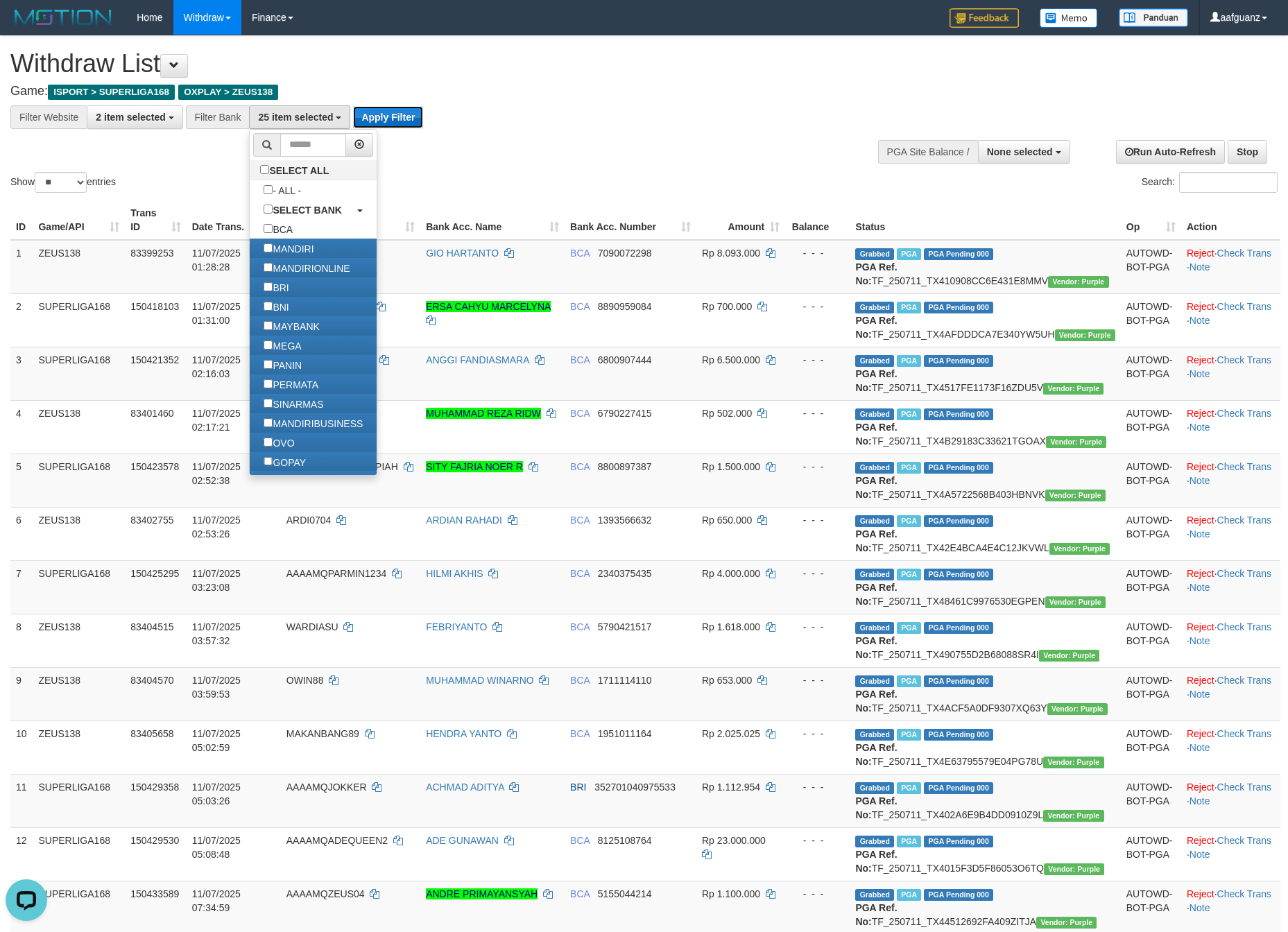 click on "Apply Filter" at bounding box center [388, 117] 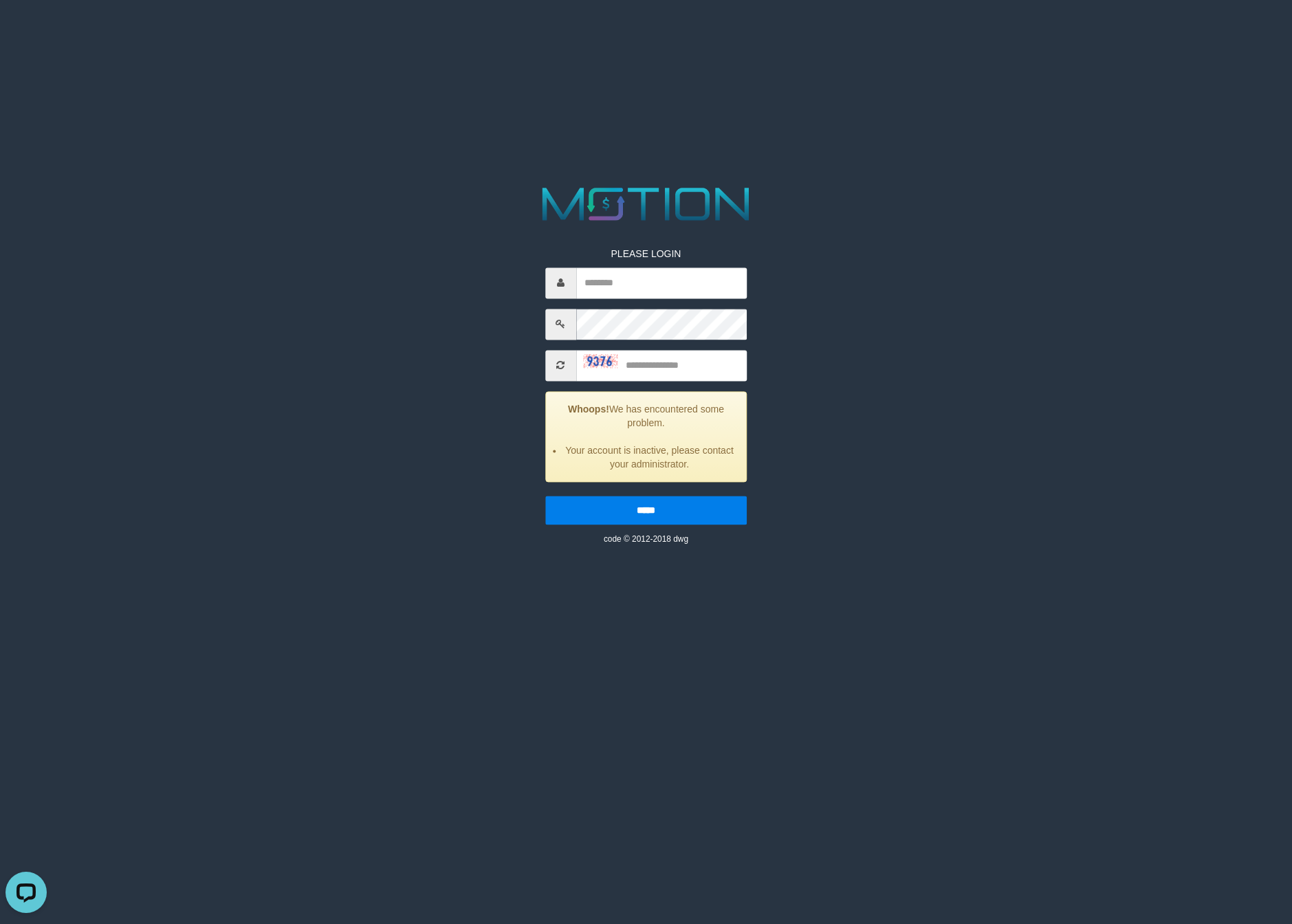 scroll, scrollTop: 0, scrollLeft: 0, axis: both 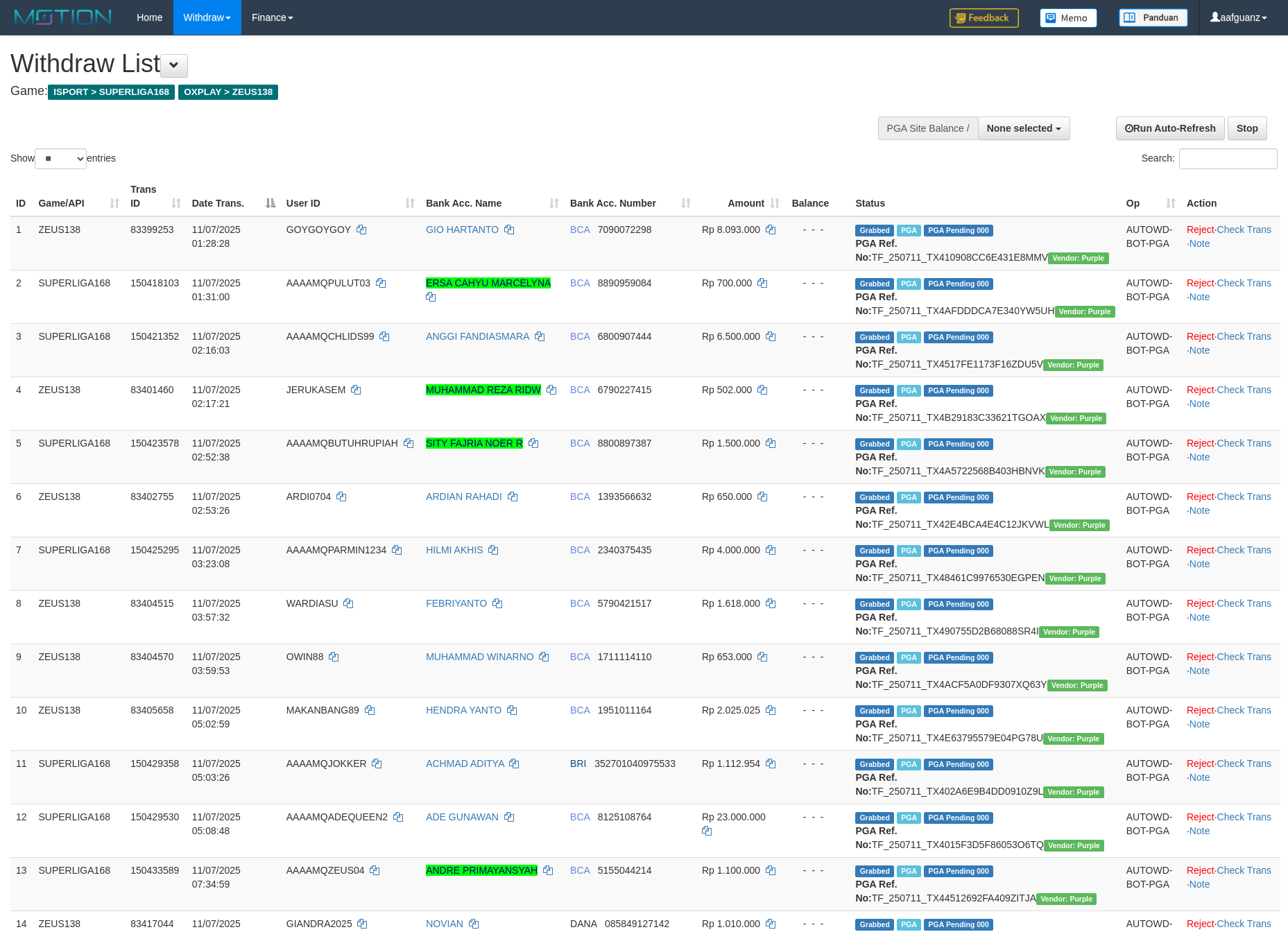 select 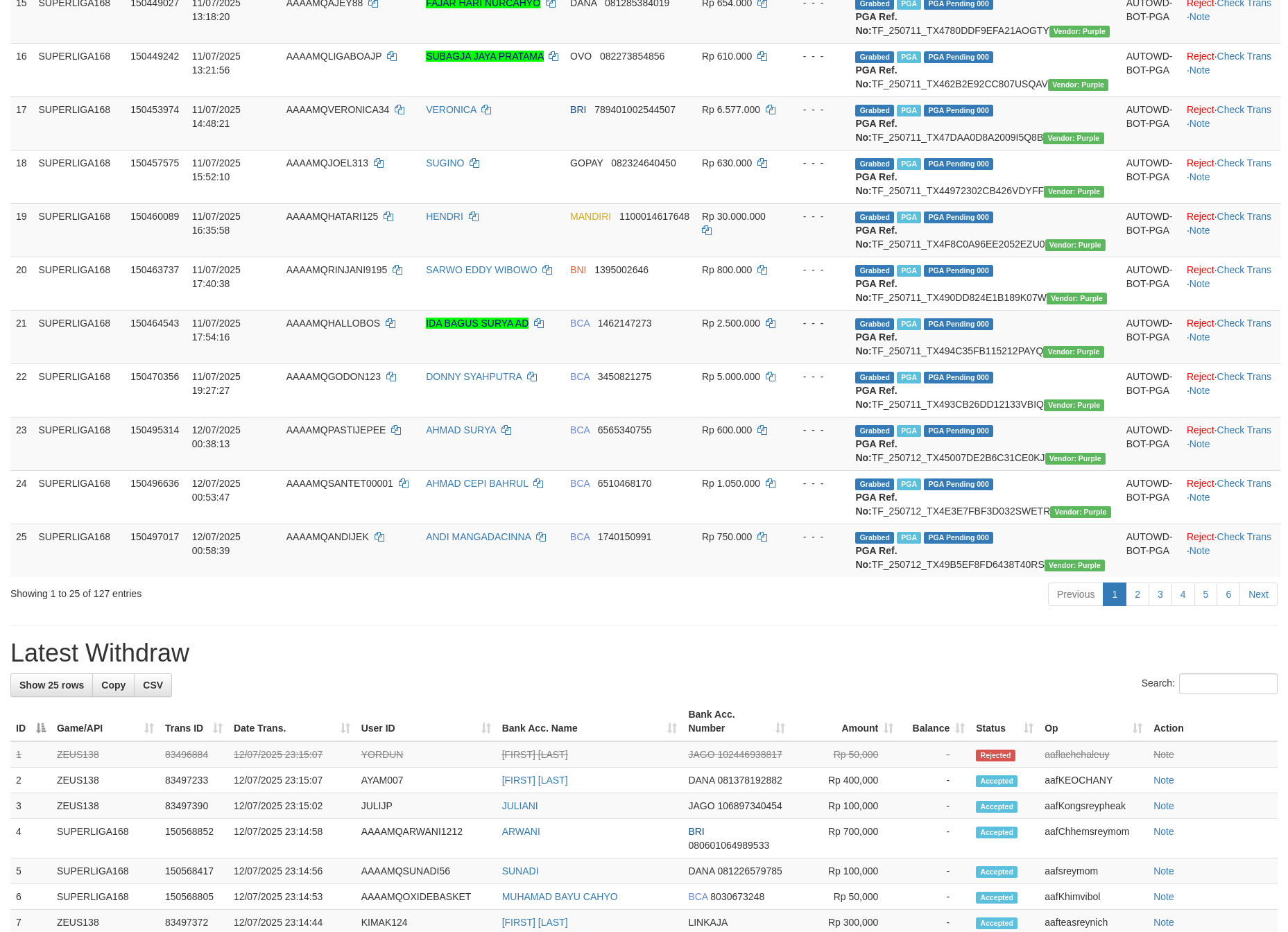 scroll, scrollTop: 350, scrollLeft: 0, axis: vertical 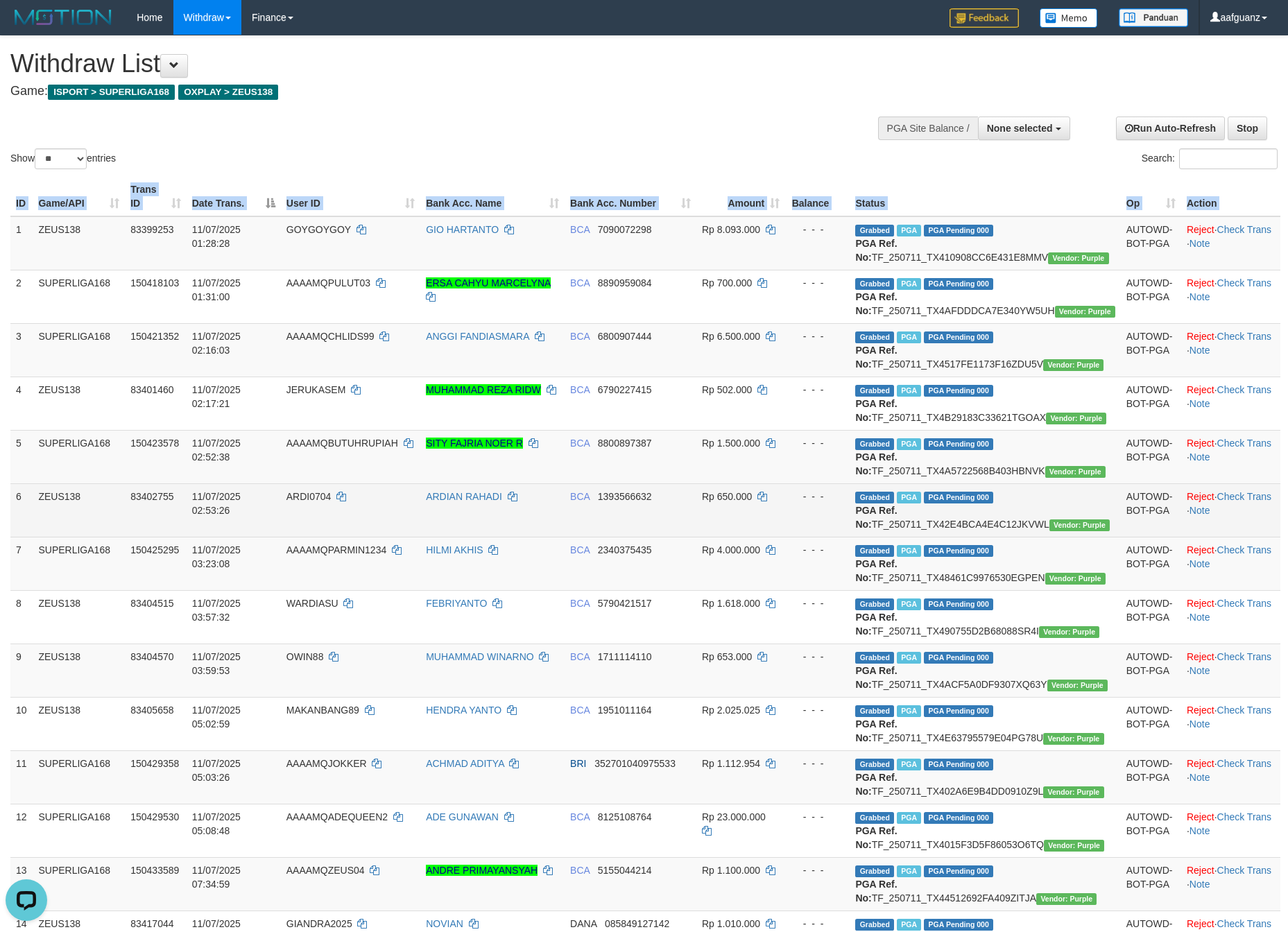 drag, startPoint x: 15, startPoint y: 229, endPoint x: 1205, endPoint y: 570, distance: 1237.9 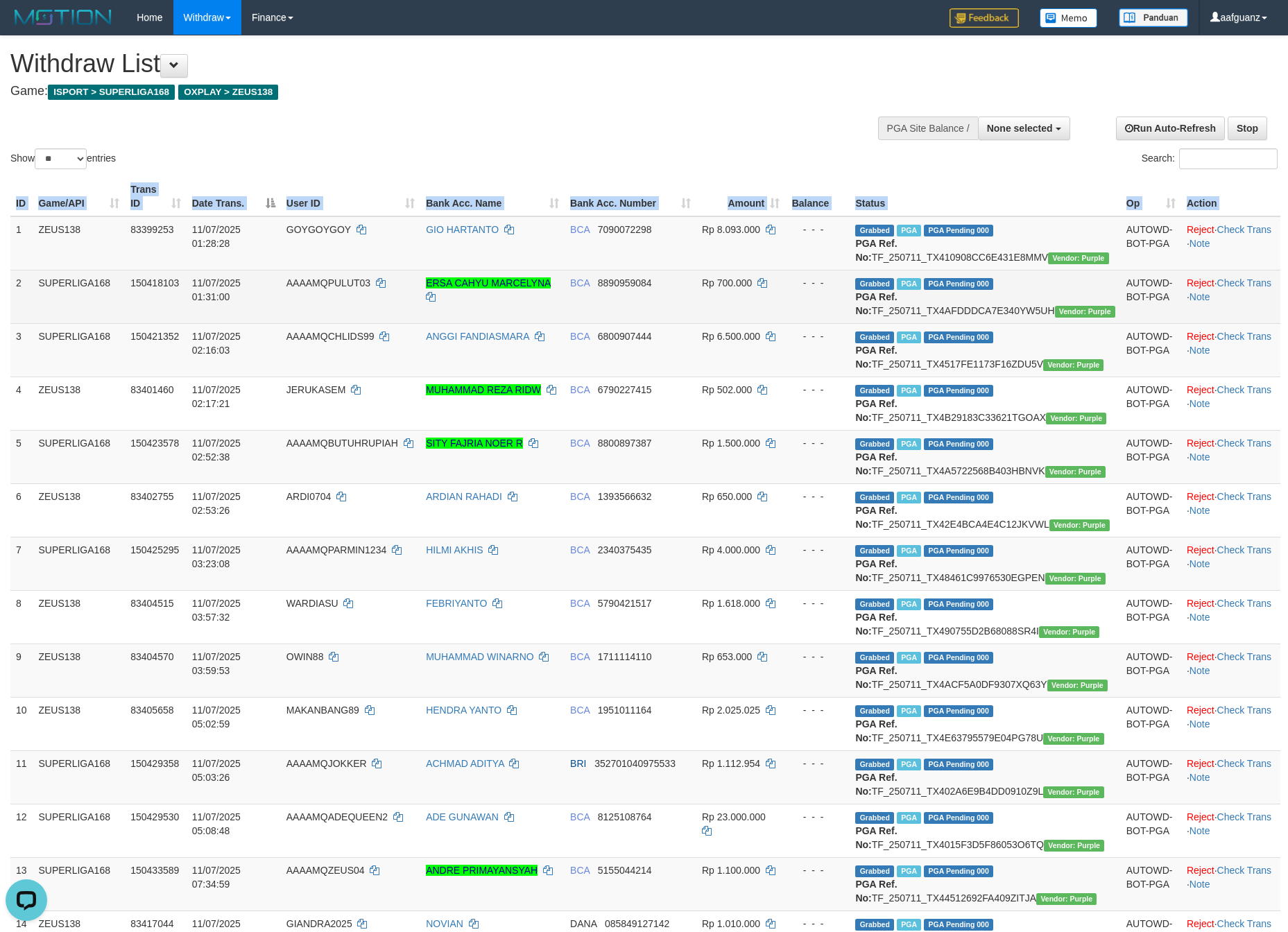 click on "SUPERLIGA168" at bounding box center (78, 296) 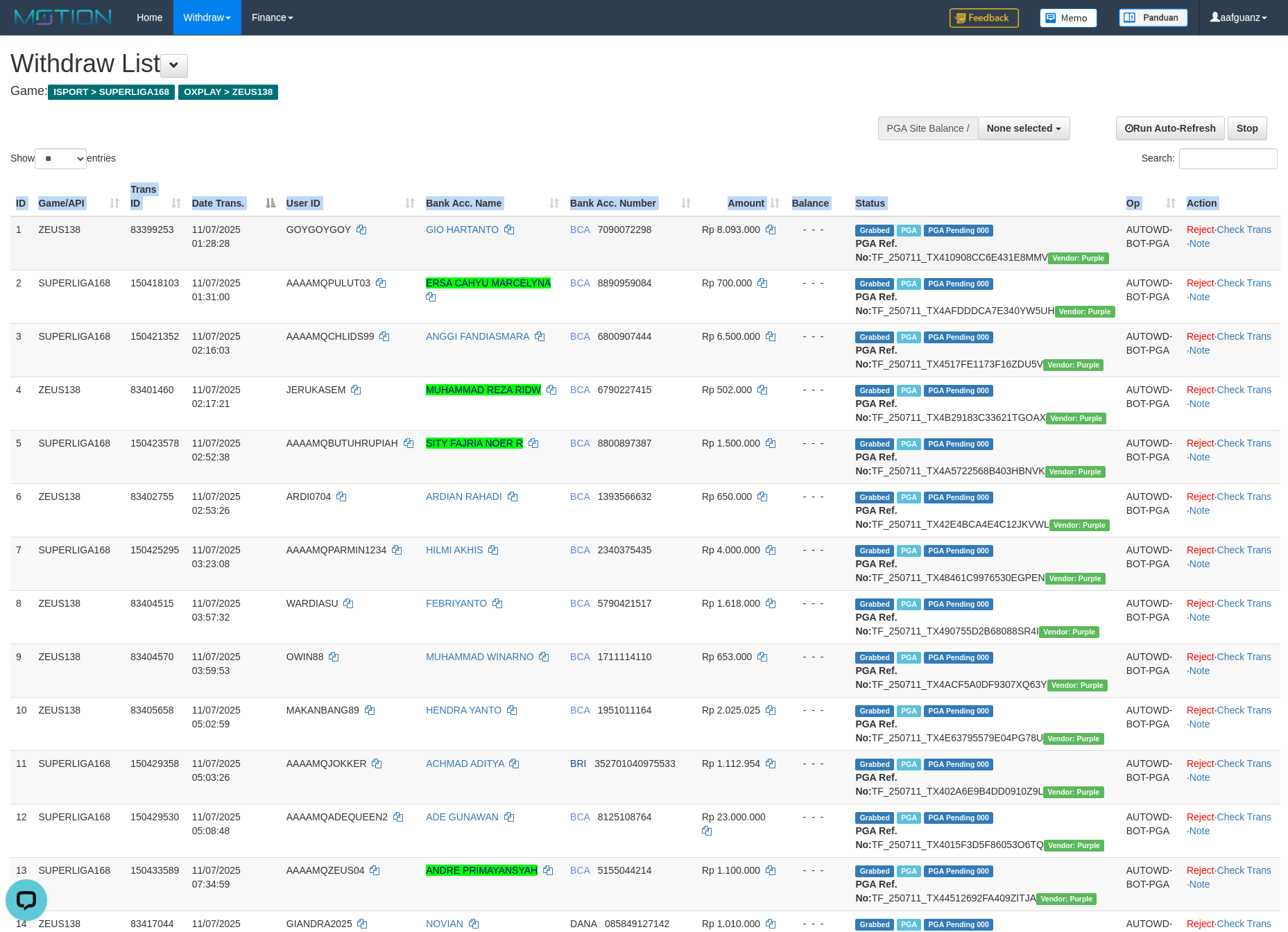 click on "ZEUS138" at bounding box center (78, 243) 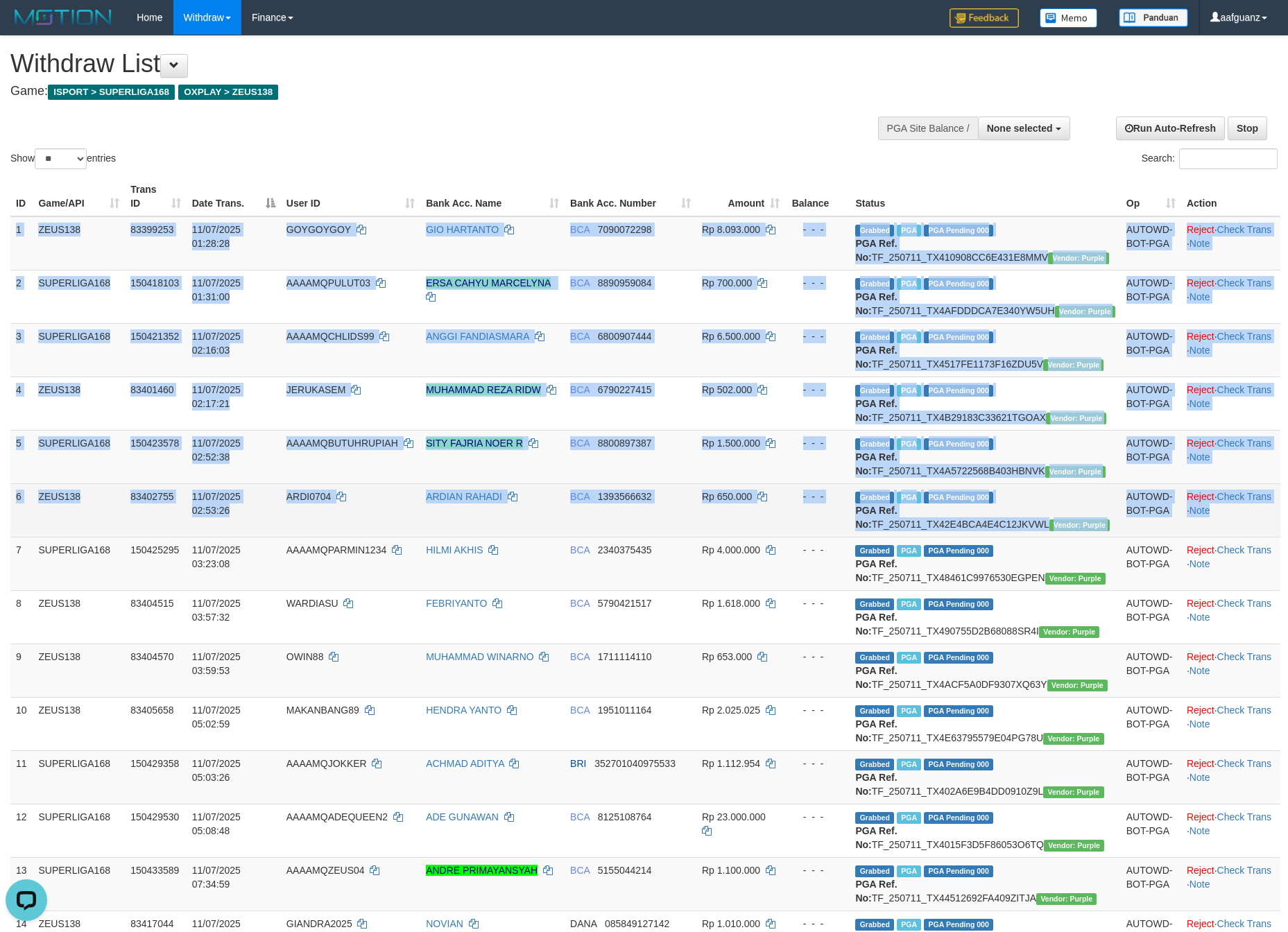 drag, startPoint x: 17, startPoint y: 225, endPoint x: 1213, endPoint y: 597, distance: 1252.5175 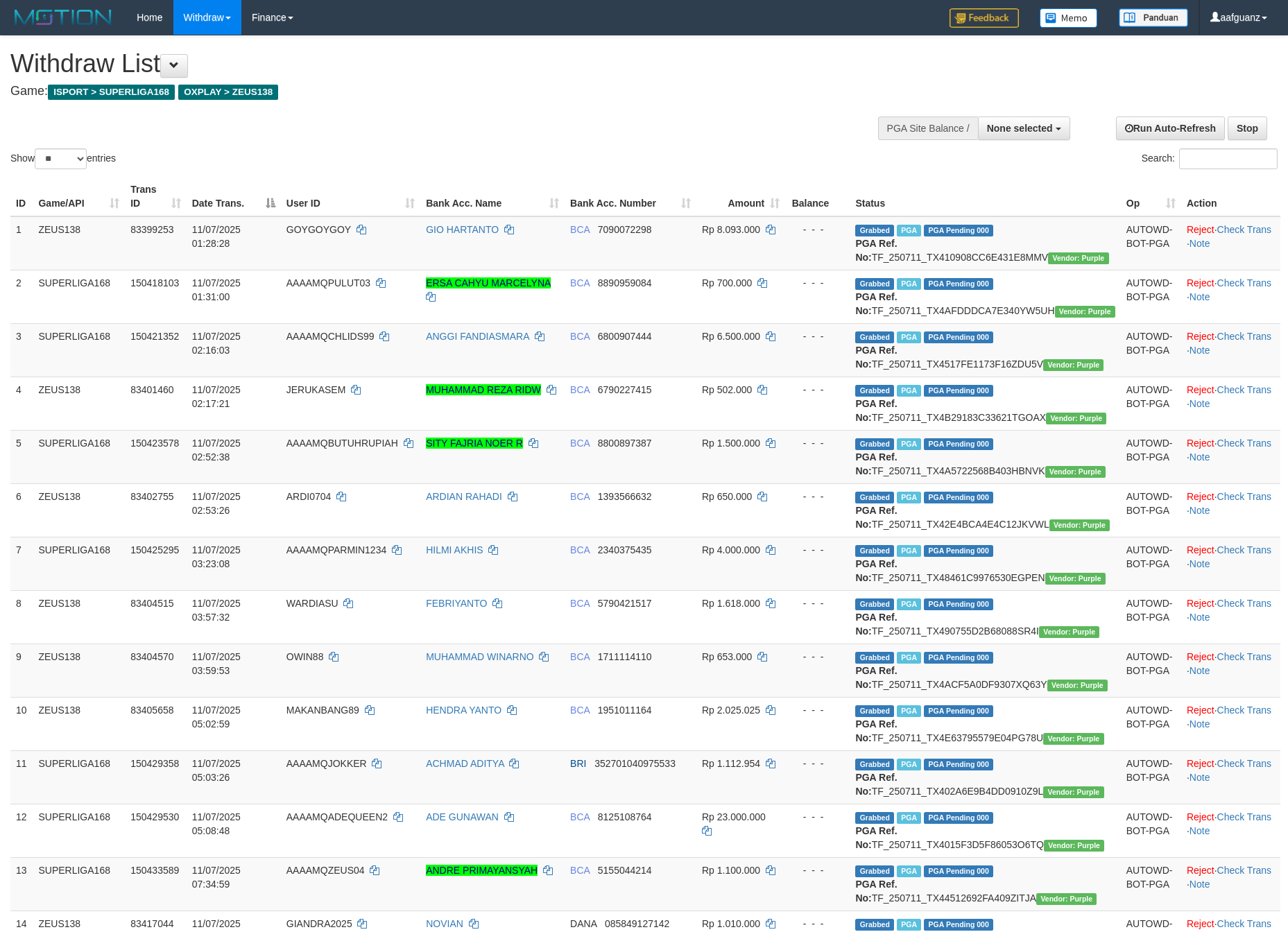 select 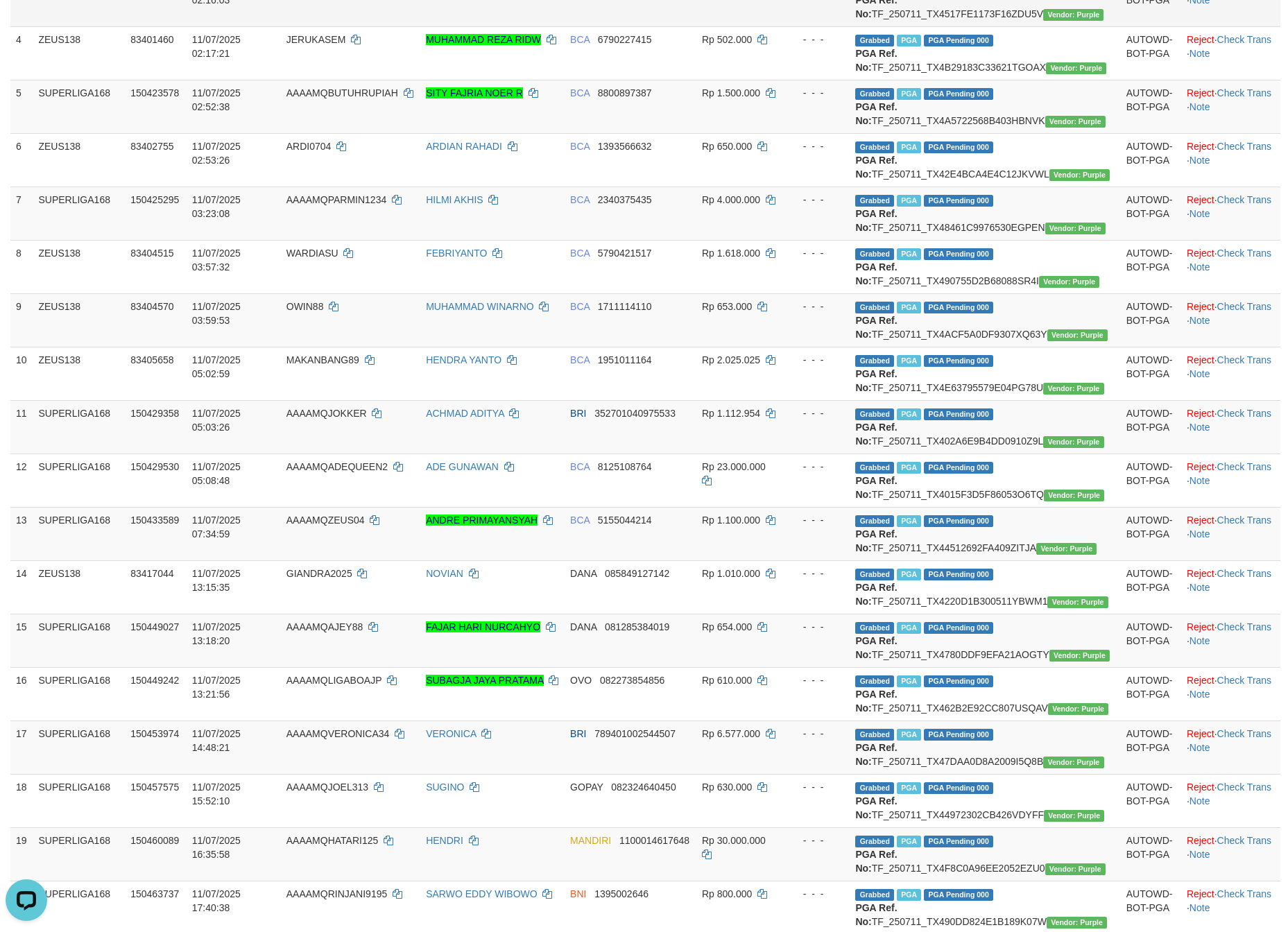 scroll, scrollTop: 0, scrollLeft: 0, axis: both 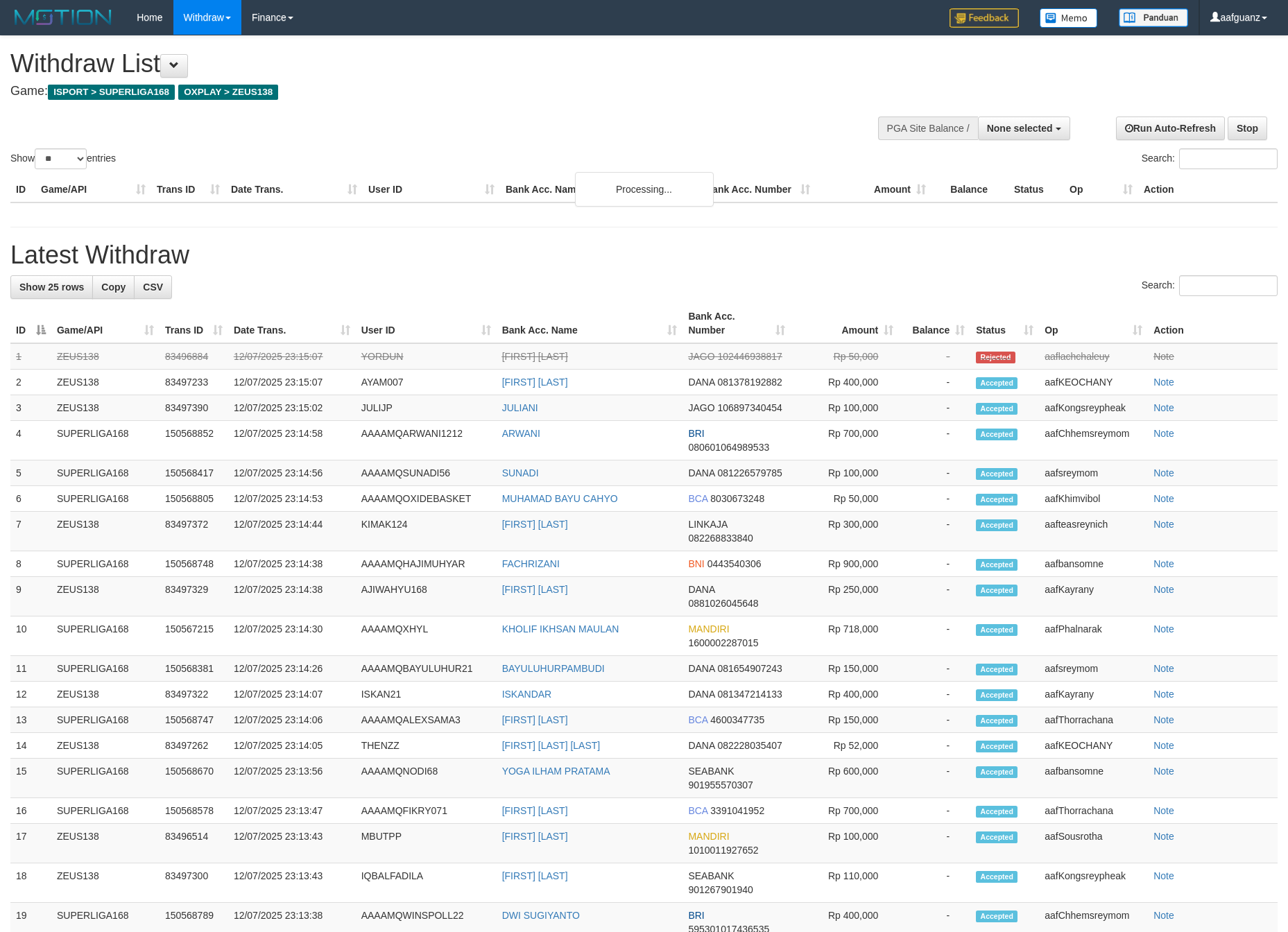 select 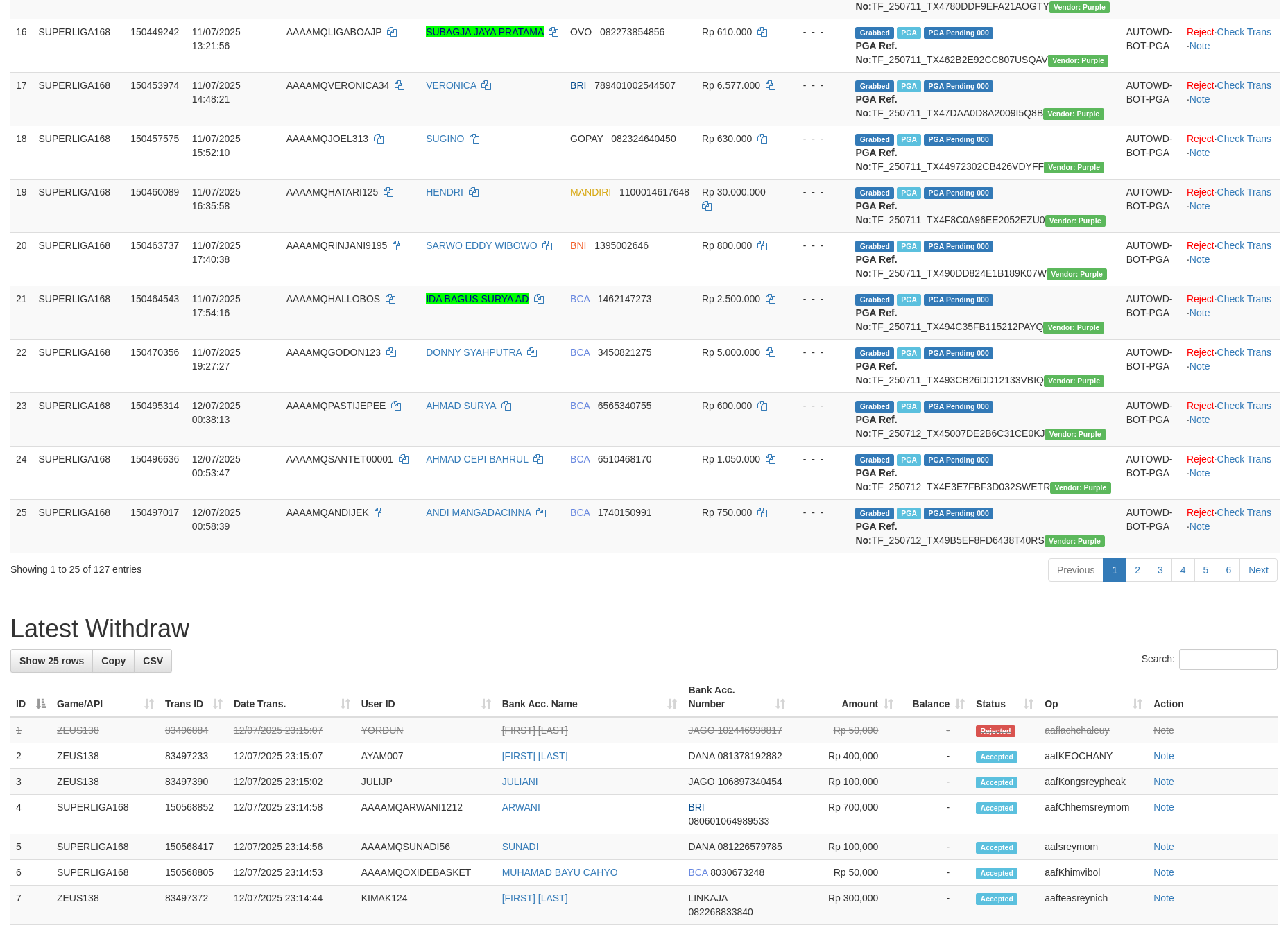 scroll, scrollTop: 573, scrollLeft: 0, axis: vertical 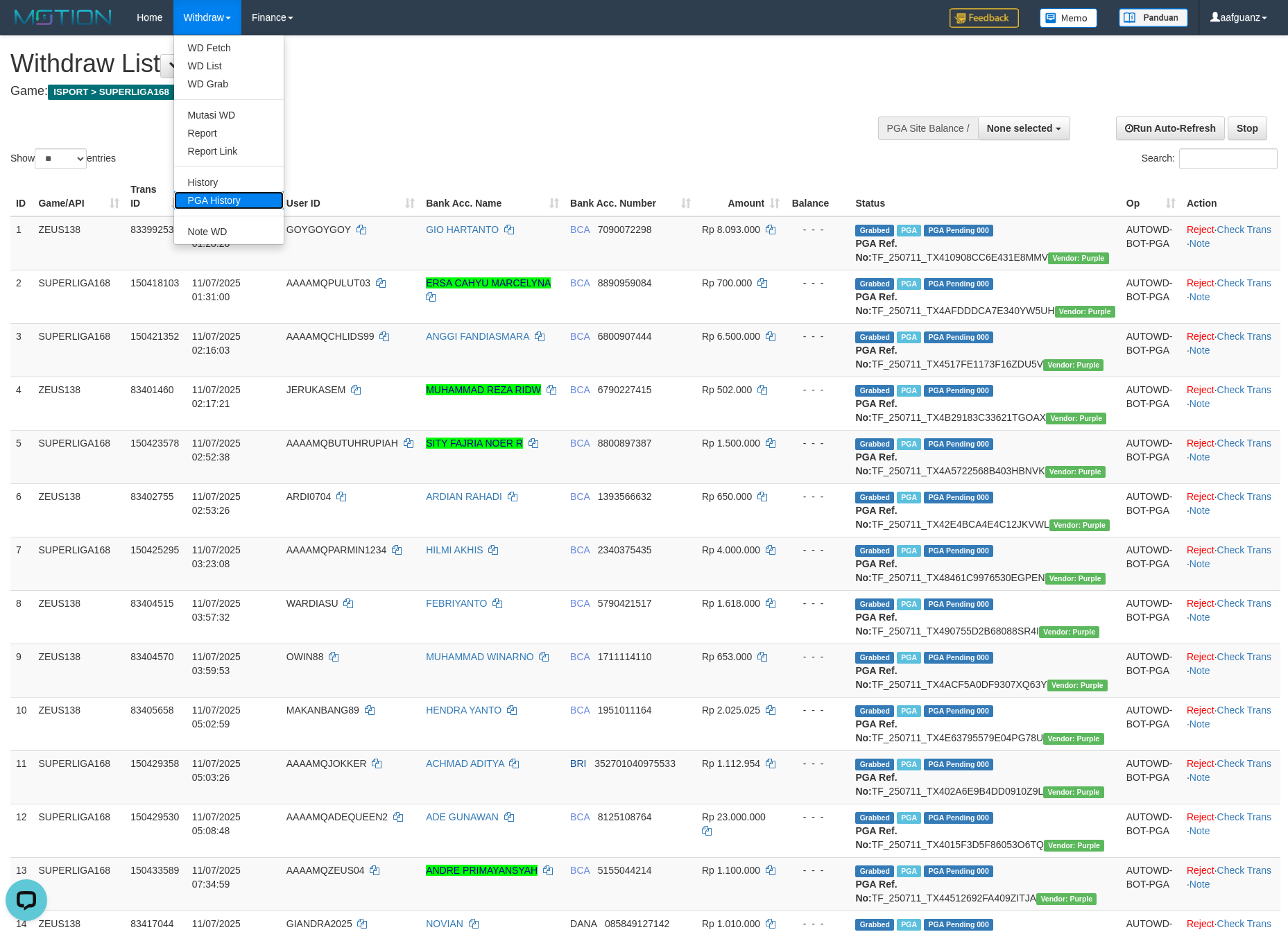 click on "PGA History" at bounding box center (229, 200) 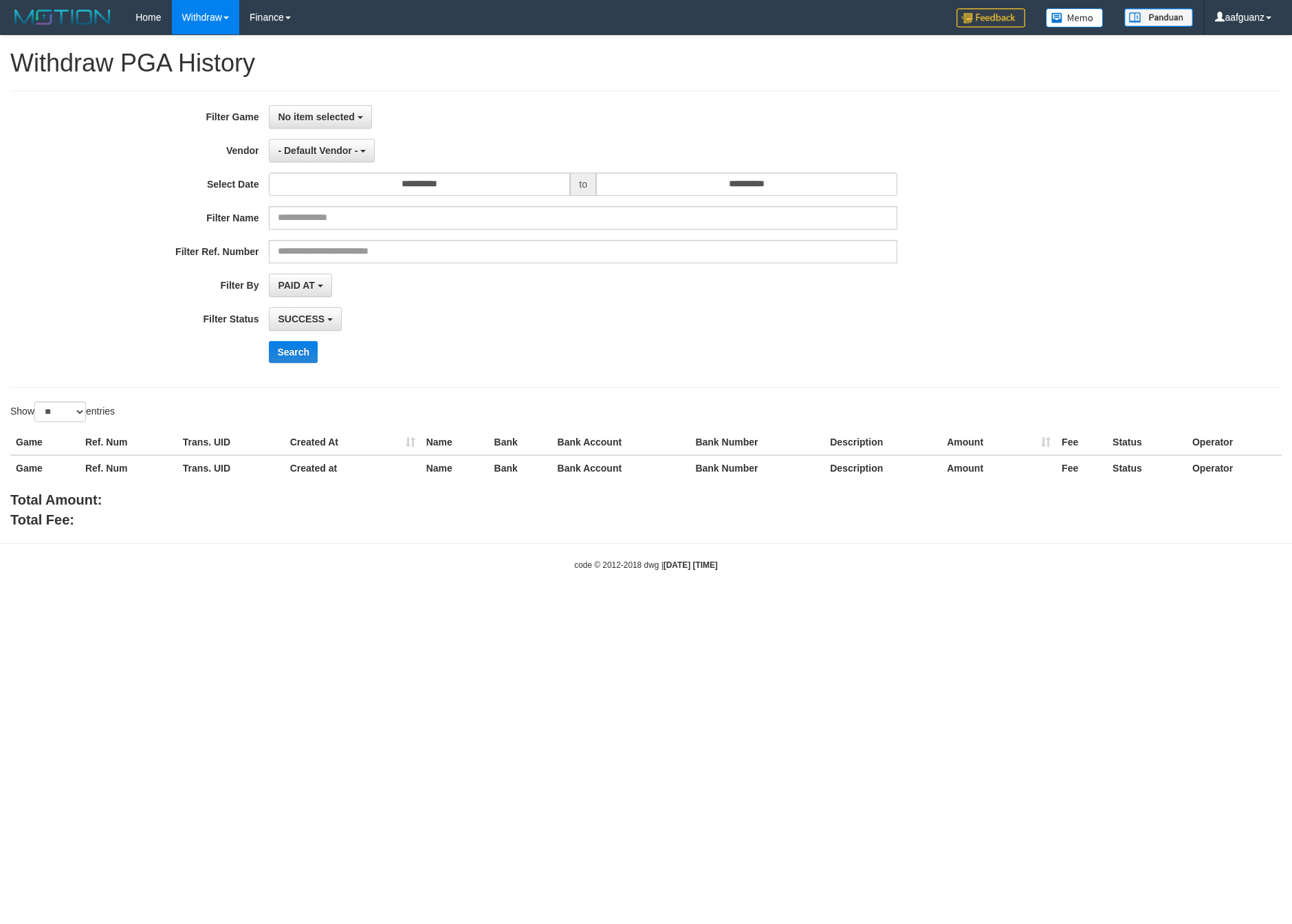 select 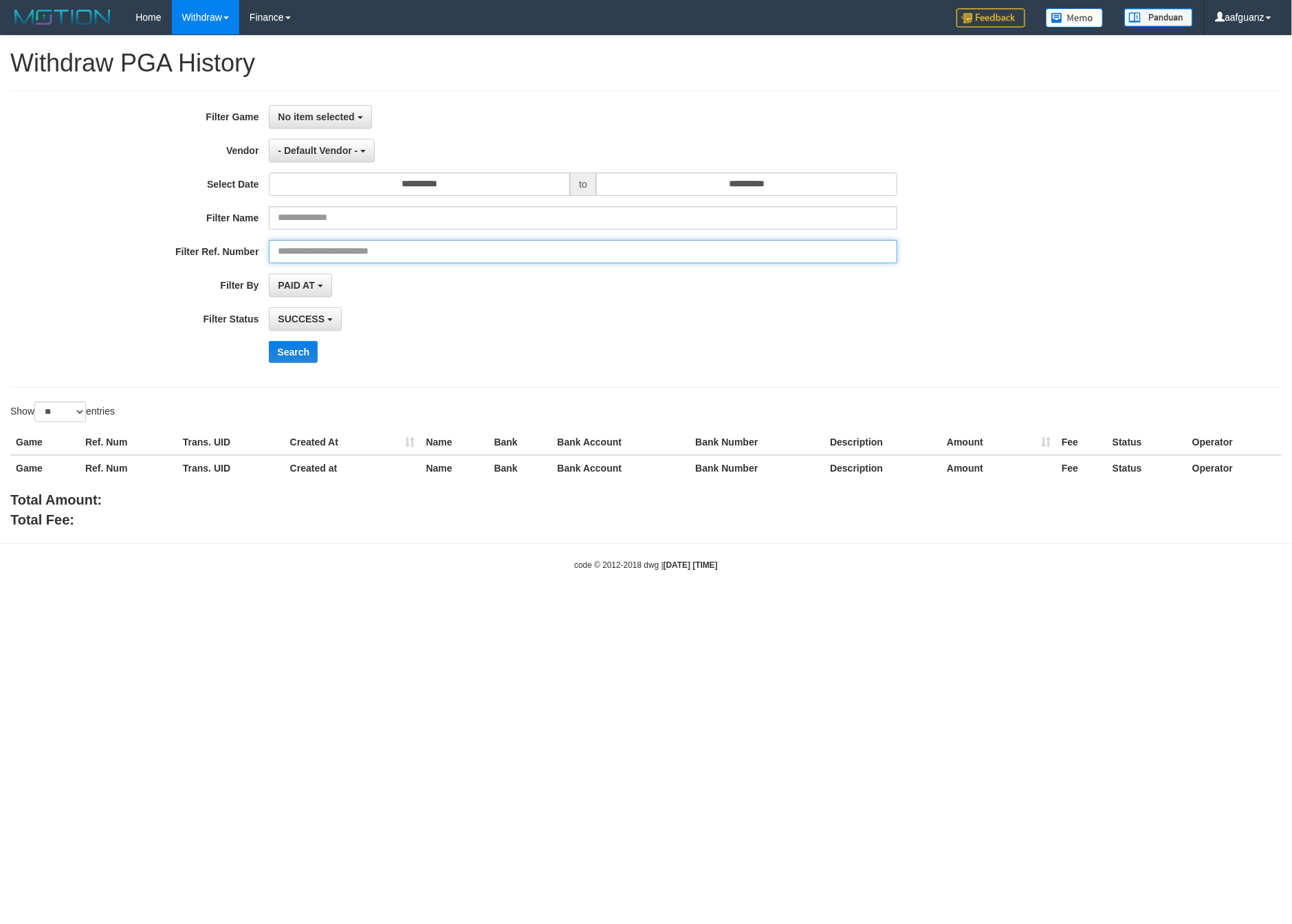 click at bounding box center (582, 252) 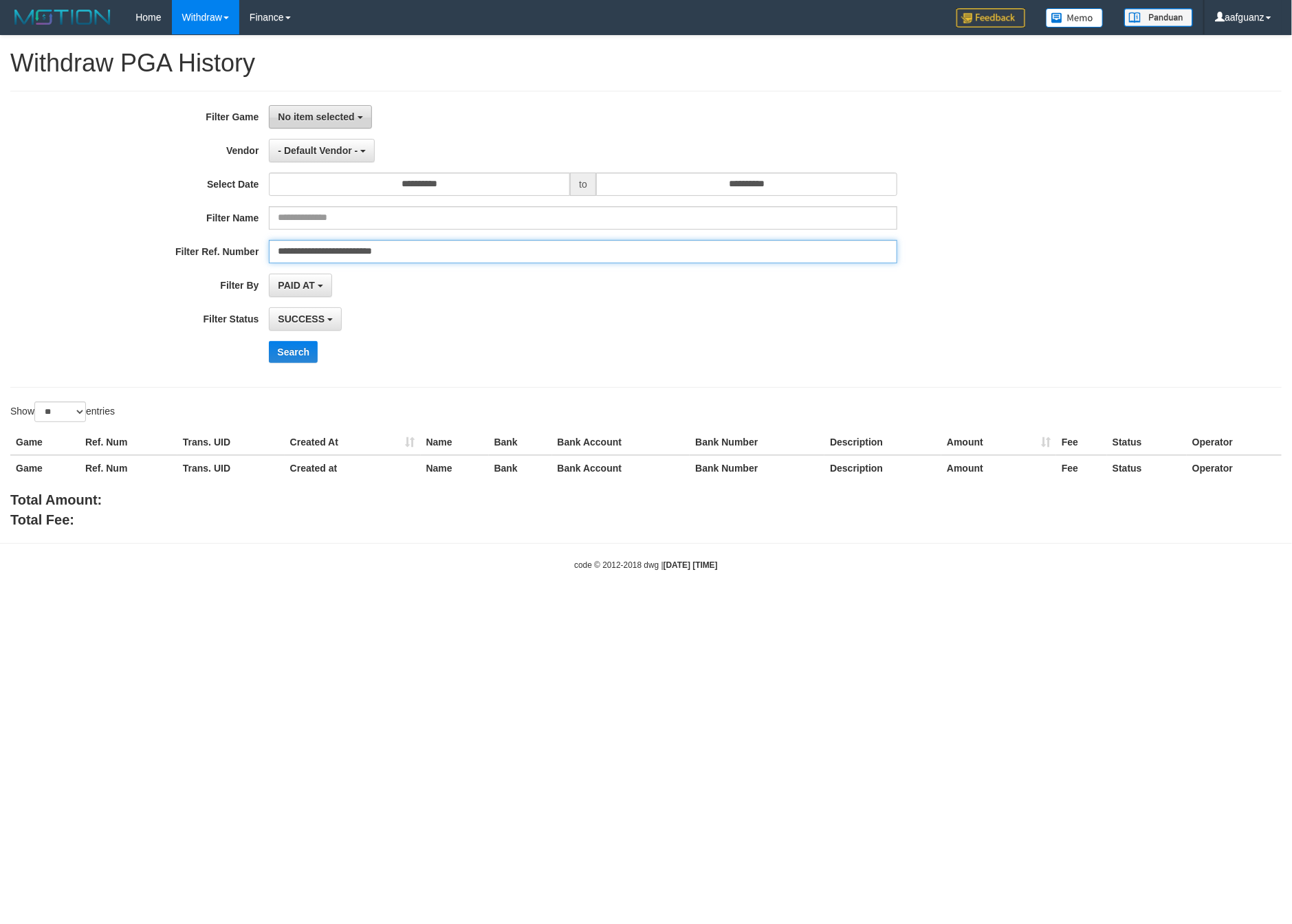 type on "**********" 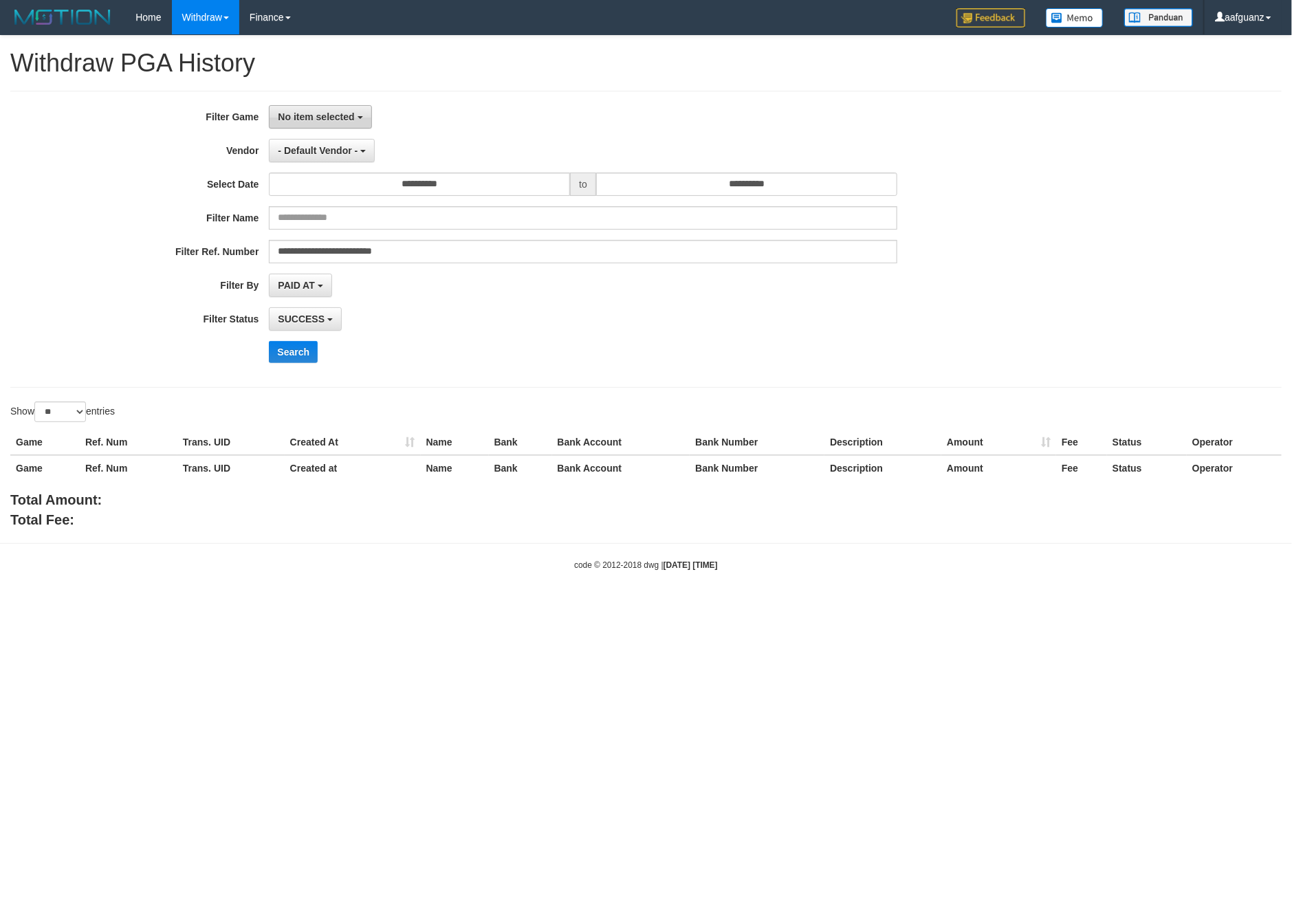 click on "No item selected" at bounding box center (320, 117) 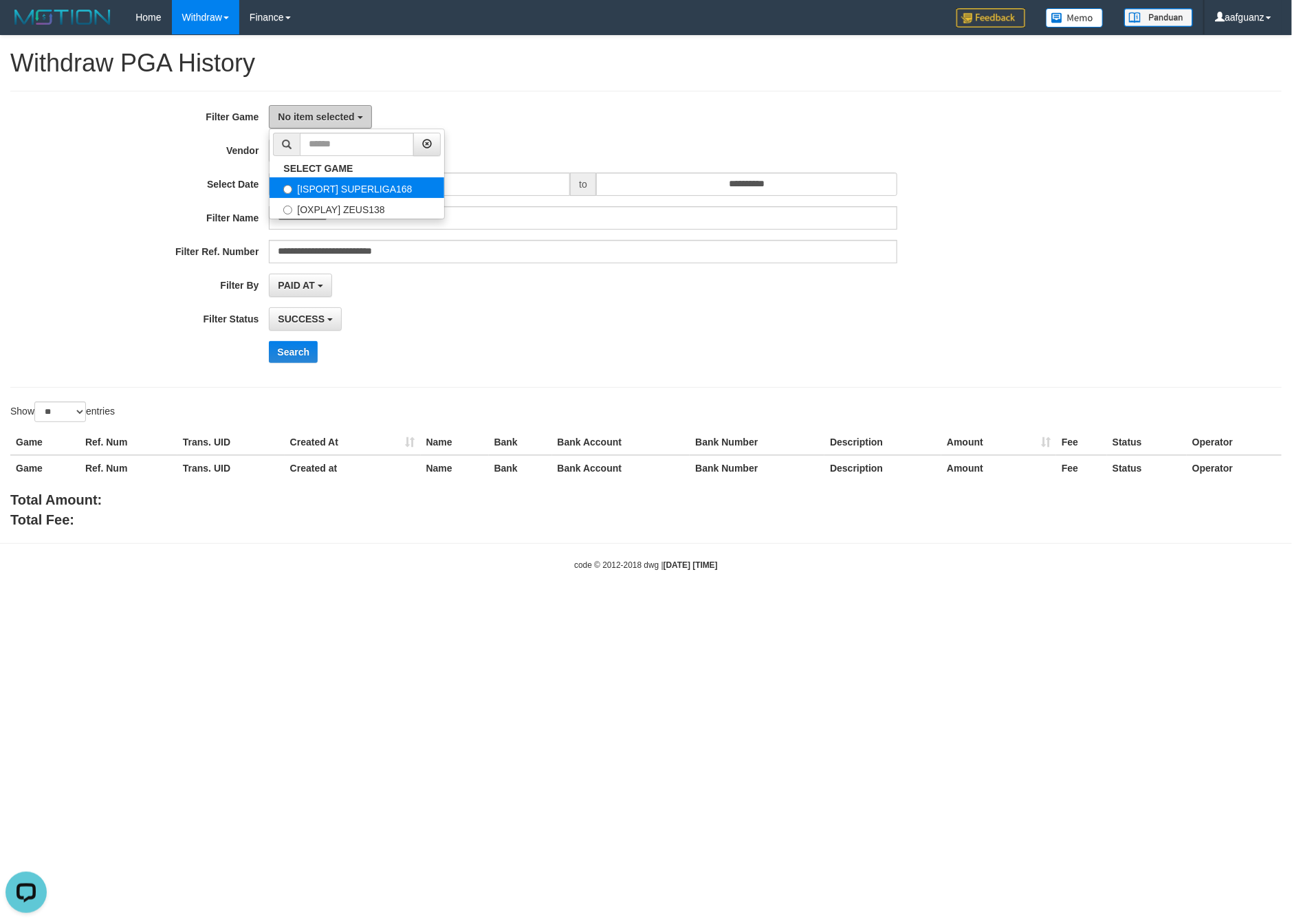 scroll, scrollTop: 0, scrollLeft: 0, axis: both 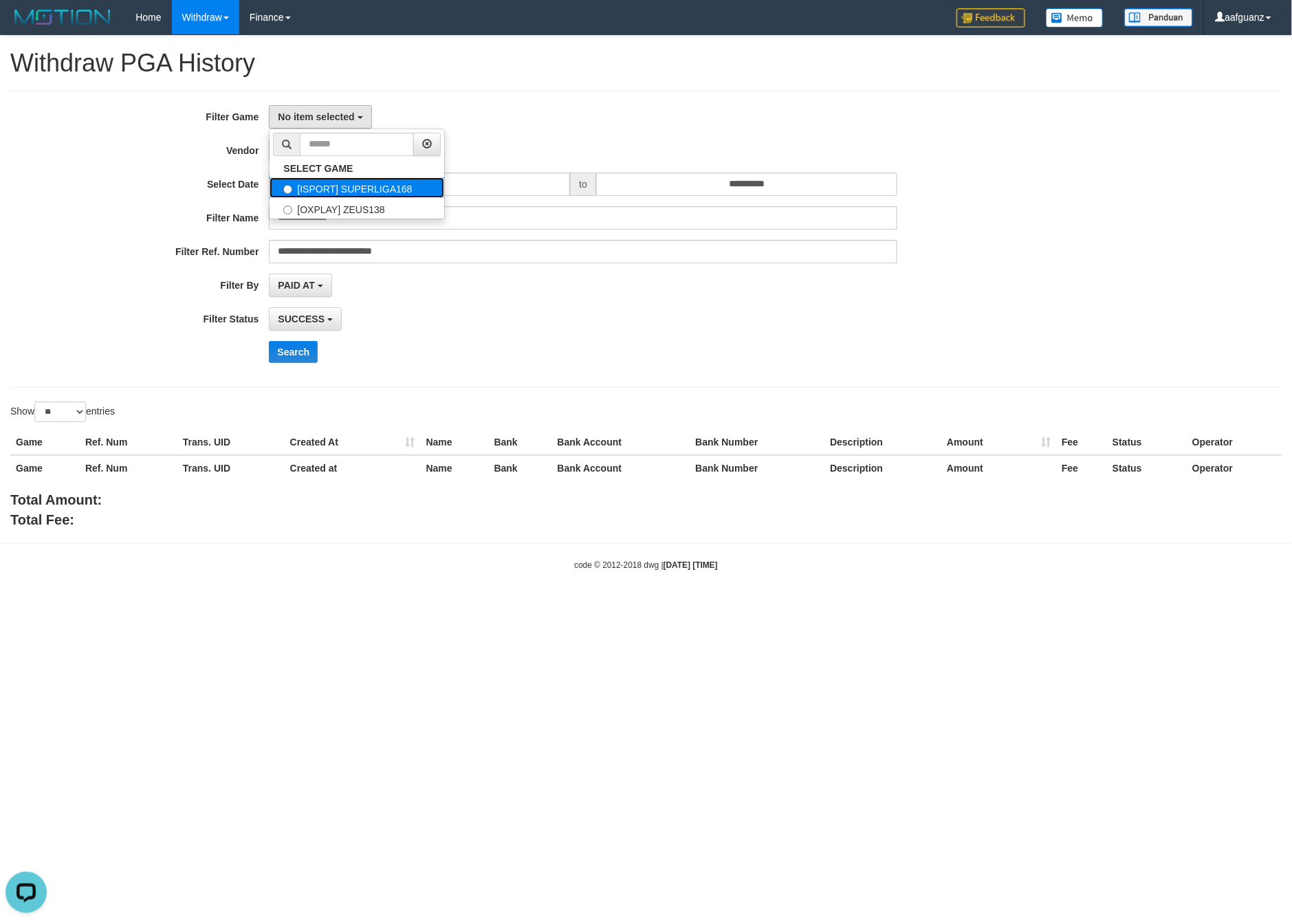 click on "[ISPORT] SUPERLIGA168" at bounding box center (357, 188) 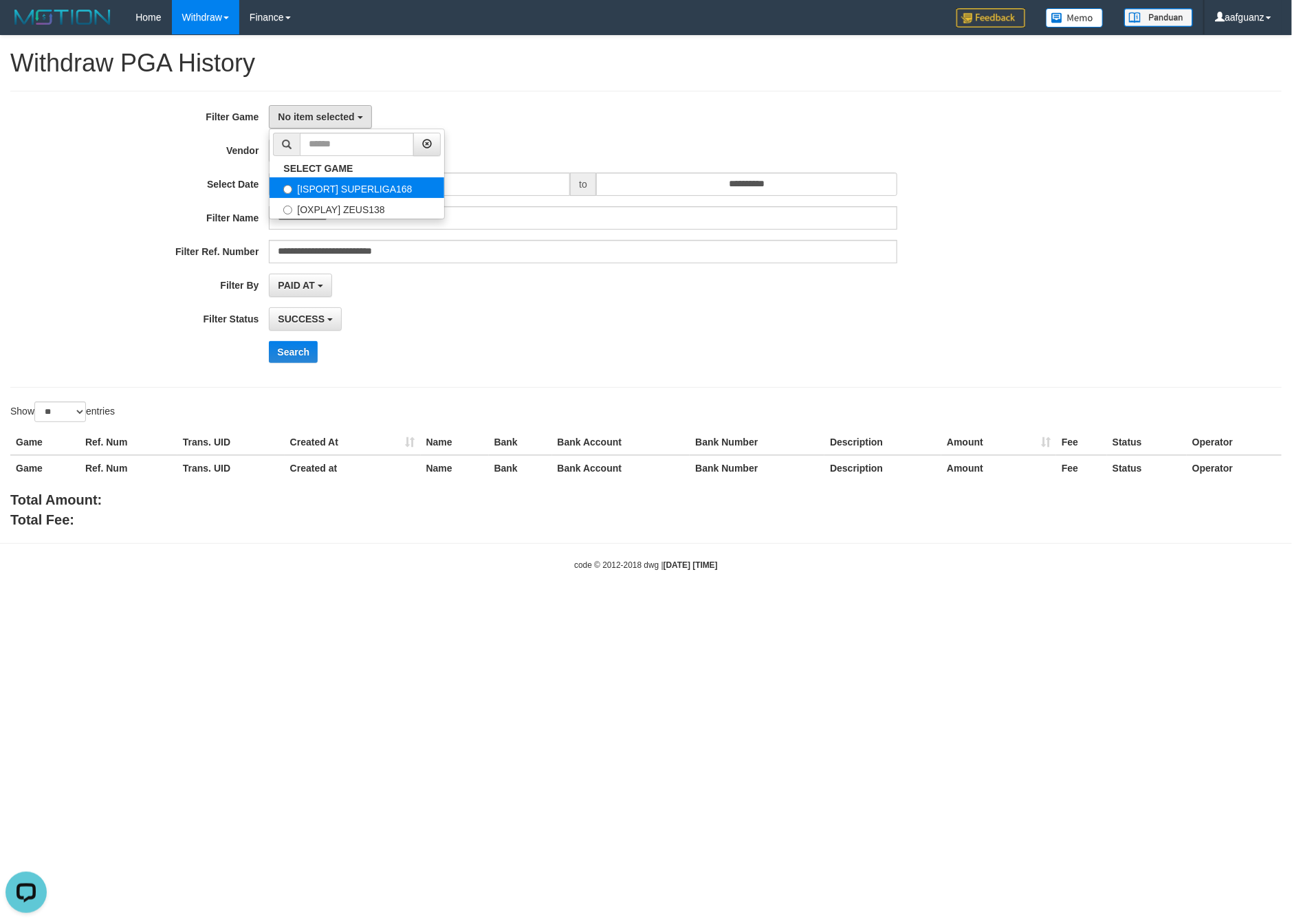 select on "***" 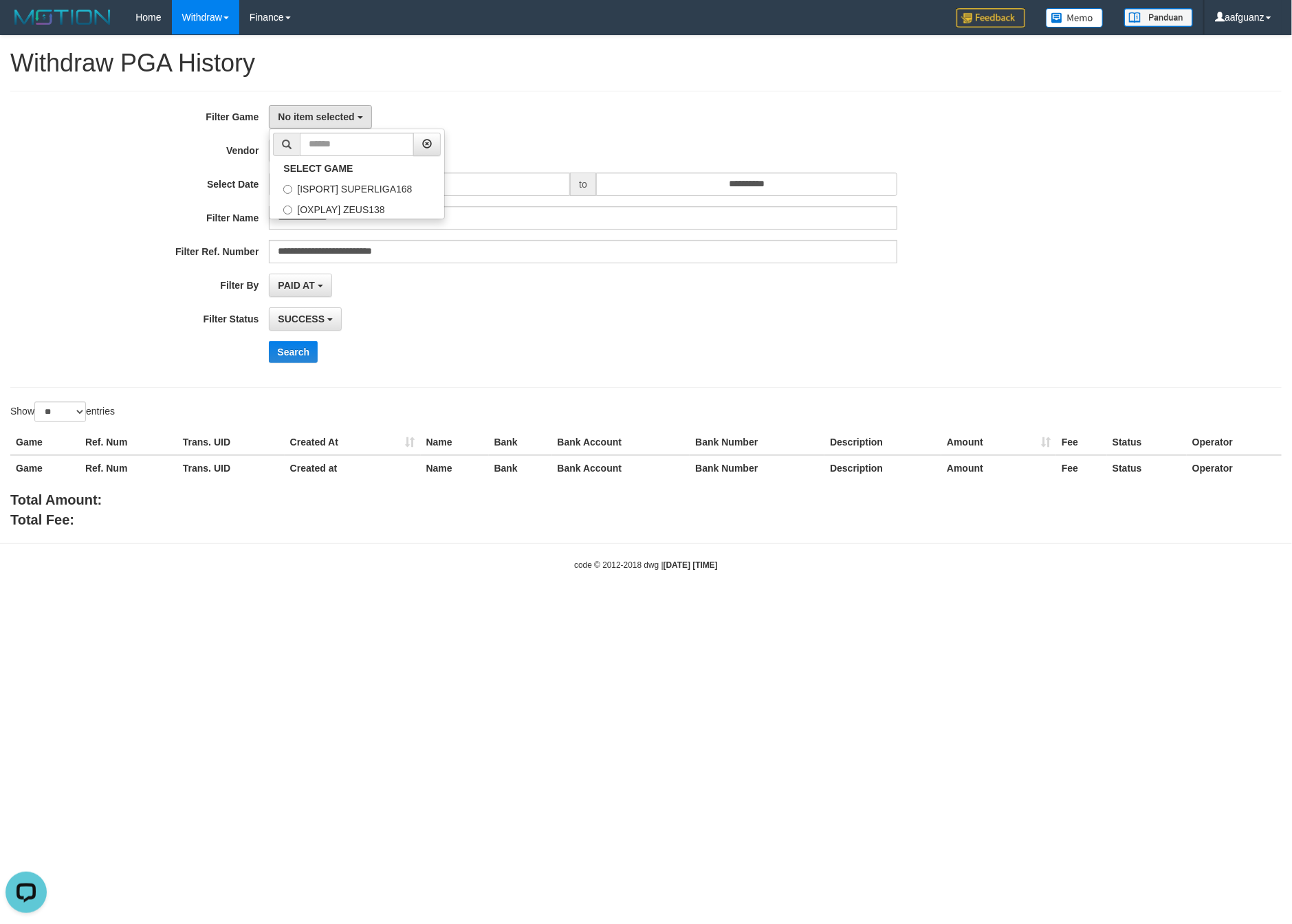 scroll, scrollTop: 12, scrollLeft: 0, axis: vertical 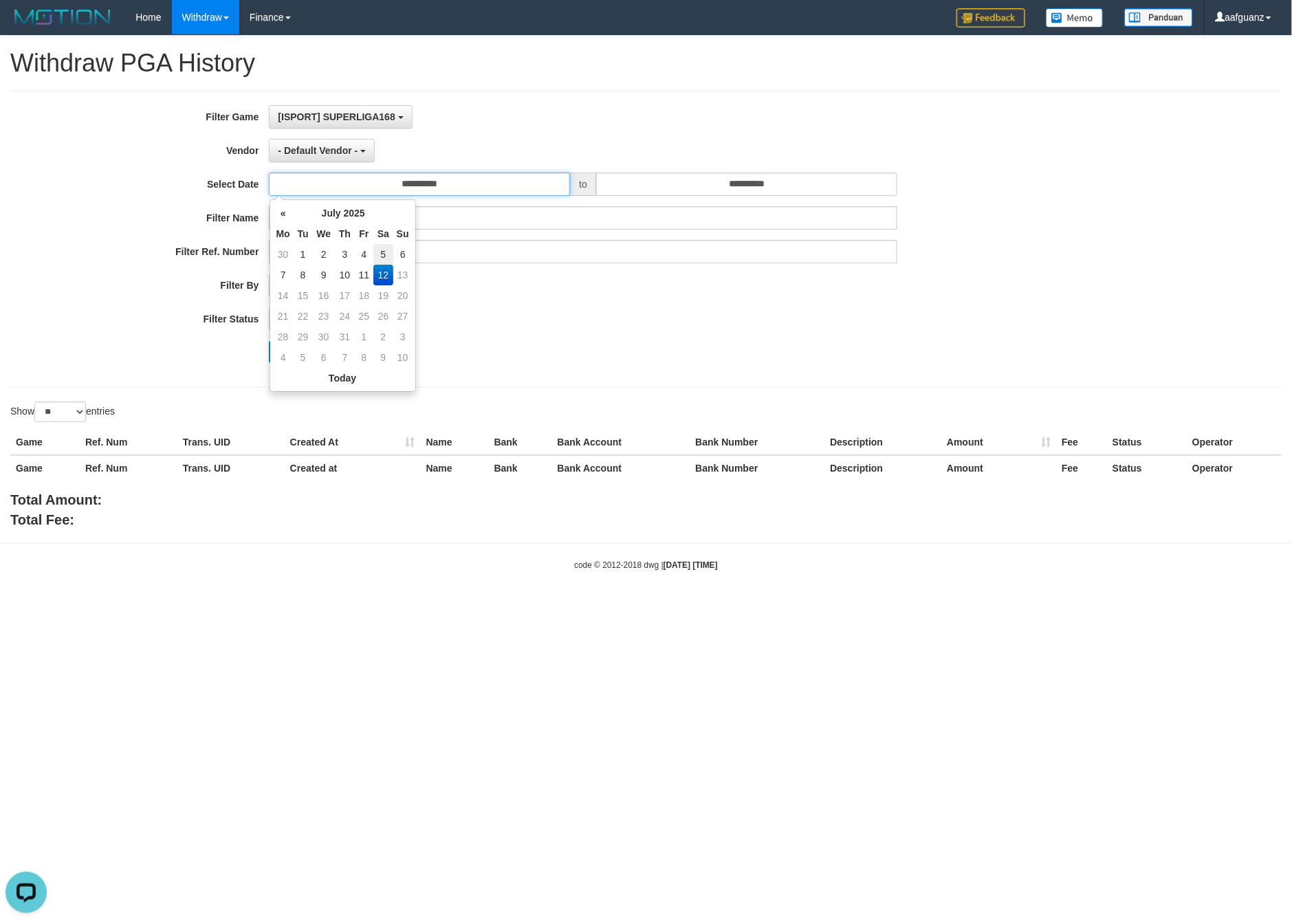 drag, startPoint x: 382, startPoint y: 190, endPoint x: 388, endPoint y: 244, distance: 54.33231 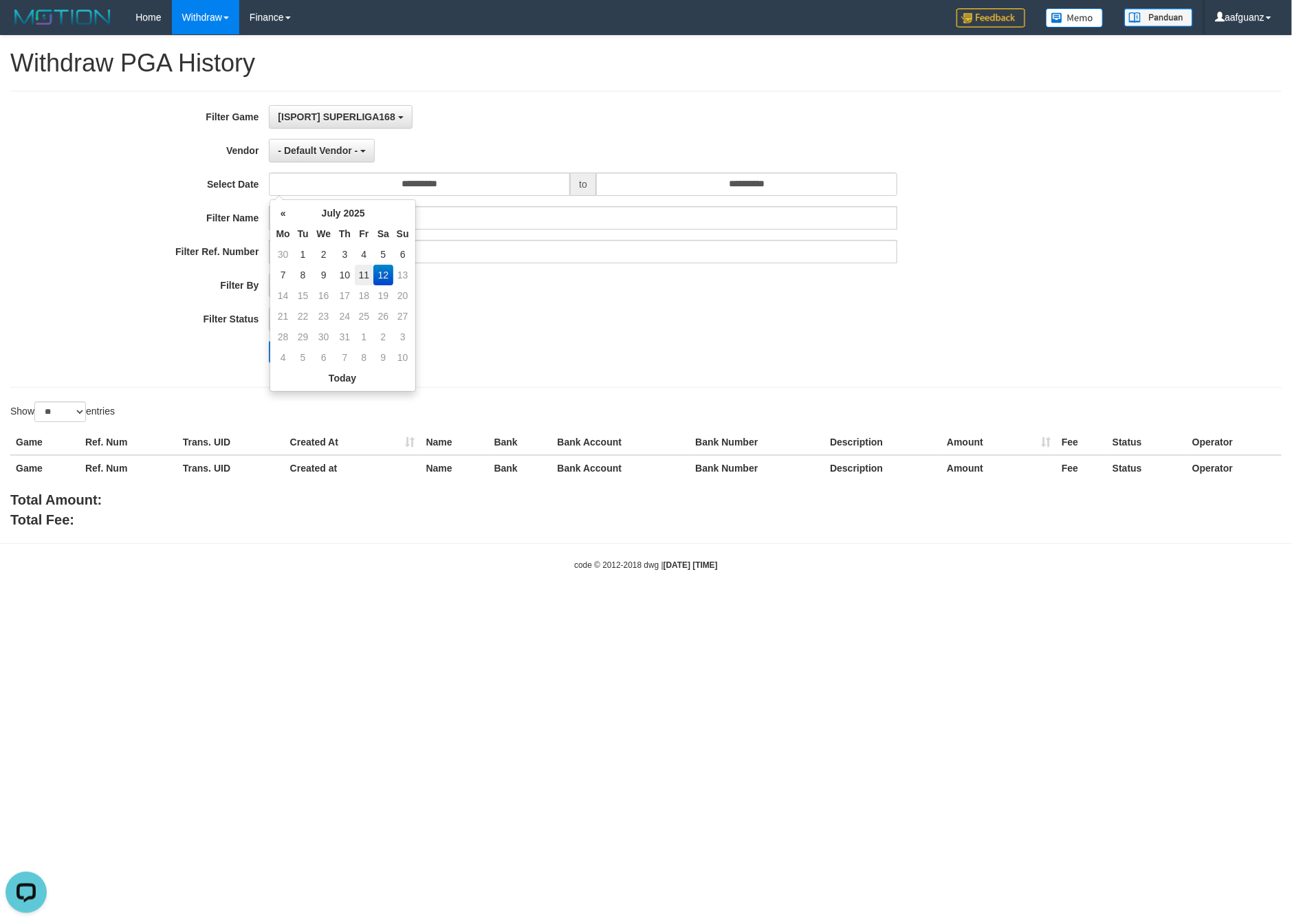 drag, startPoint x: 363, startPoint y: 272, endPoint x: 624, endPoint y: 322, distance: 265.7461 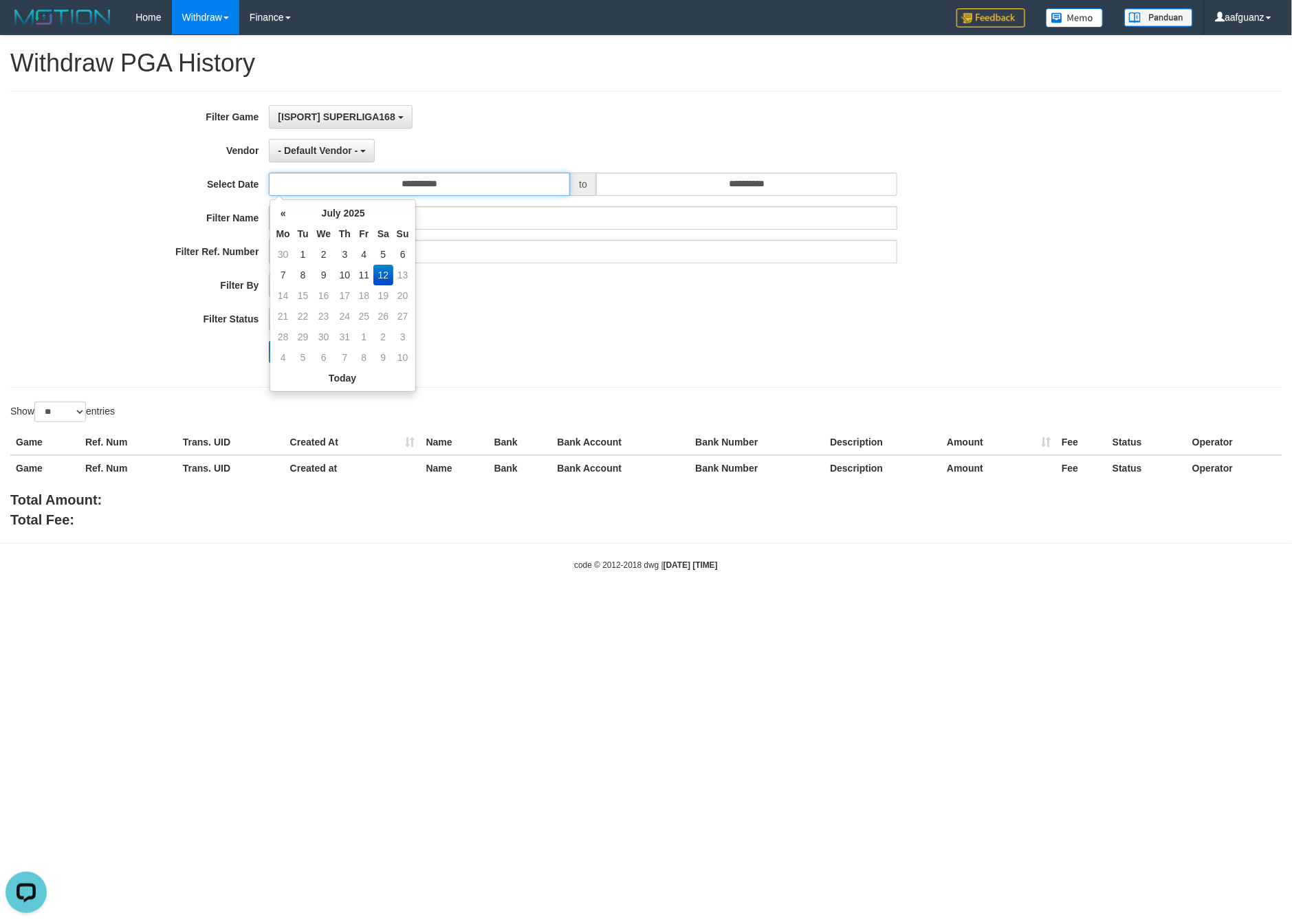 type on "**********" 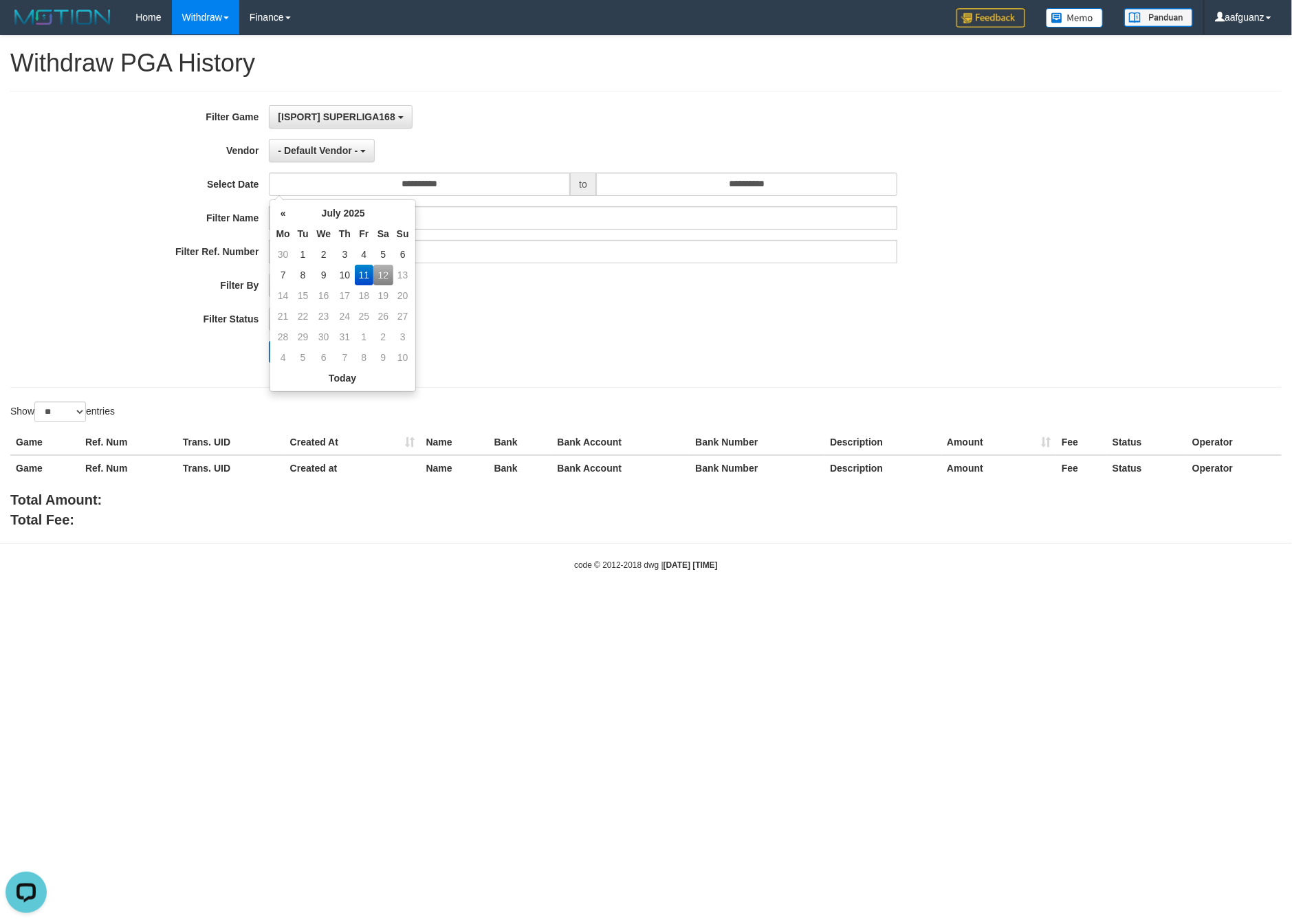 click on "SUCCESS
SUCCESS
ON PROCESS
FAILED" at bounding box center [582, 319] 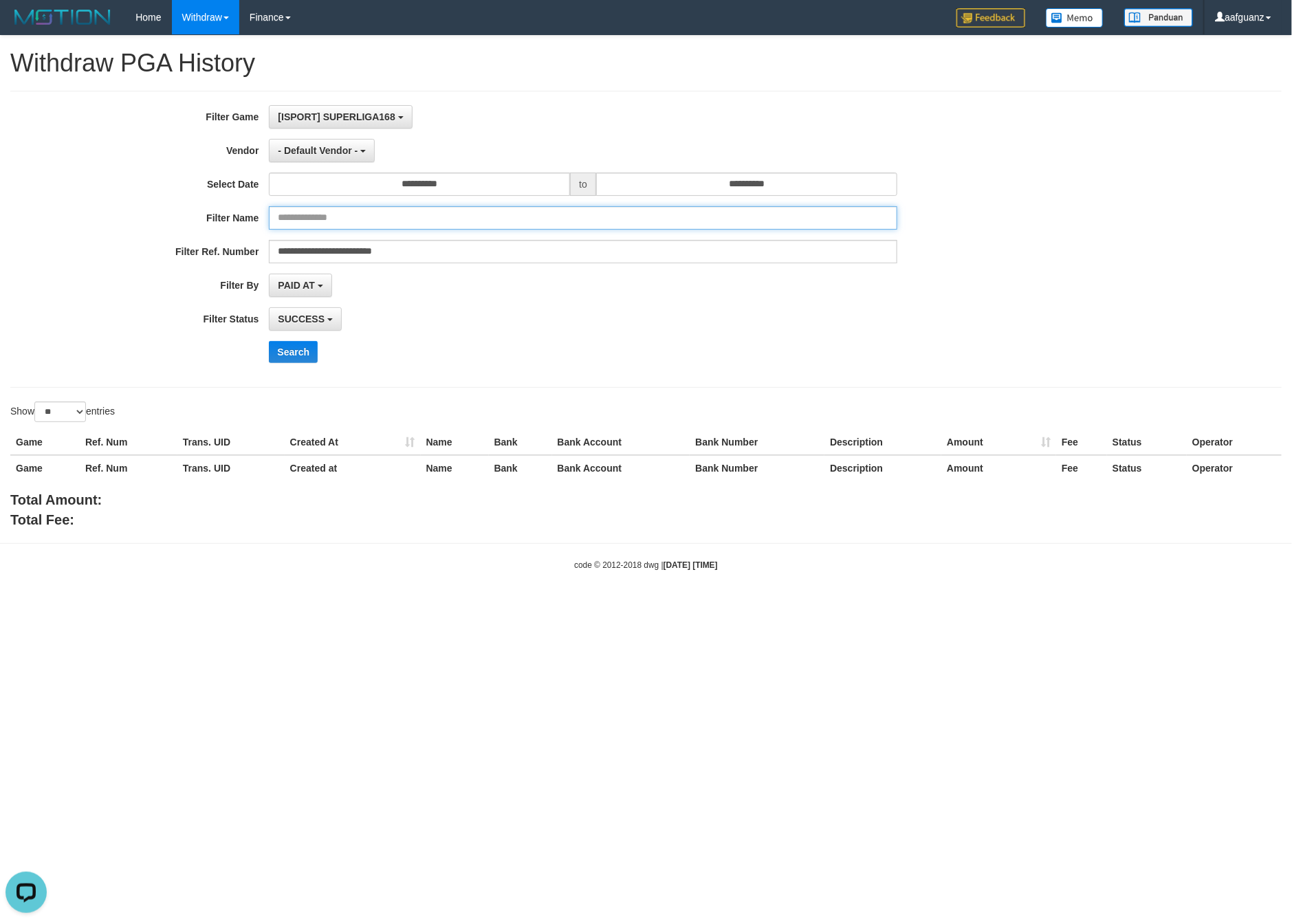 click at bounding box center (582, 218) 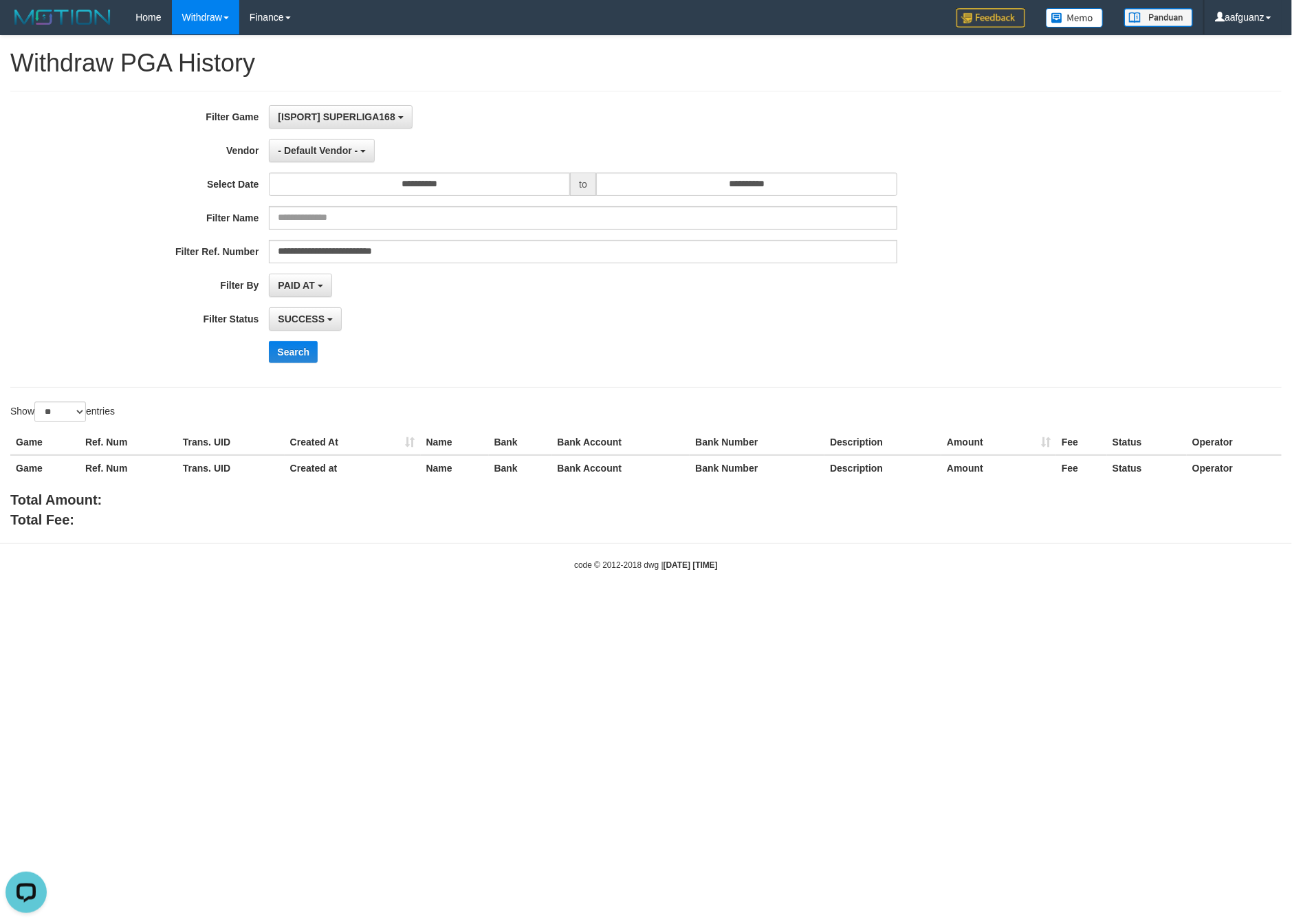 click on "**********" at bounding box center (646, 283) 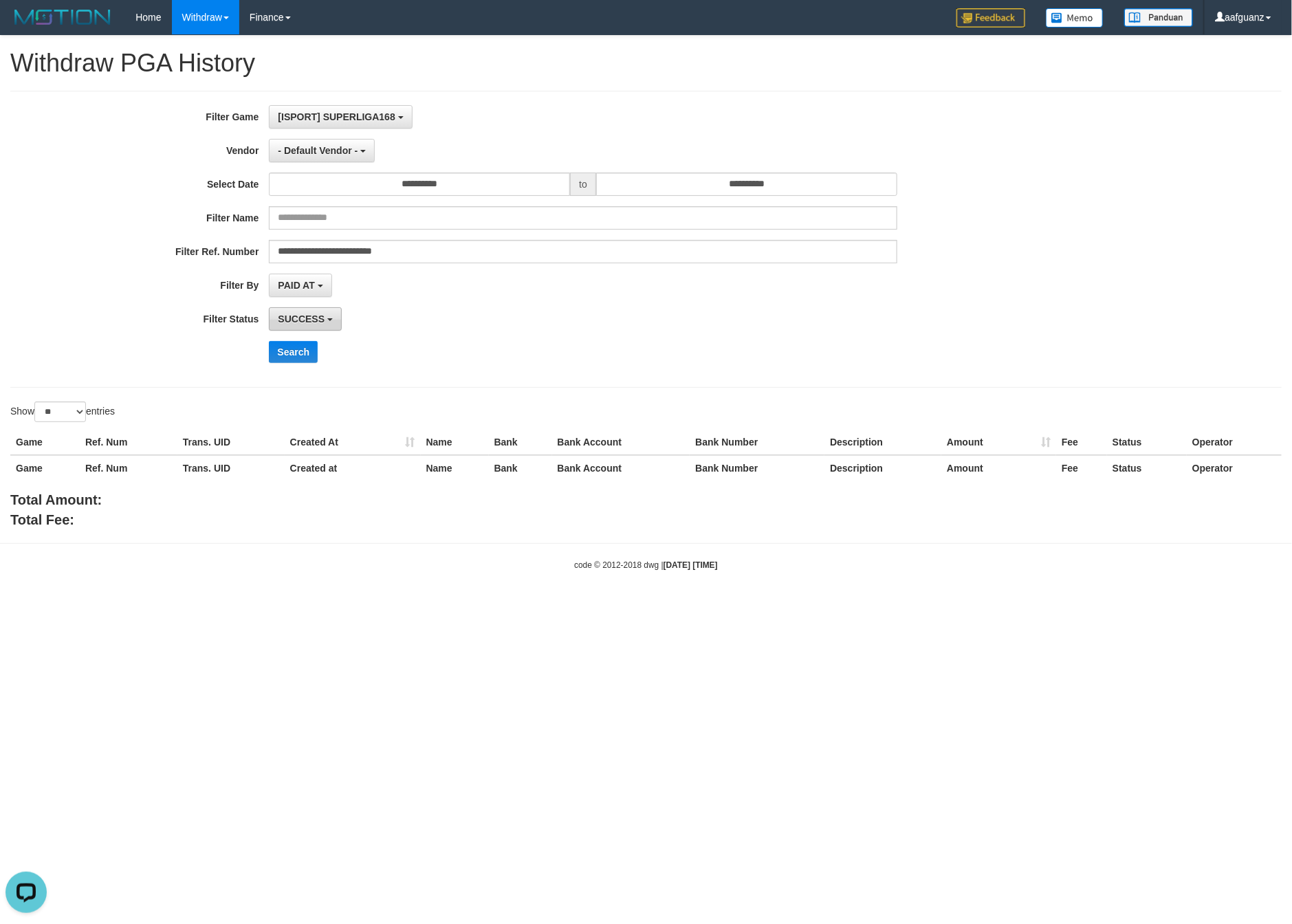 click on "SUCCESS" at bounding box center (305, 319) 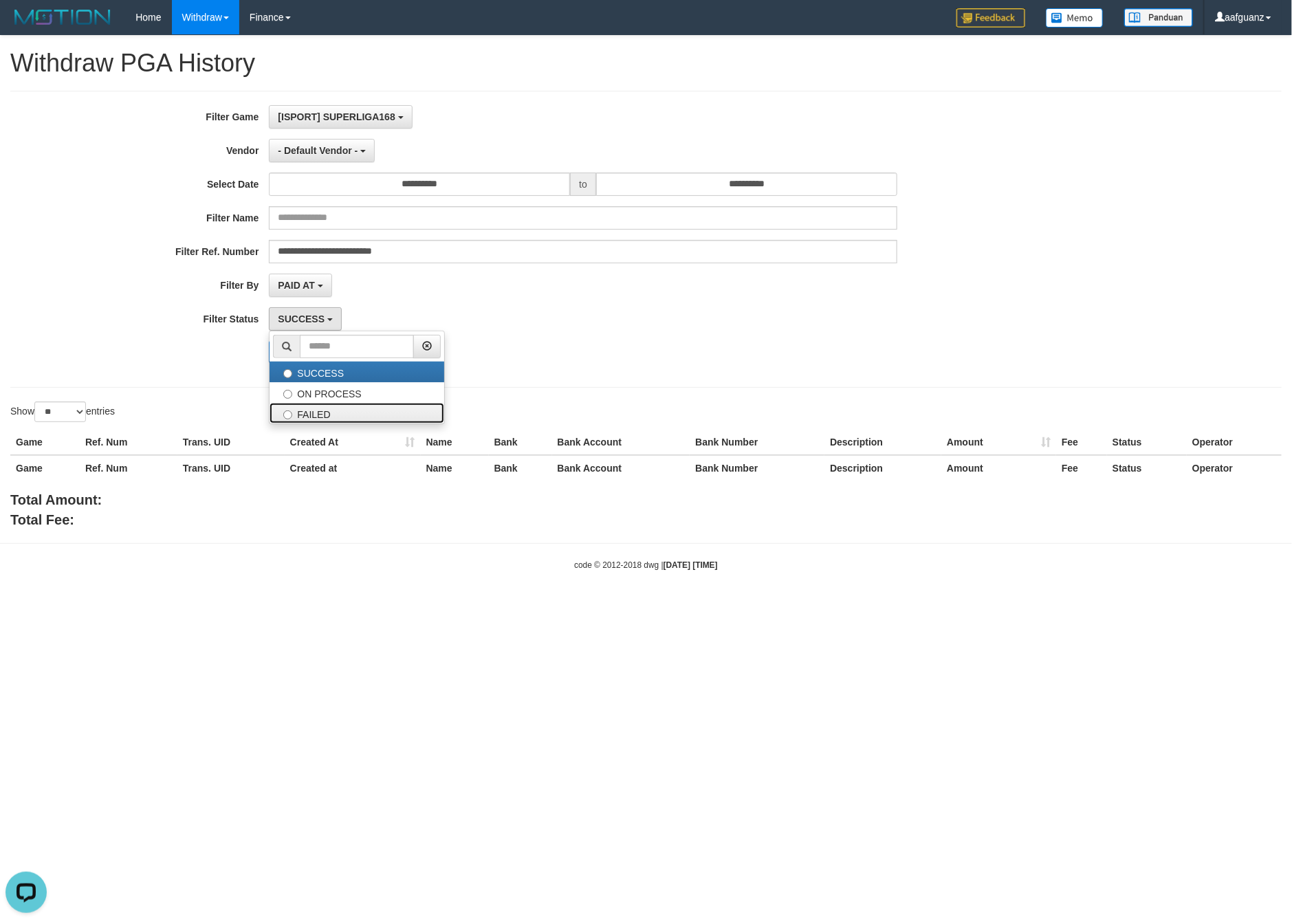 drag, startPoint x: 380, startPoint y: 411, endPoint x: 371, endPoint y: 410, distance: 9.0553851 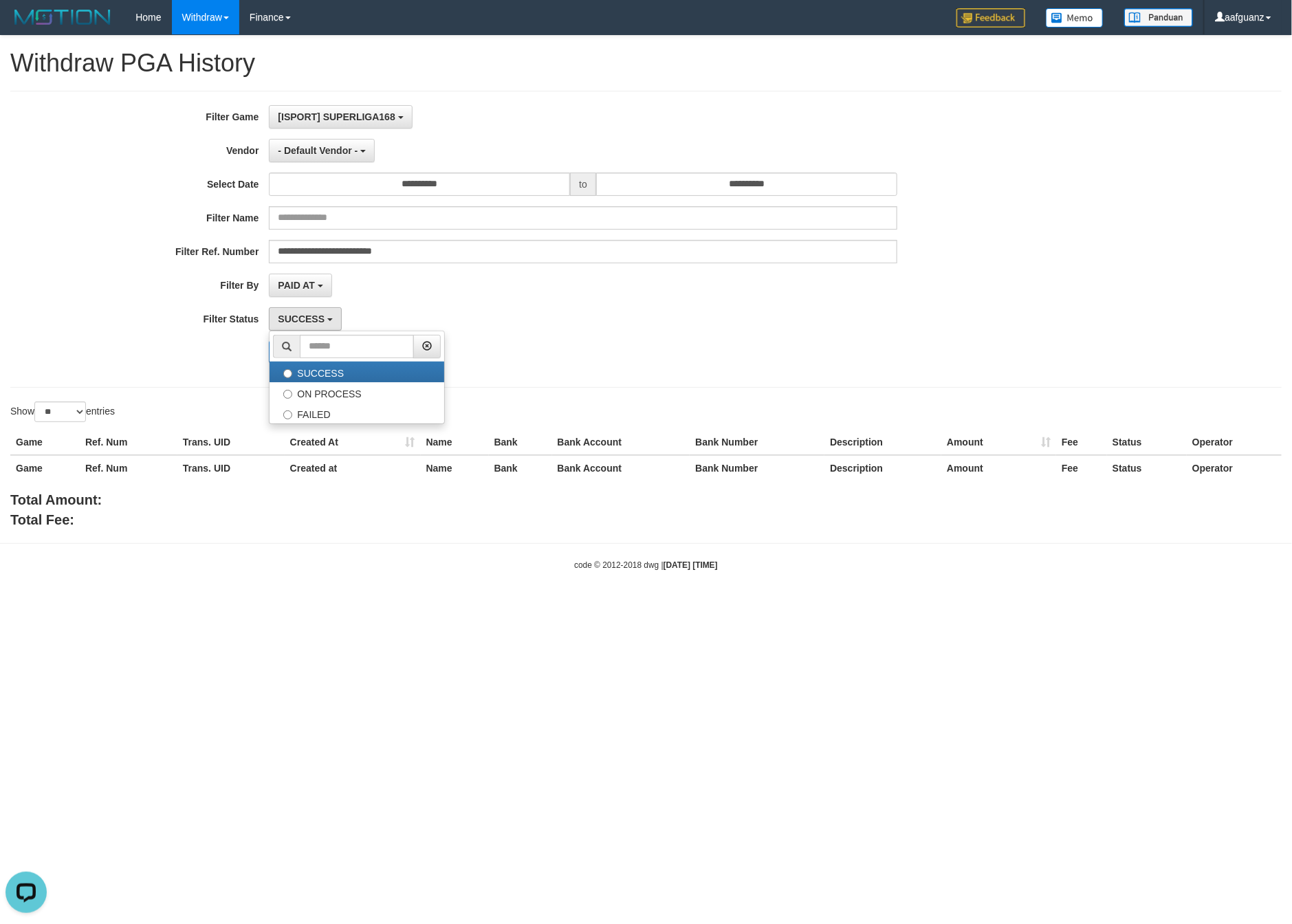 select on "*" 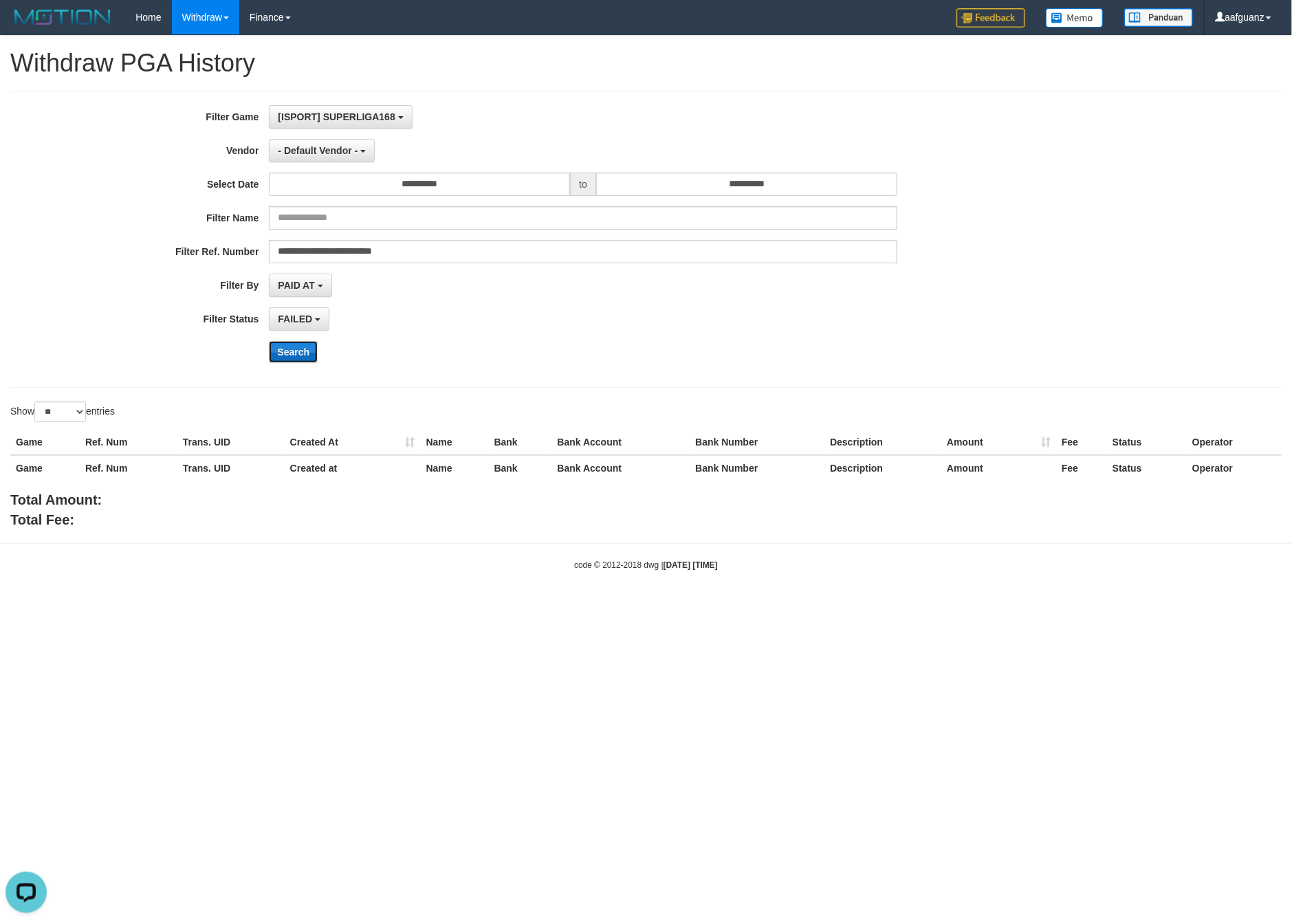 click on "Search" at bounding box center [293, 352] 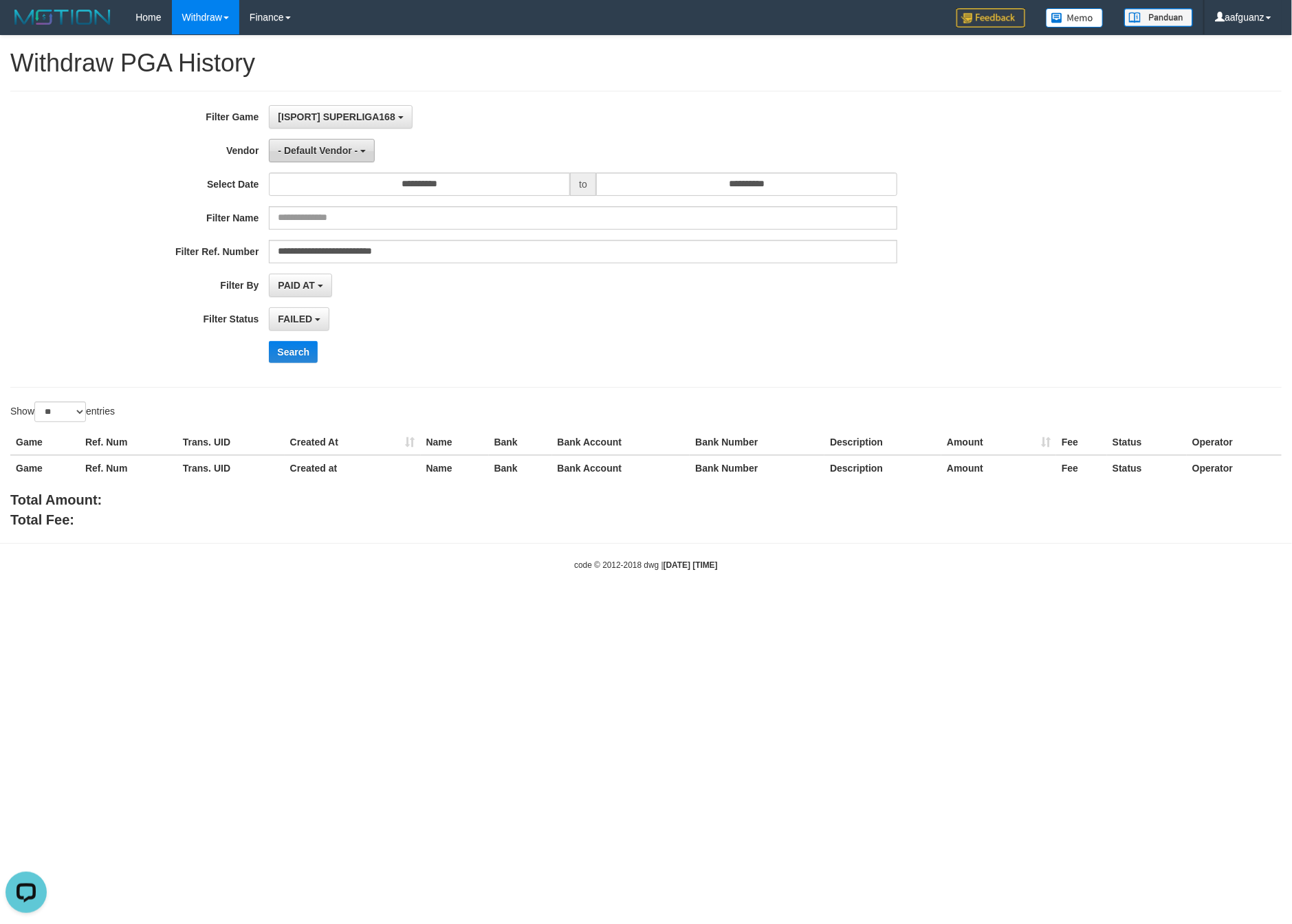click on "- Default Vendor -" at bounding box center [318, 151] 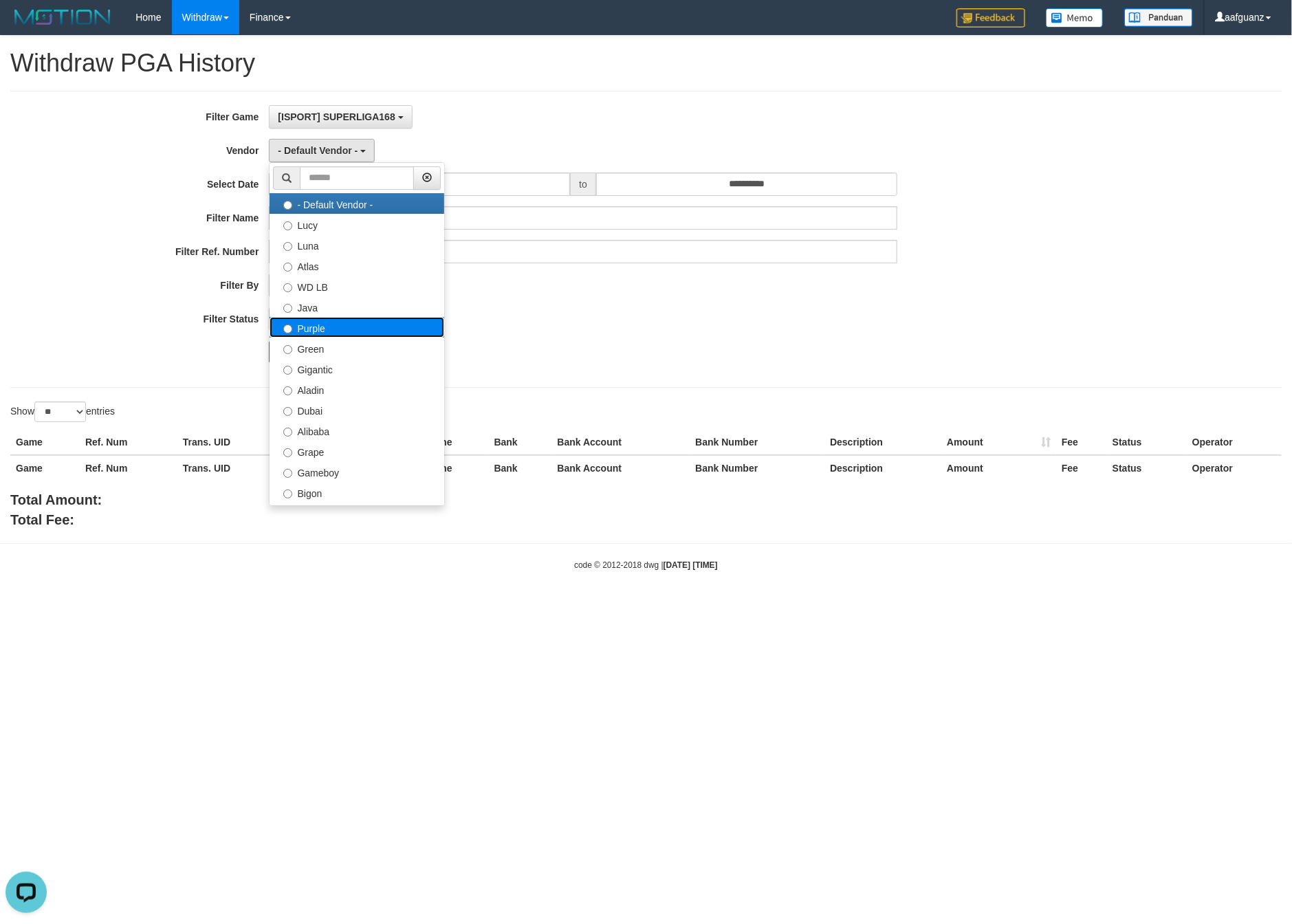 click on "Purple" at bounding box center [357, 327] 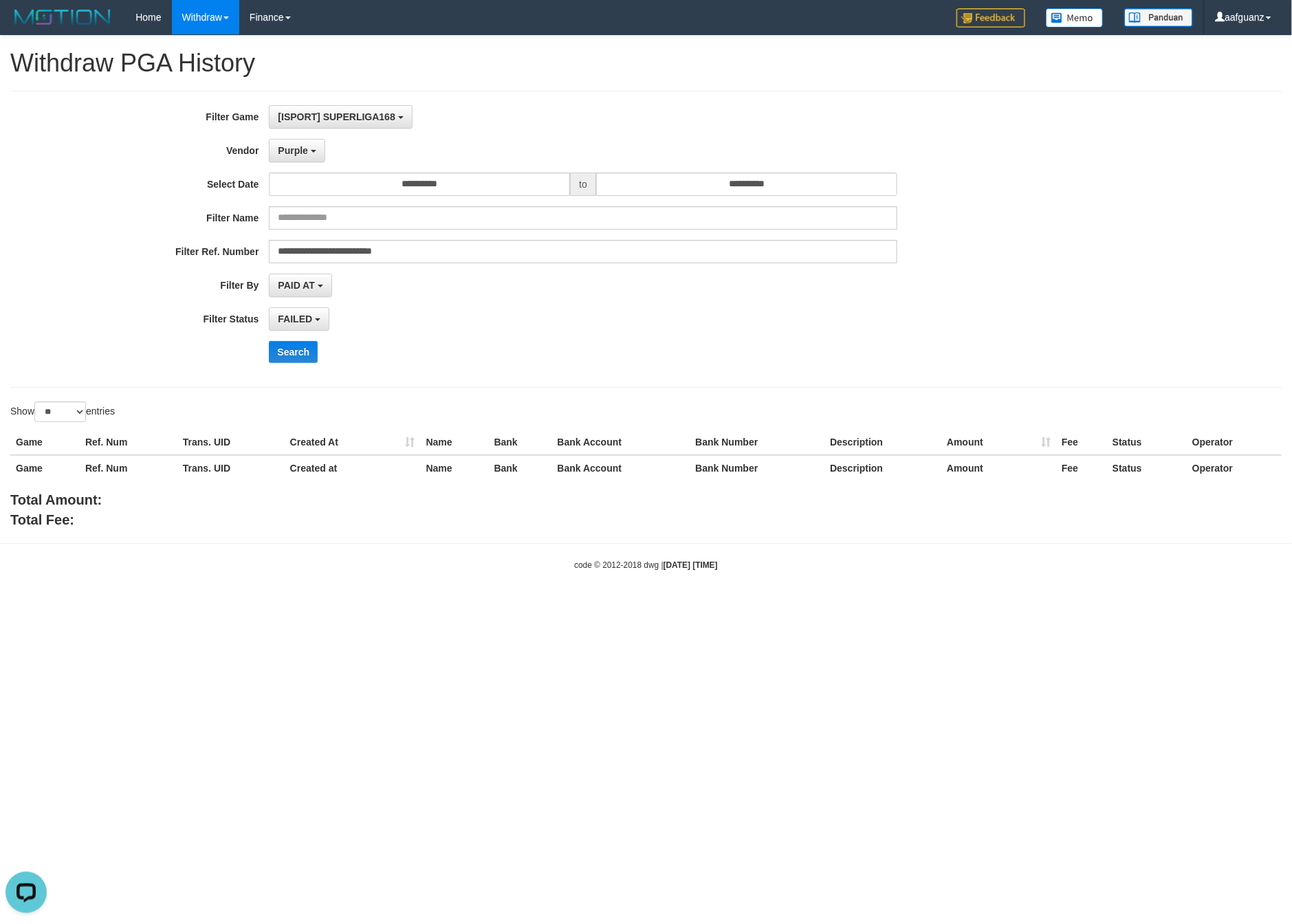 click on "**********" at bounding box center (538, 239) 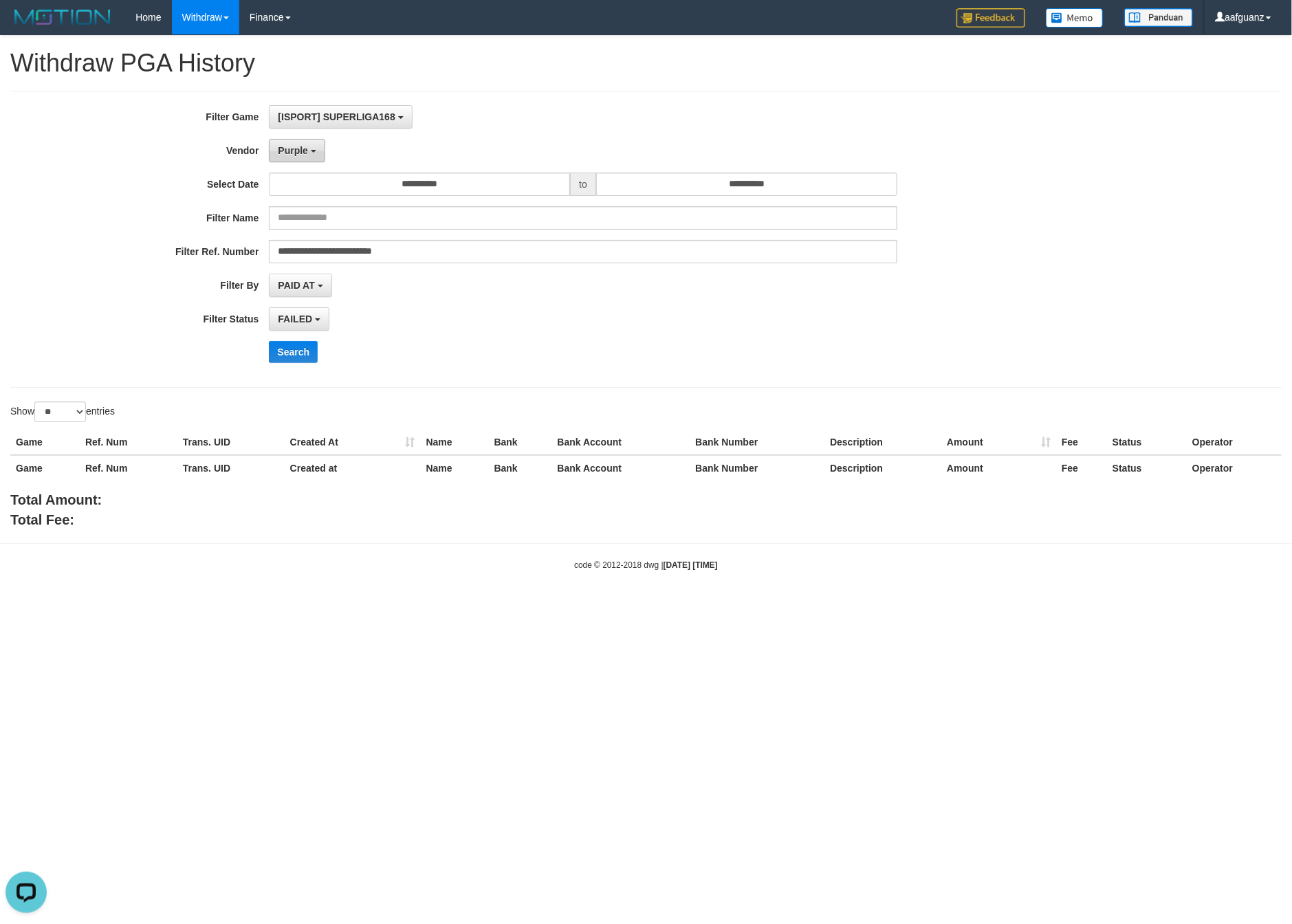 click on "Purple" at bounding box center [293, 151] 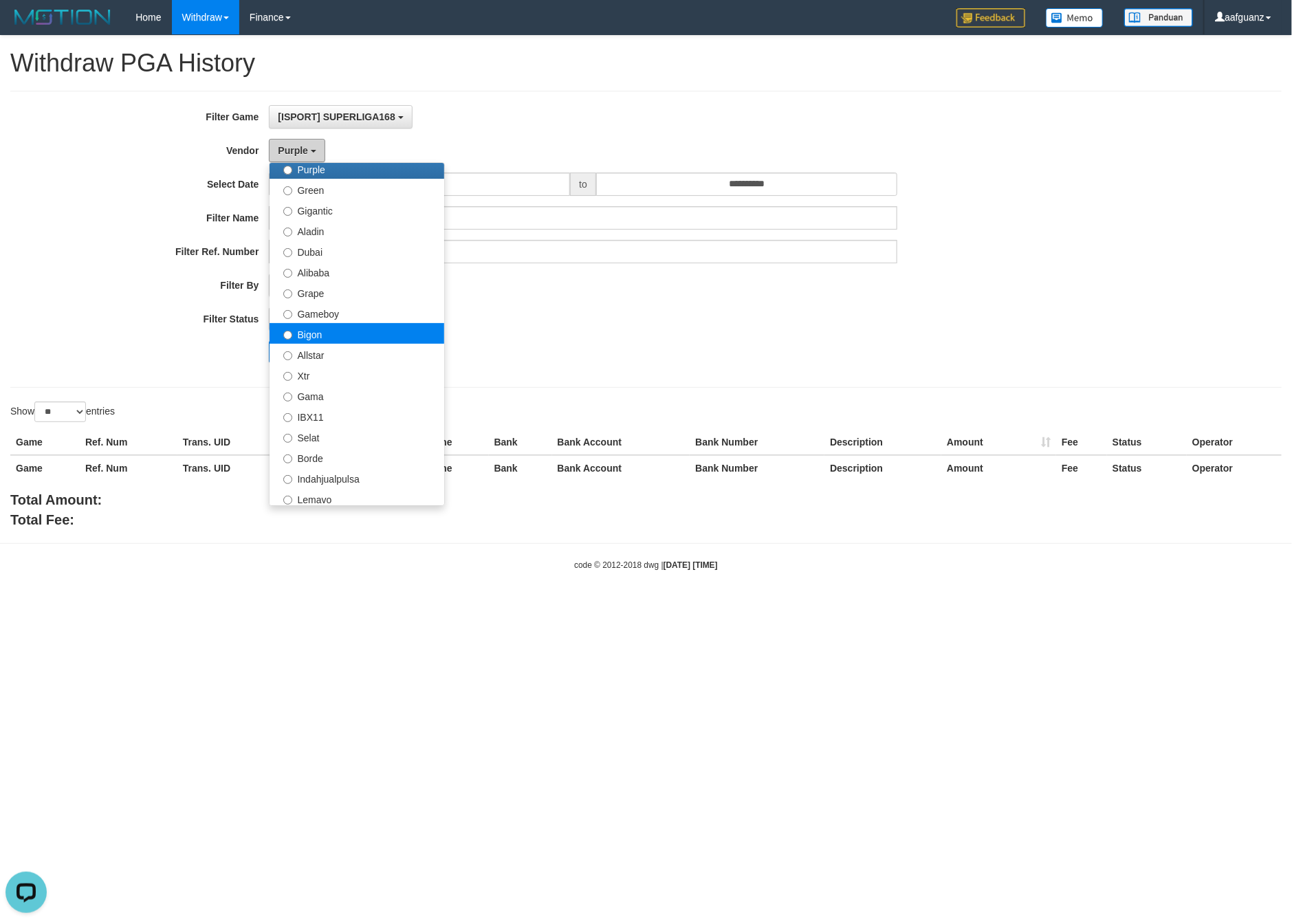 scroll, scrollTop: 206, scrollLeft: 0, axis: vertical 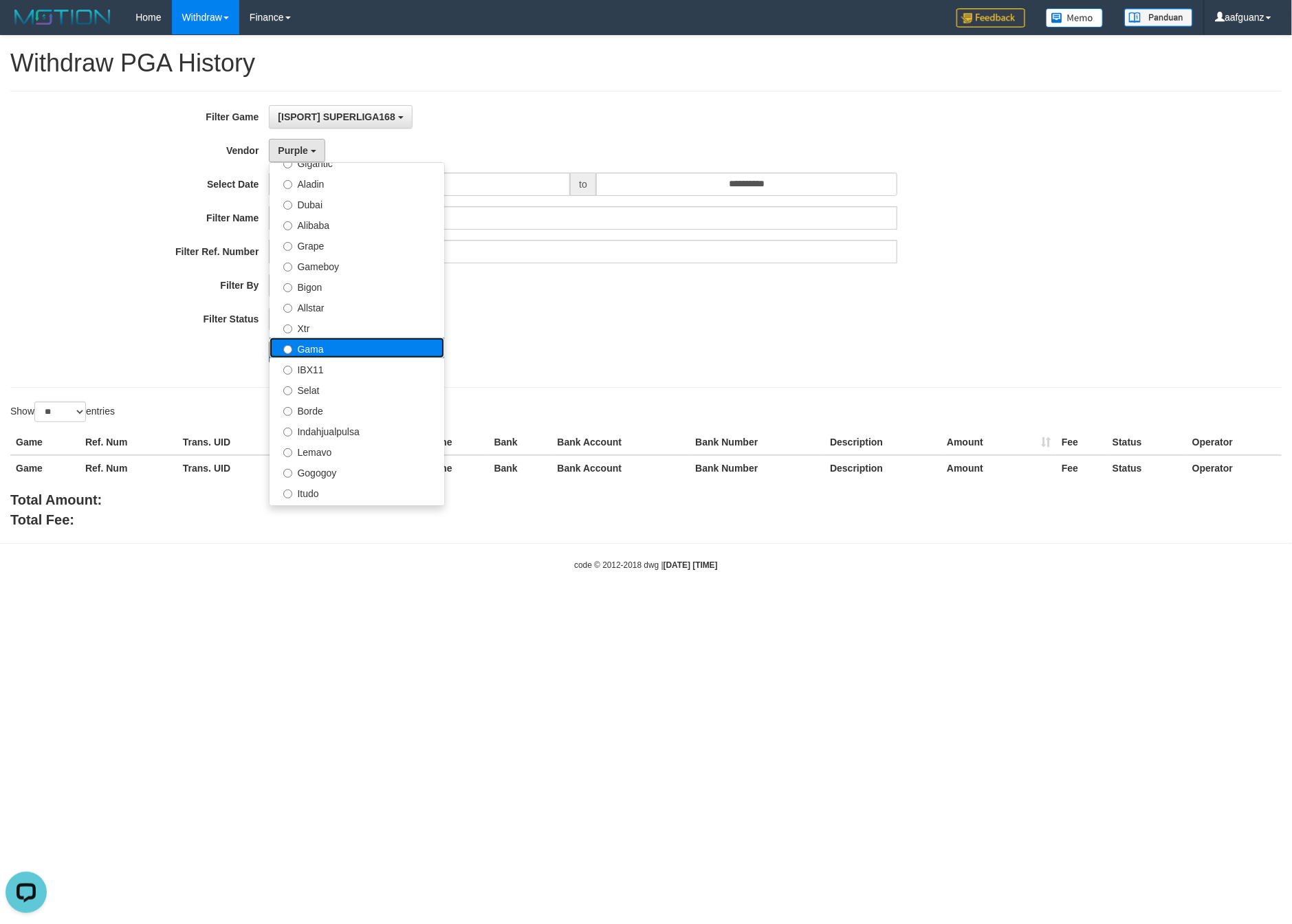 click on "Gama" at bounding box center [357, 348] 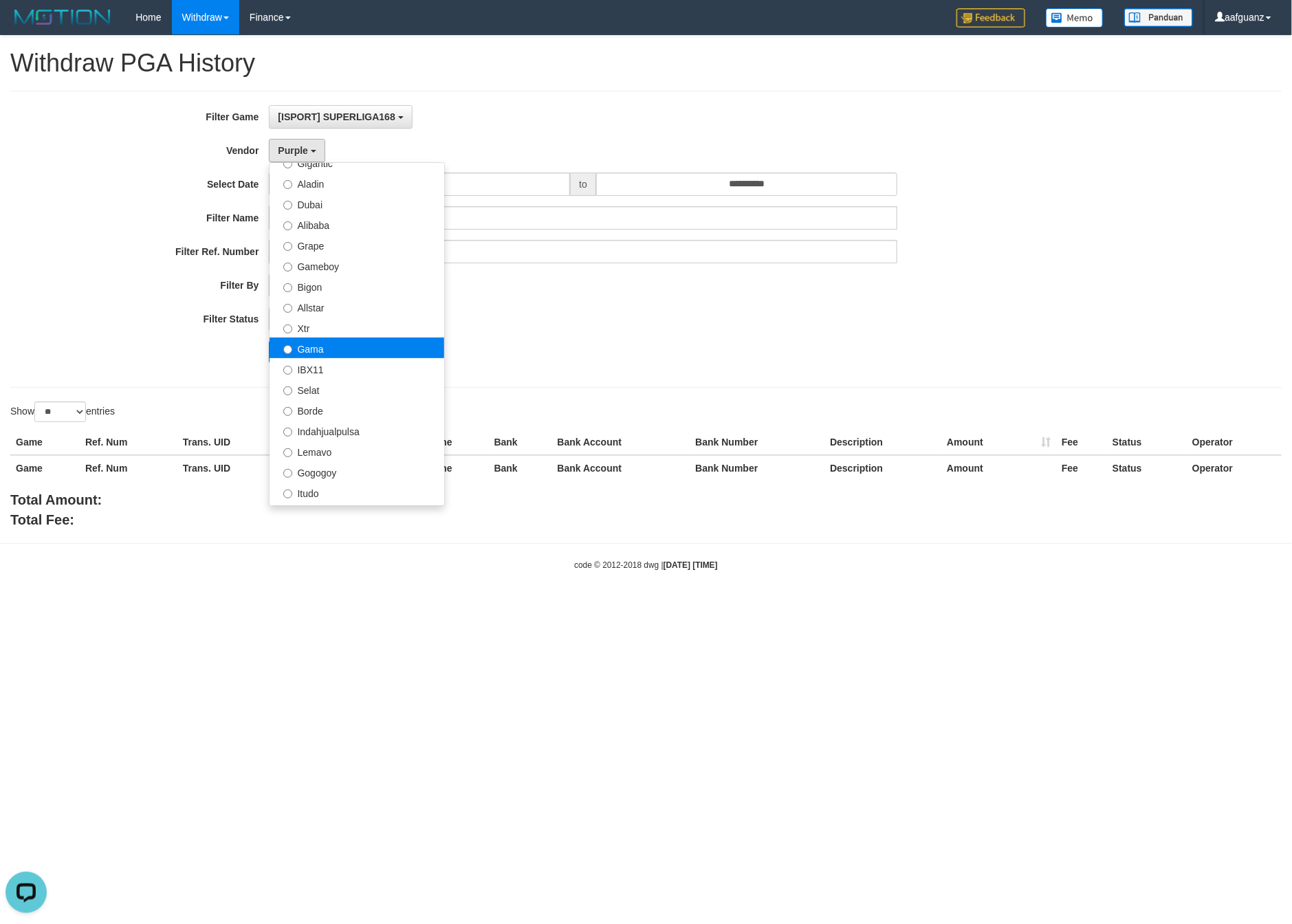 select on "**********" 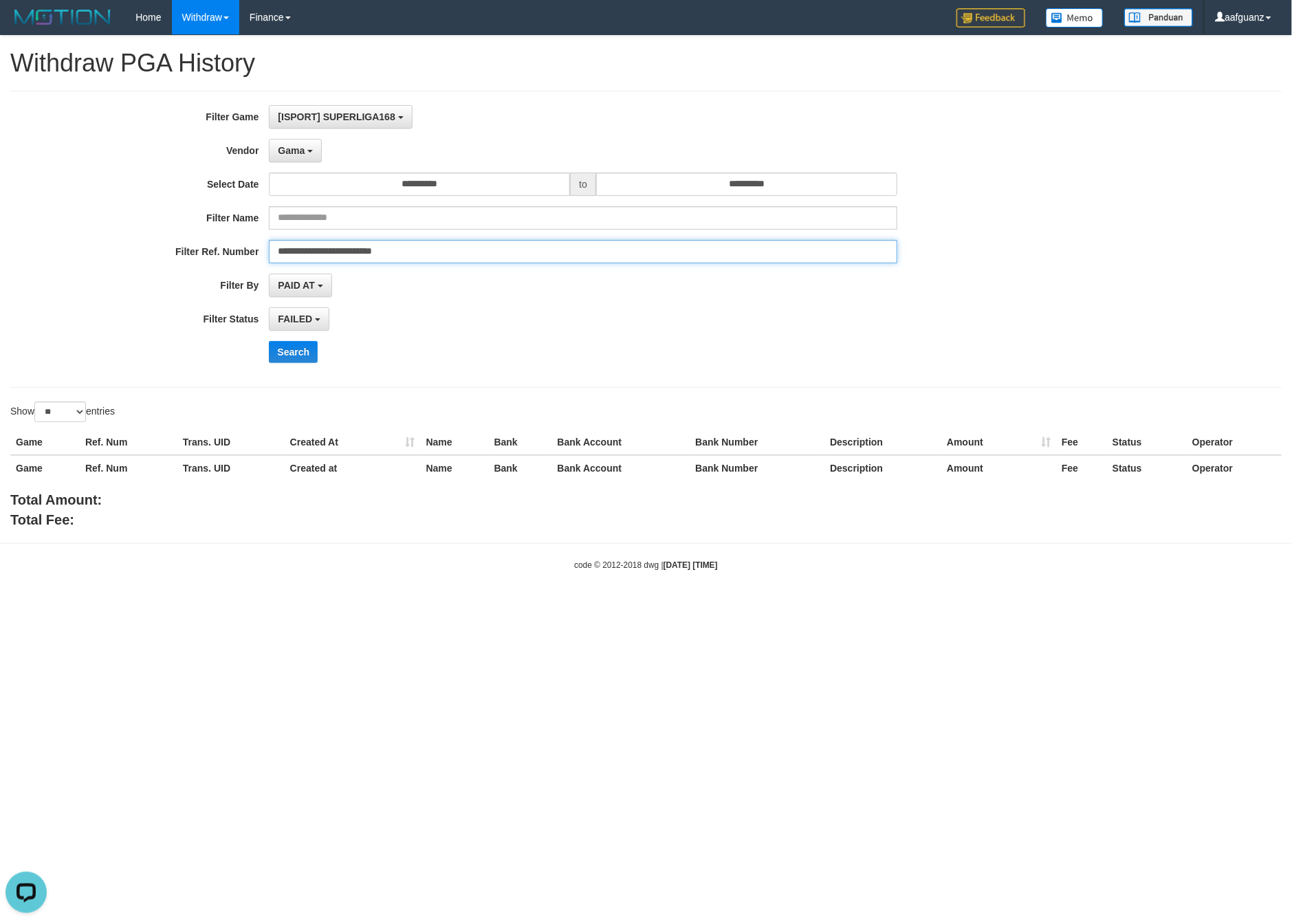 drag, startPoint x: 448, startPoint y: 254, endPoint x: 230, endPoint y: 252, distance: 218.00917 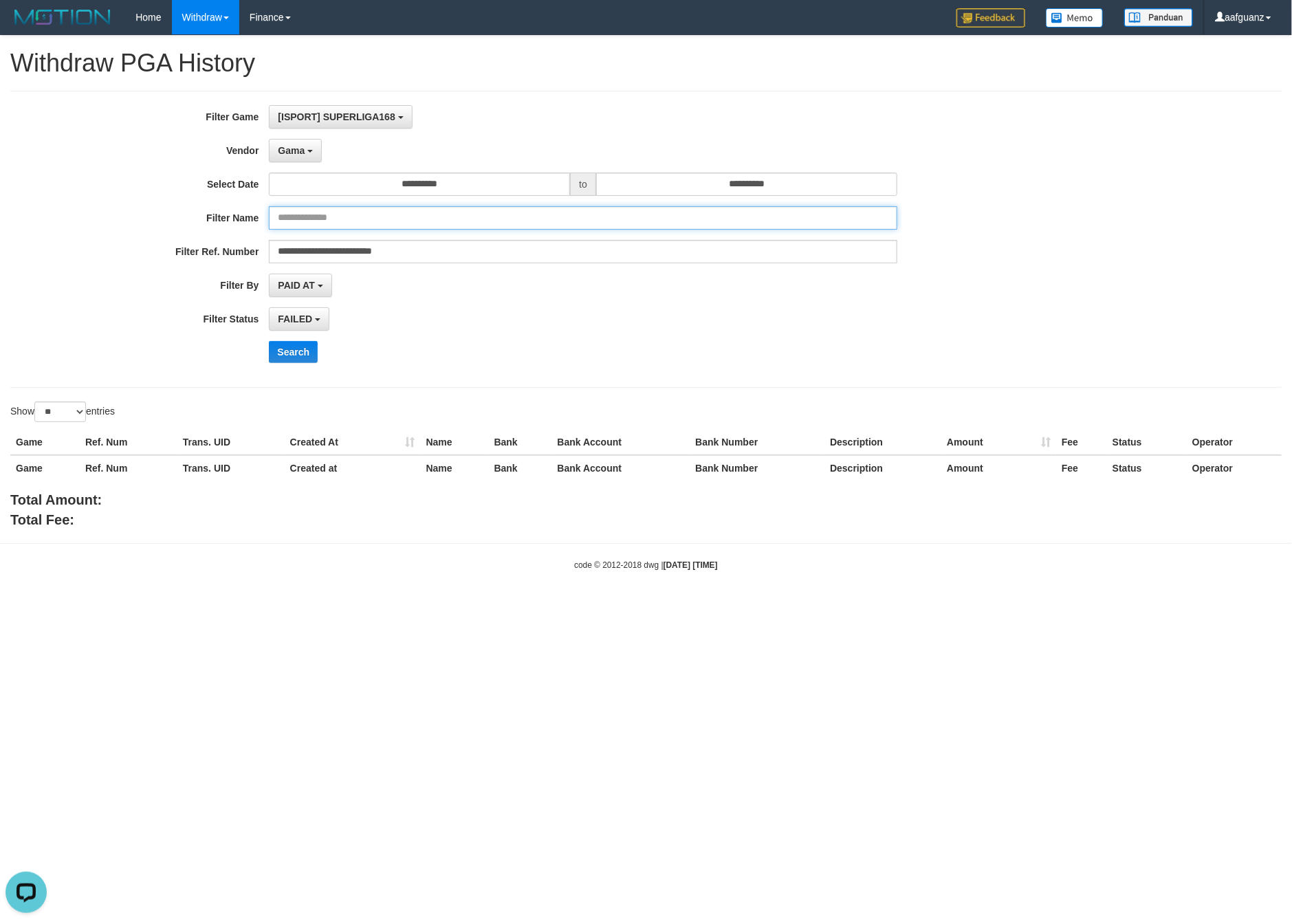 drag, startPoint x: 339, startPoint y: 223, endPoint x: 368, endPoint y: 229, distance: 29.614186 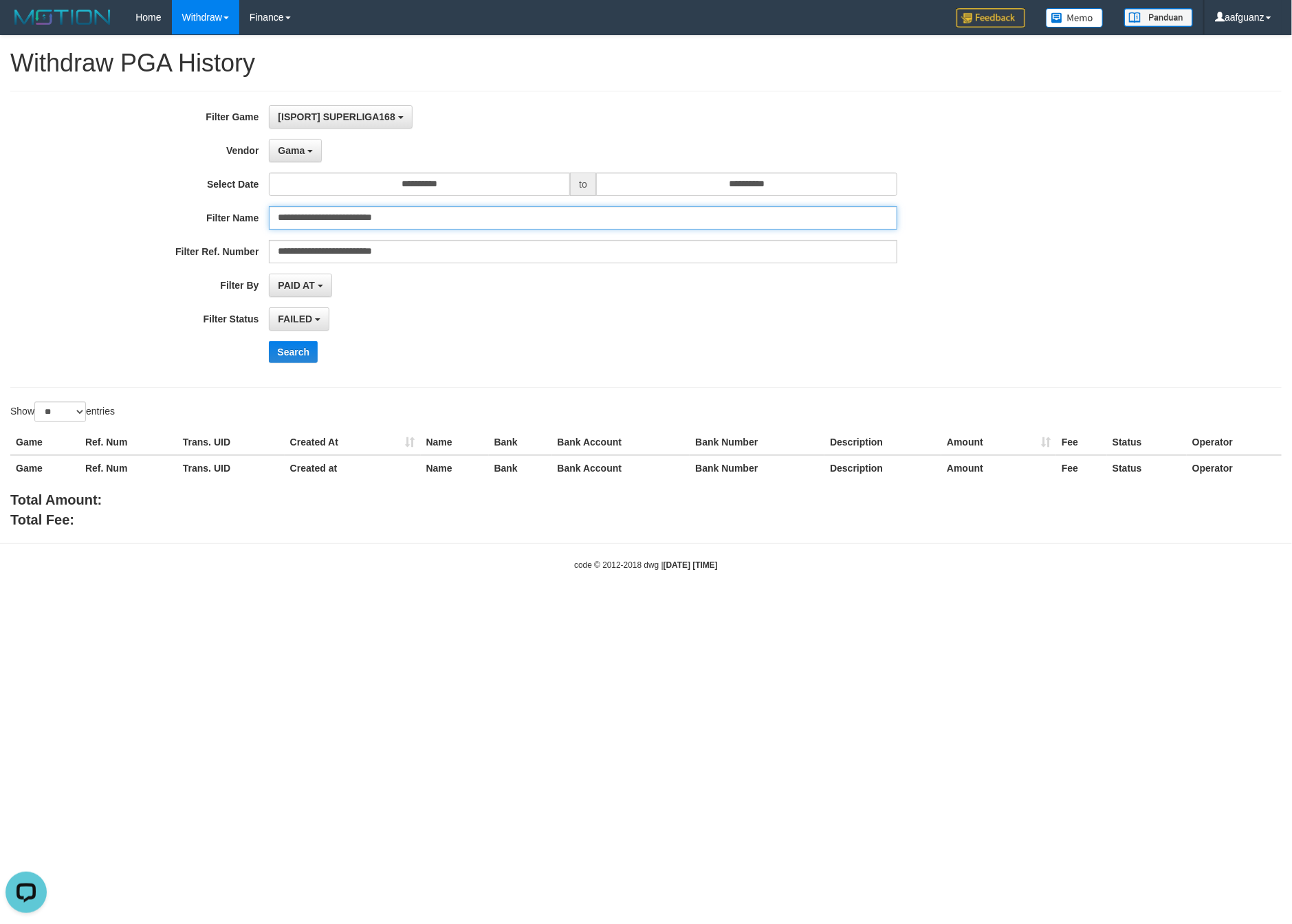 type on "**********" 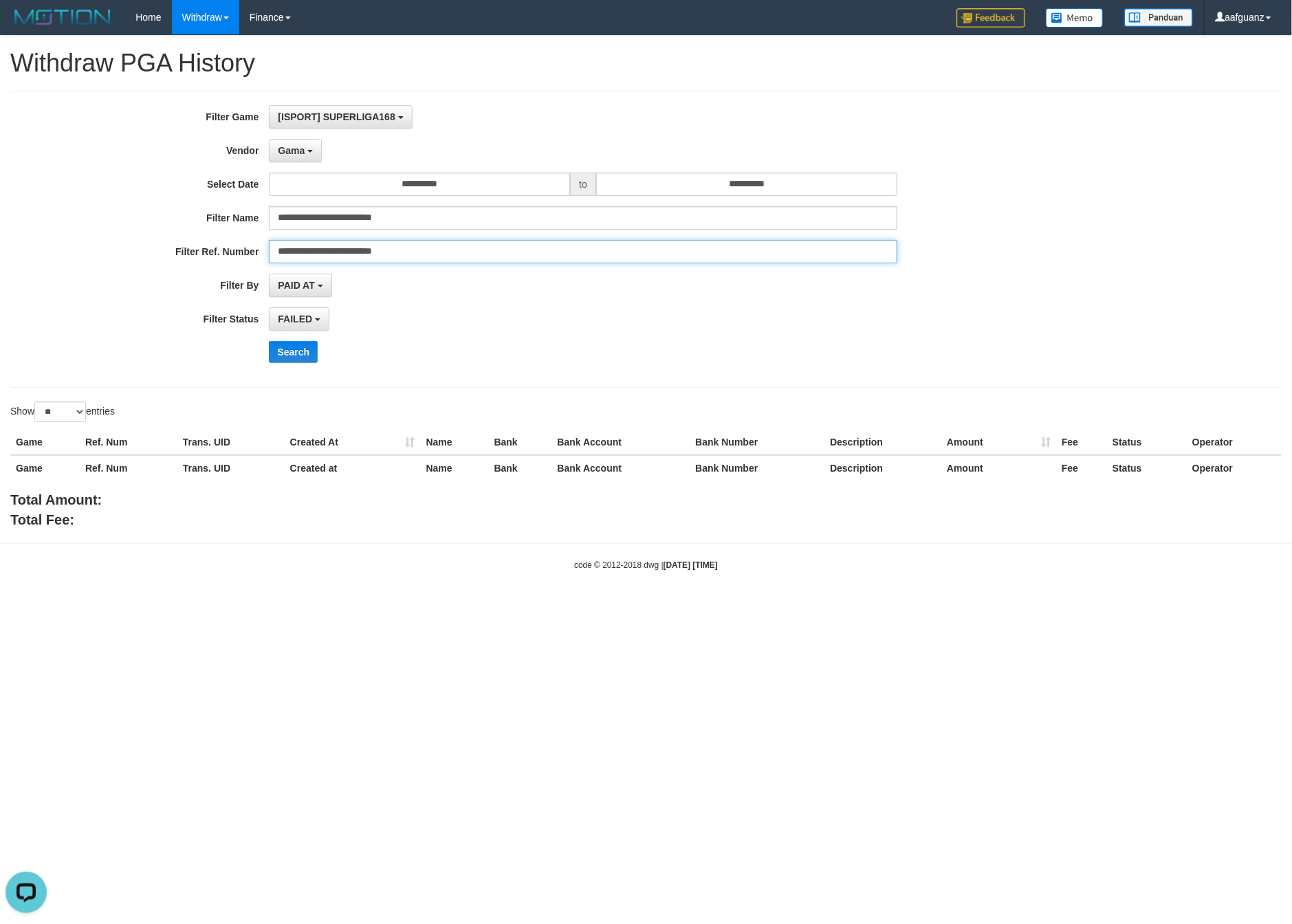 click on "**********" at bounding box center [582, 252] 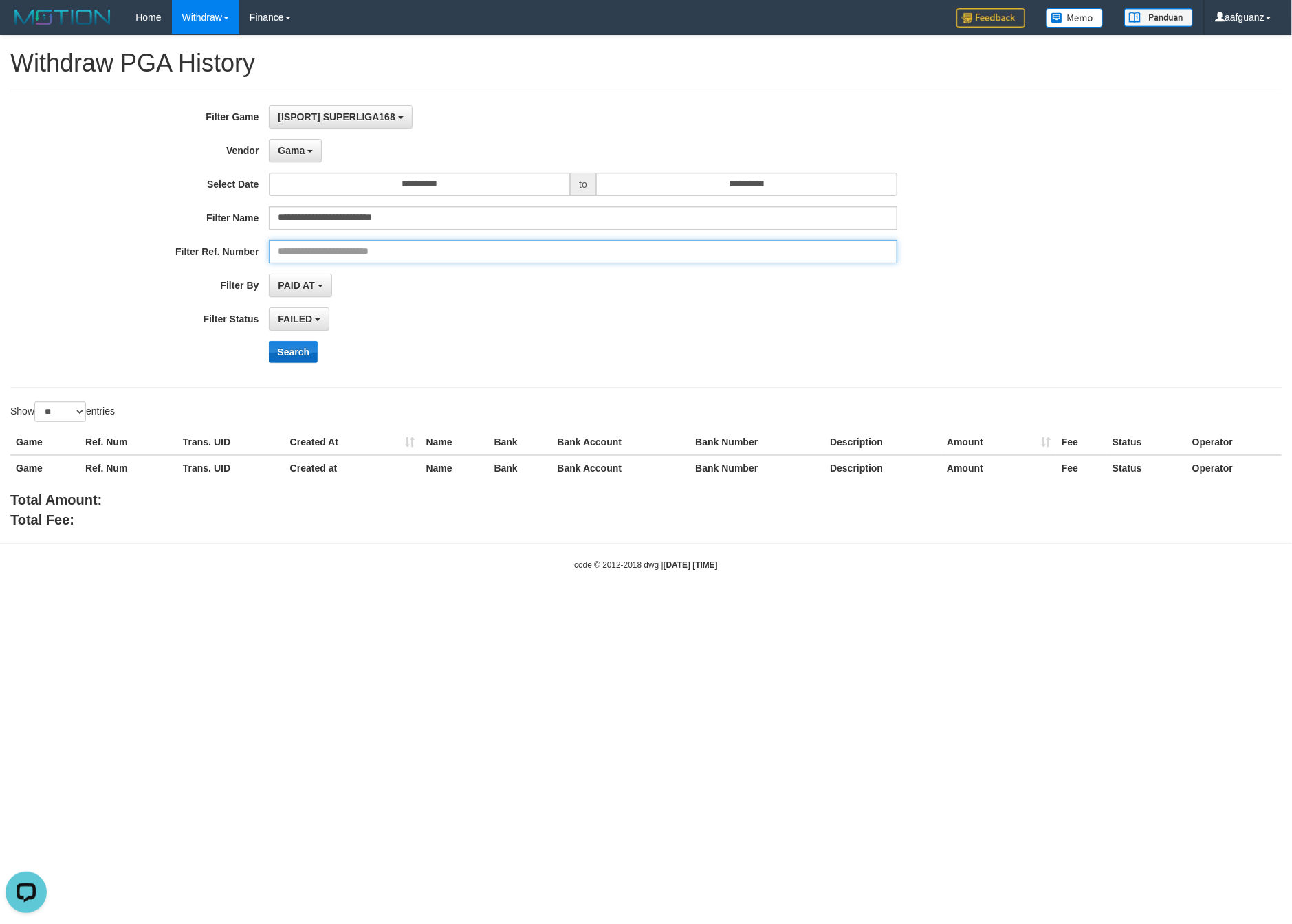 type 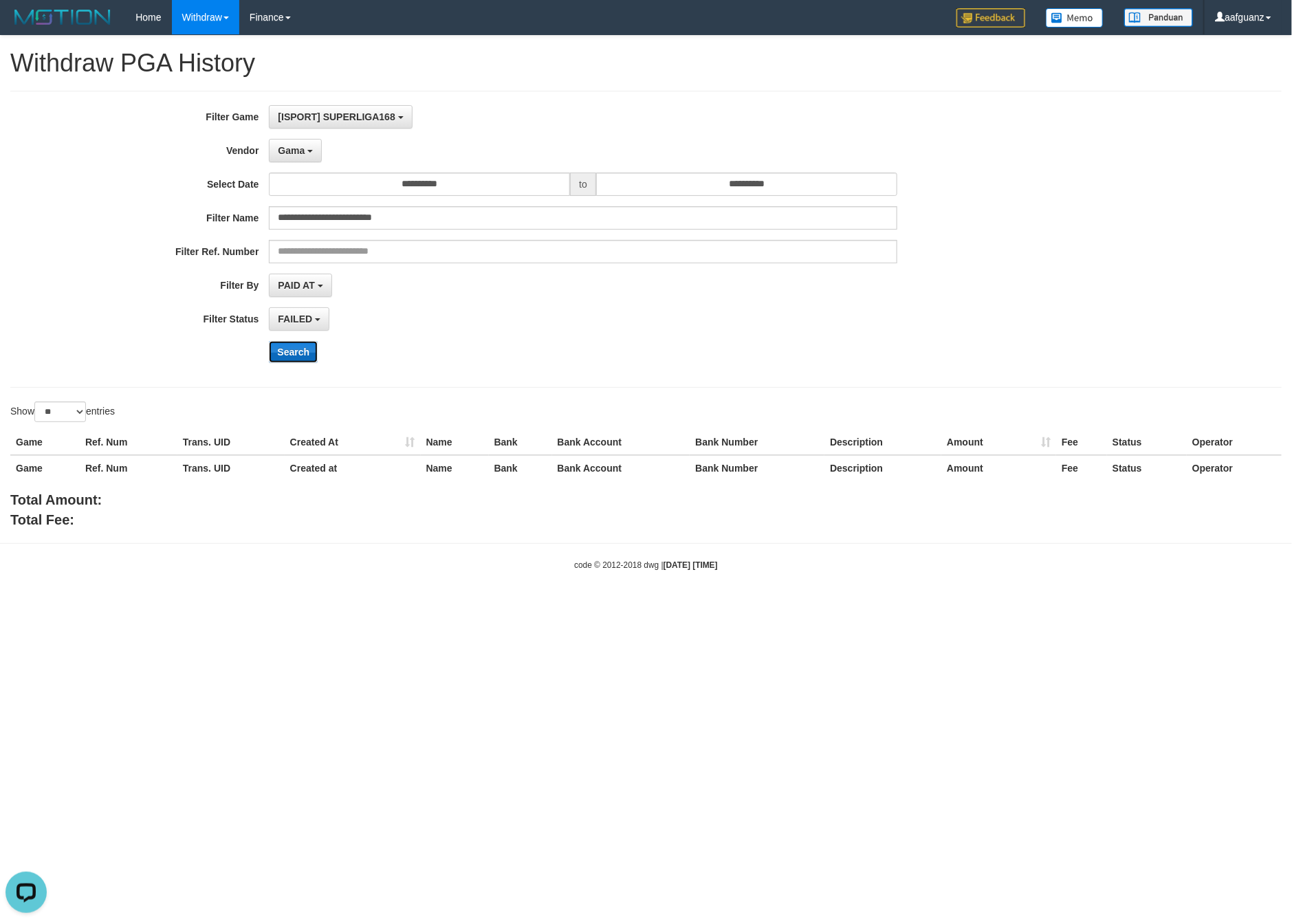 click on "Search" at bounding box center [293, 352] 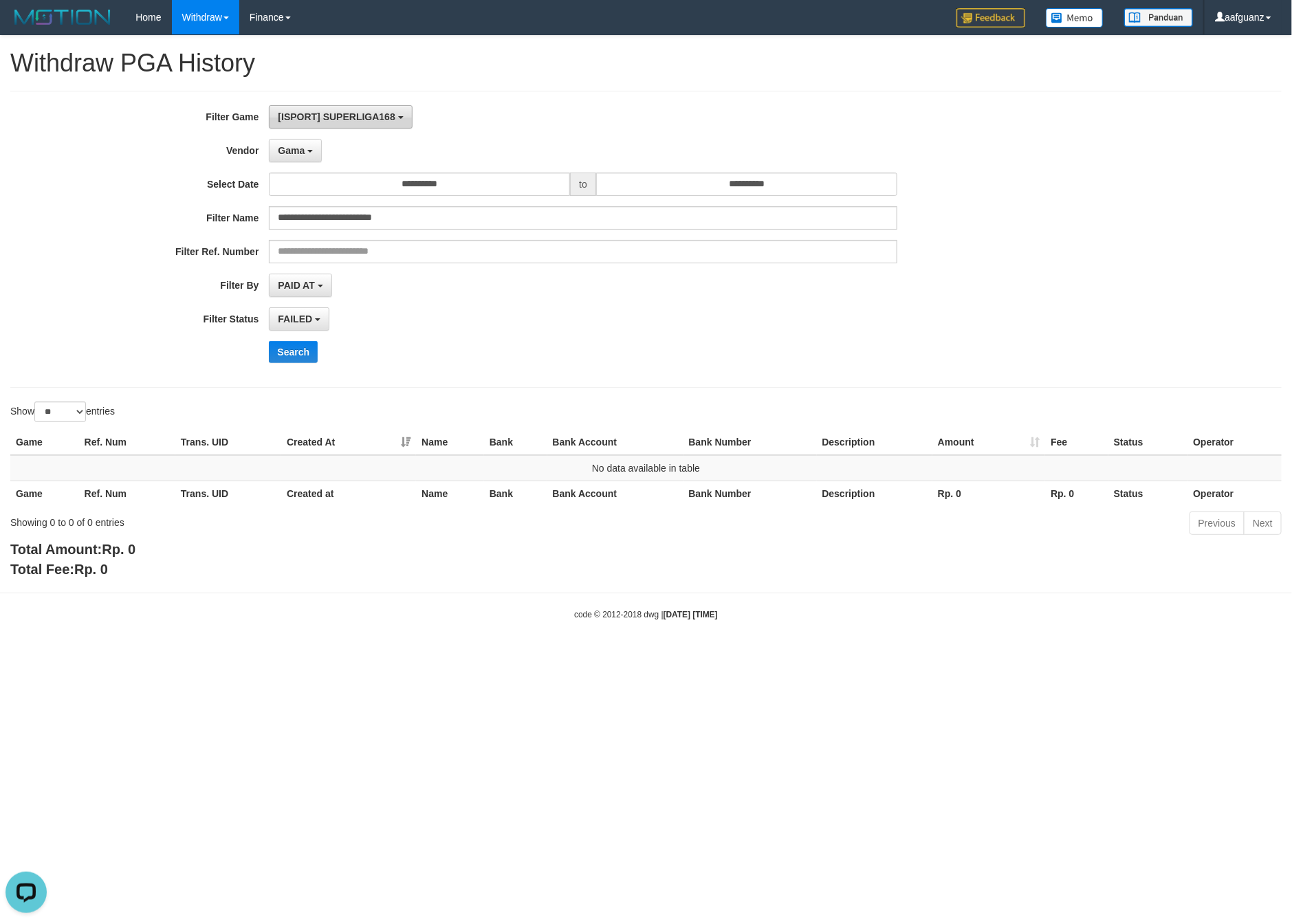 click on "[ISPORT] SUPERLIGA168" at bounding box center (340, 117) 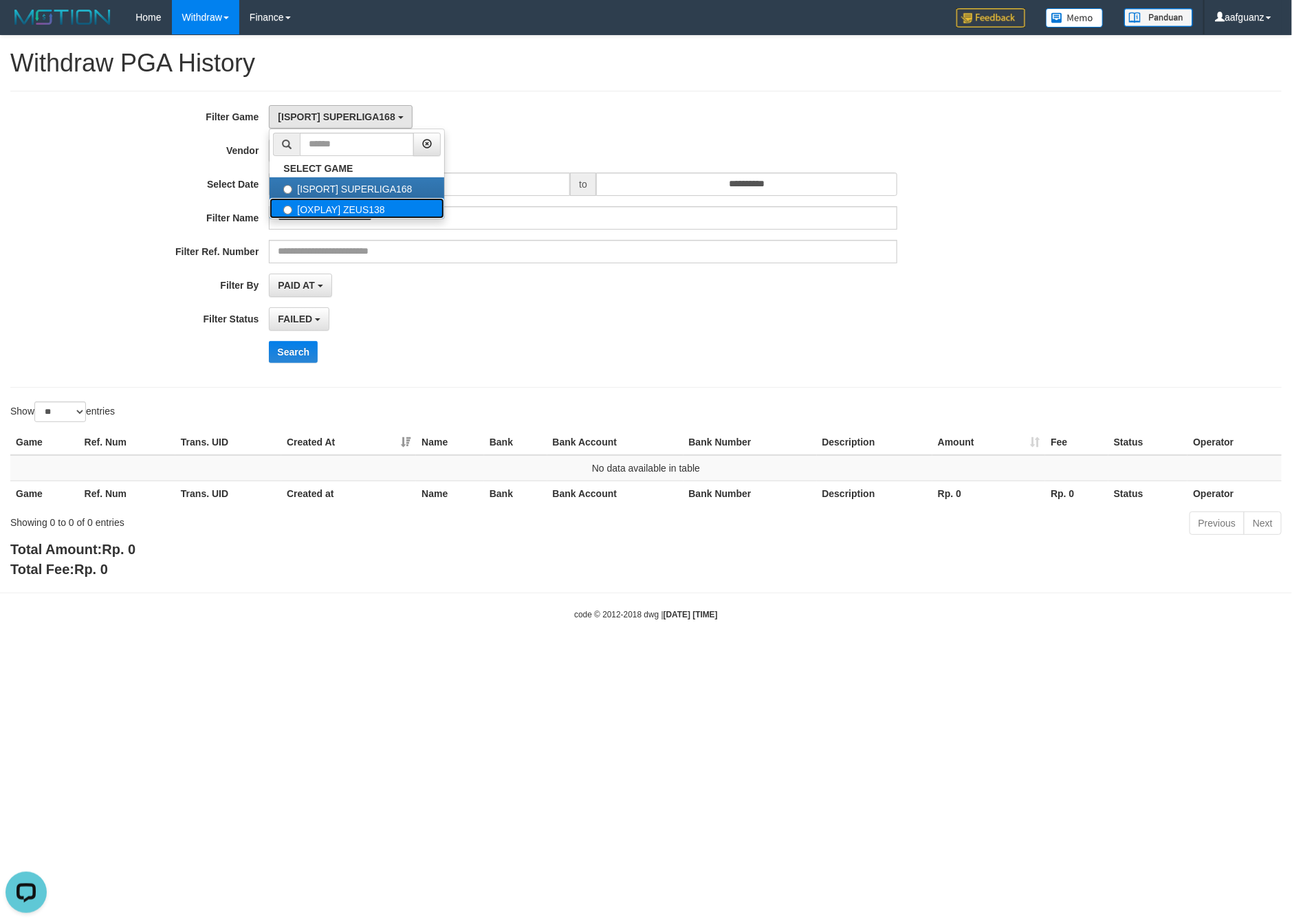 click on "[OXPLAY] ZEUS138" at bounding box center [357, 208] 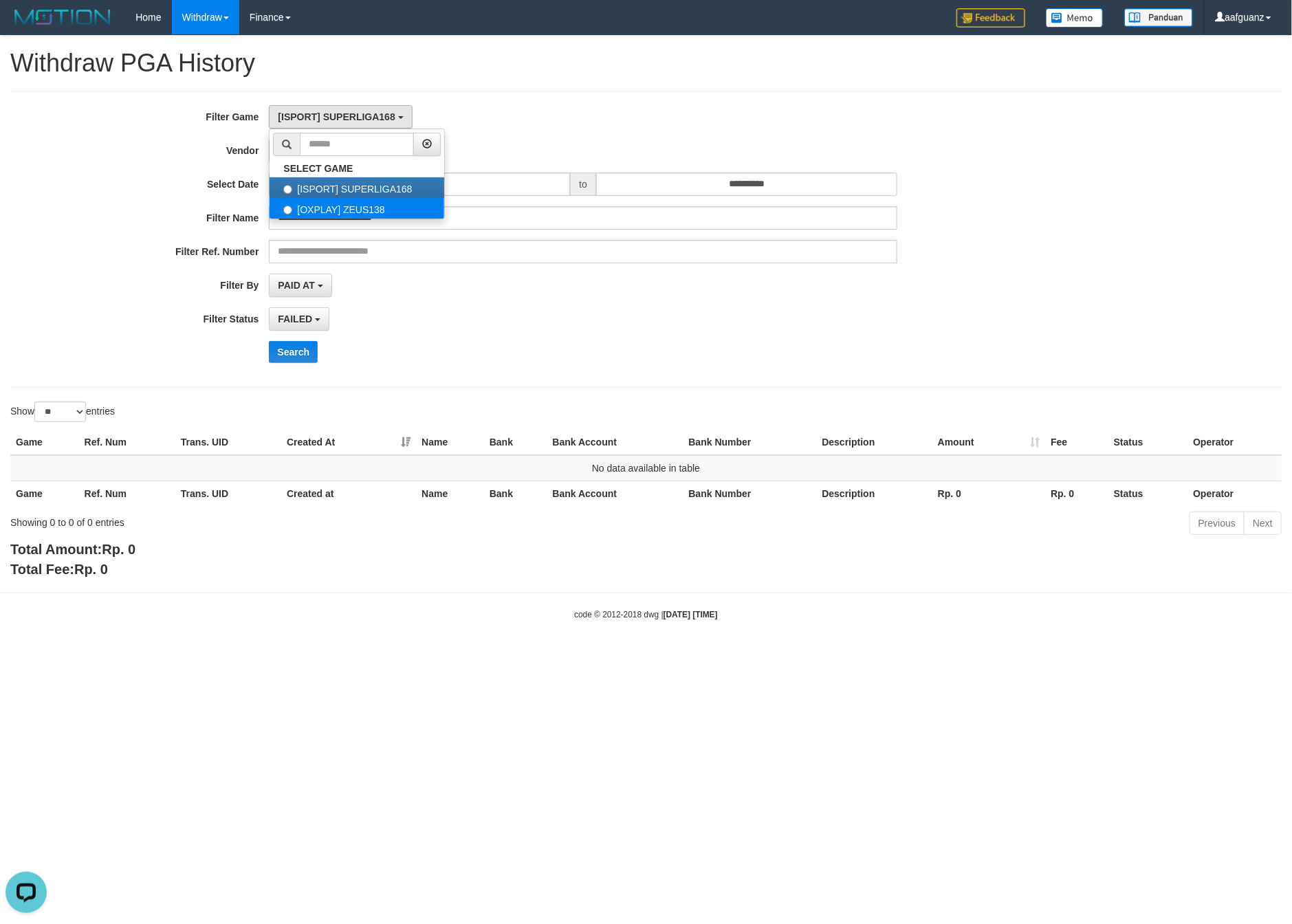 select on "***" 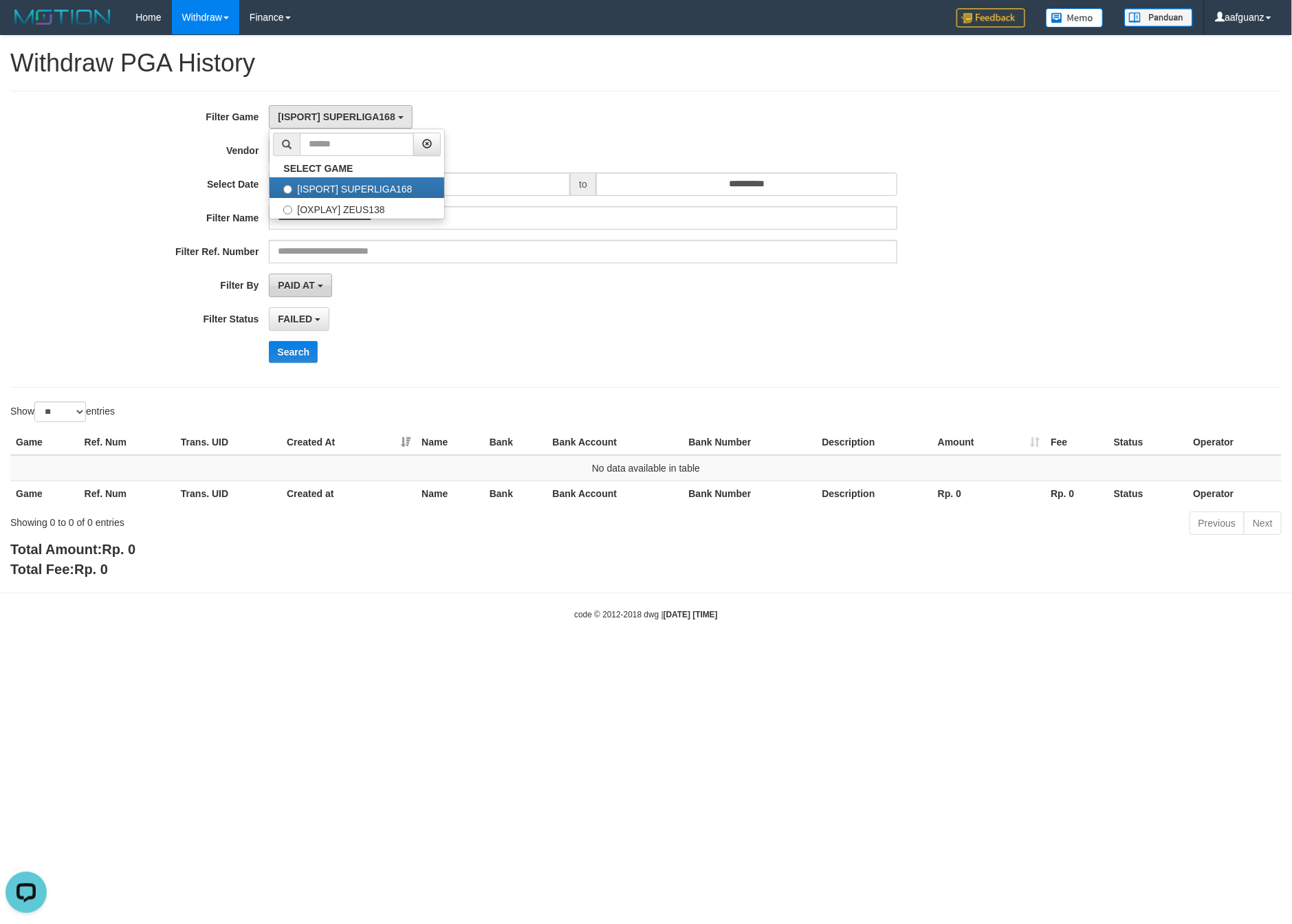 scroll, scrollTop: 23, scrollLeft: 0, axis: vertical 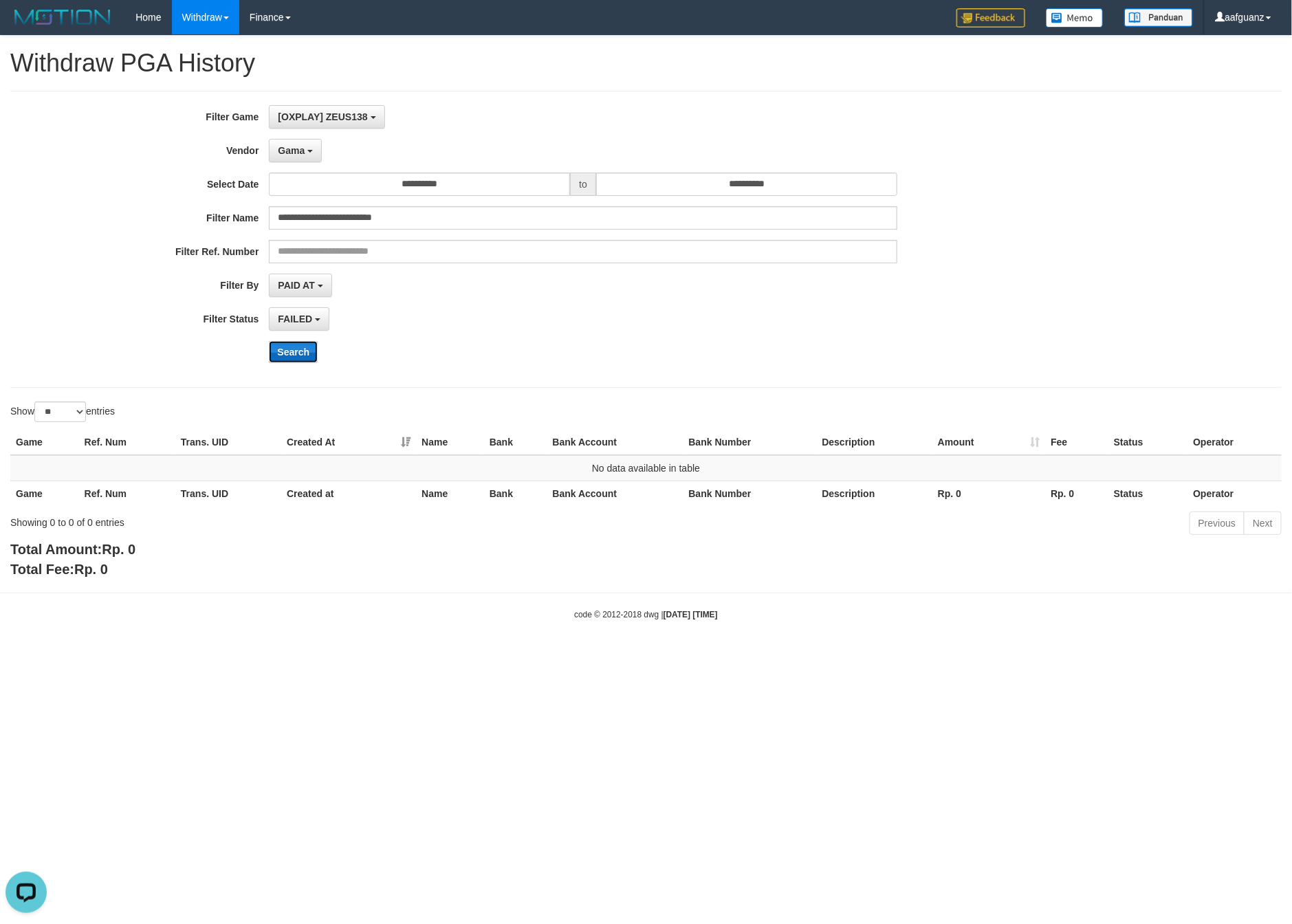 click on "Search" at bounding box center [293, 352] 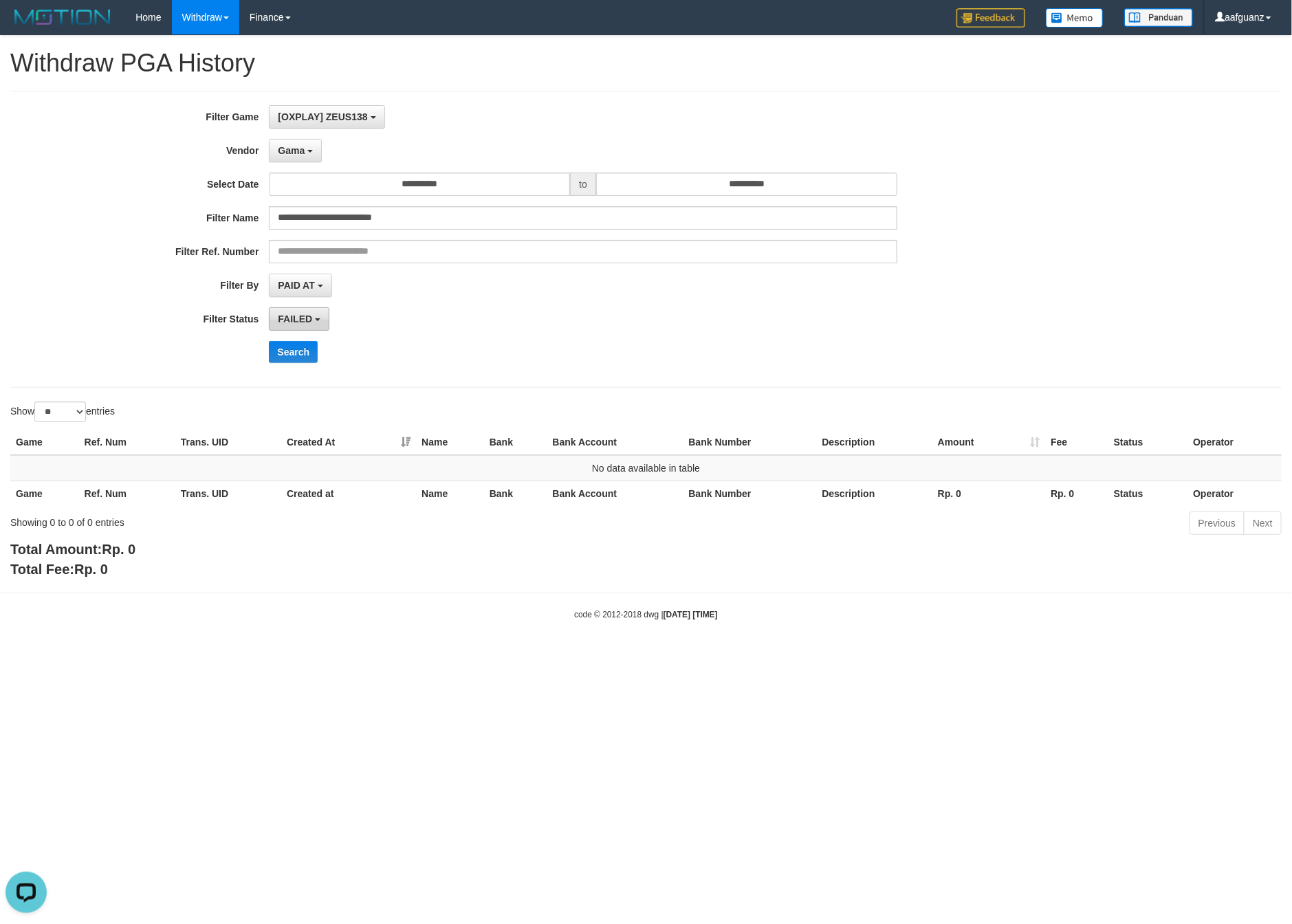 click on "FAILED" at bounding box center (295, 319) 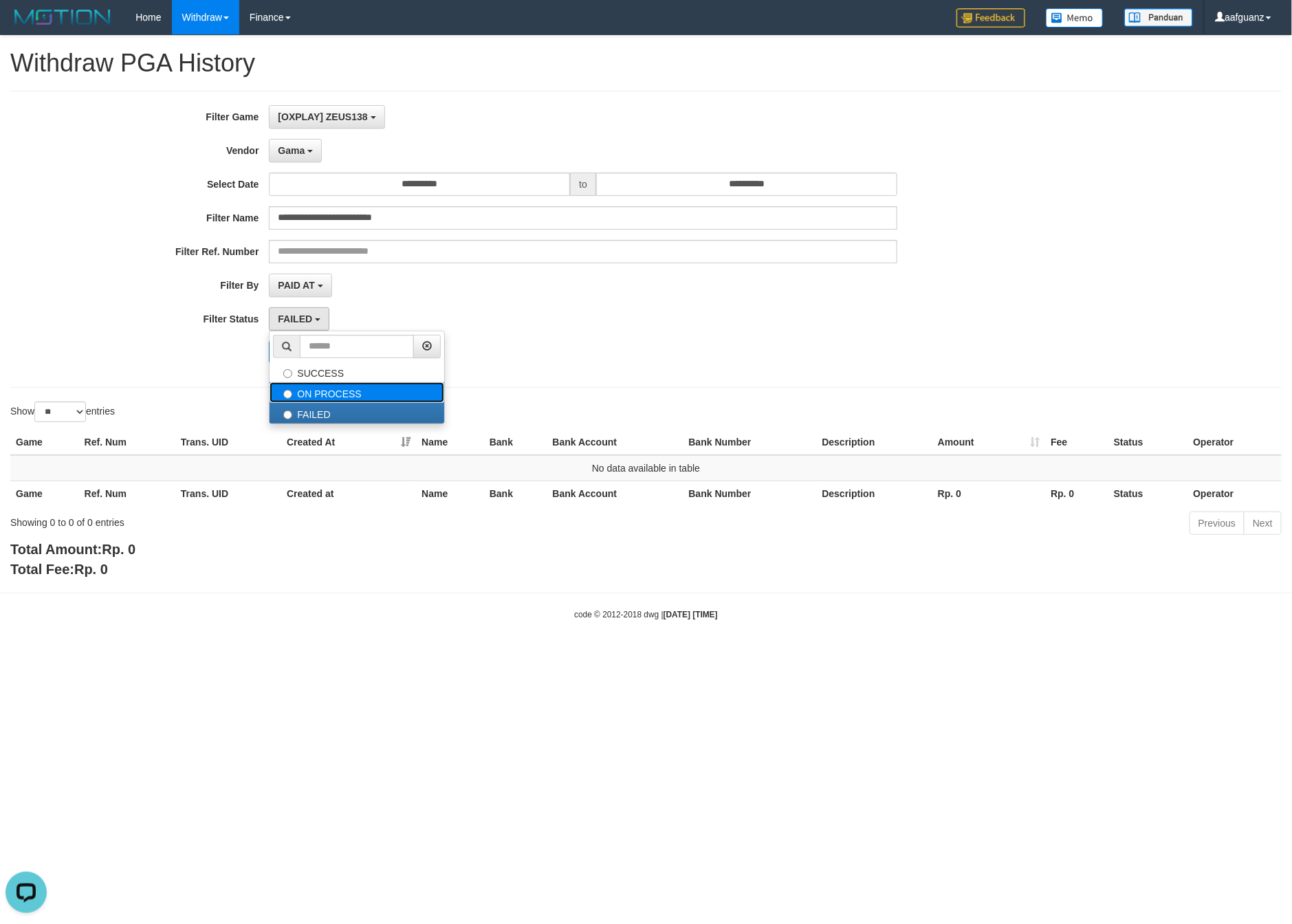 click on "ON PROCESS" at bounding box center [357, 393] 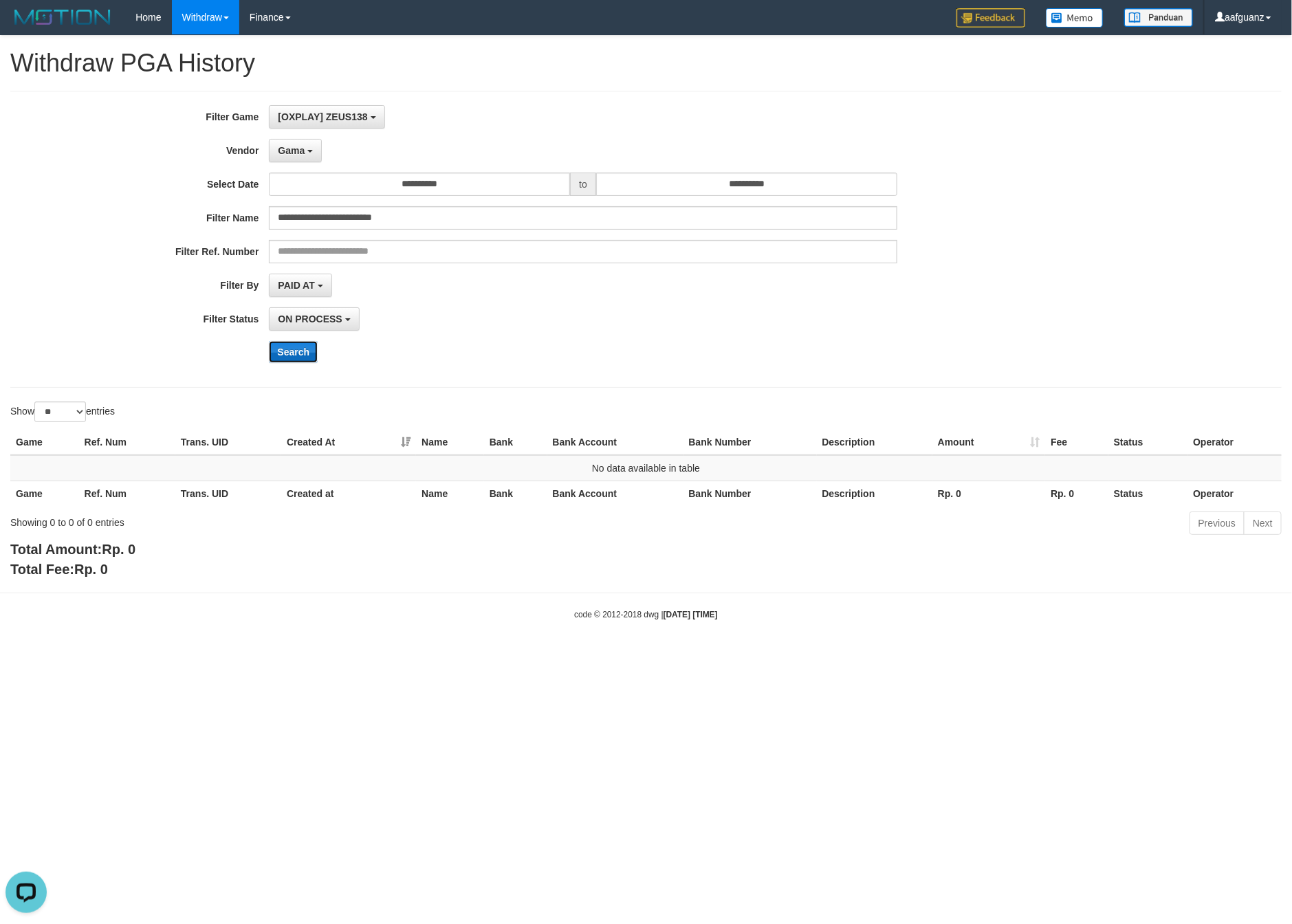 click on "Search" at bounding box center [293, 352] 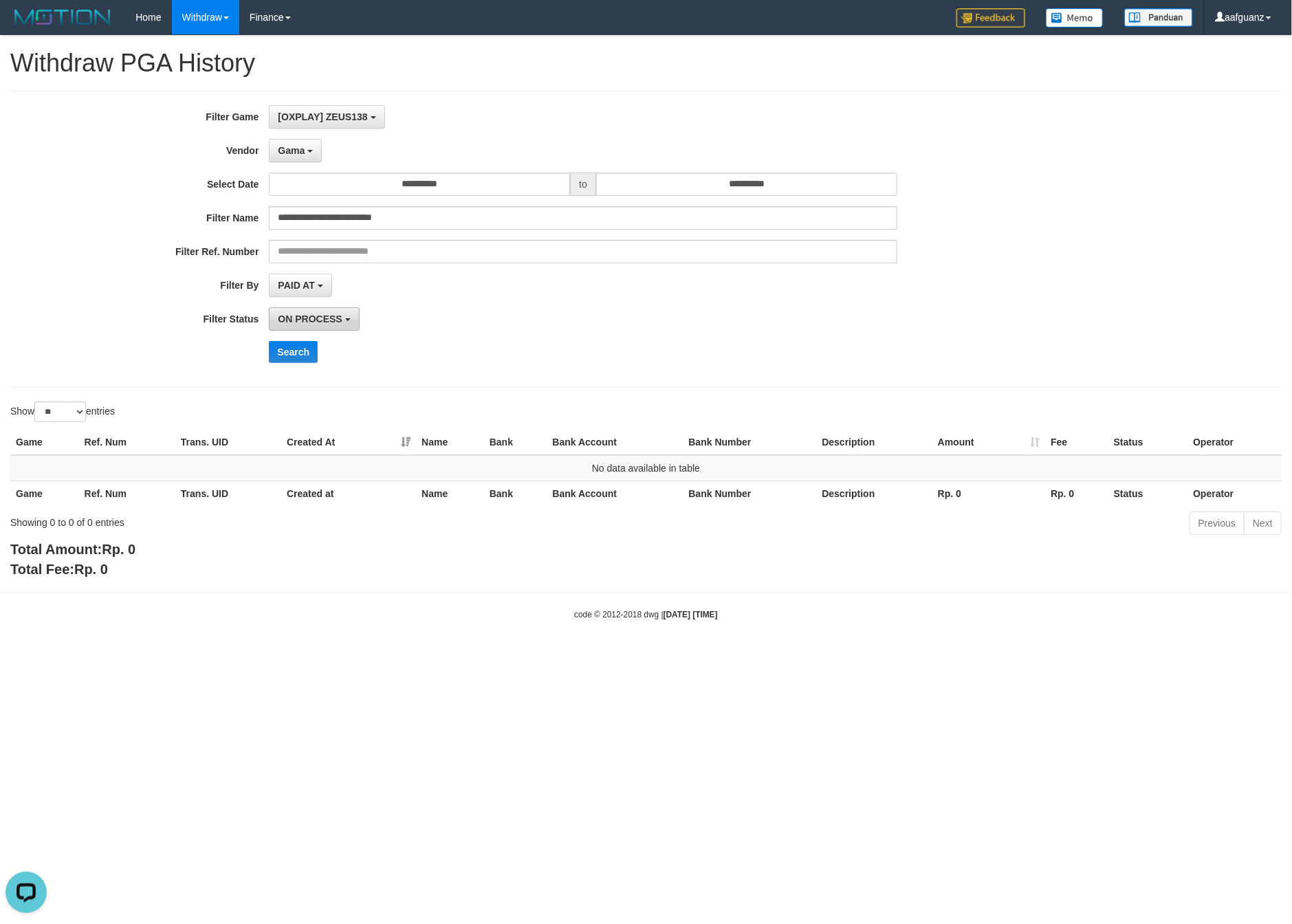 click on "ON PROCESS" at bounding box center (309, 319) 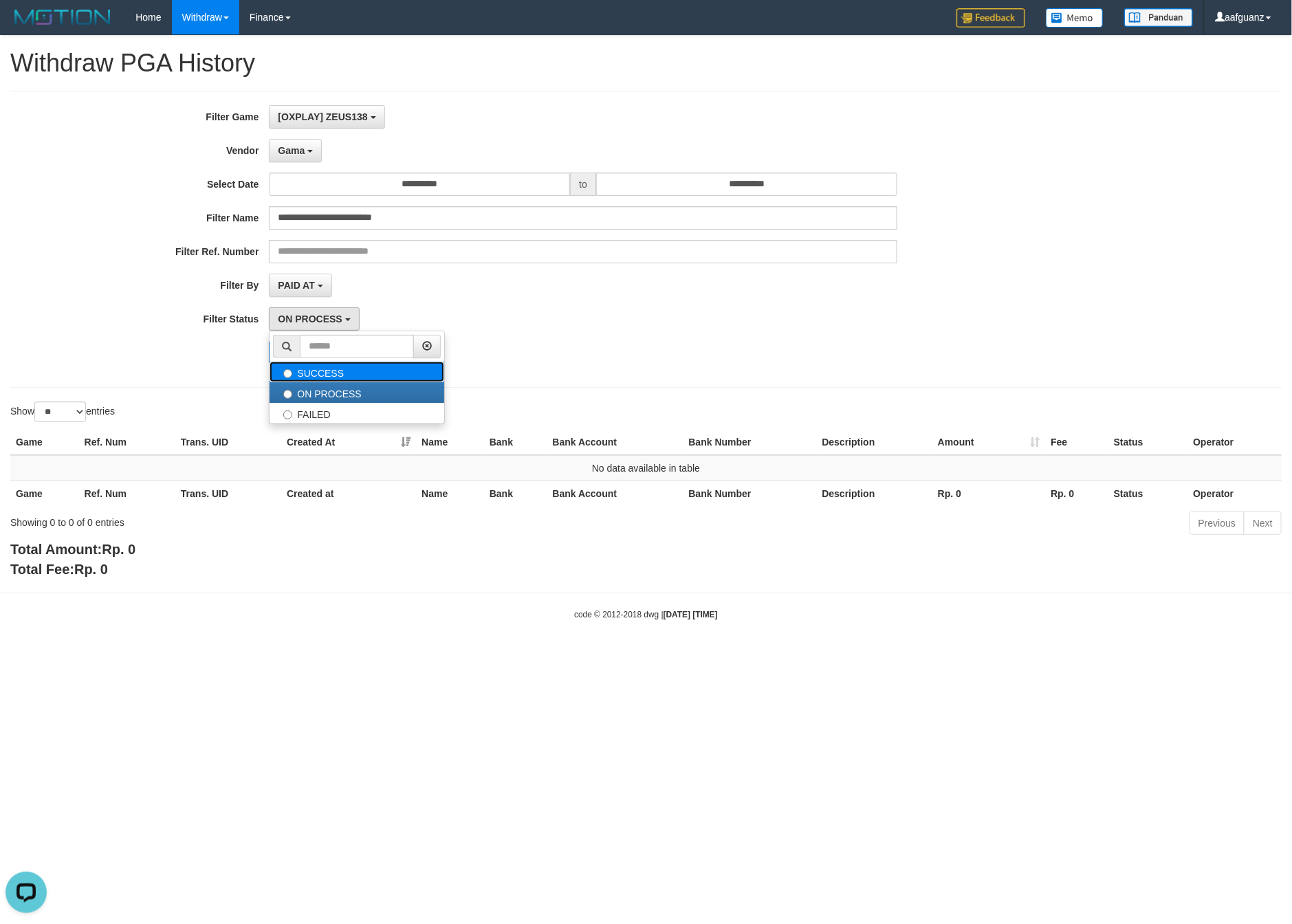 click on "SUCCESS" at bounding box center (357, 372) 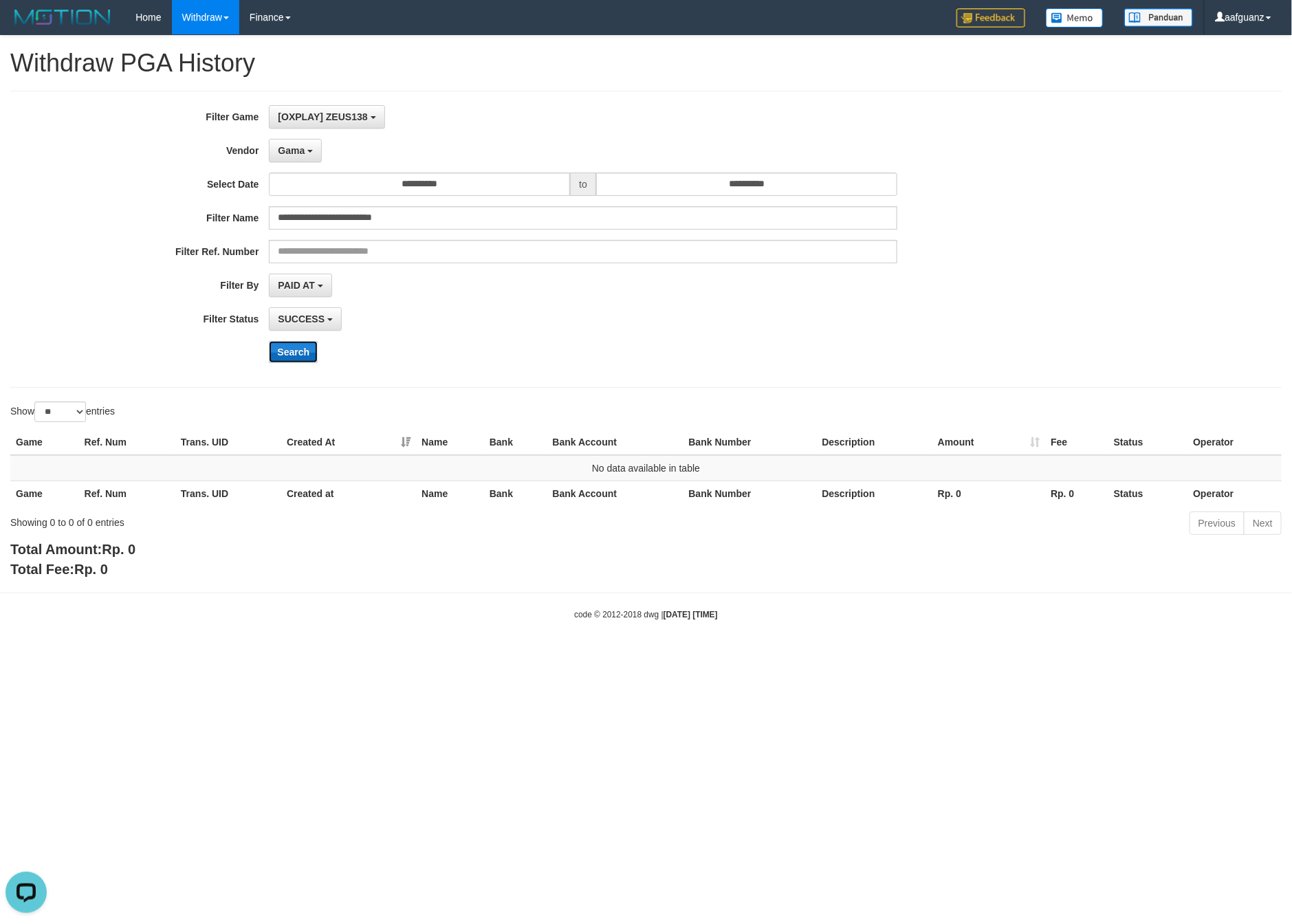 drag, startPoint x: 299, startPoint y: 366, endPoint x: 309, endPoint y: 358, distance: 12.806248 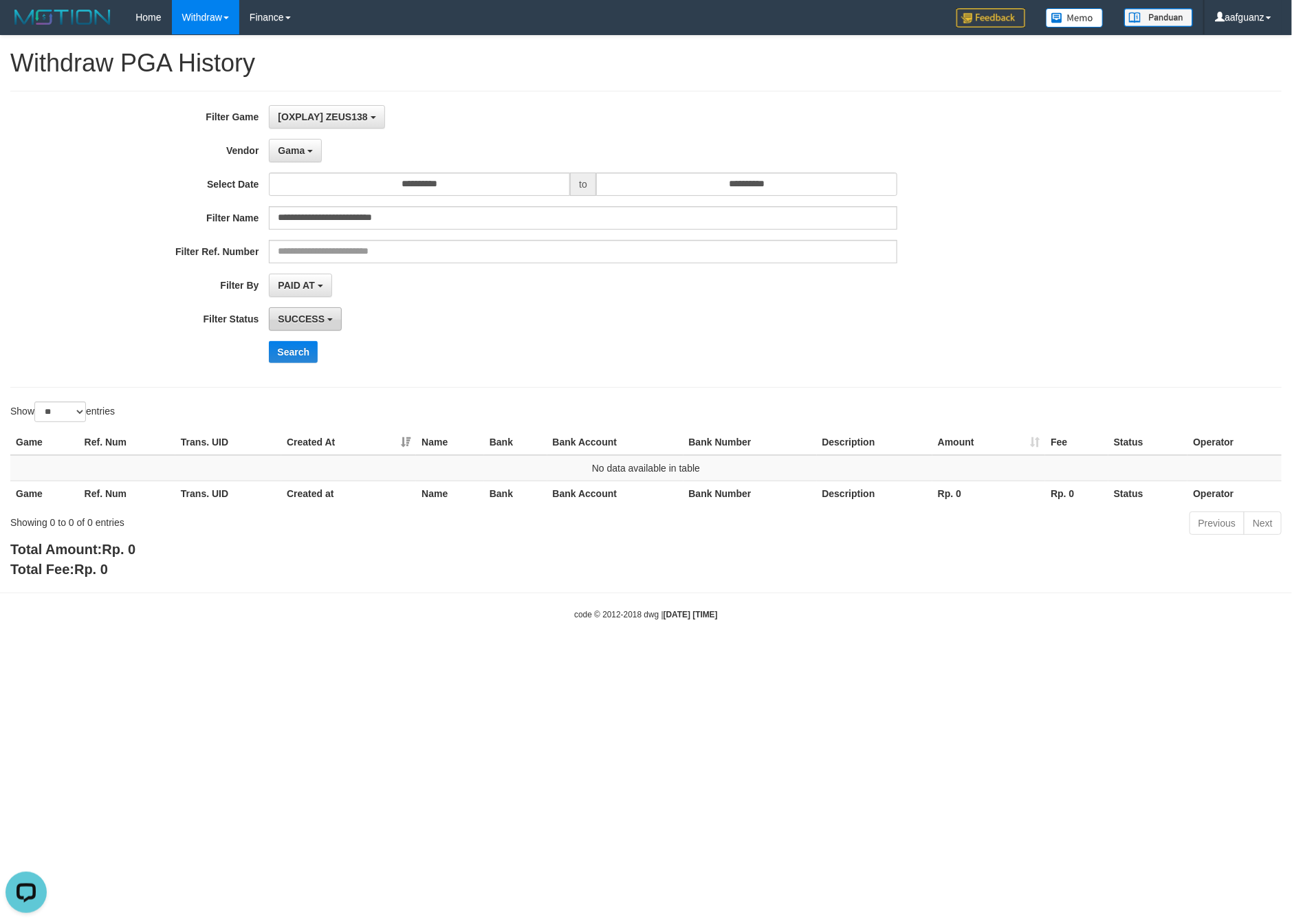 click at bounding box center (330, 320) 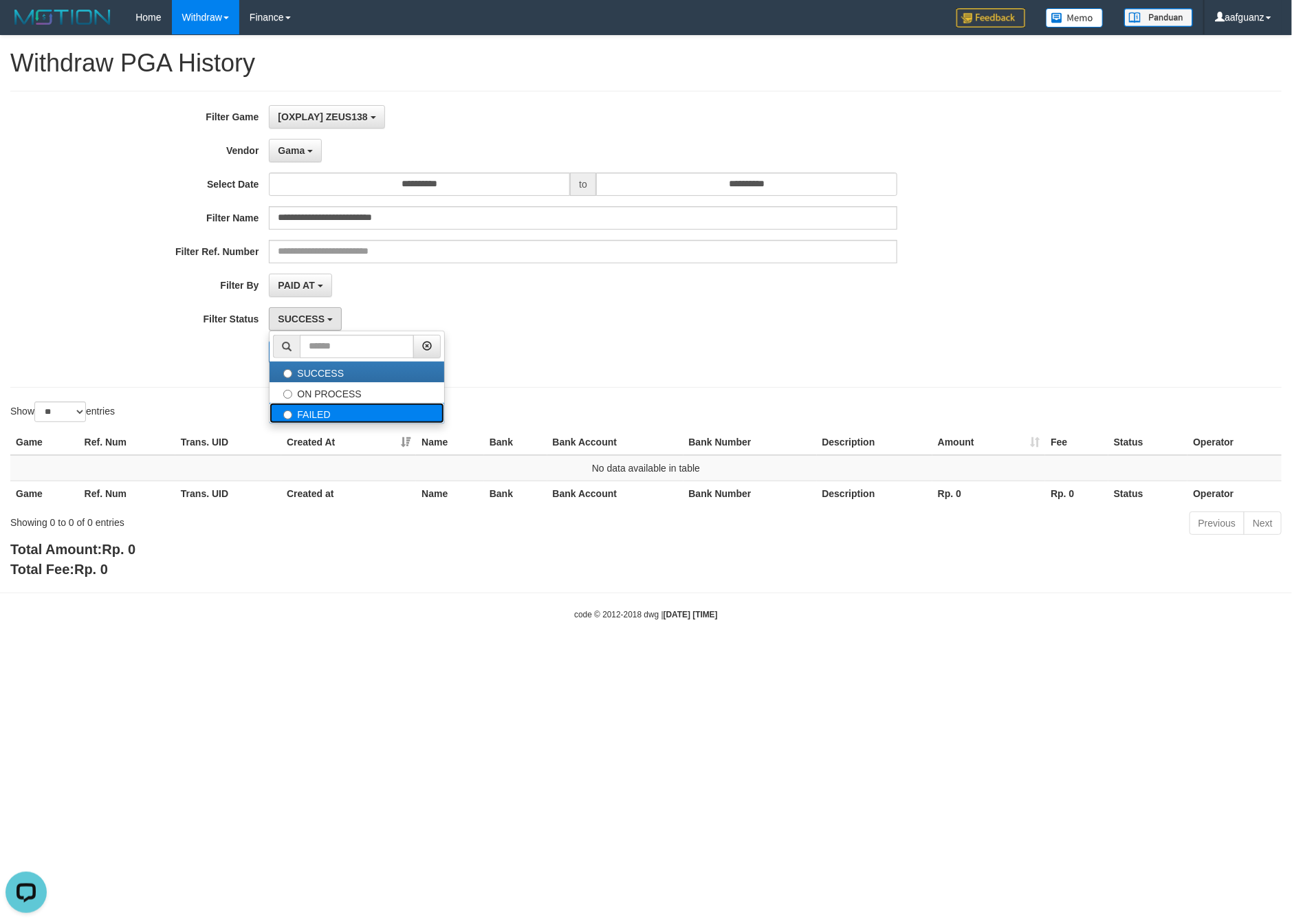 click on "FAILED" at bounding box center [357, 413] 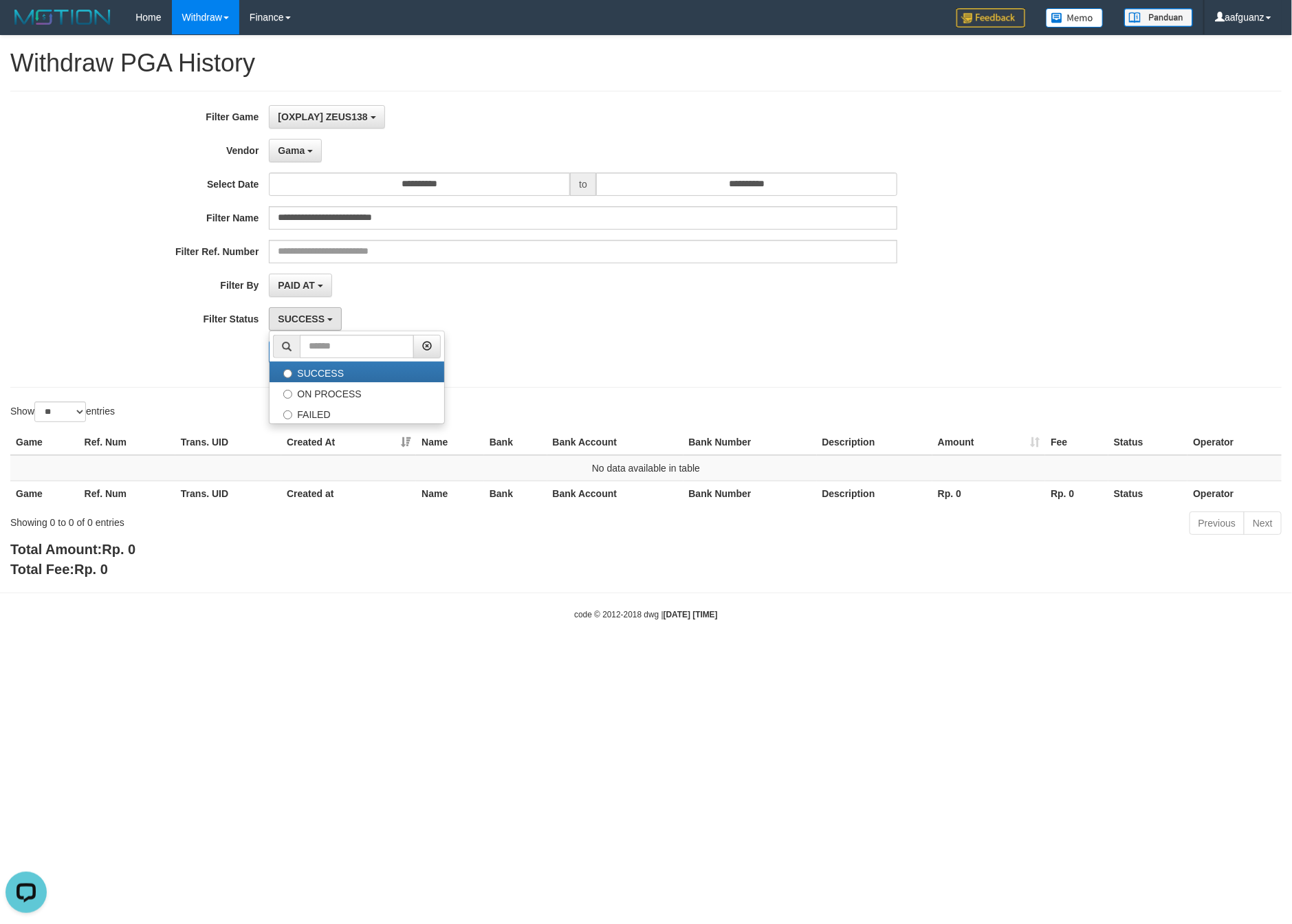 select on "*" 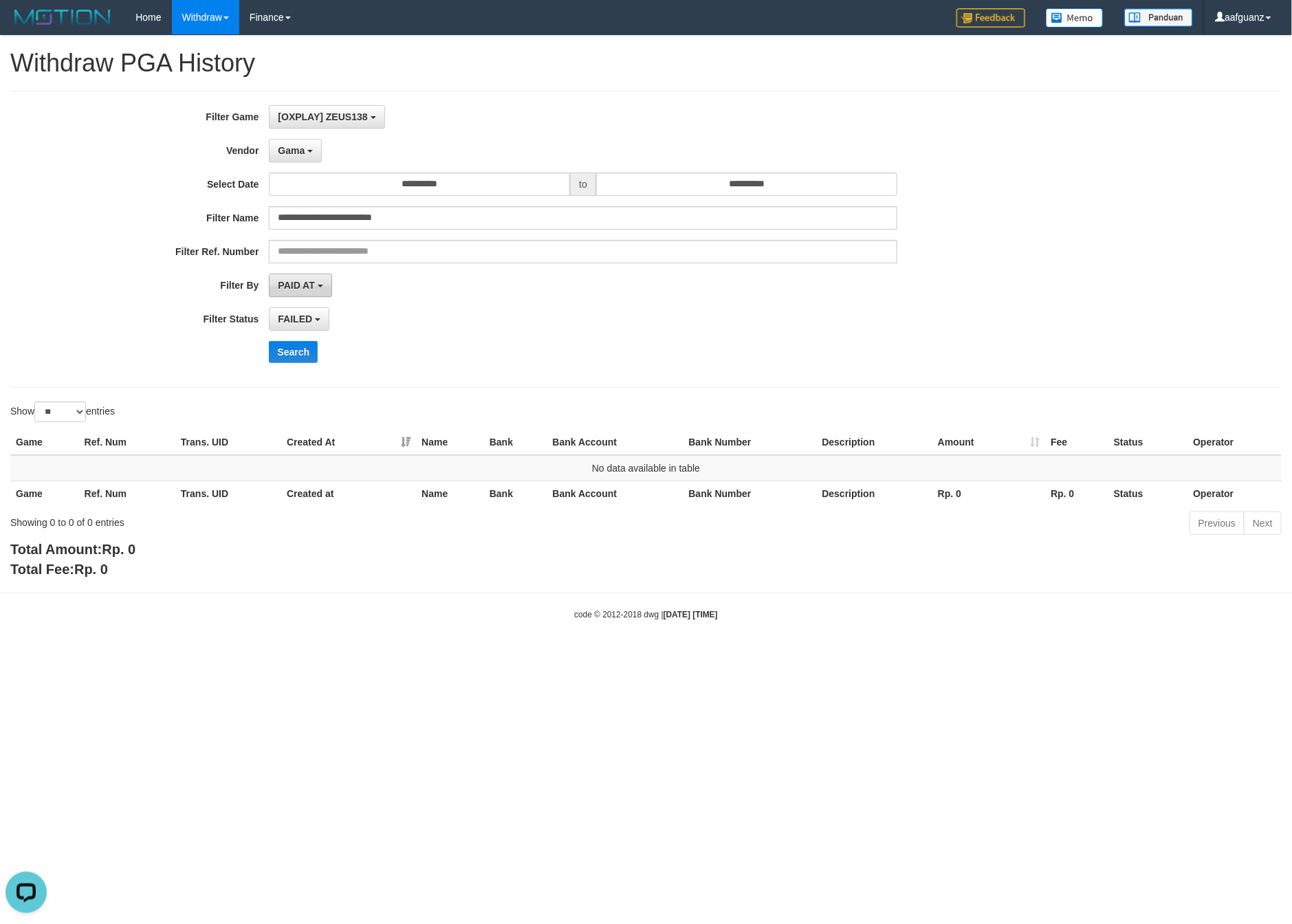 click on "PAID AT" at bounding box center (296, 285) 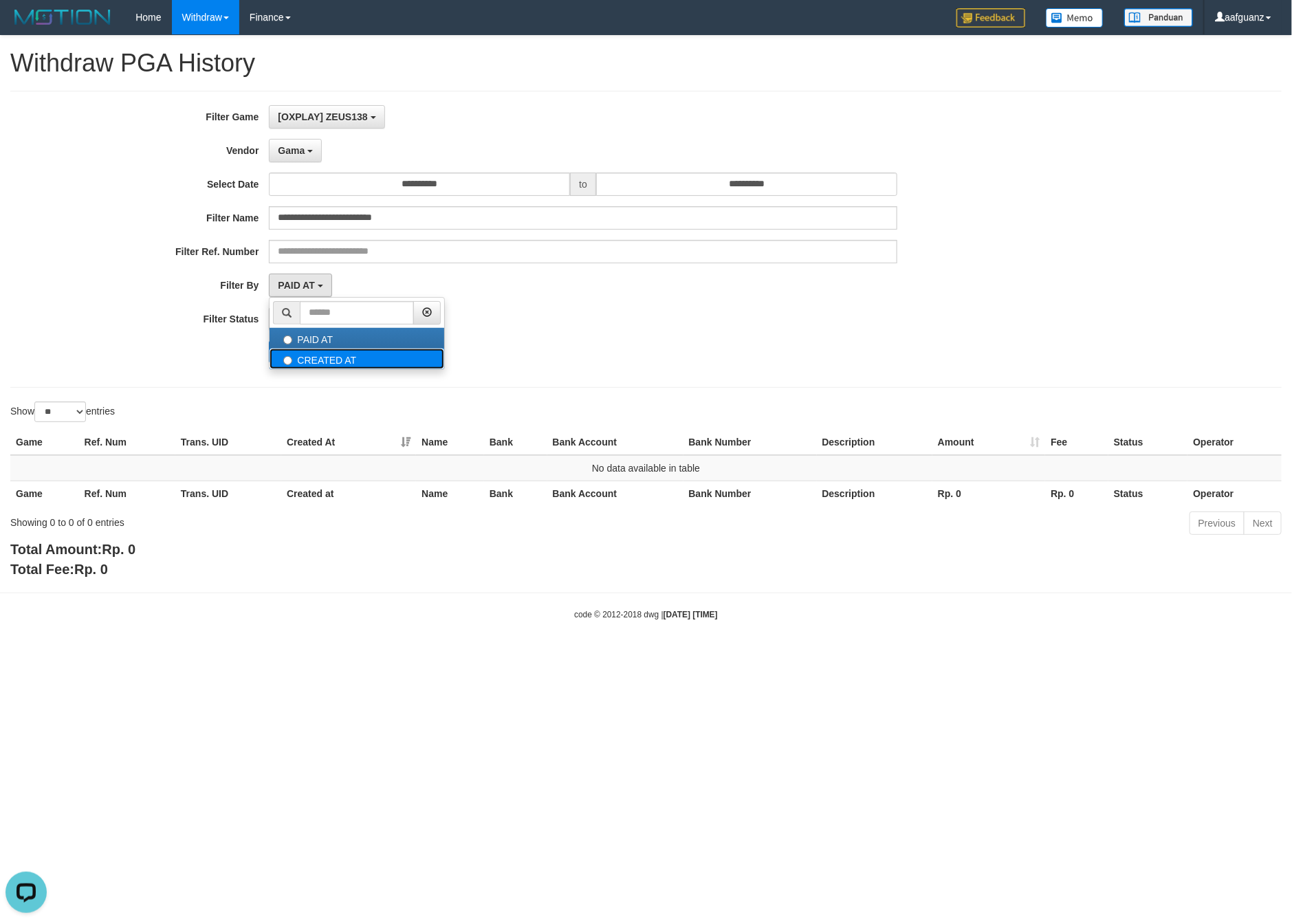 click on "CREATED AT" at bounding box center (357, 359) 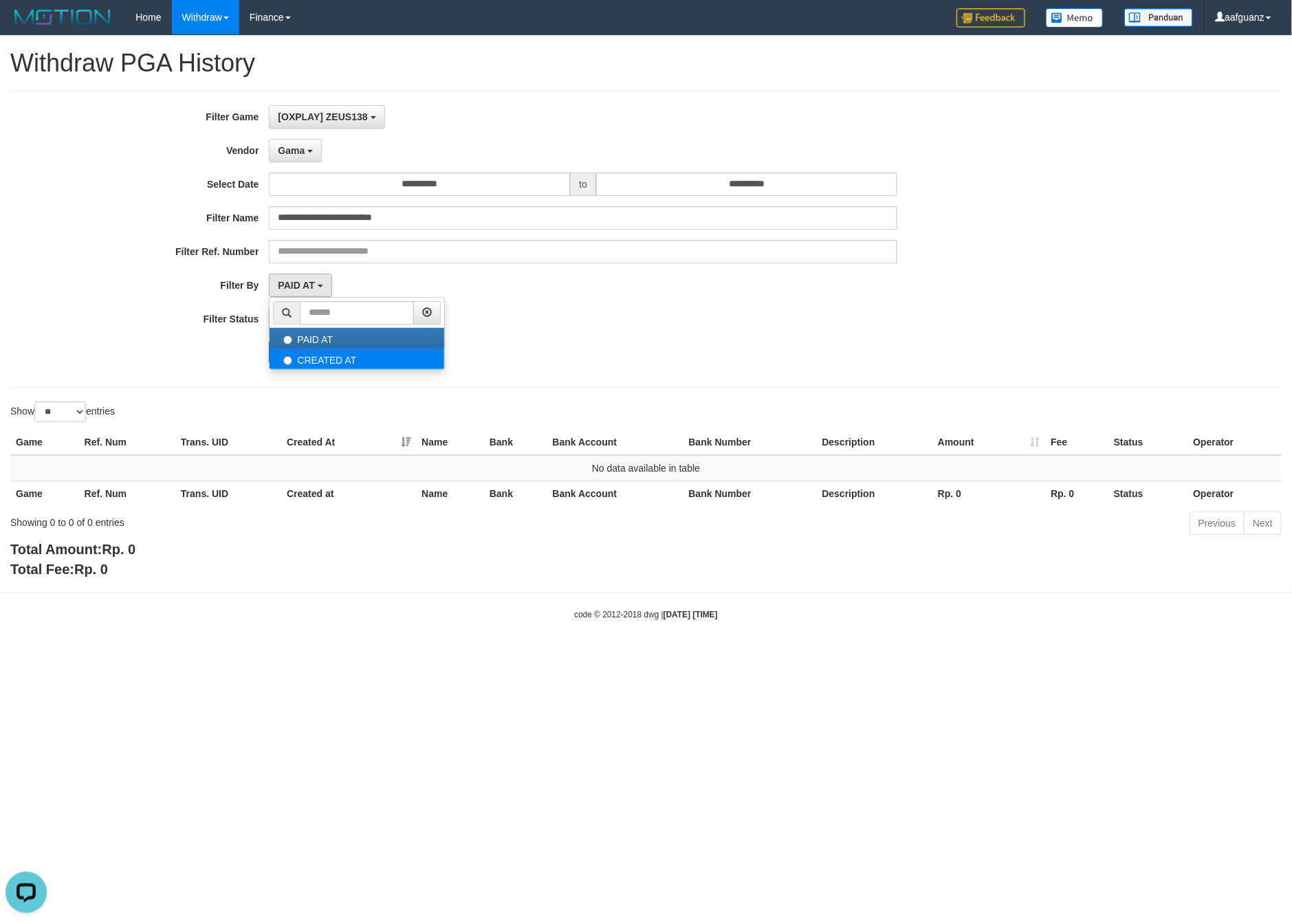 select on "*" 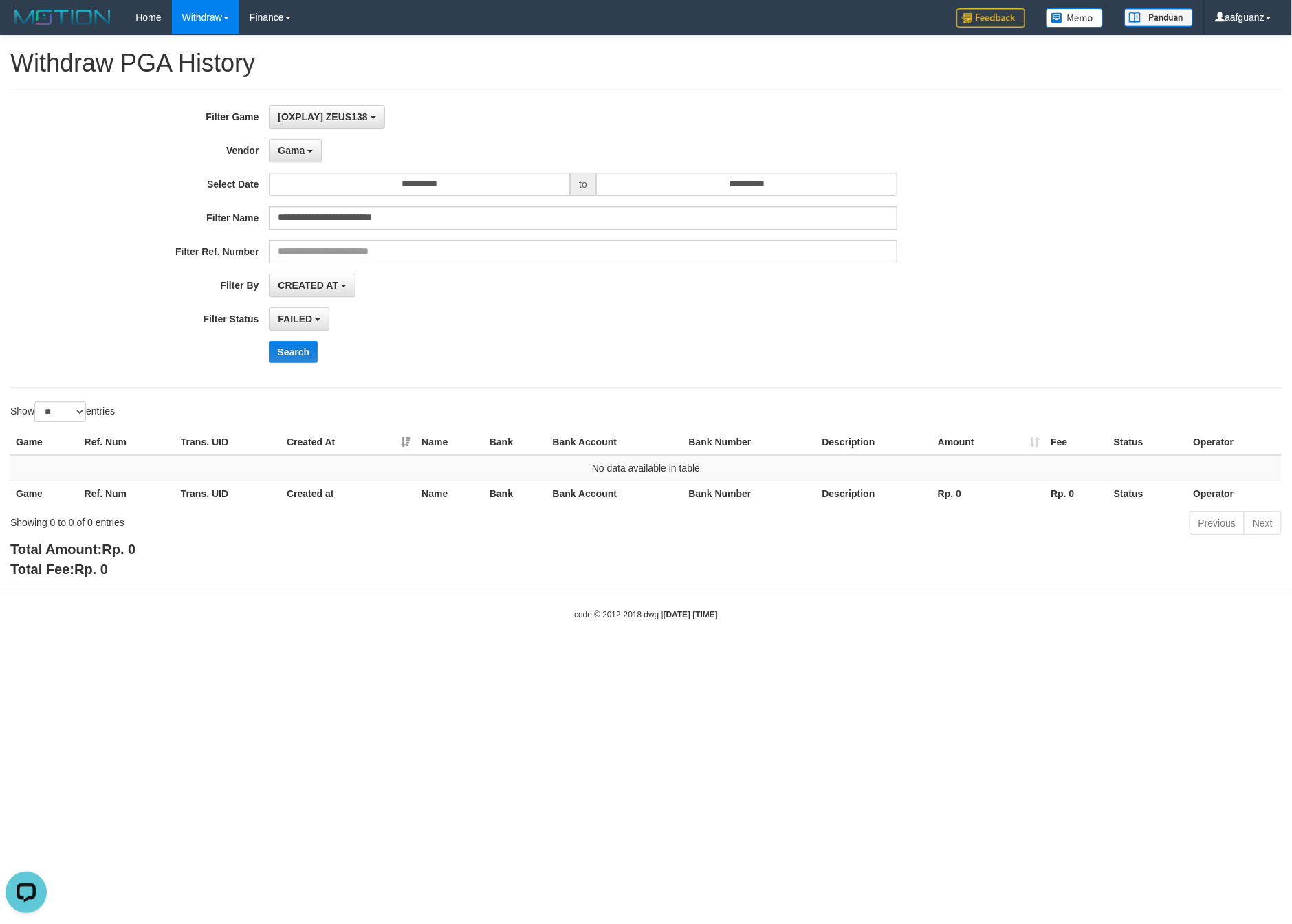 click on "**********" at bounding box center [538, 239] 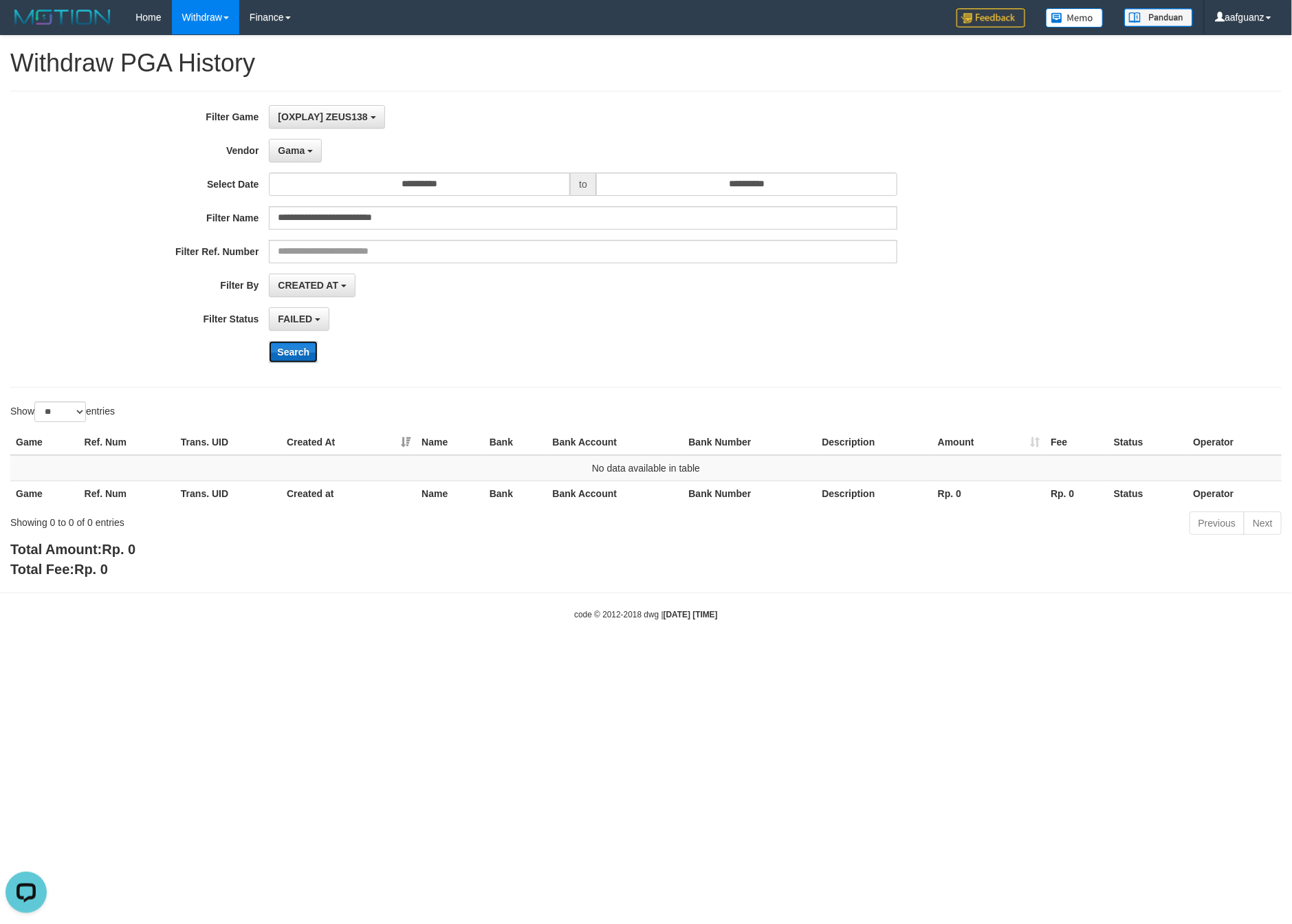 click on "Search" at bounding box center [293, 352] 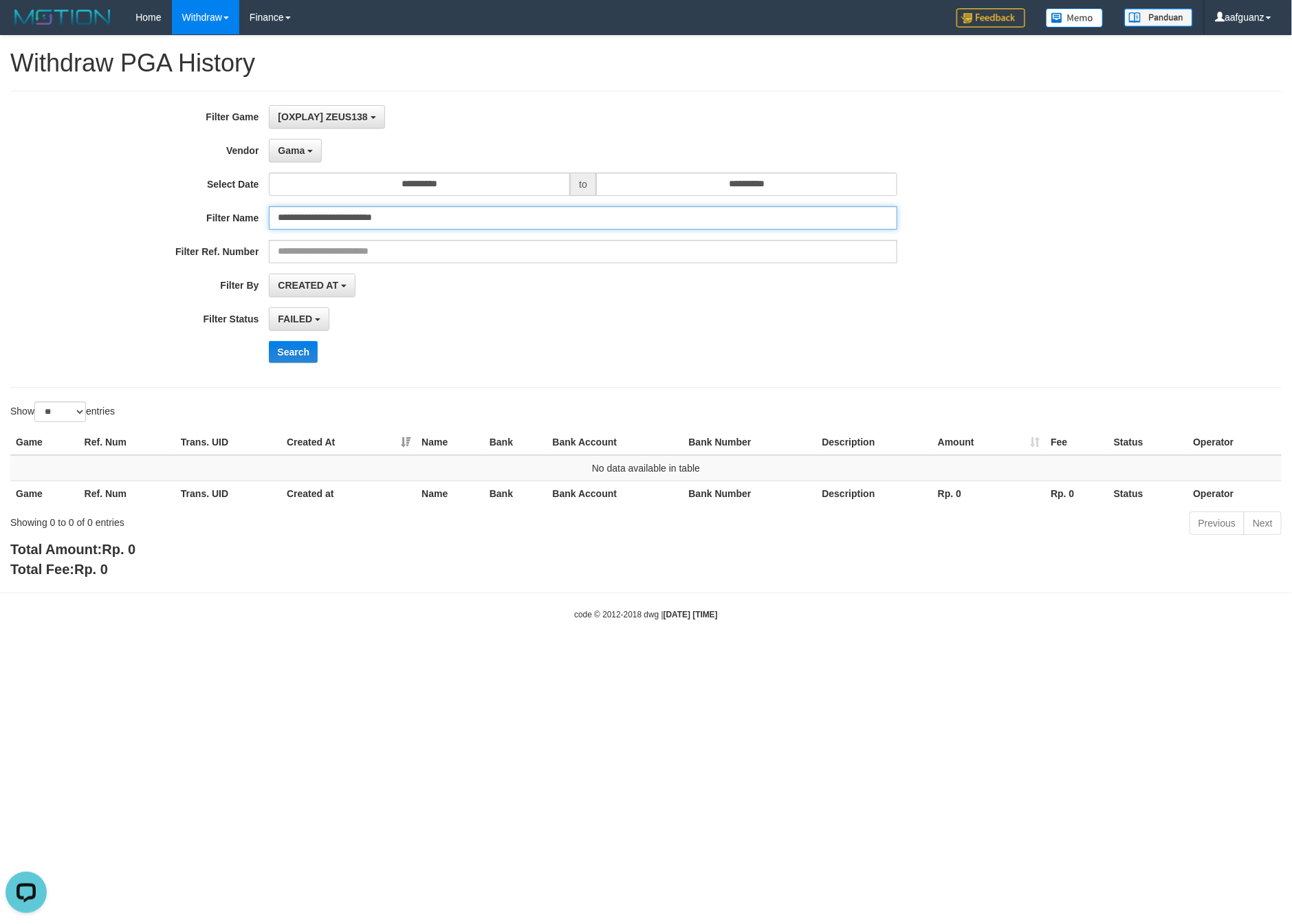 click on "**********" at bounding box center [582, 218] 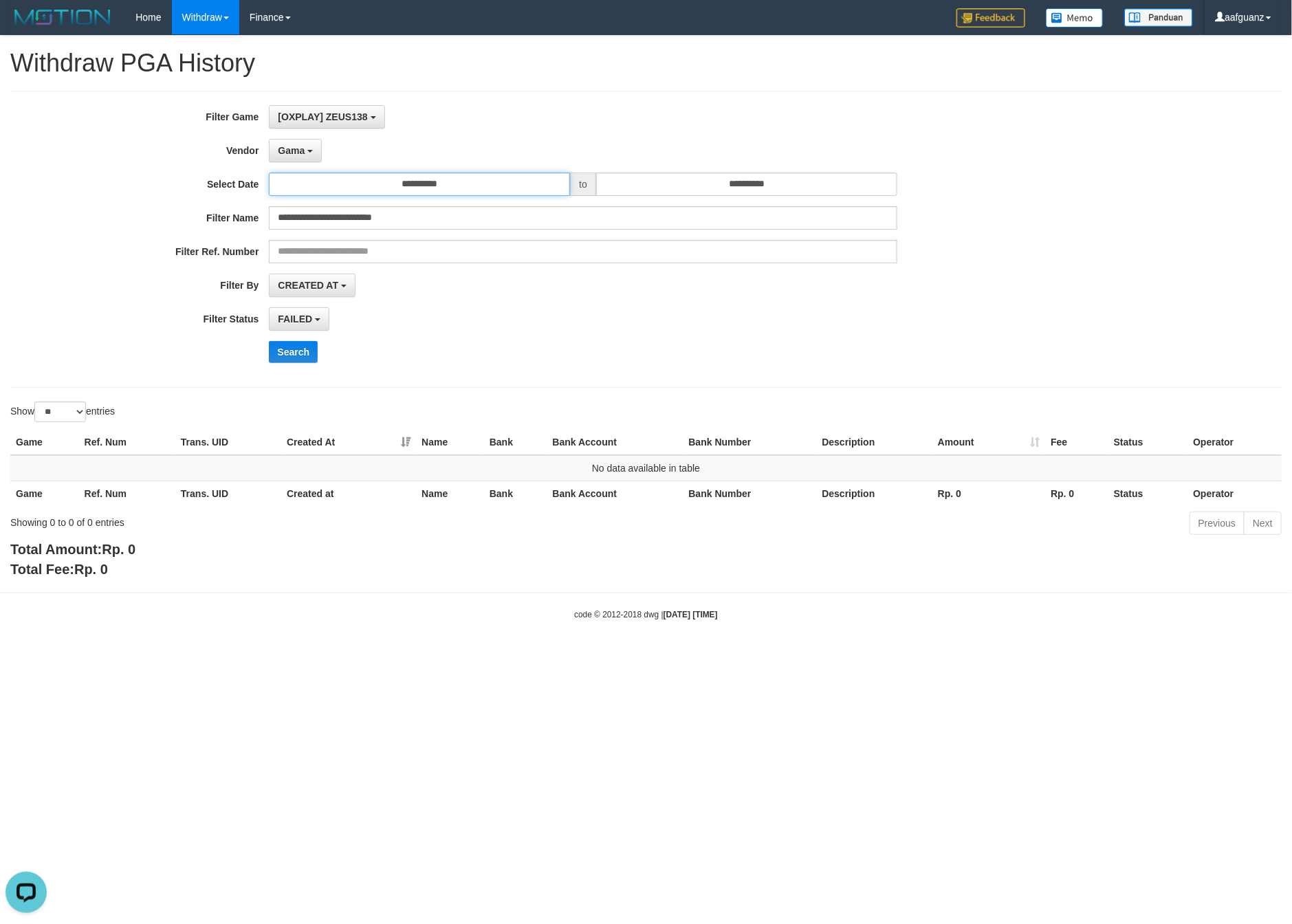click on "**********" at bounding box center (419, 184) 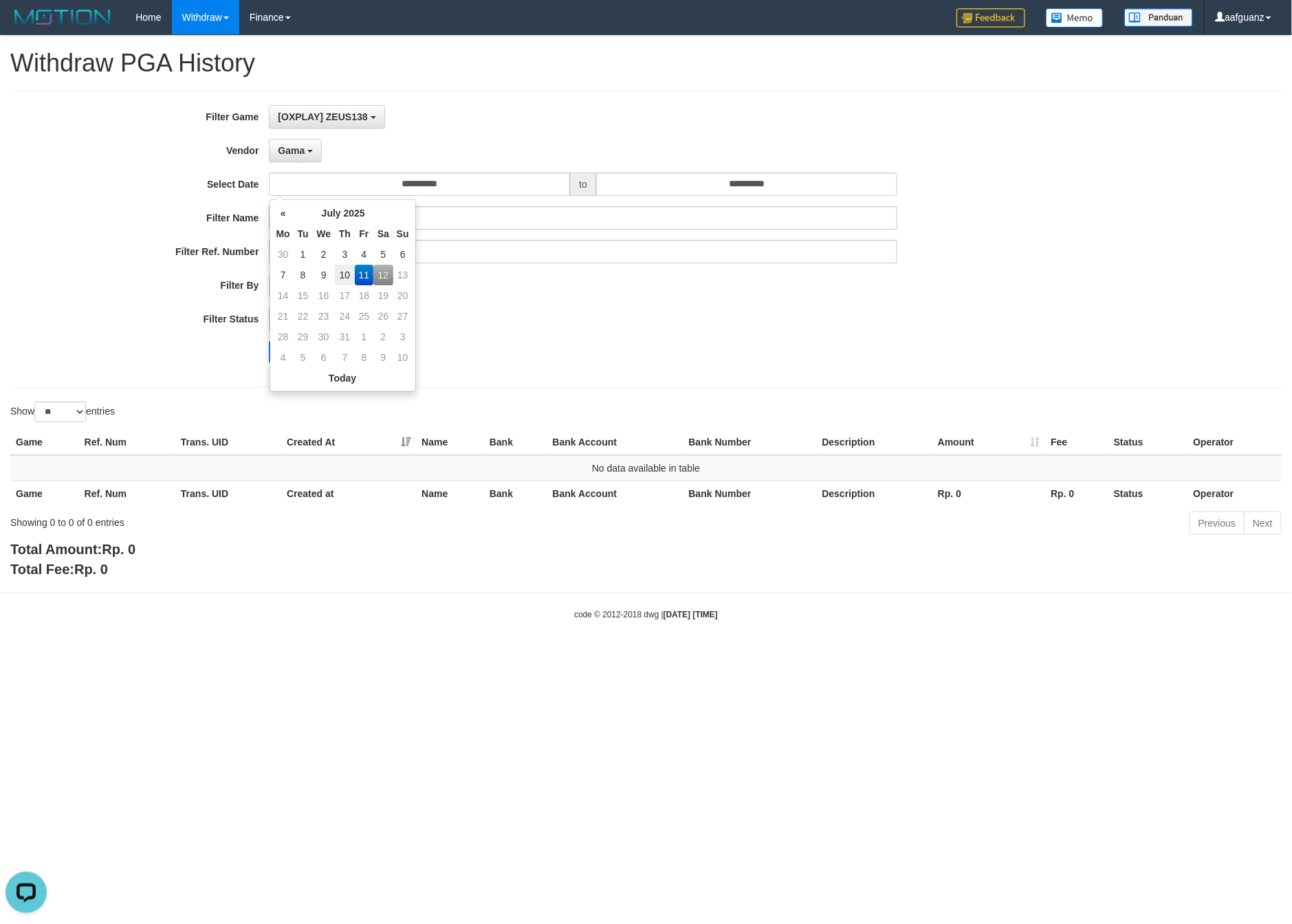 click on "10" at bounding box center [344, 275] 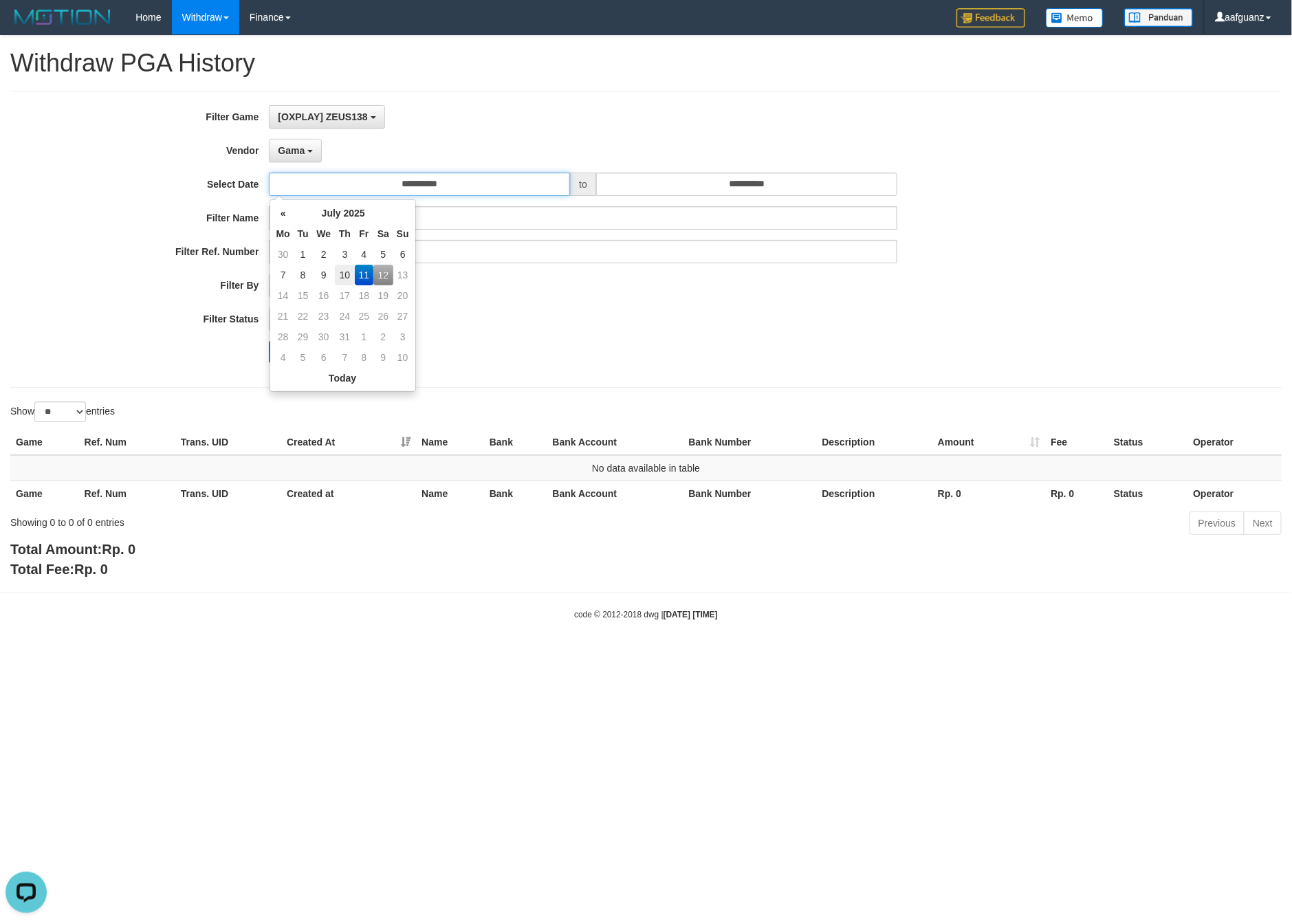 type on "**********" 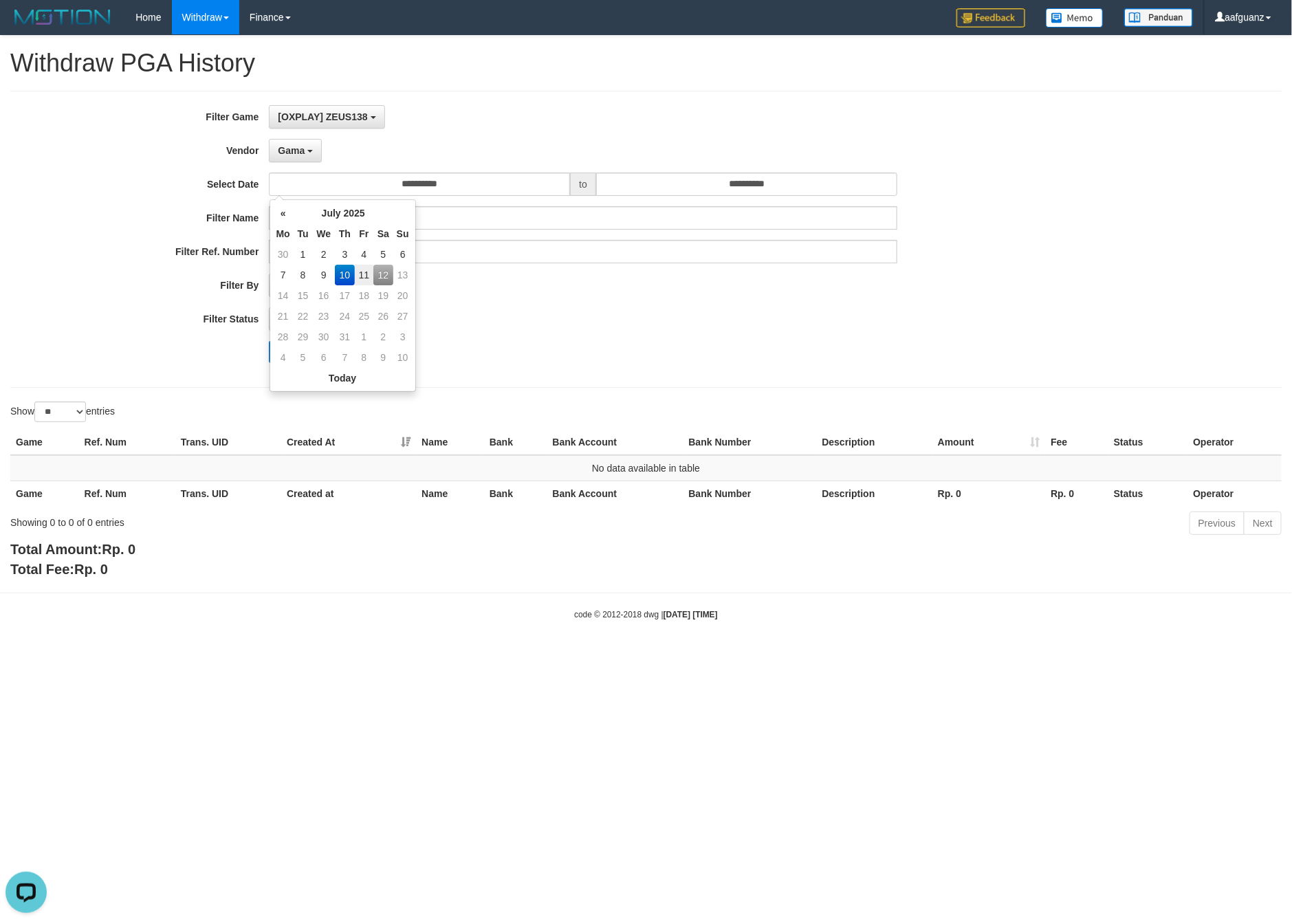 click on "FAILED
SUCCESS
ON PROCESS
FAILED" at bounding box center (582, 319) 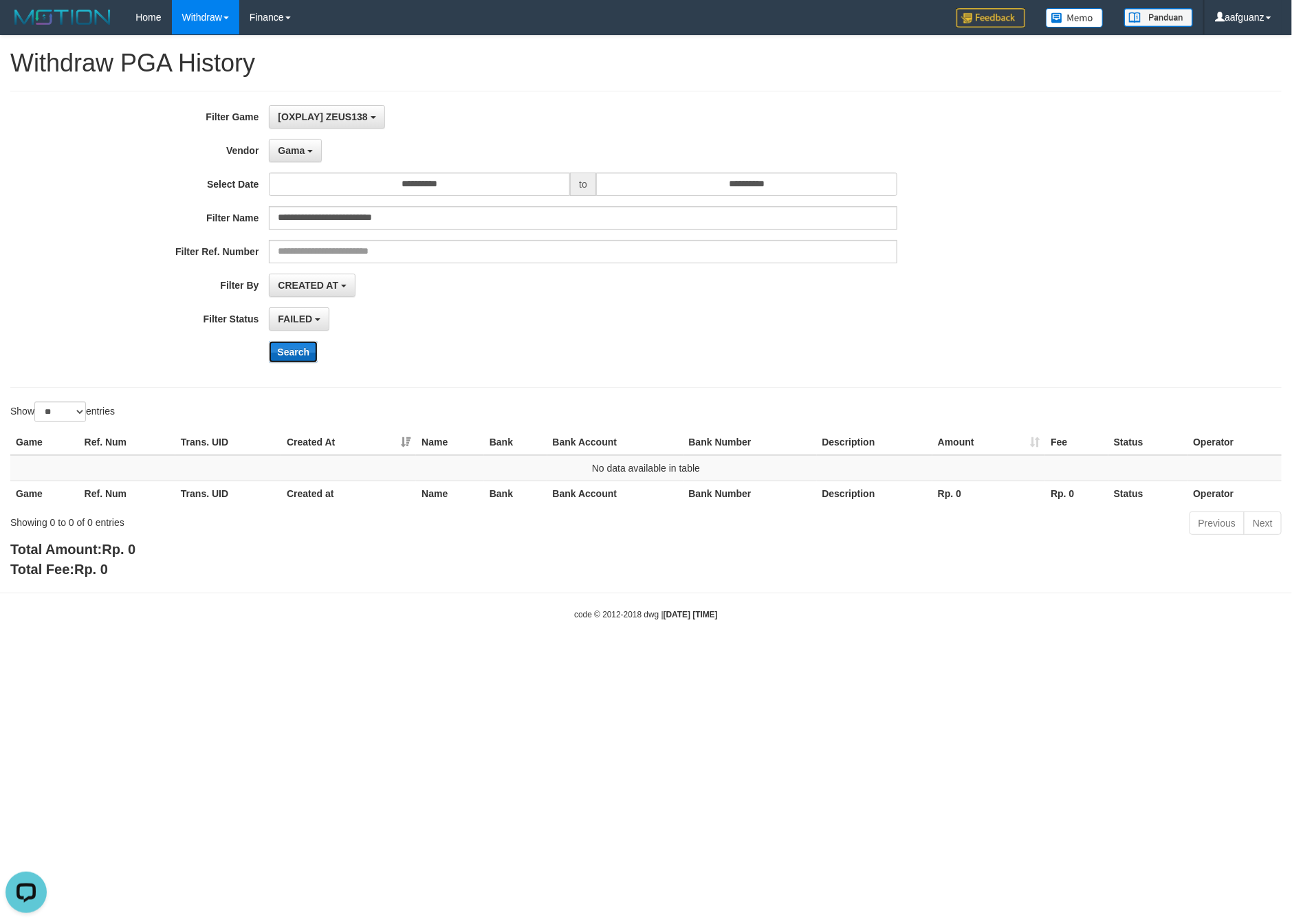 click on "Search" at bounding box center [293, 352] 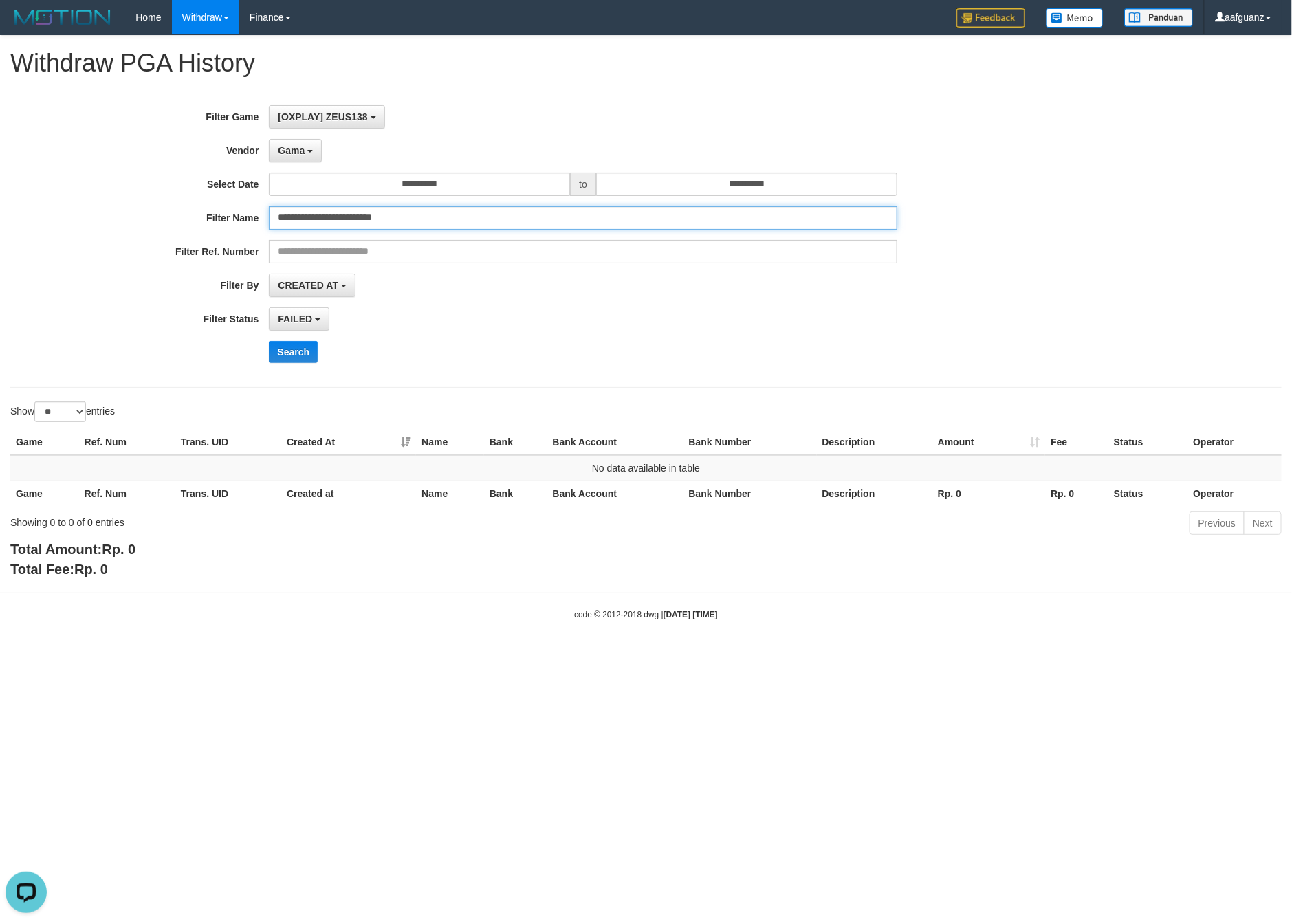 drag, startPoint x: 466, startPoint y: 221, endPoint x: 506, endPoint y: 217, distance: 40.1995 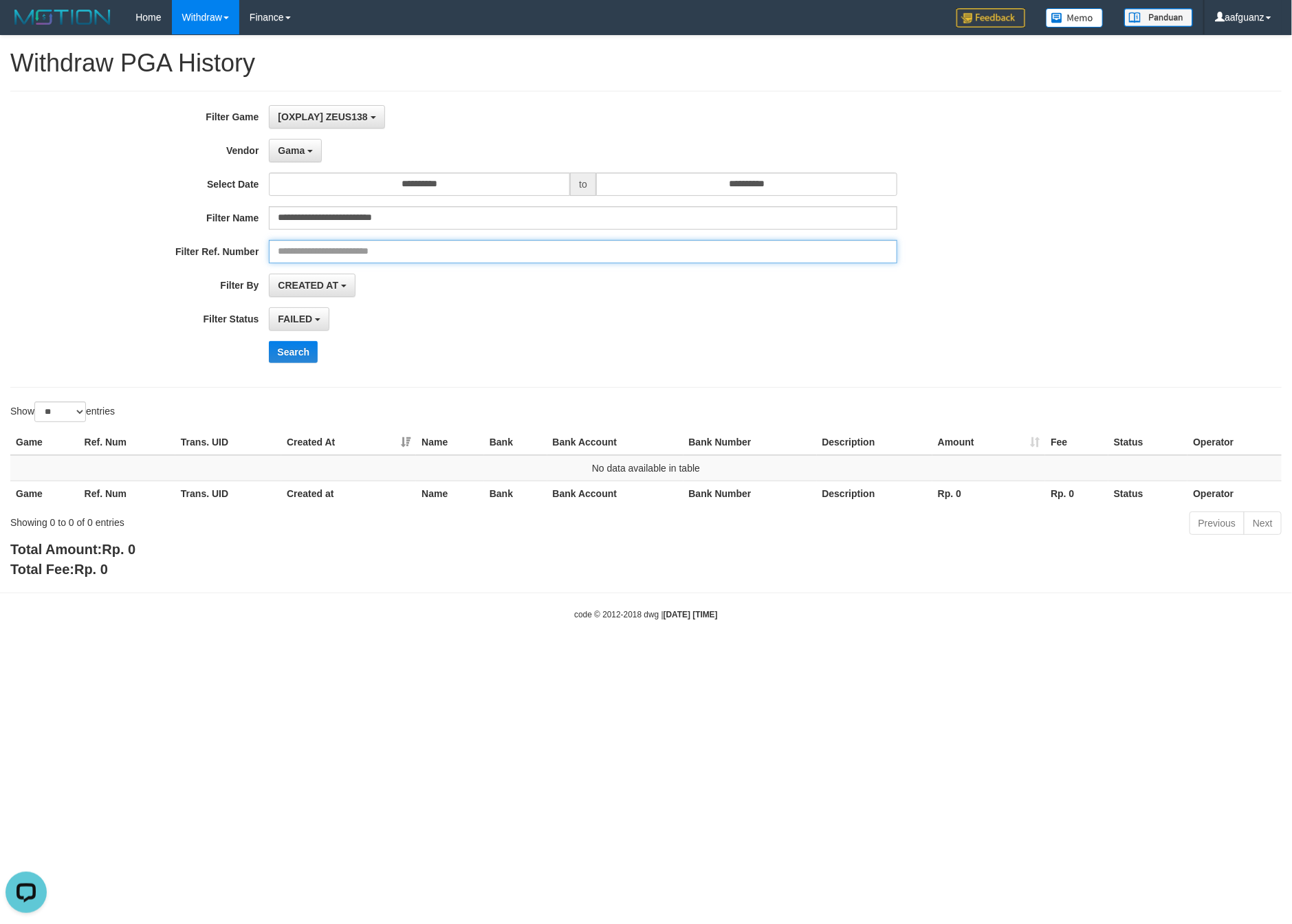 click at bounding box center [582, 252] 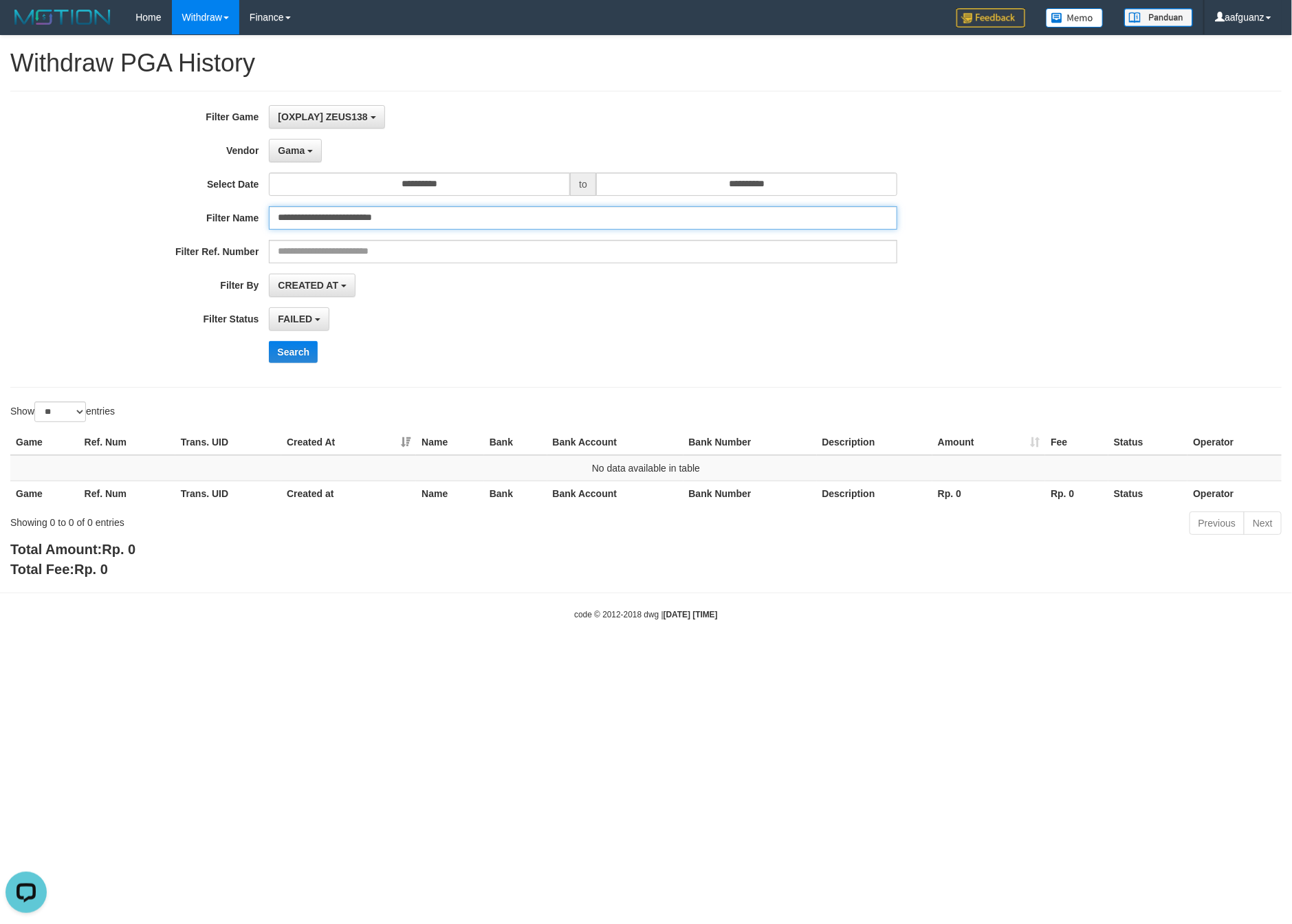 click on "**********" at bounding box center [582, 218] 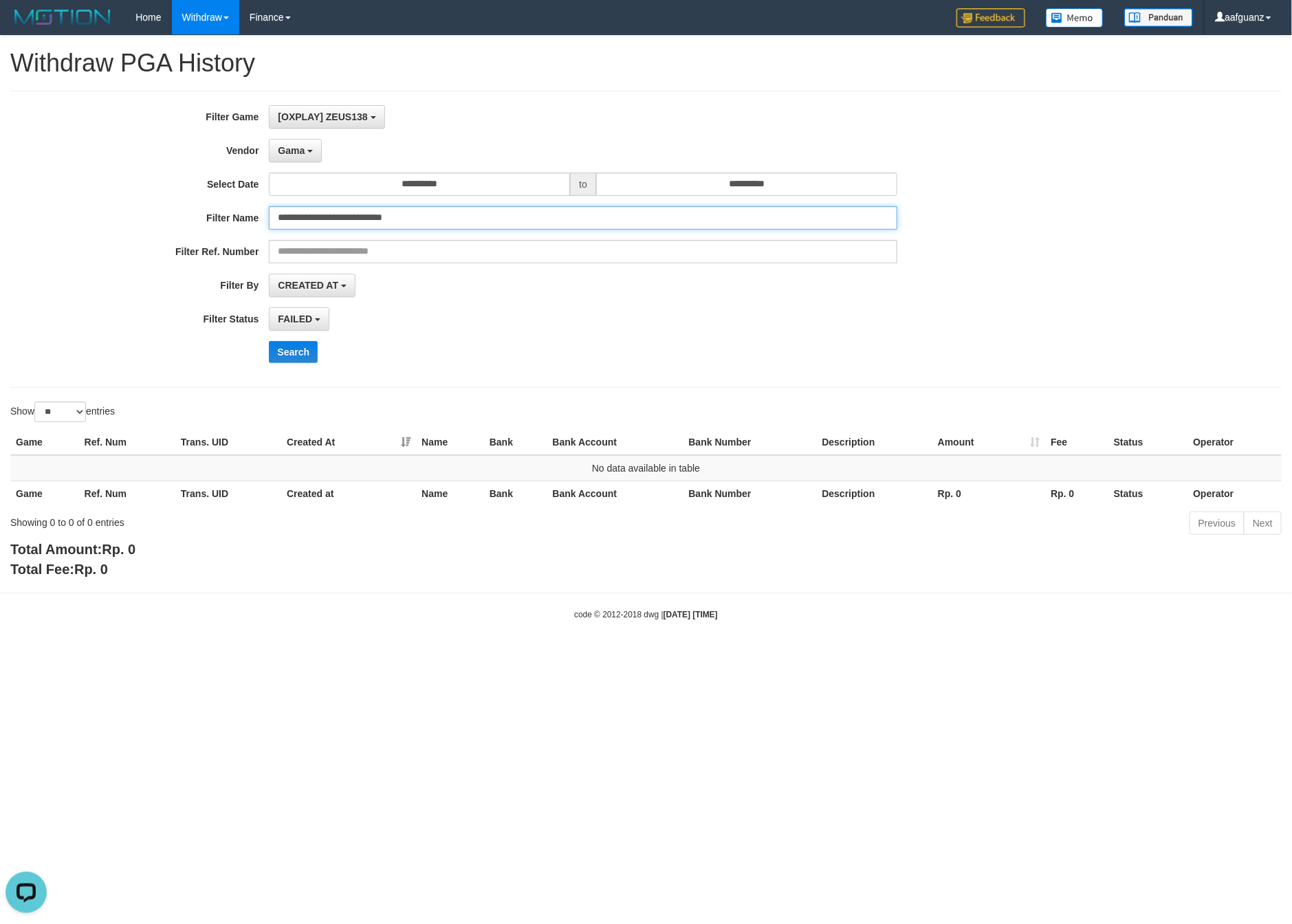 type on "**********" 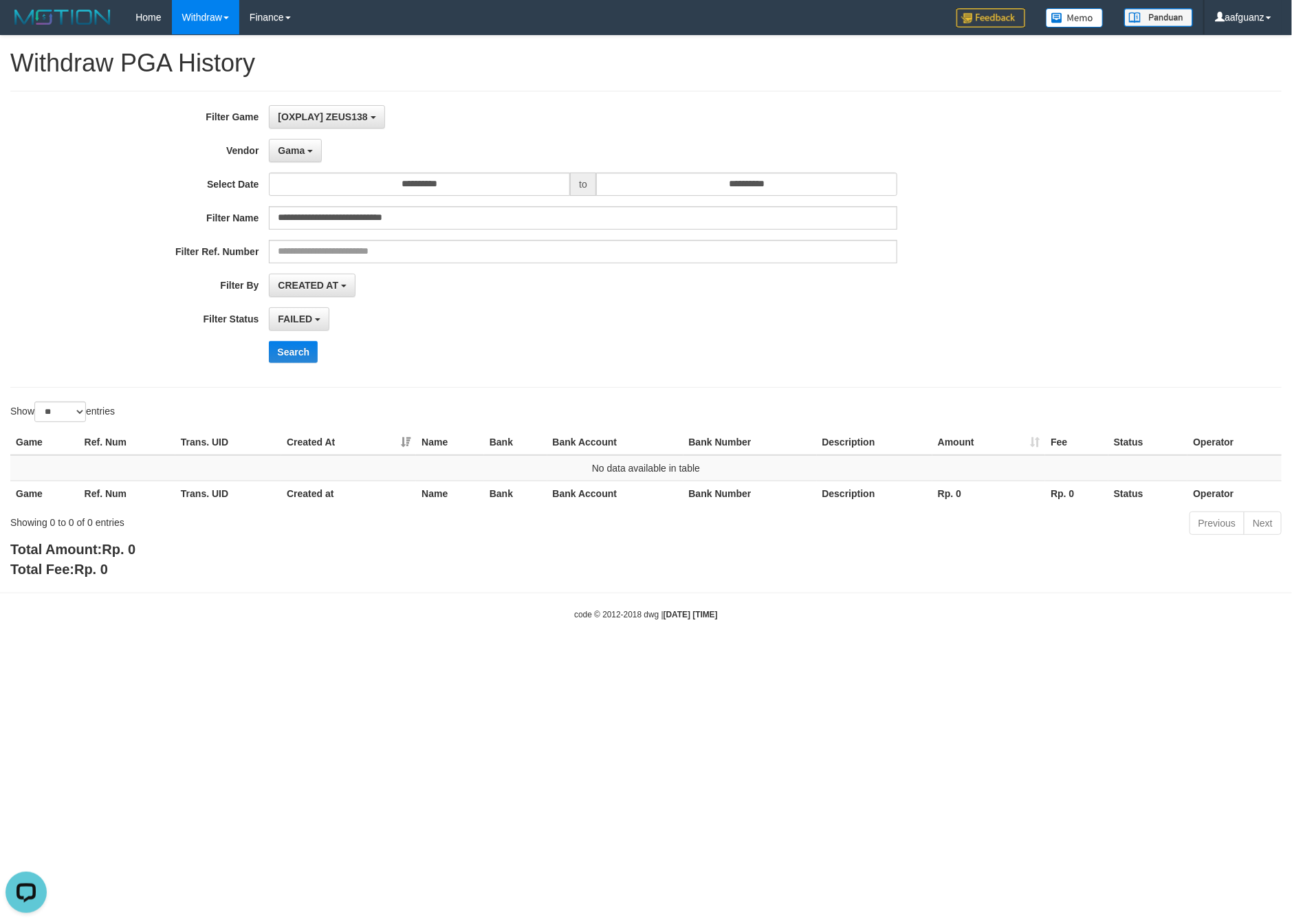 click on "Search" at bounding box center [672, 352] 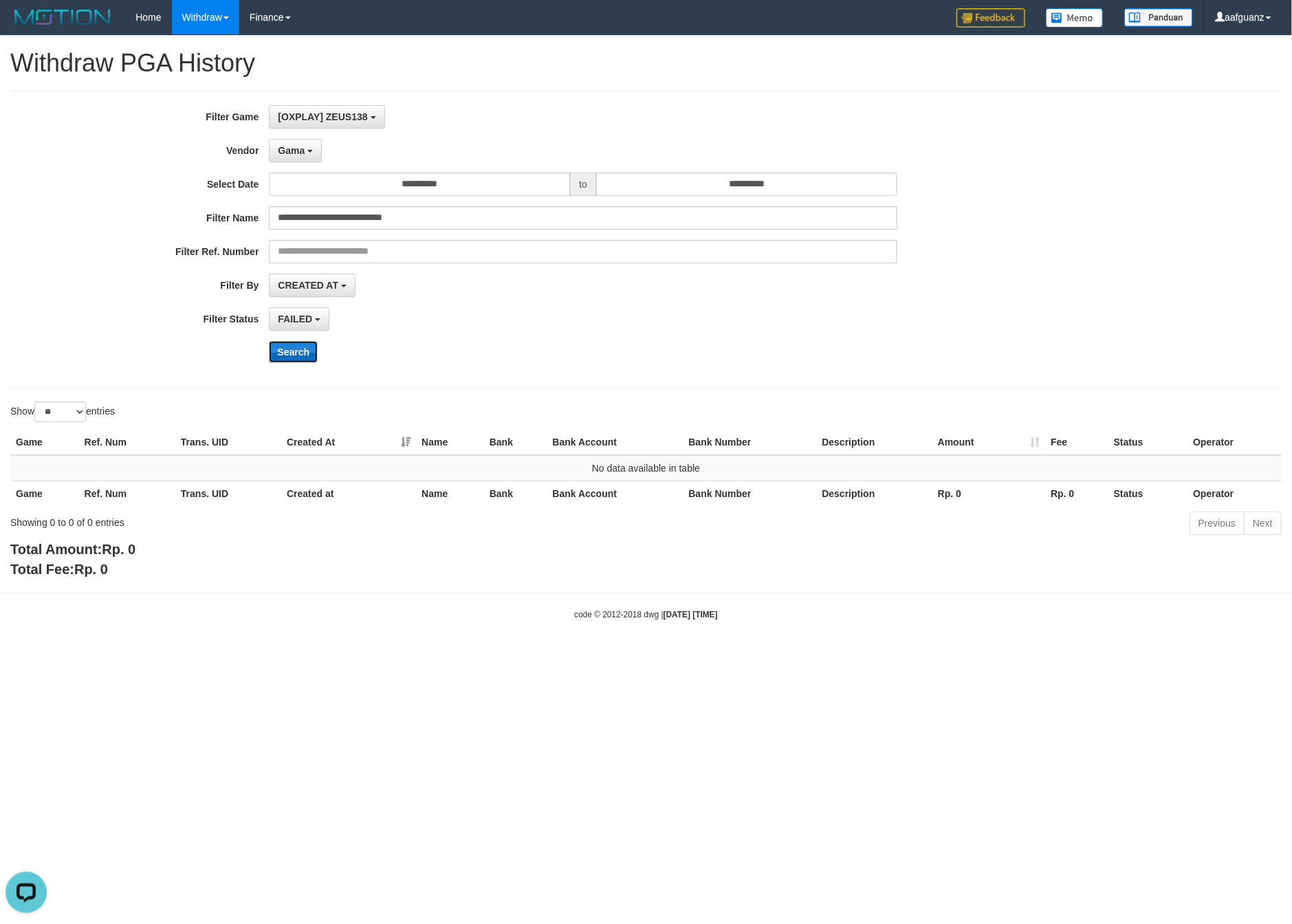click on "Search" at bounding box center [293, 352] 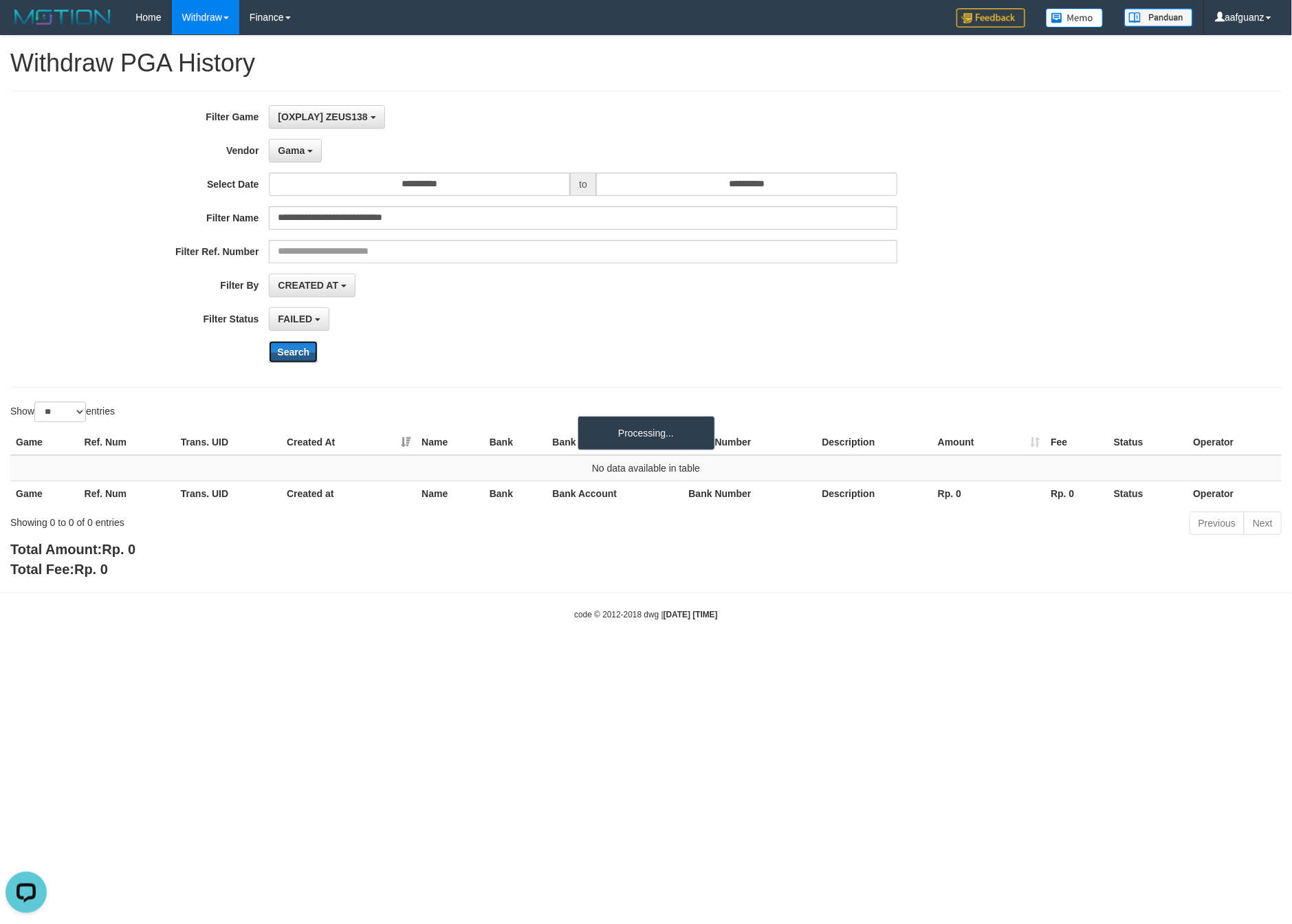 drag, startPoint x: 292, startPoint y: 345, endPoint x: 320, endPoint y: 355, distance: 29.73214 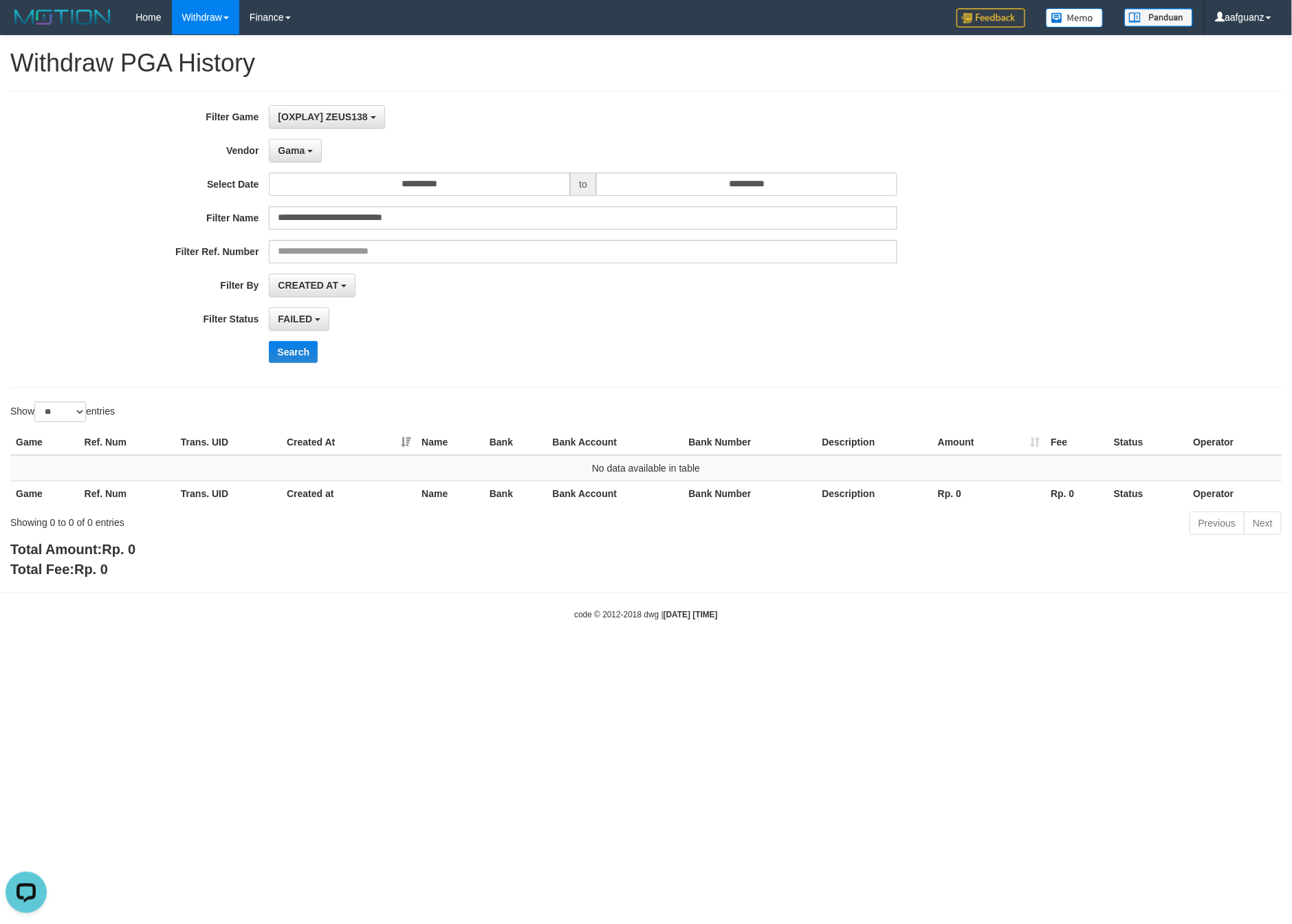 click on "**********" at bounding box center (538, 239) 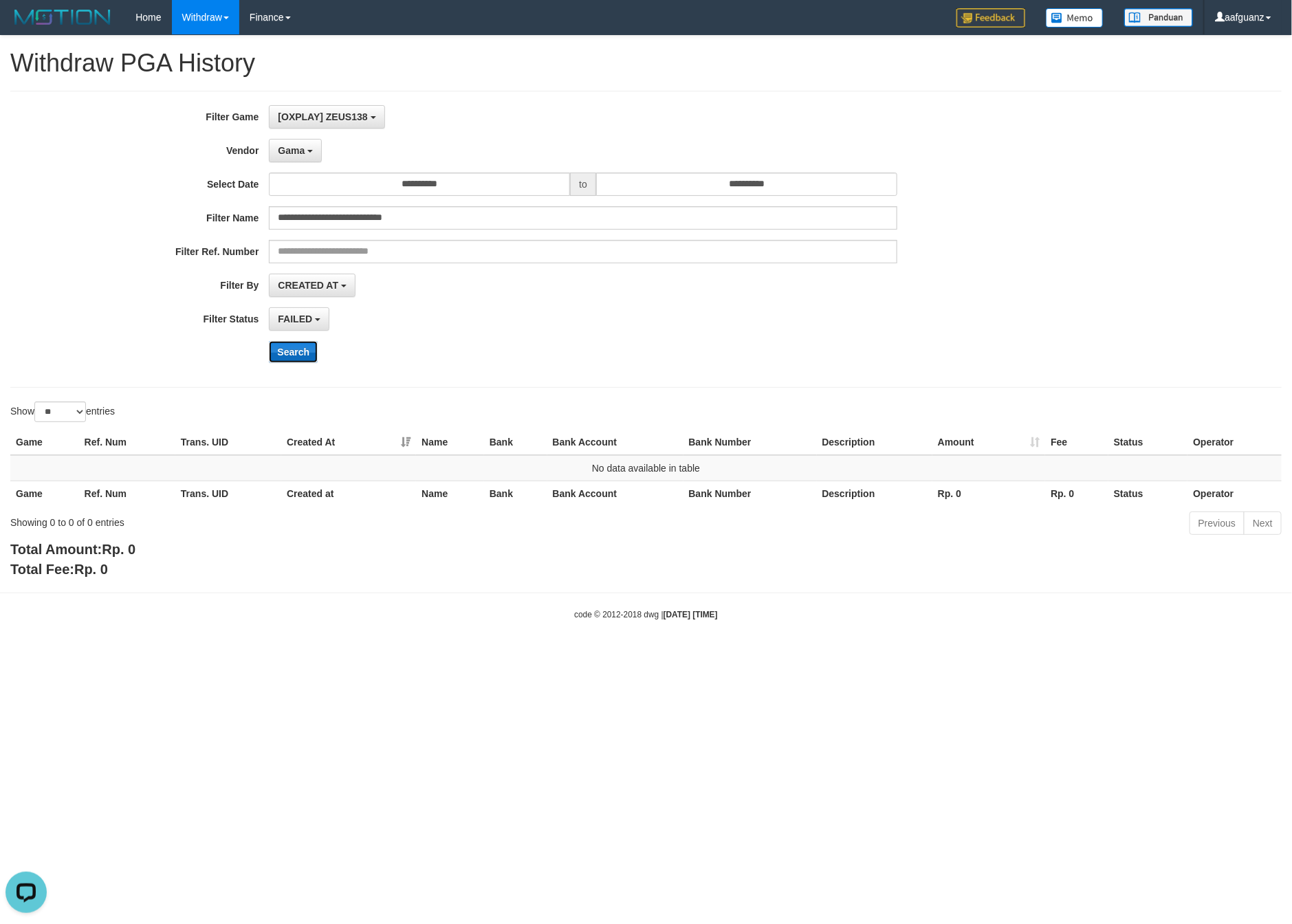 click on "Search" at bounding box center [293, 352] 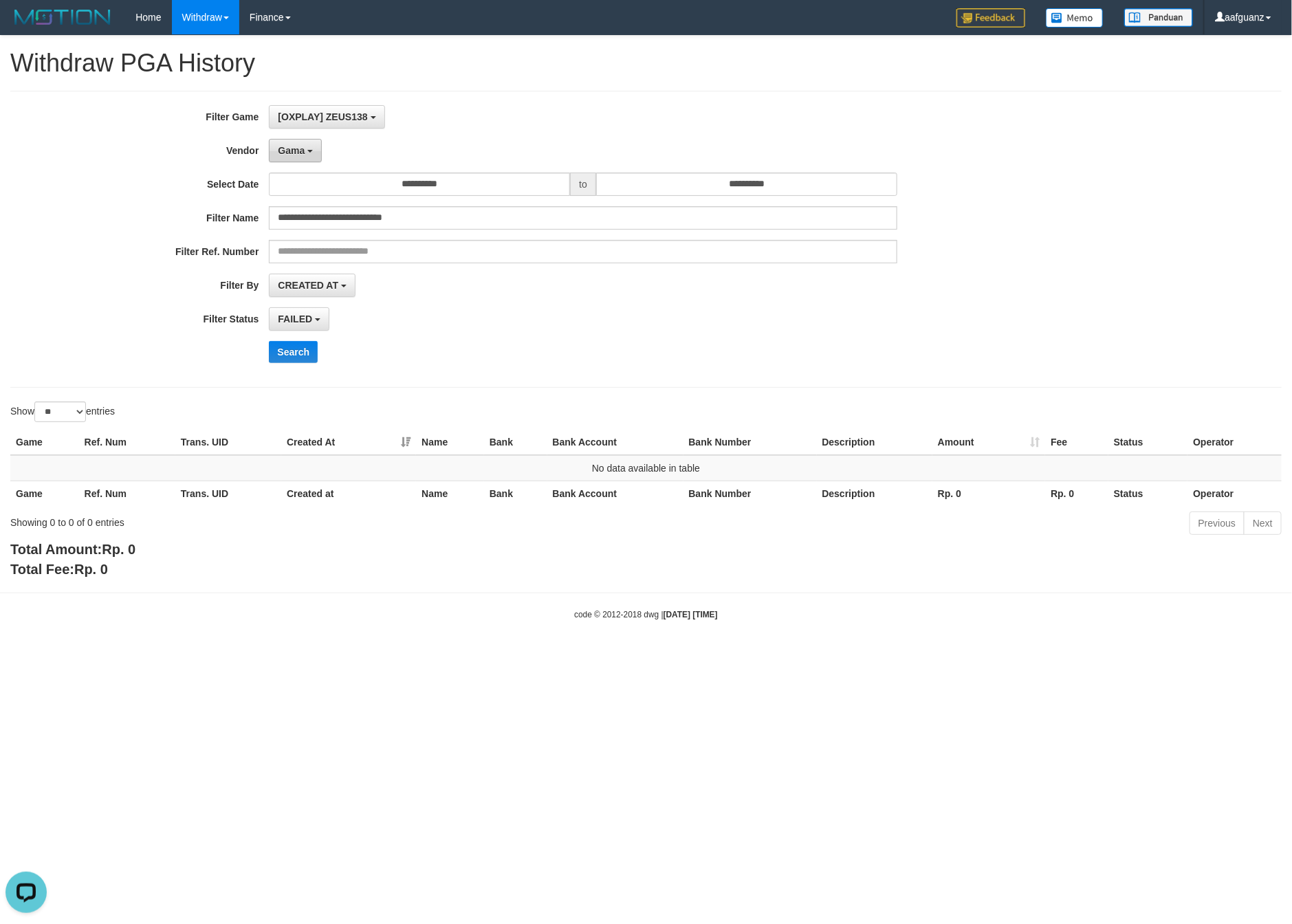 click on "Gama" at bounding box center [291, 151] 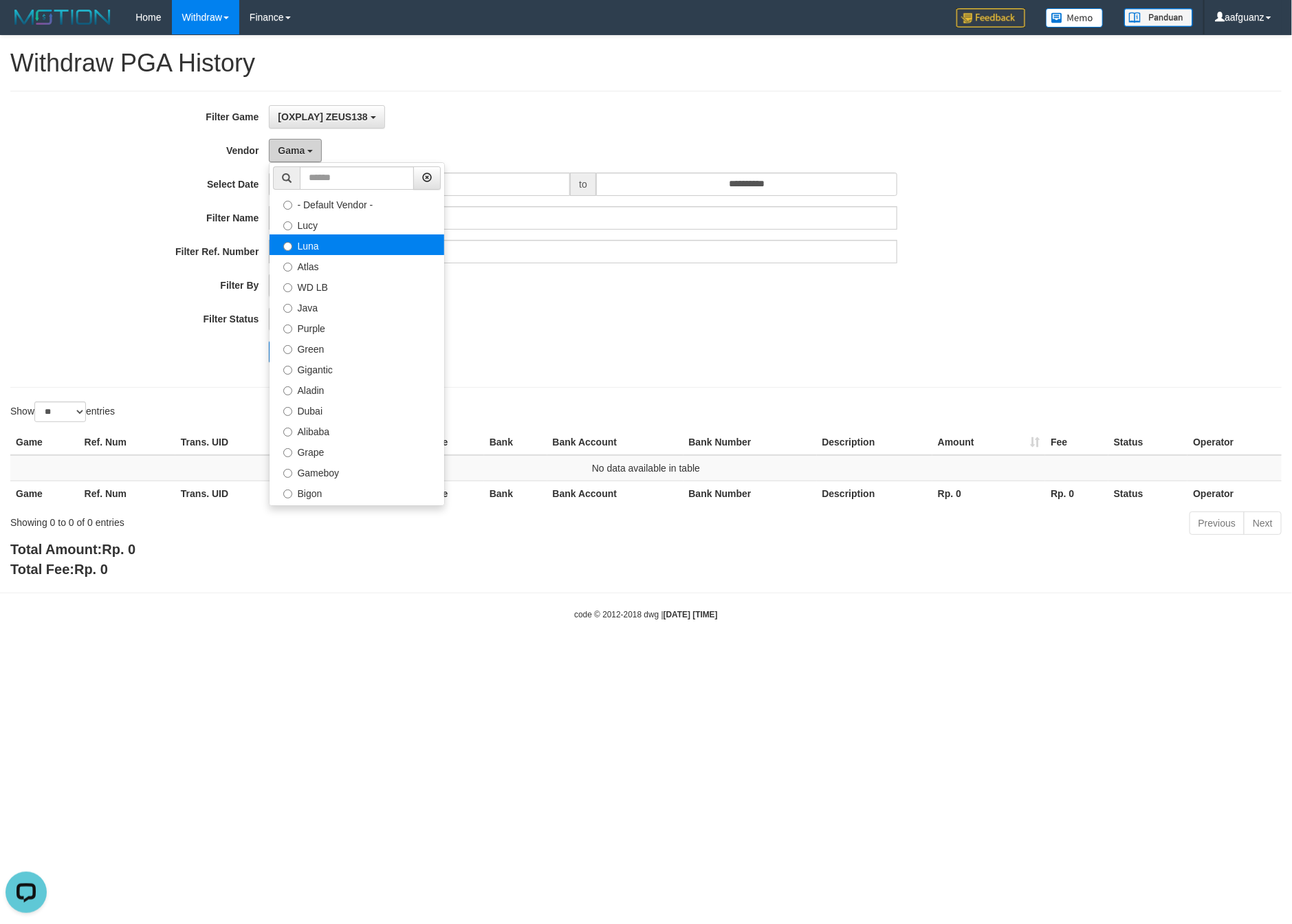 scroll, scrollTop: 103, scrollLeft: 0, axis: vertical 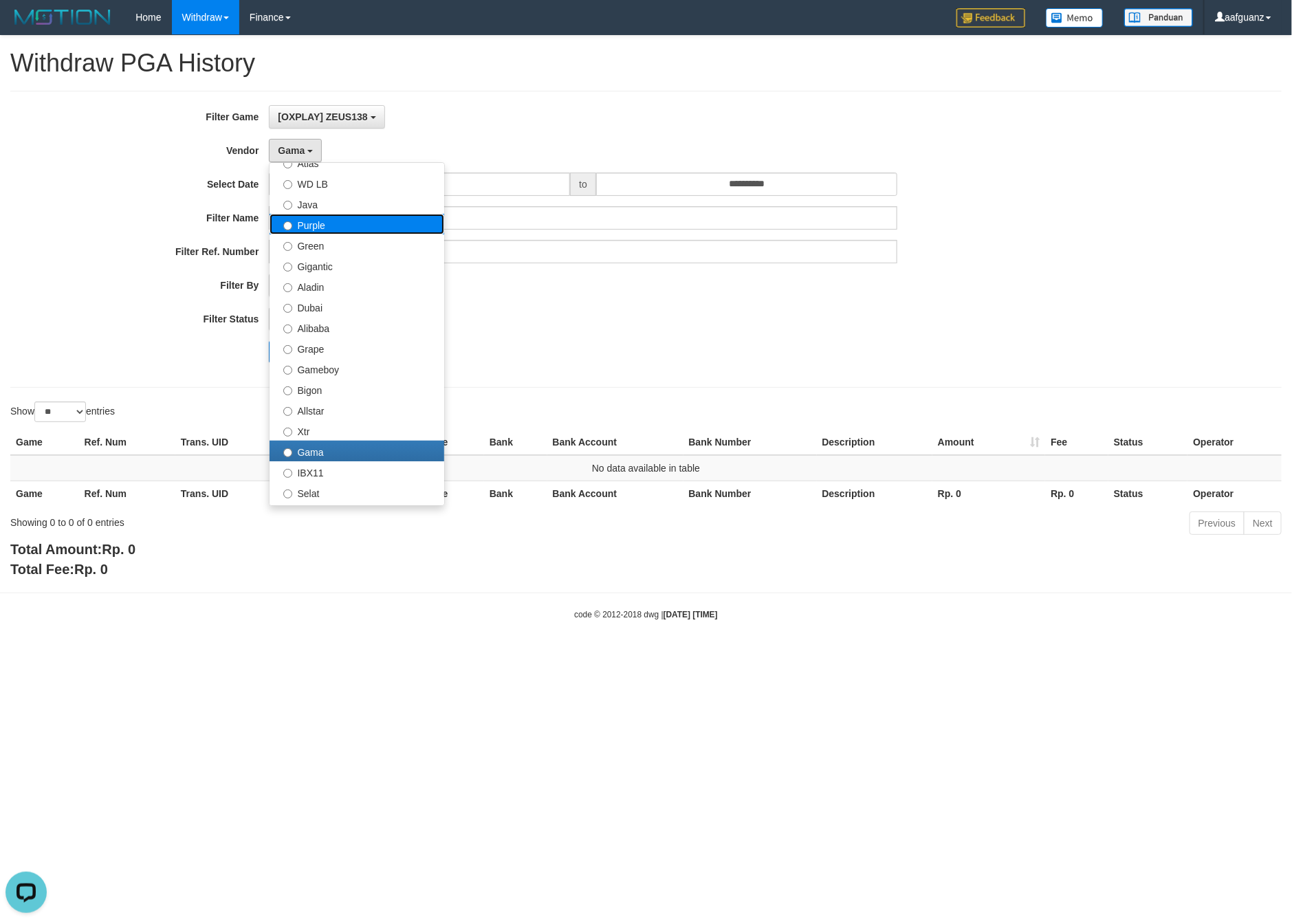 click on "Purple" at bounding box center (357, 224) 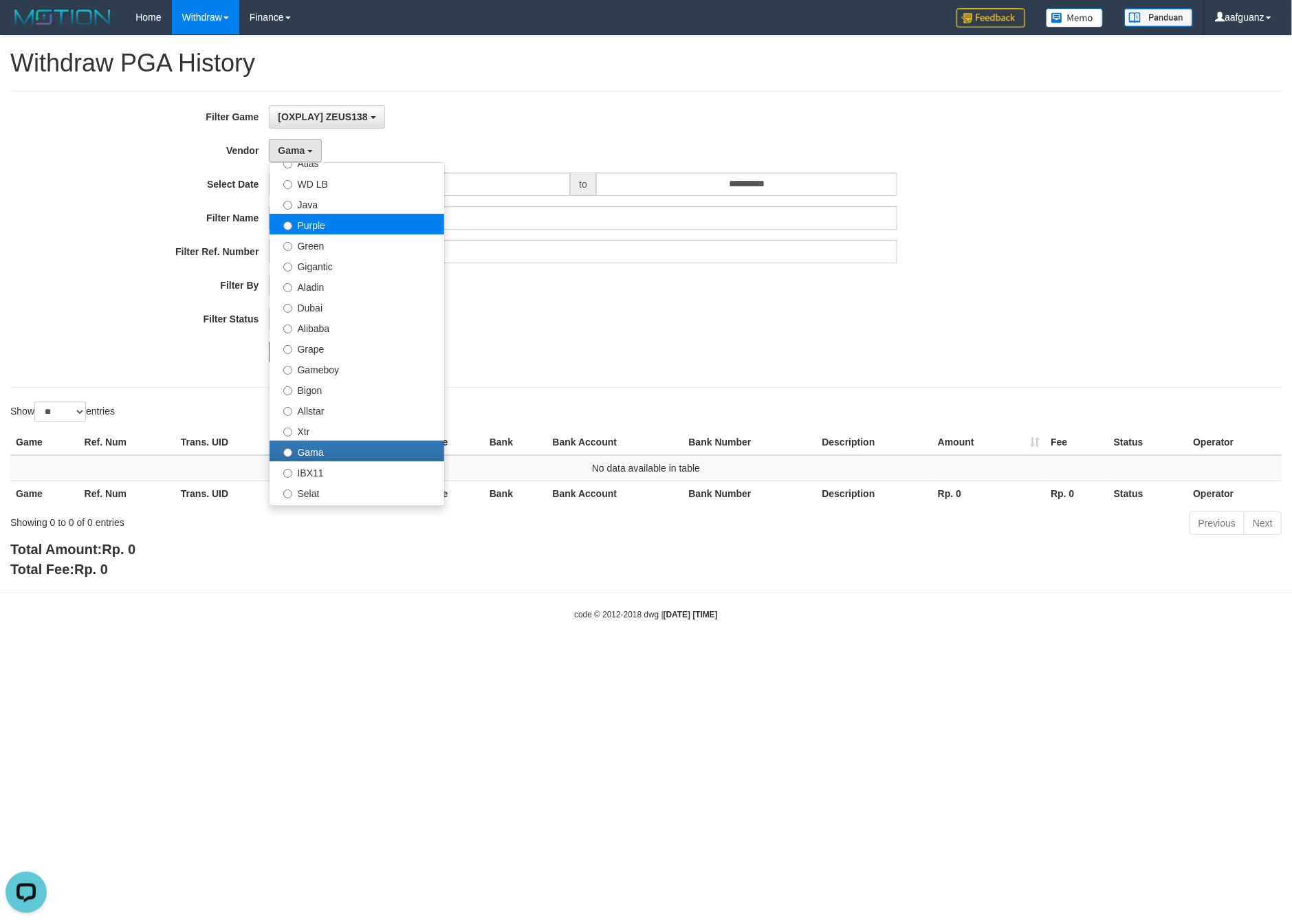 select on "**********" 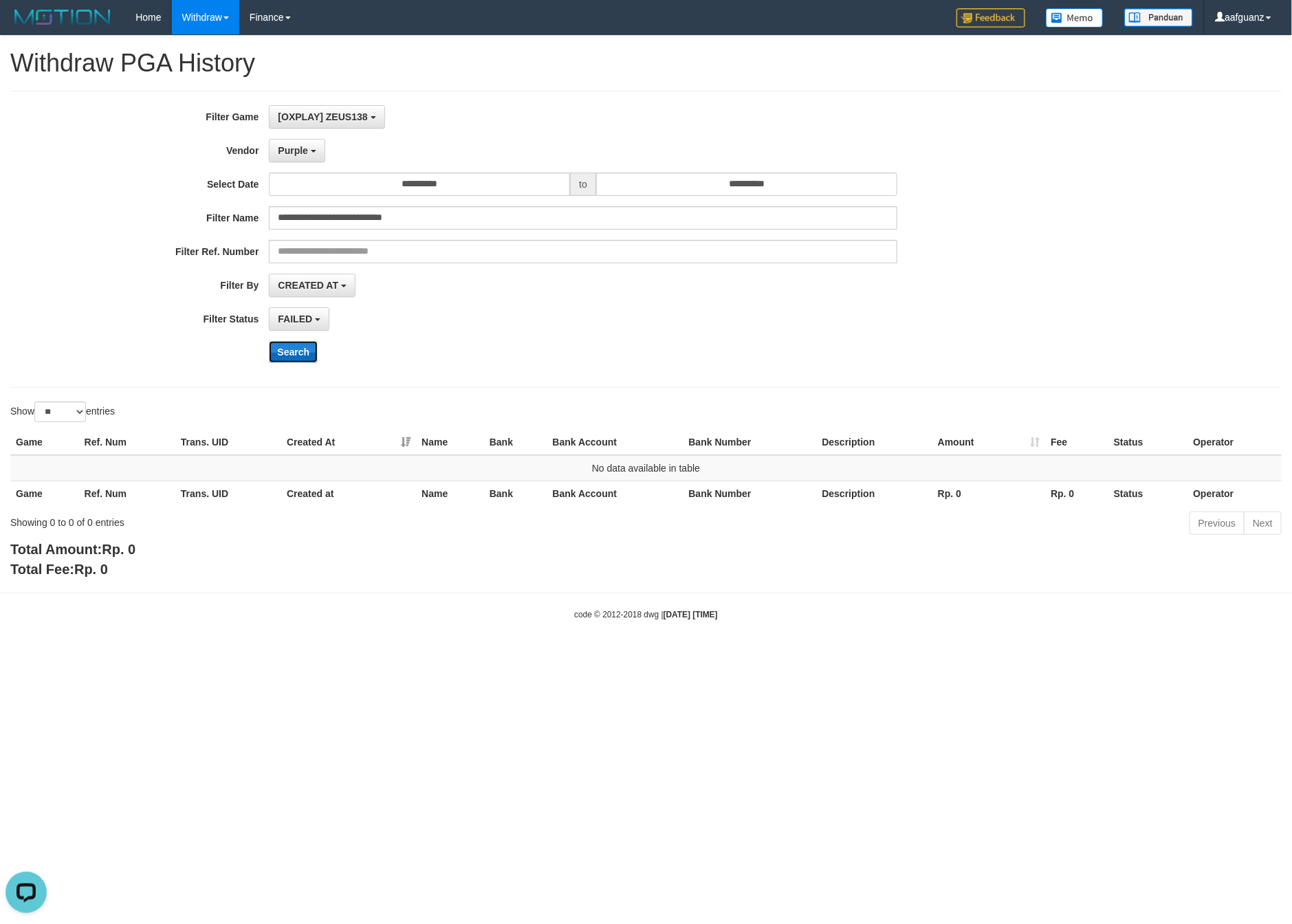 click on "Search" at bounding box center (293, 352) 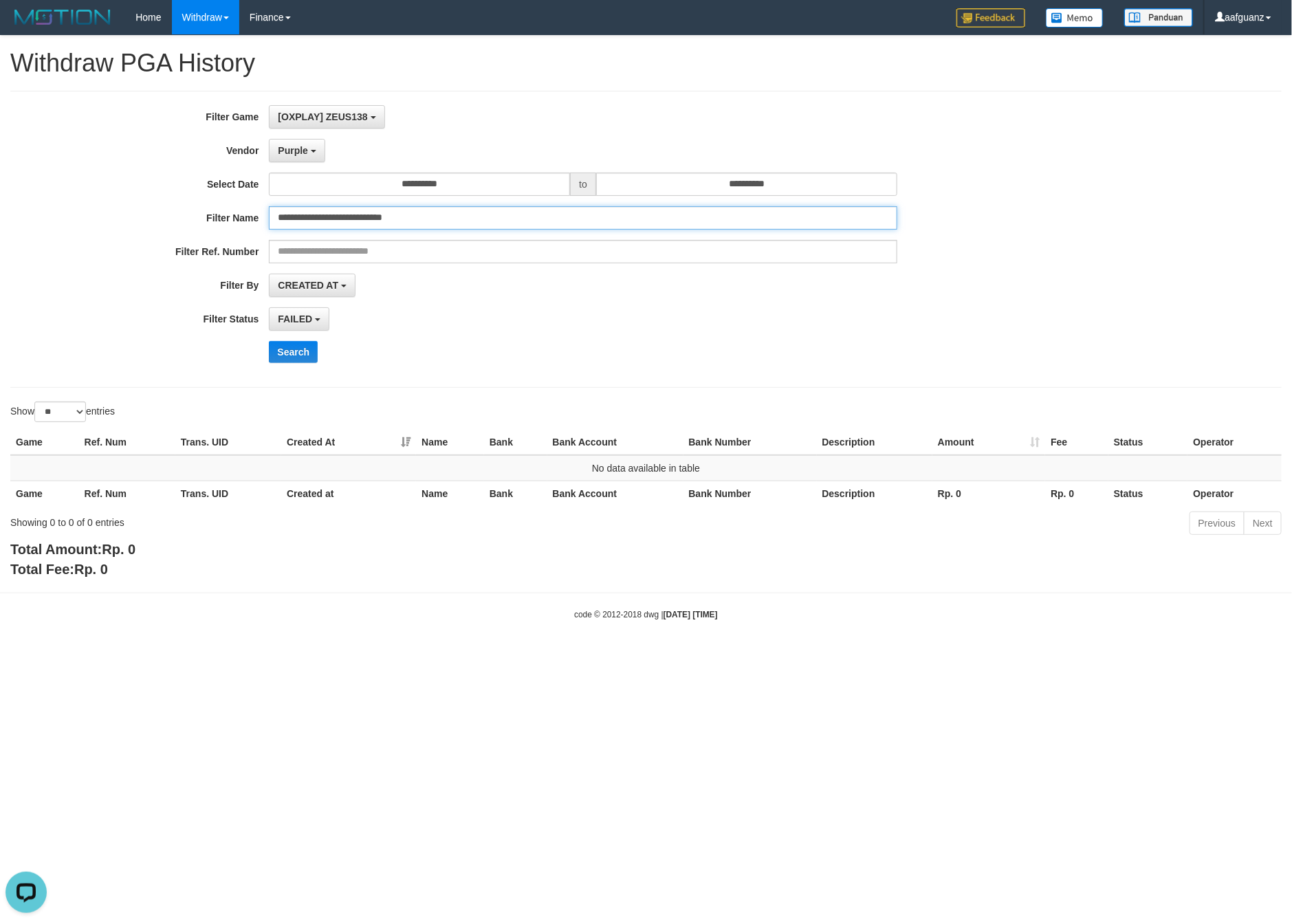 click on "**********" at bounding box center [582, 218] 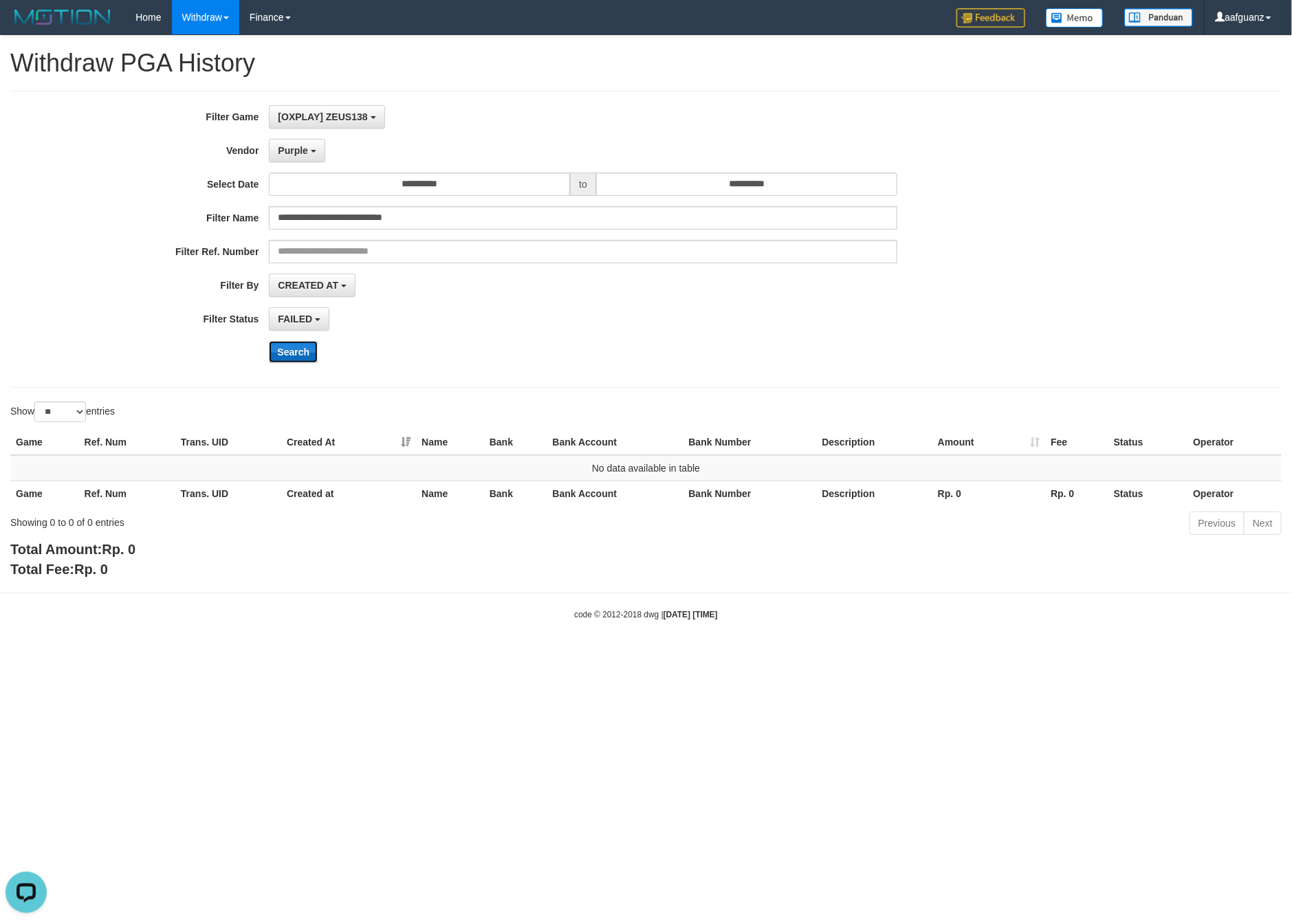 click on "Search" at bounding box center (293, 352) 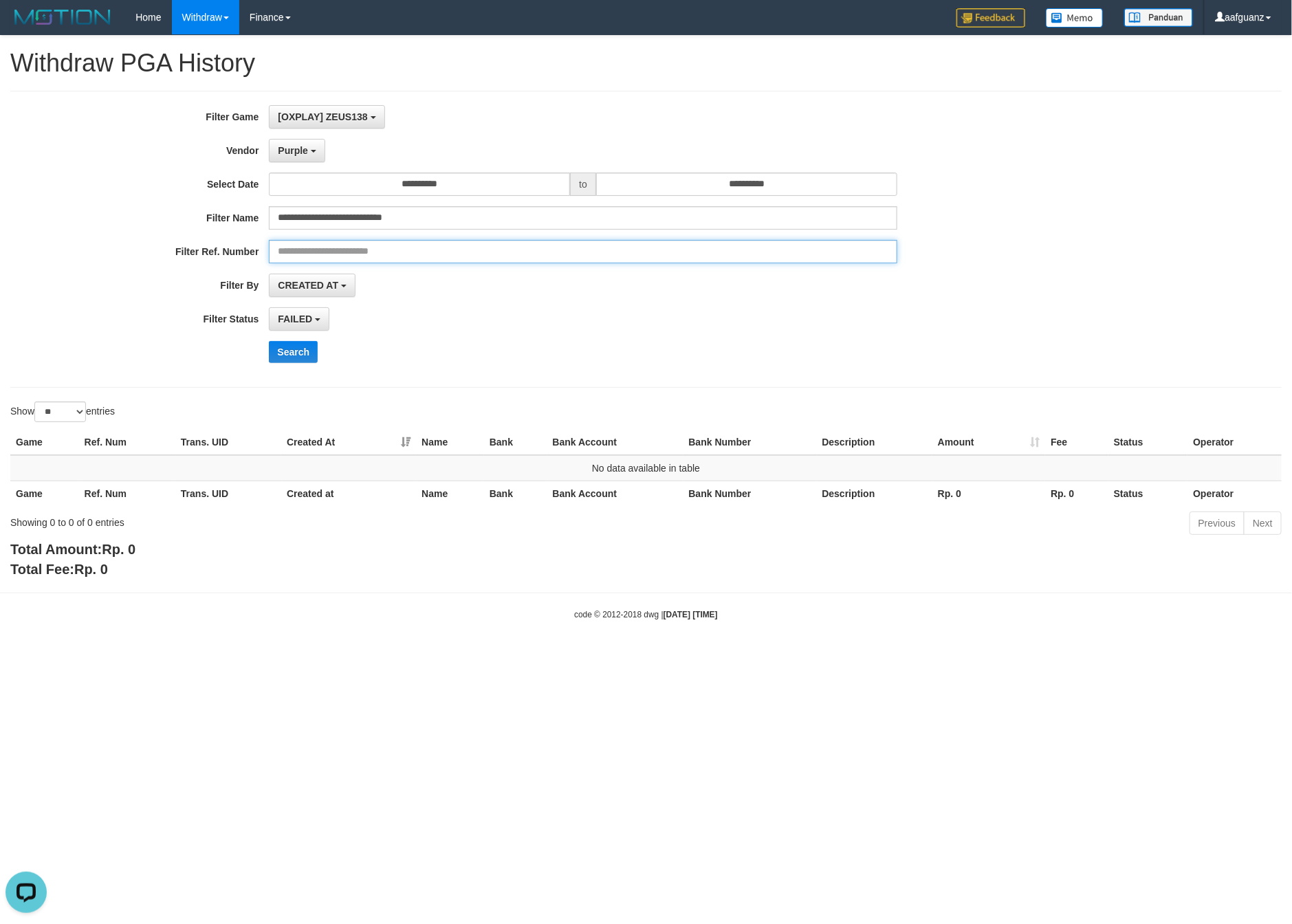 drag, startPoint x: 364, startPoint y: 264, endPoint x: 369, endPoint y: 256, distance: 9.433981 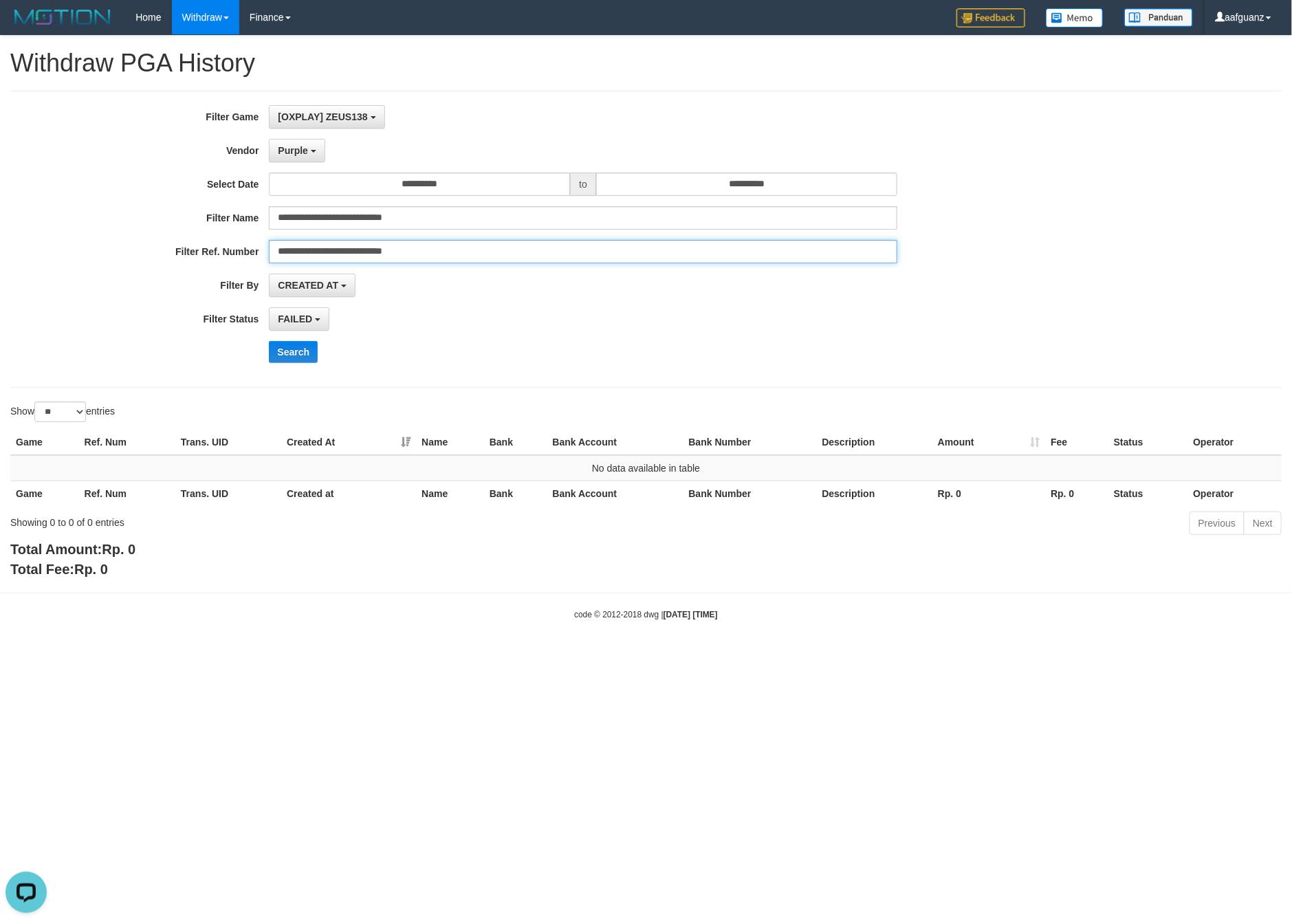 type on "**********" 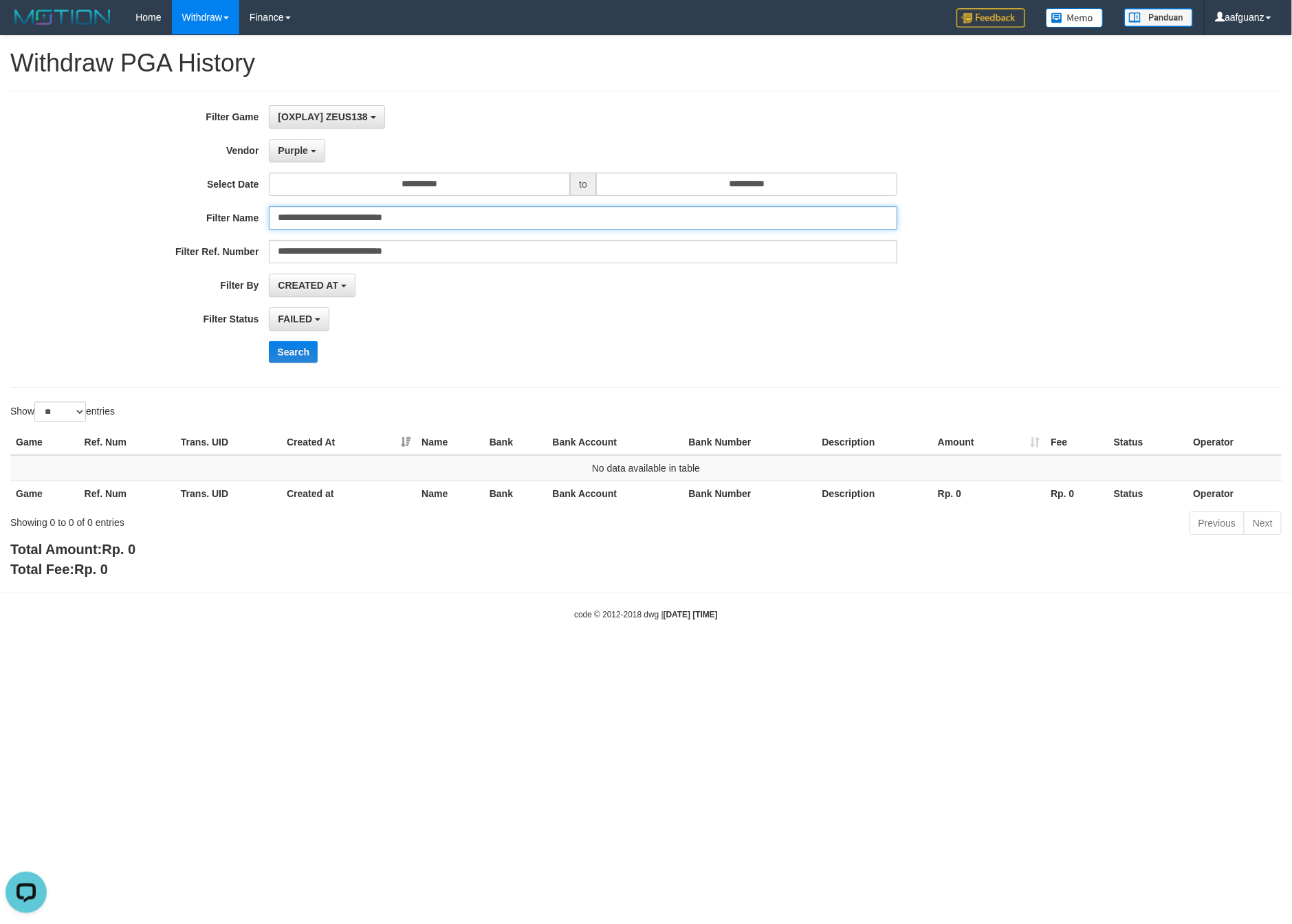 click on "**********" at bounding box center (582, 218) 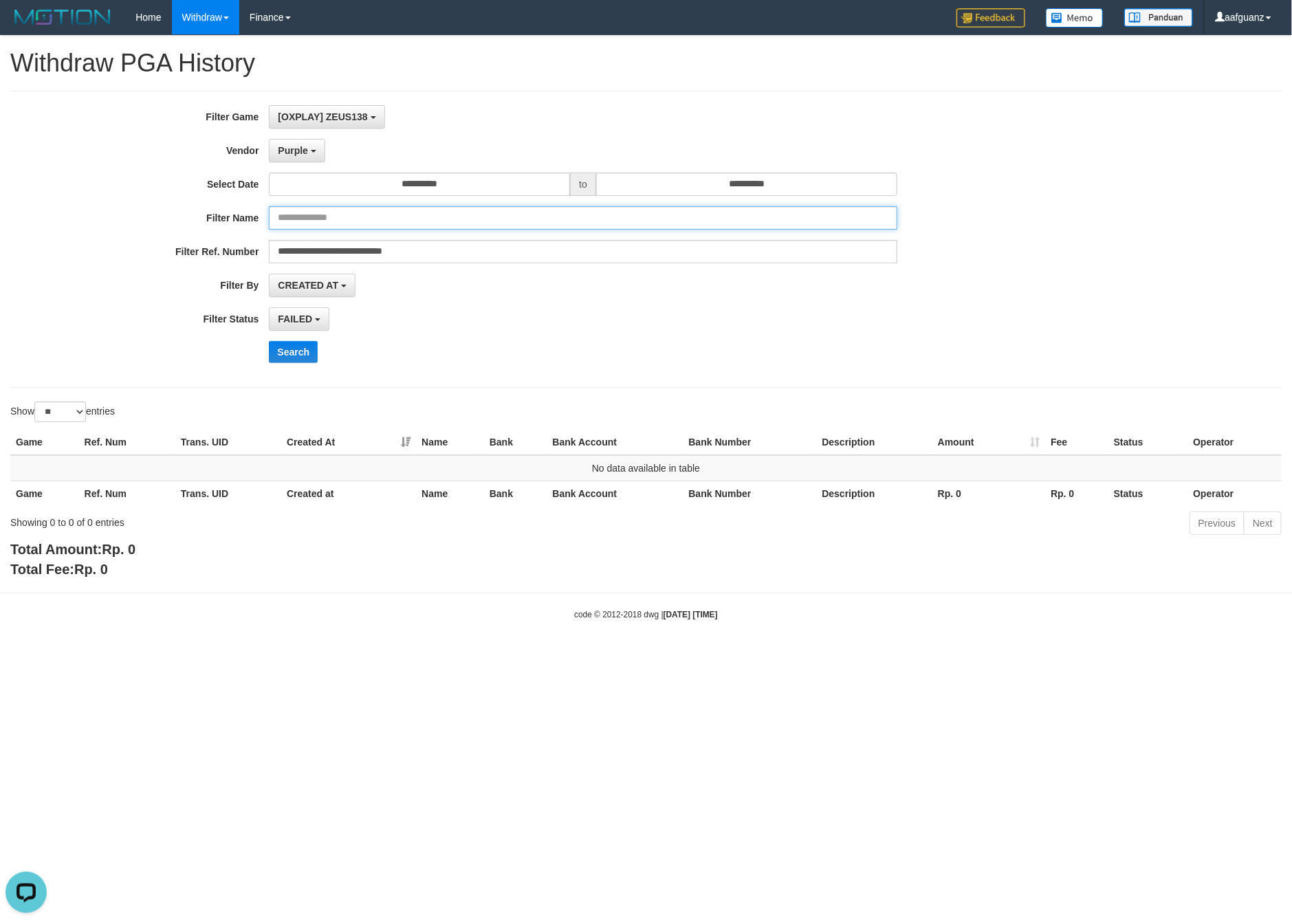 type 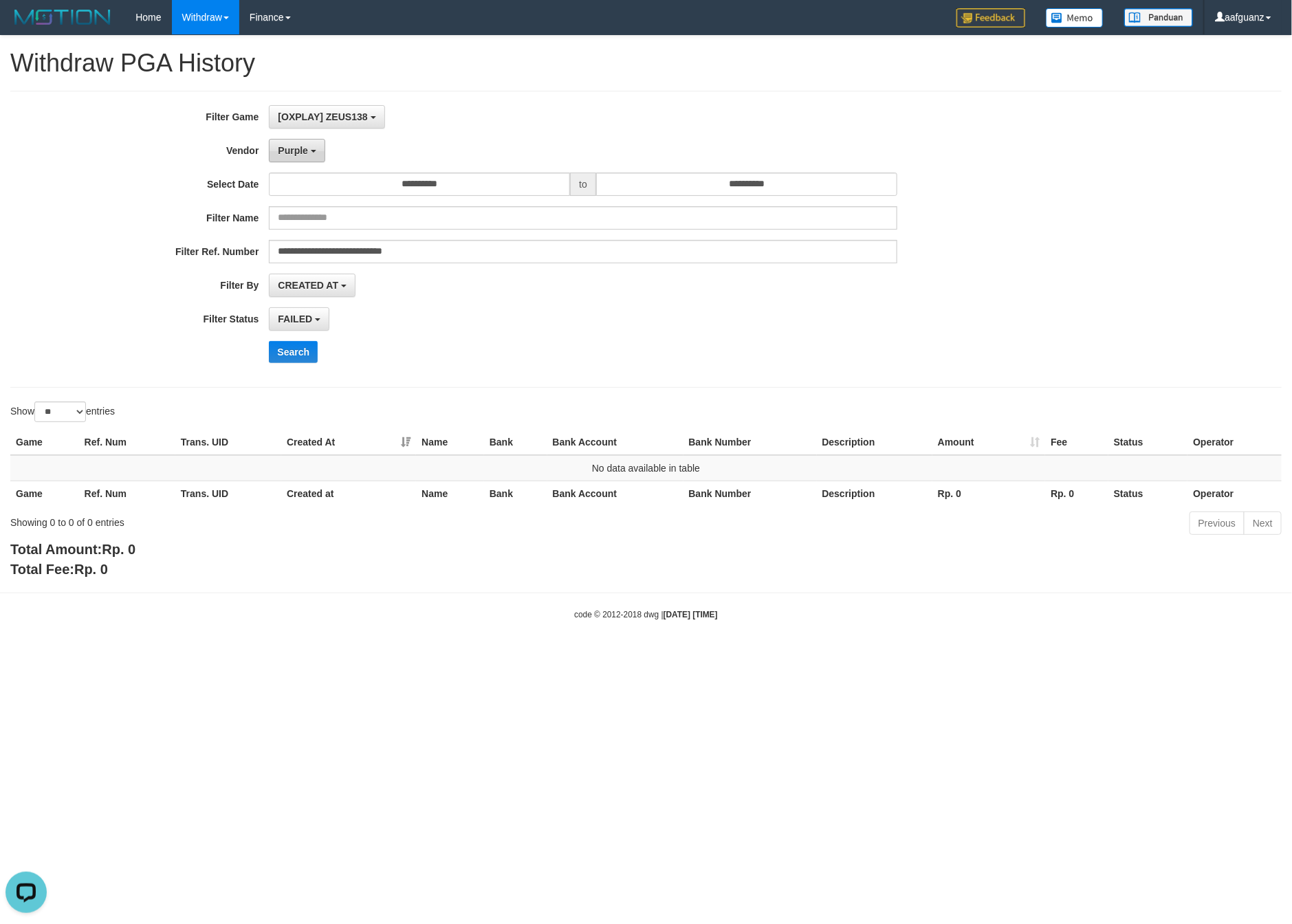 click on "Purple" at bounding box center (296, 151) 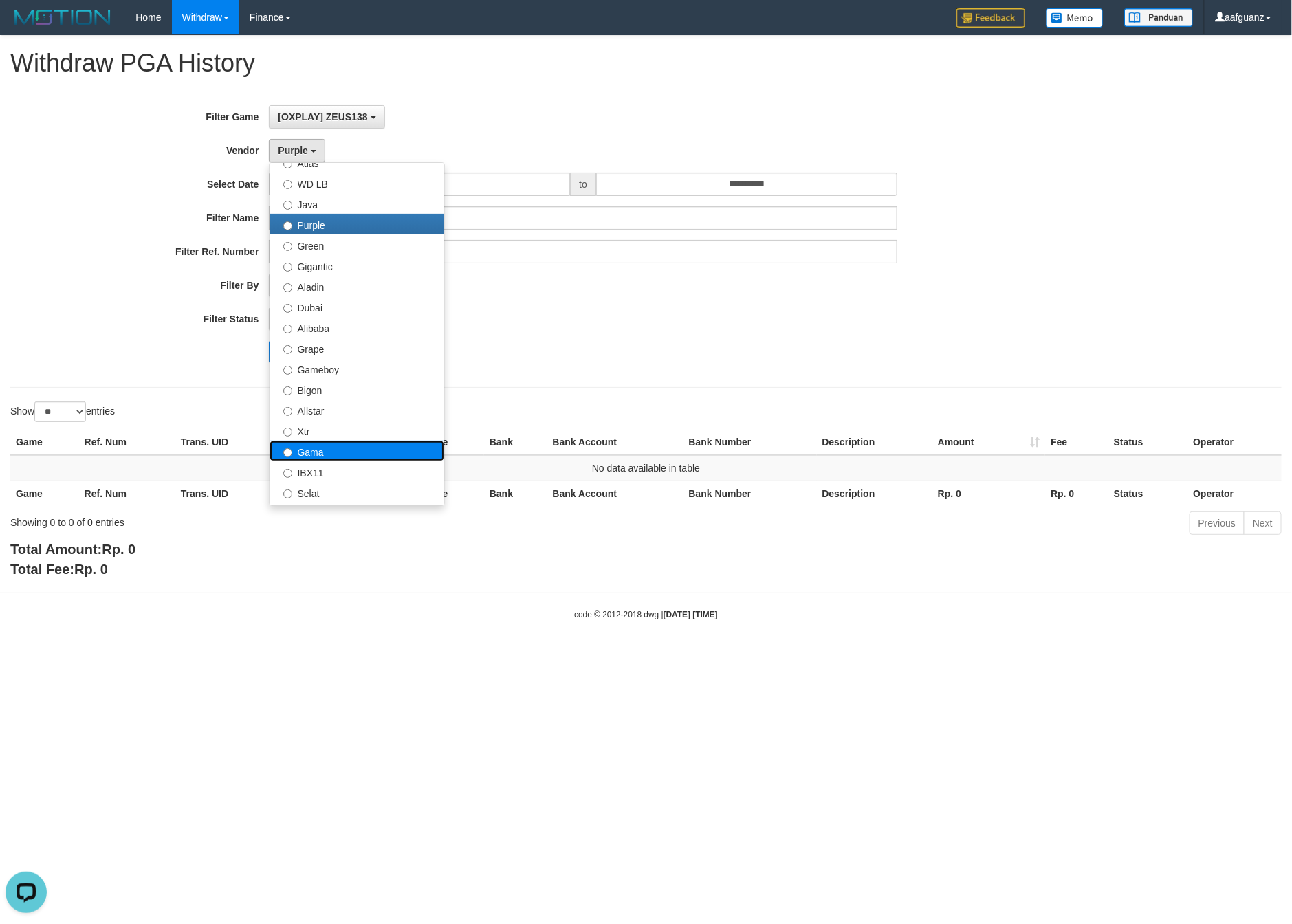 click on "Gama" at bounding box center [357, 451] 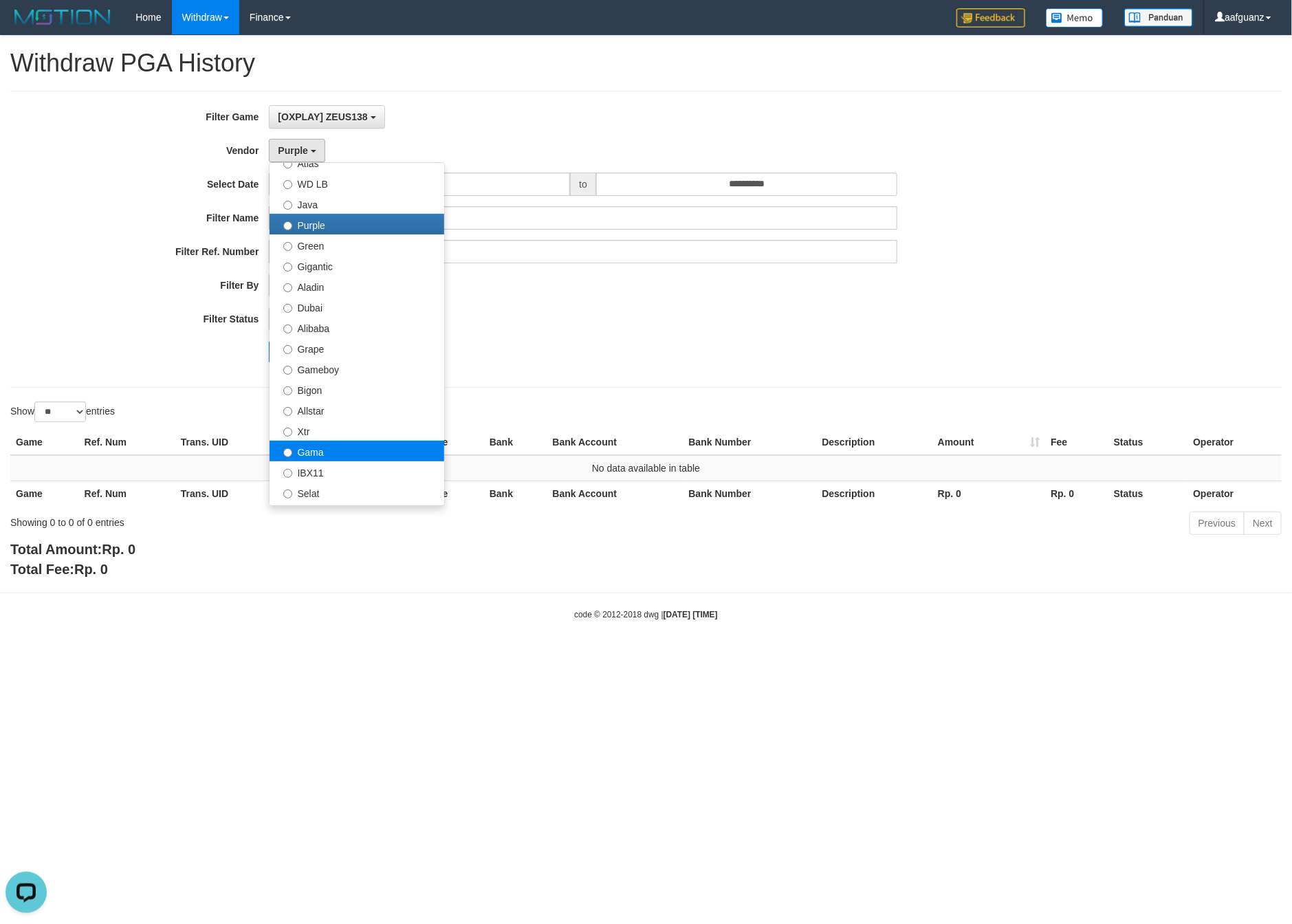 select on "**********" 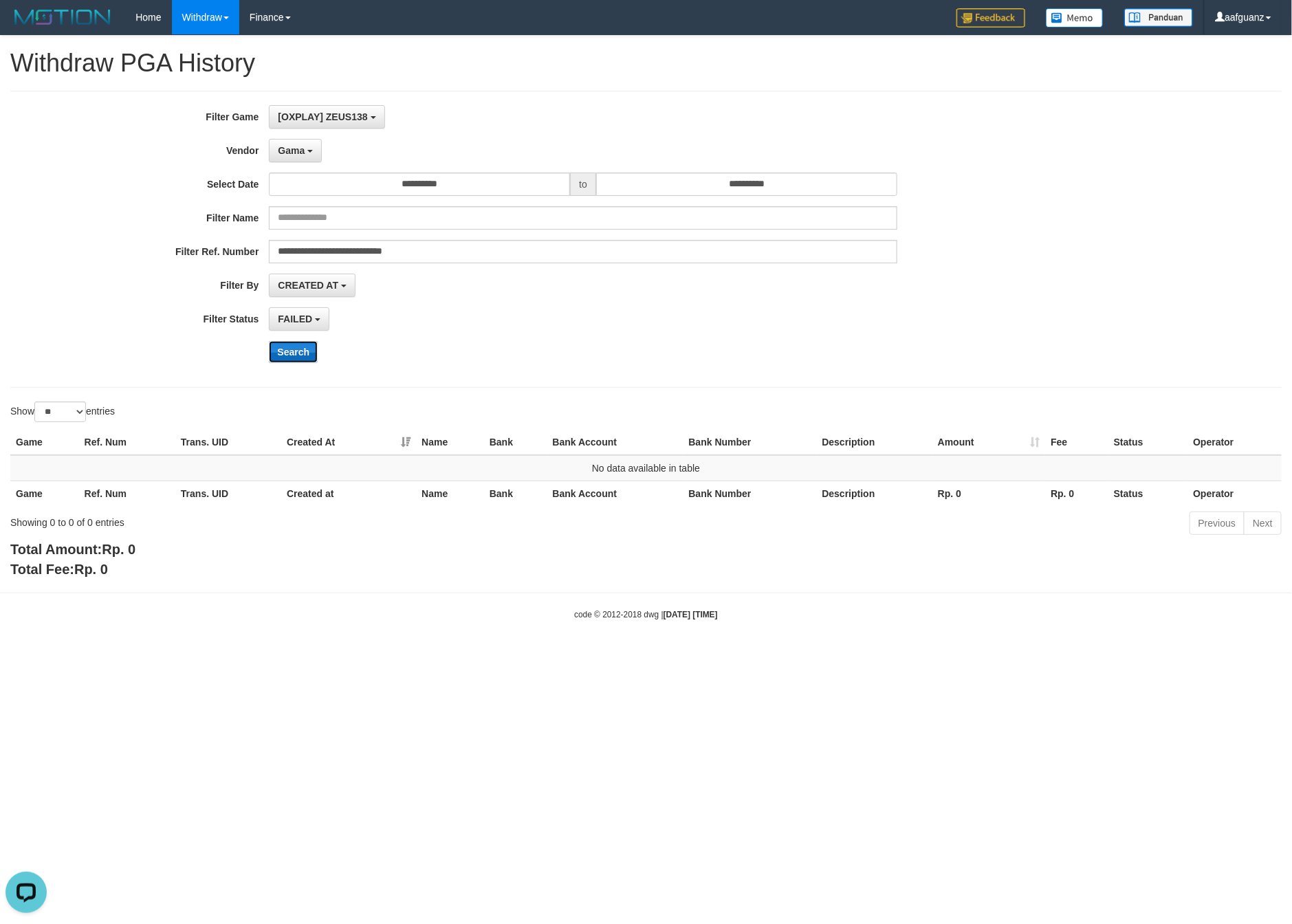 click on "Search" at bounding box center (293, 352) 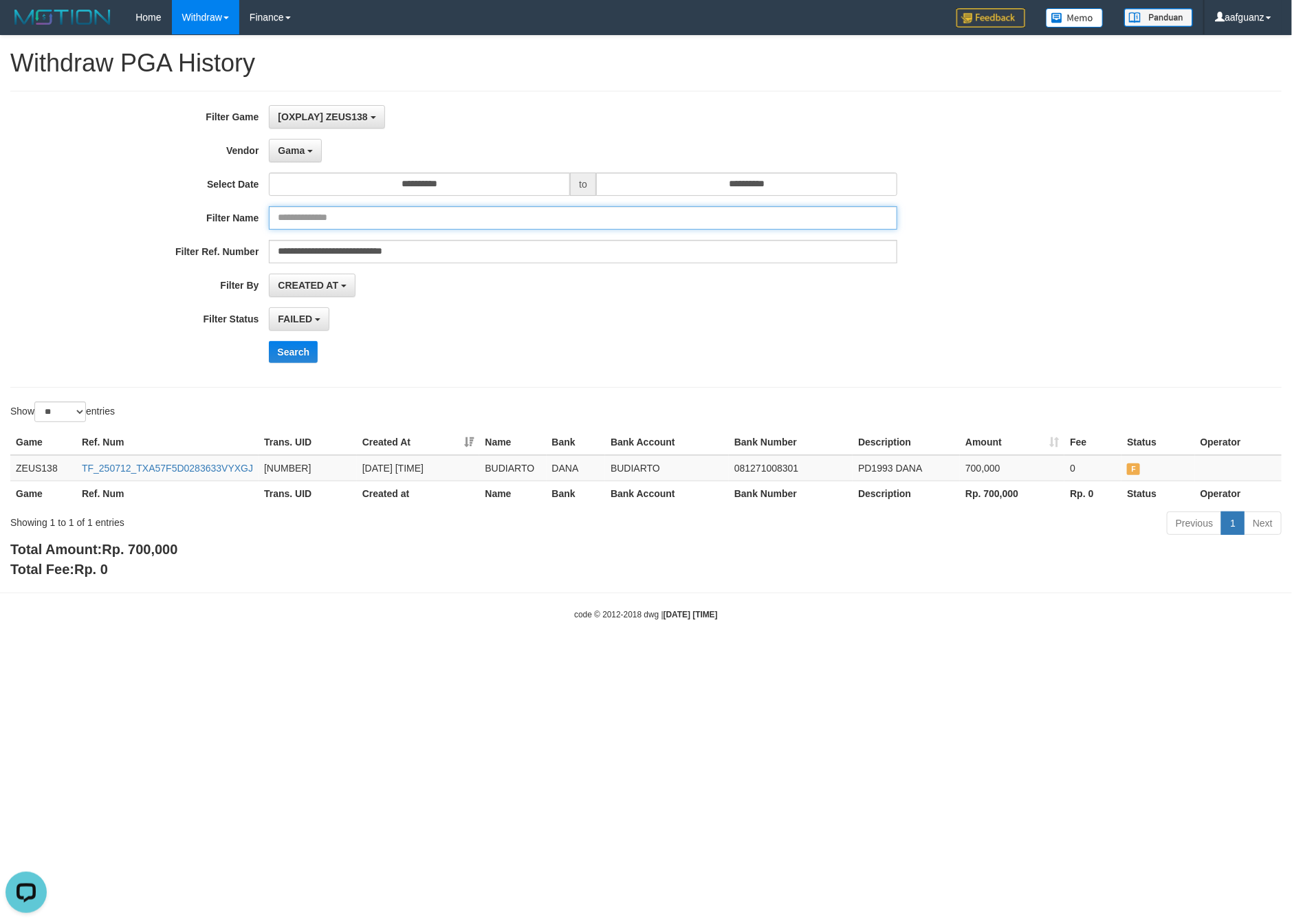 drag, startPoint x: 437, startPoint y: 219, endPoint x: 421, endPoint y: 217, distance: 16.124515 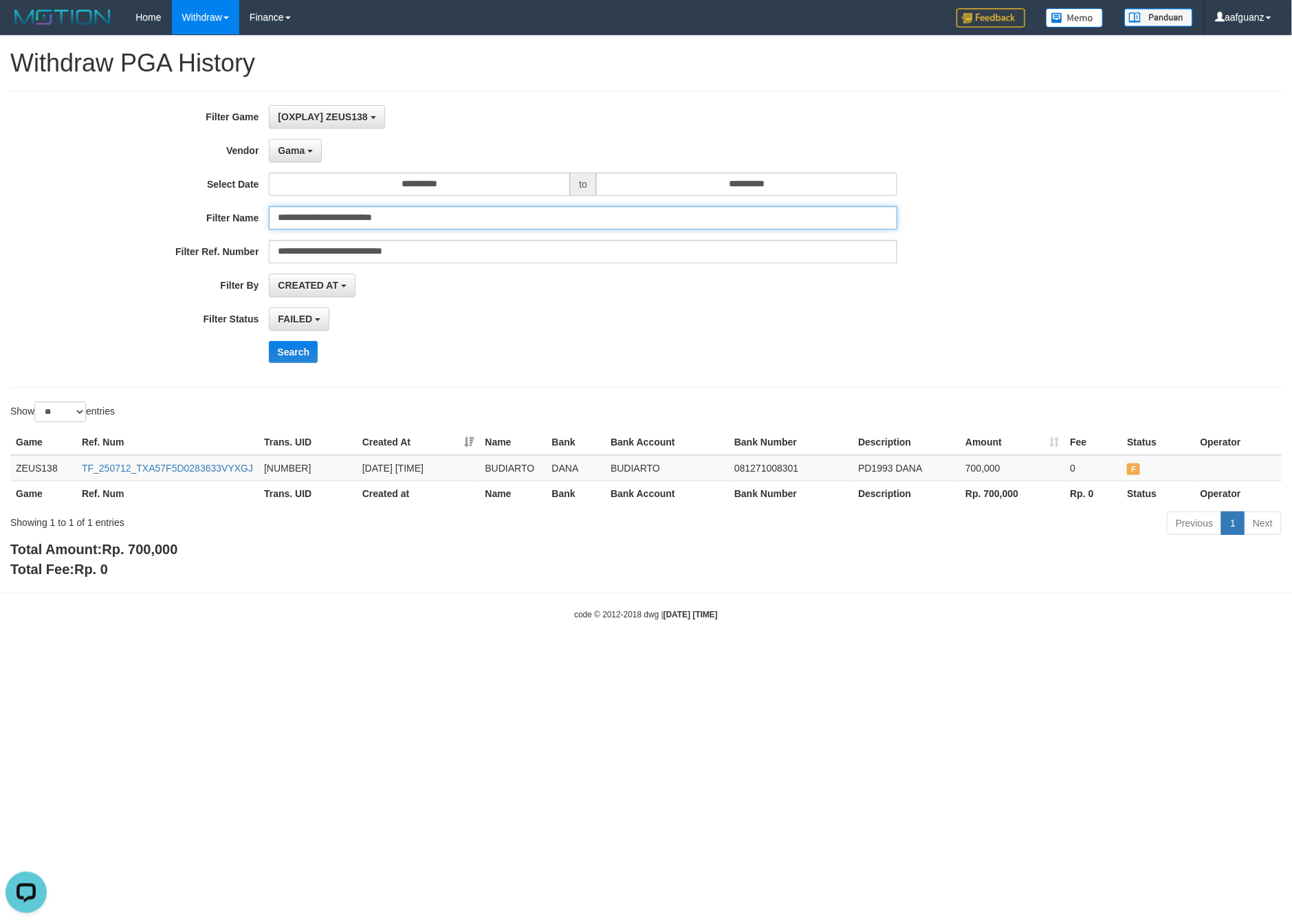 type on "**********" 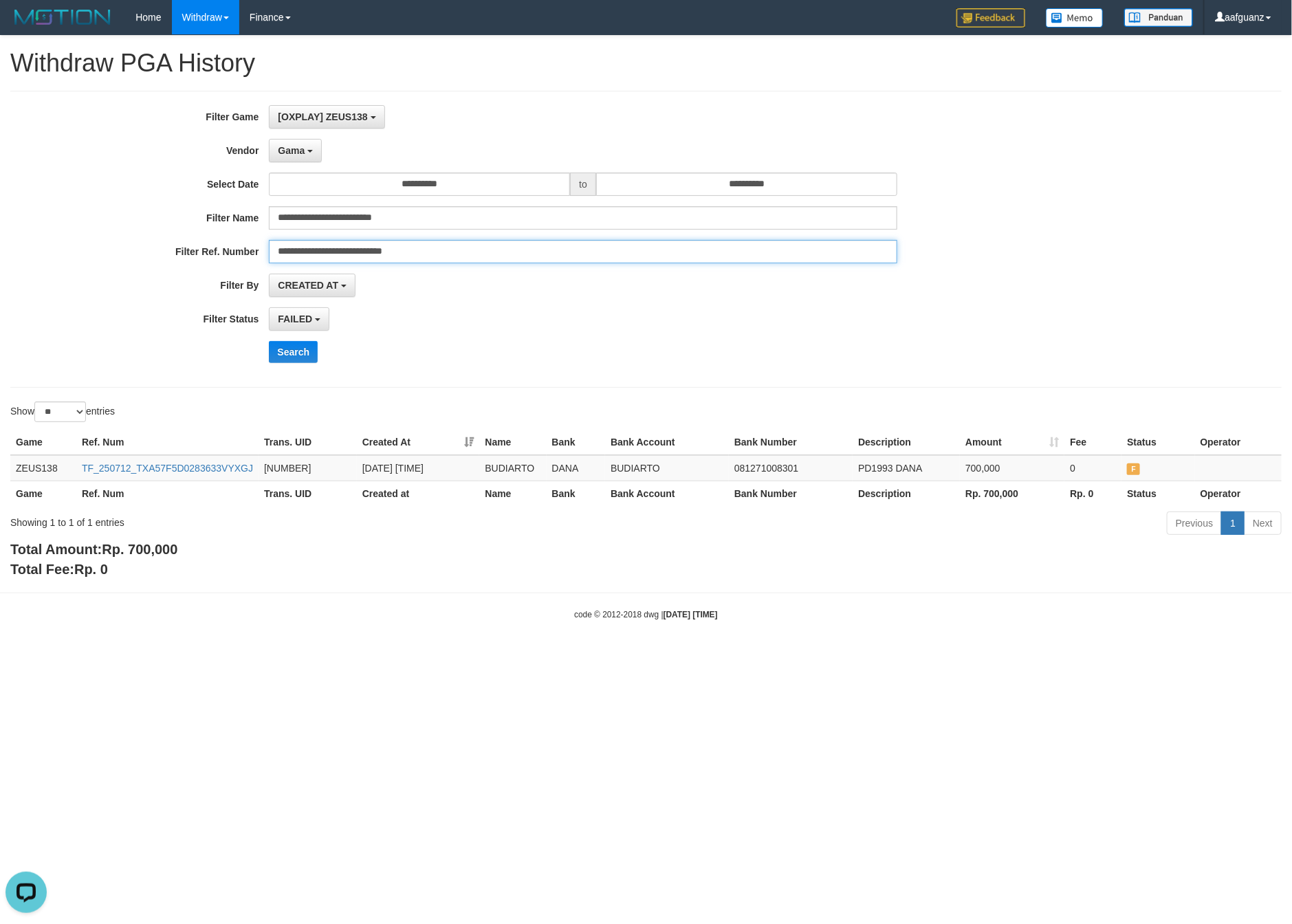 click on "**********" at bounding box center [582, 252] 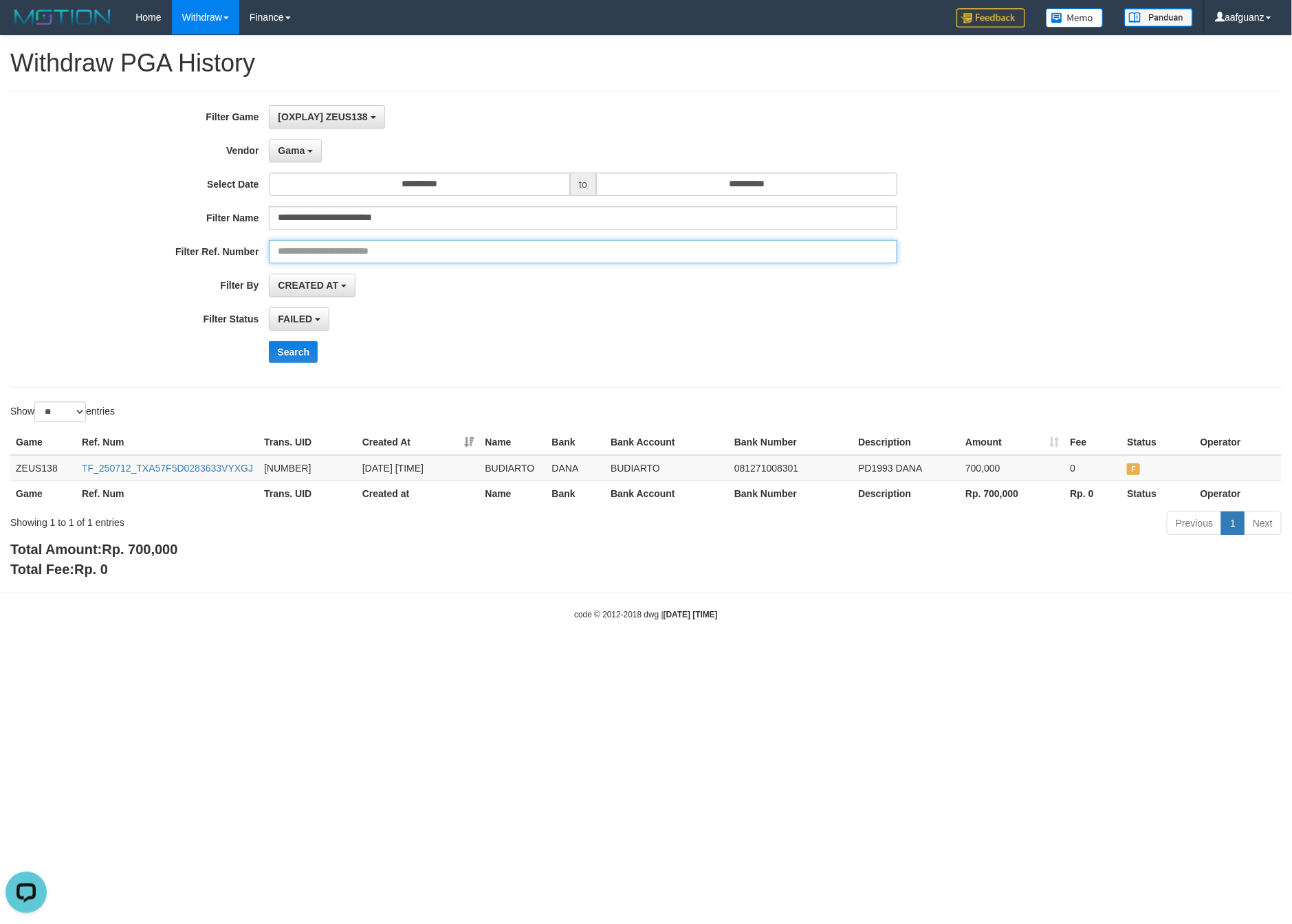 type 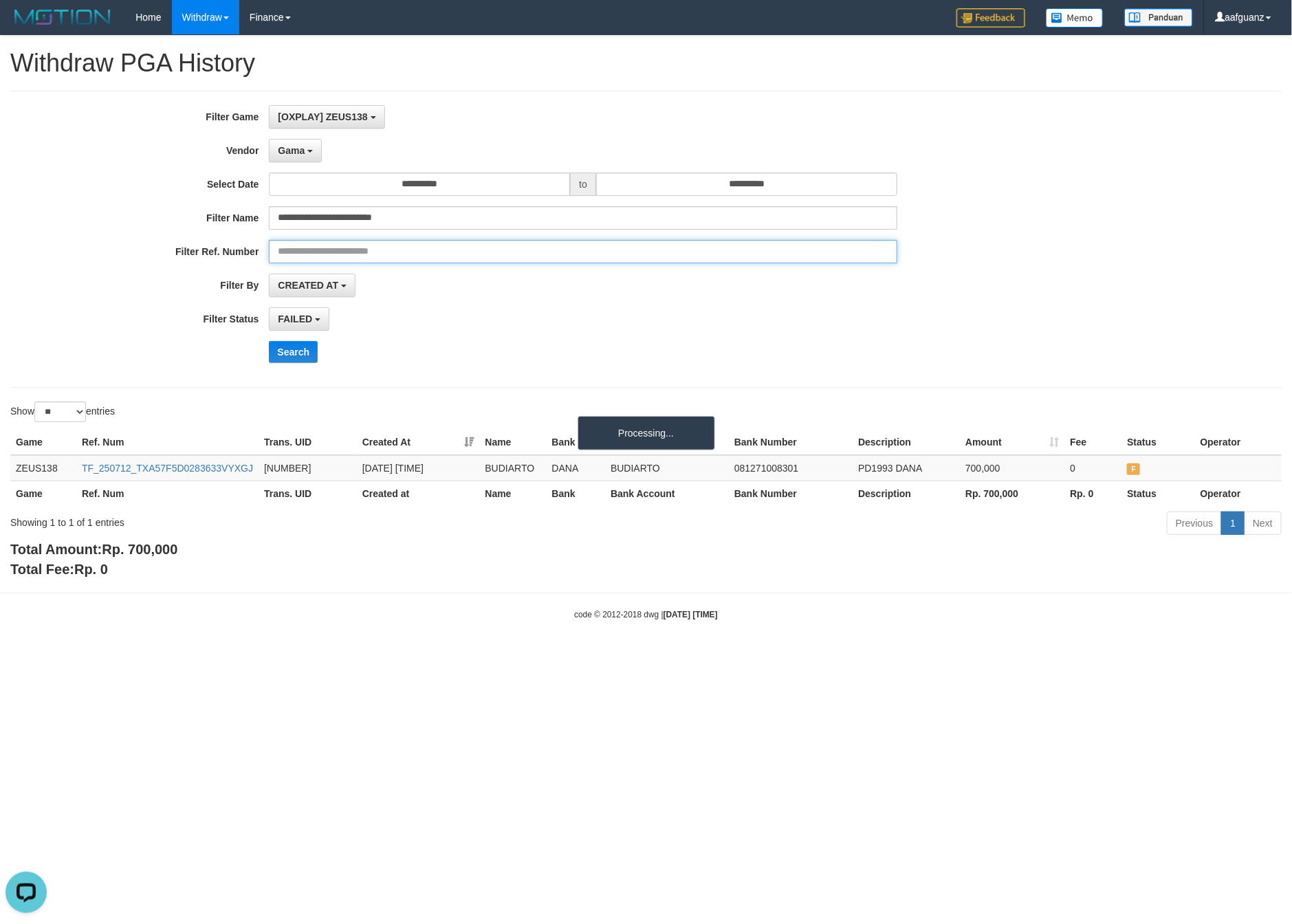 click on "Search" at bounding box center (293, 352) 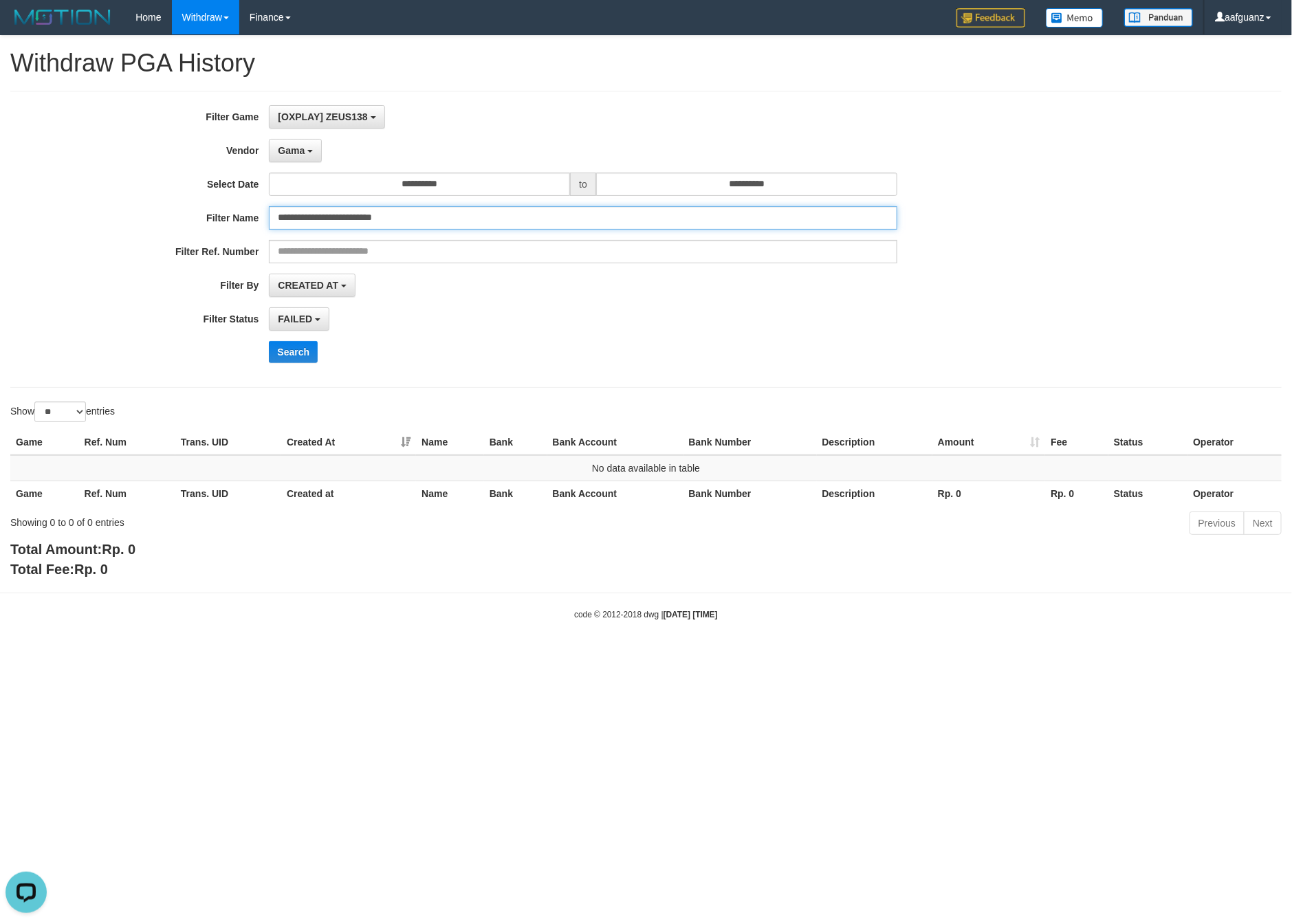 click on "**********" at bounding box center [582, 218] 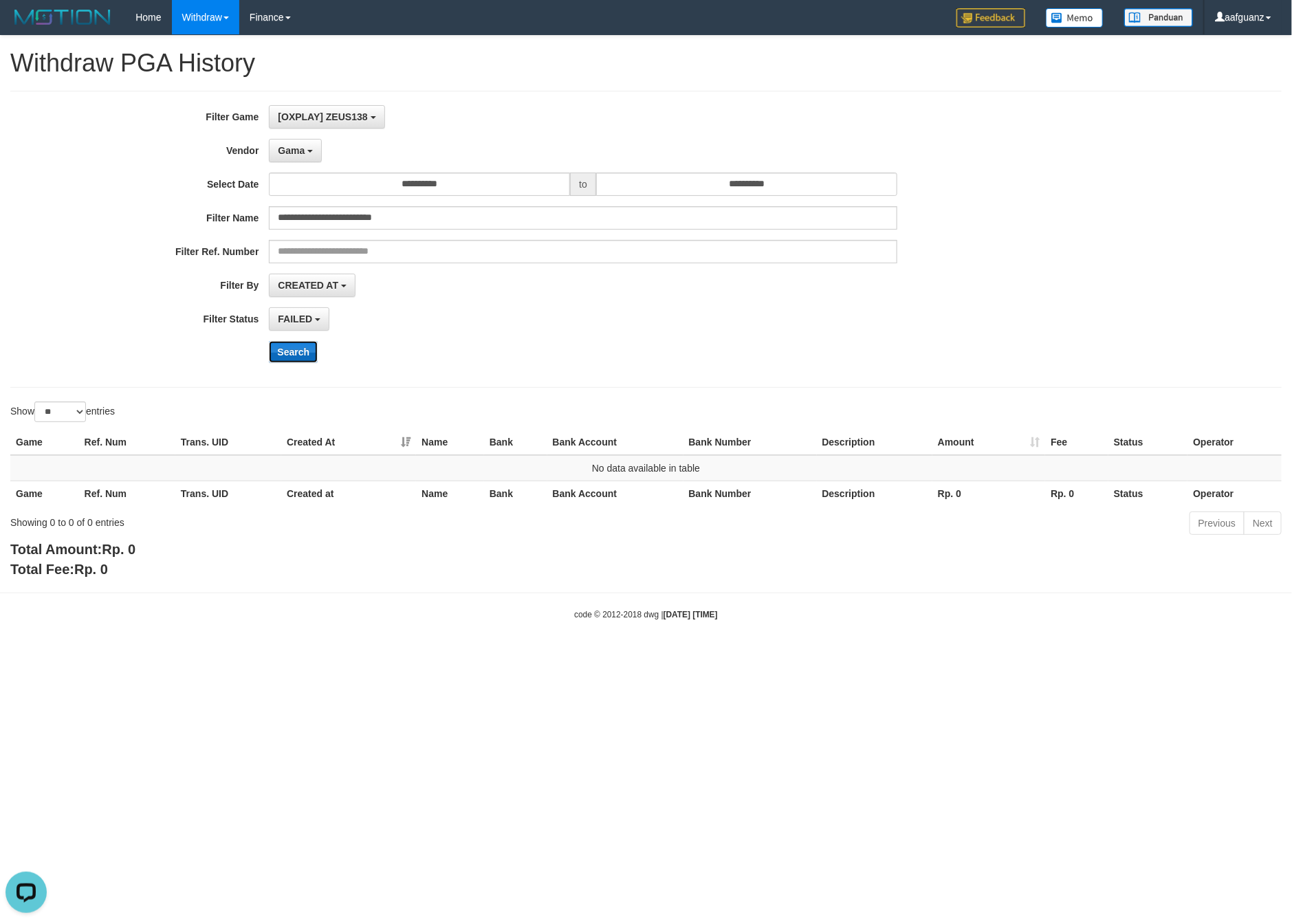 type 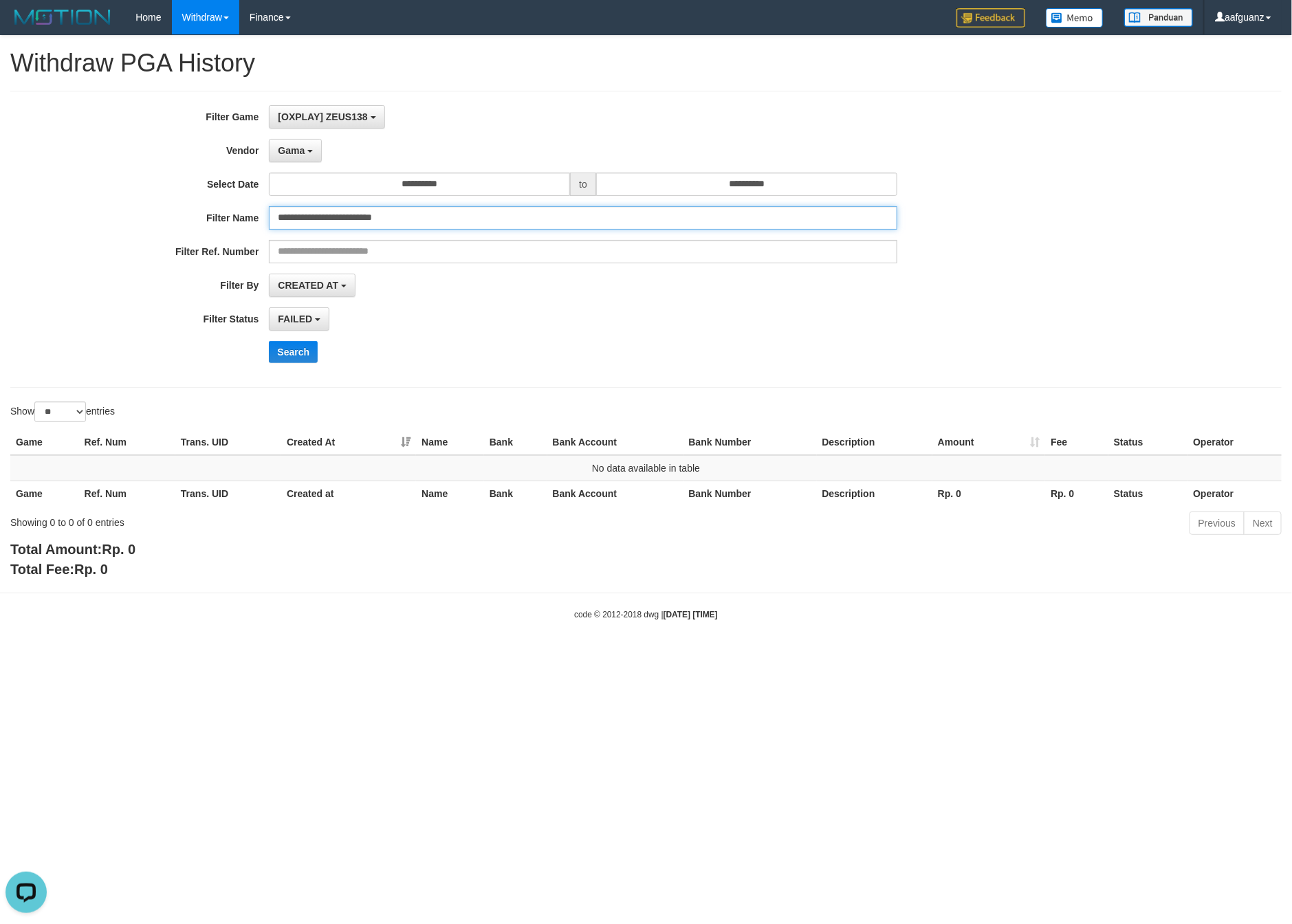click on "**********" at bounding box center [582, 218] 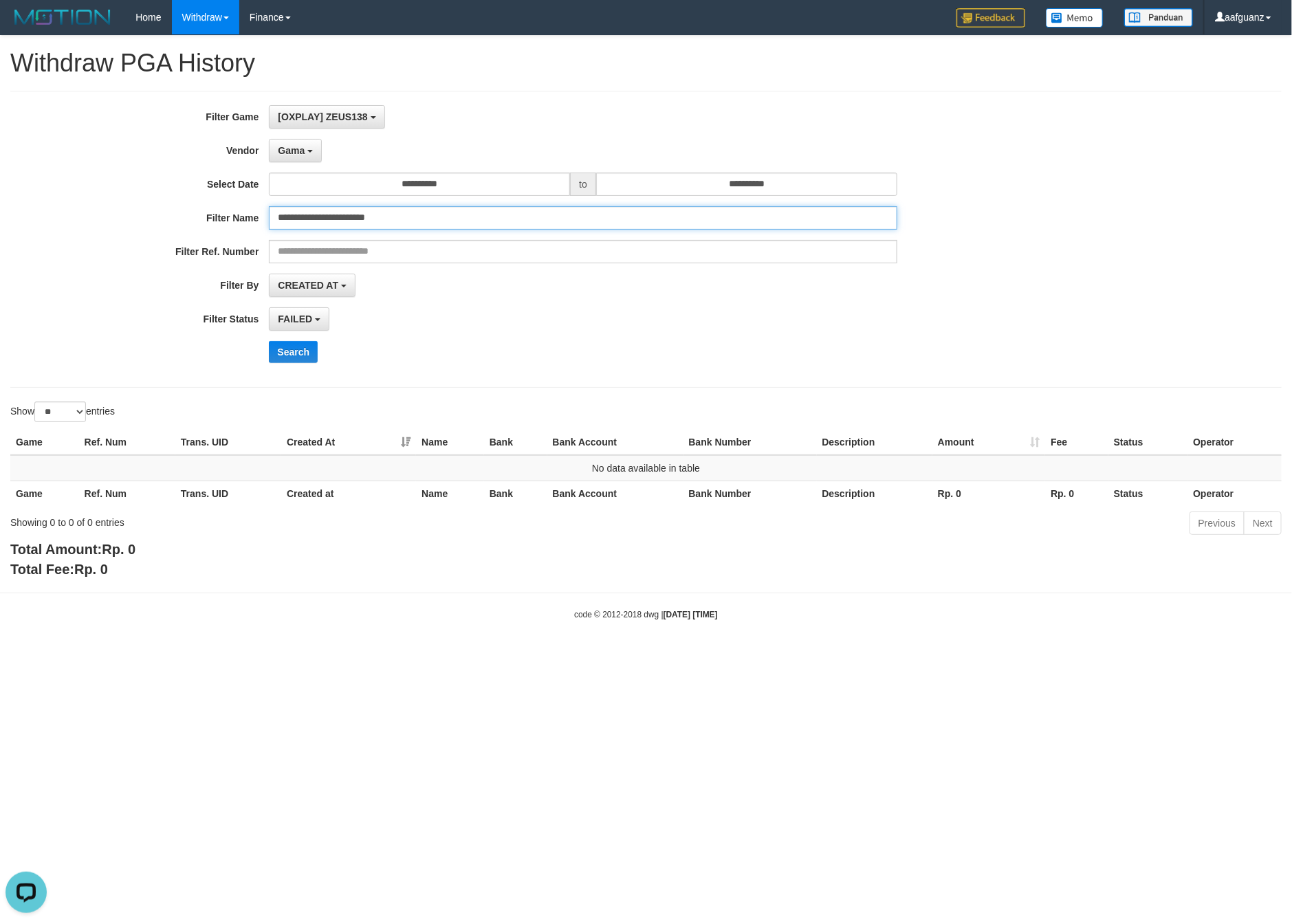 type on "**********" 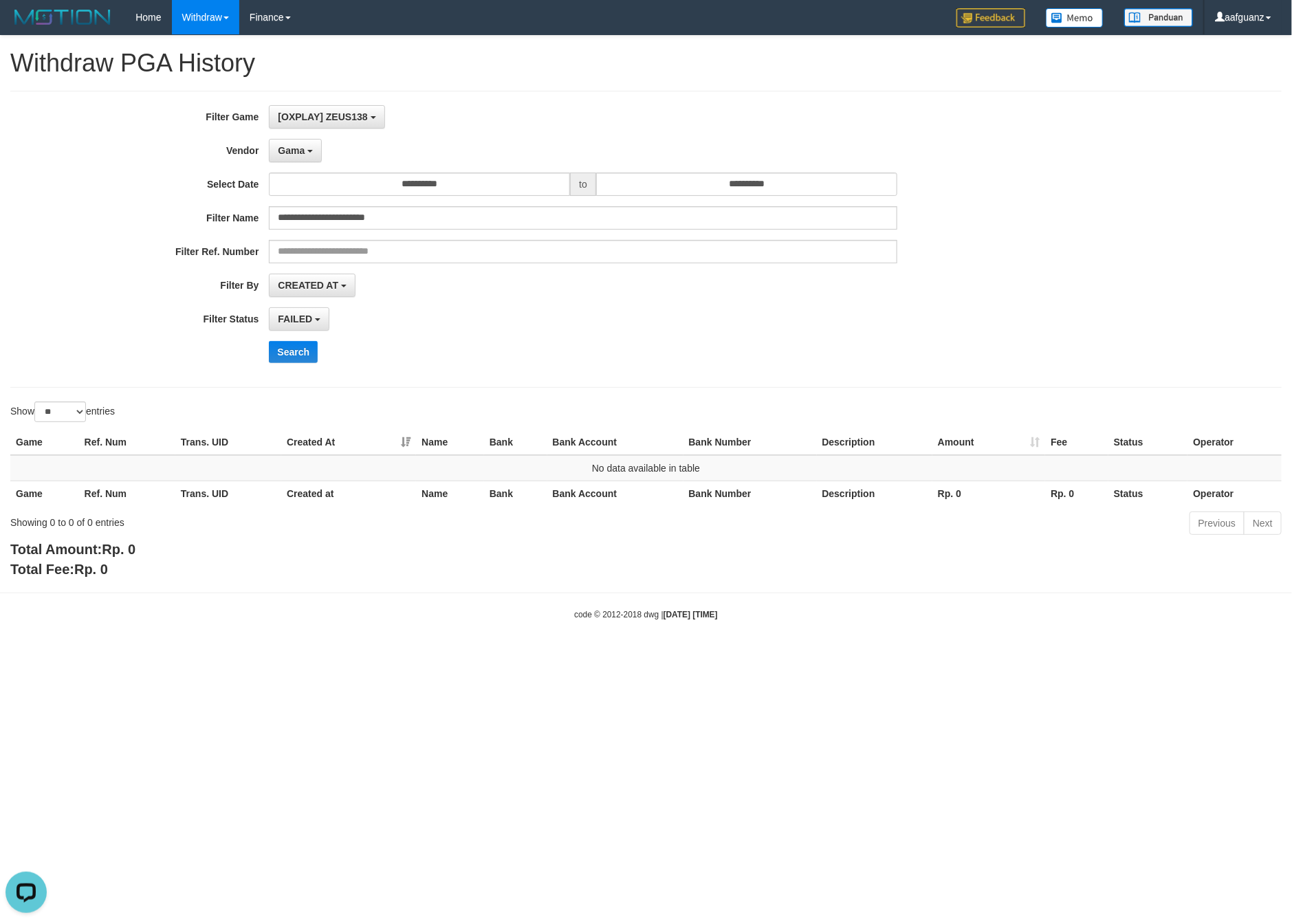 click on "**********" at bounding box center [538, 239] 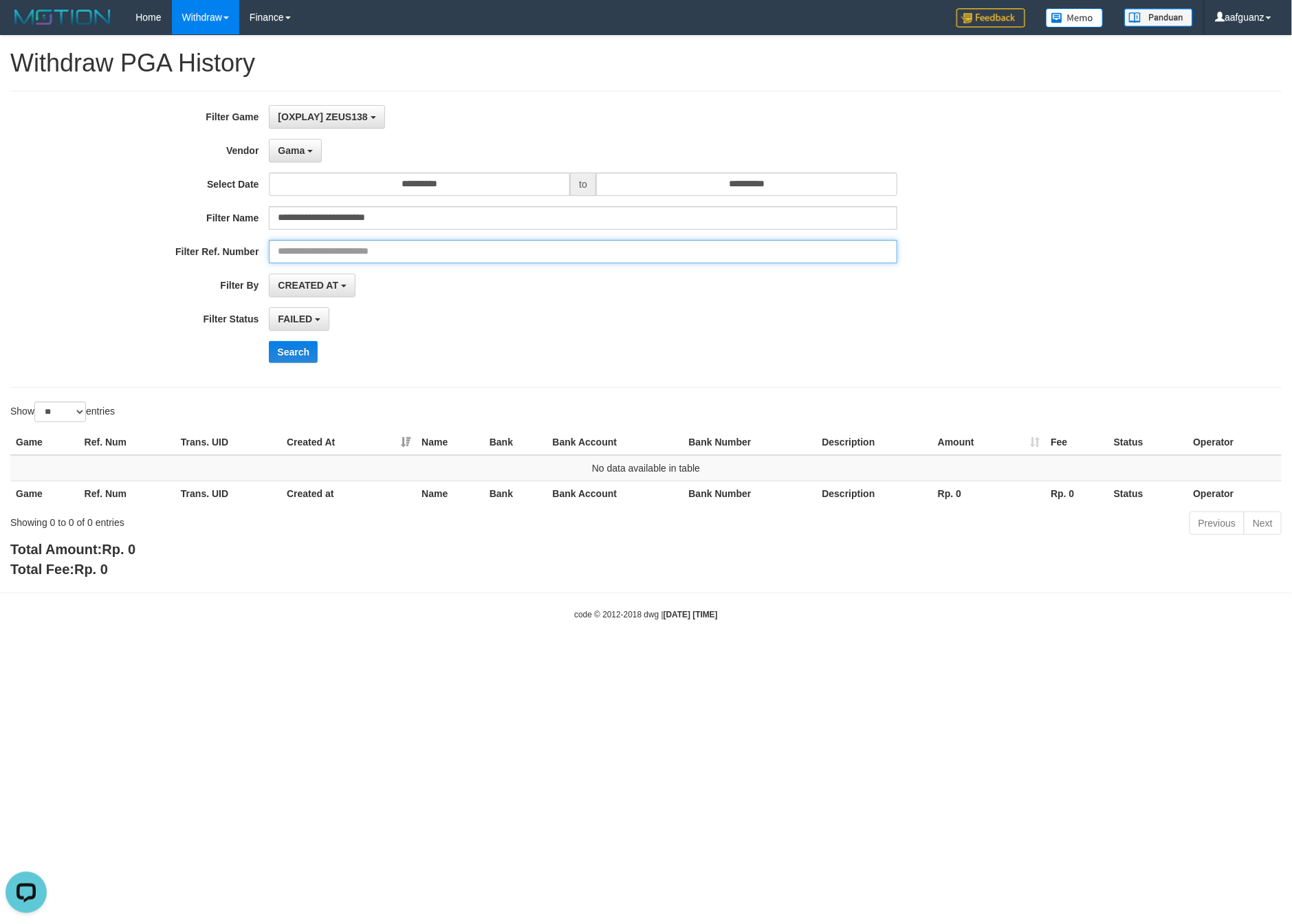 click at bounding box center [582, 252] 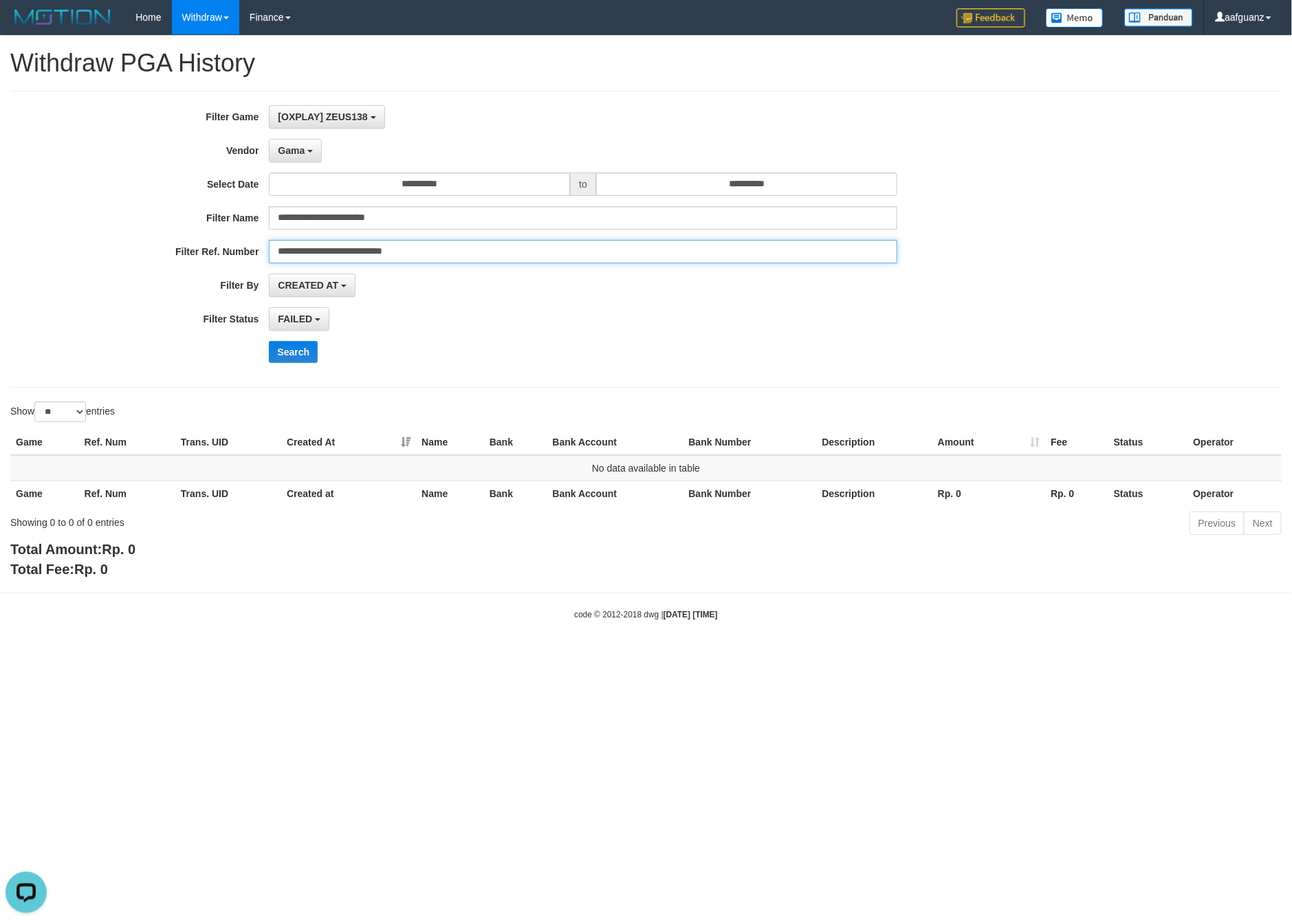 type on "**********" 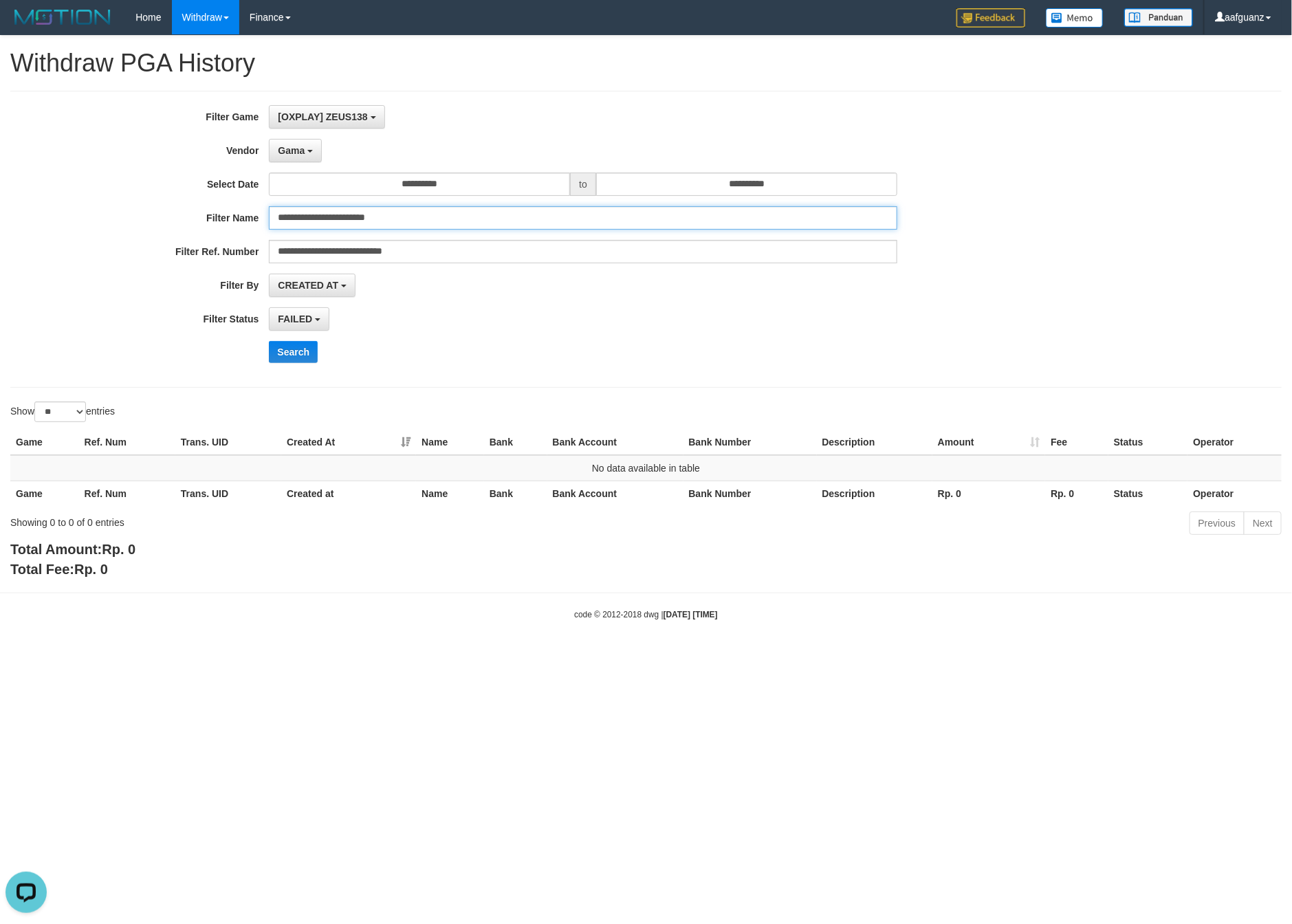 click on "**********" at bounding box center [582, 218] 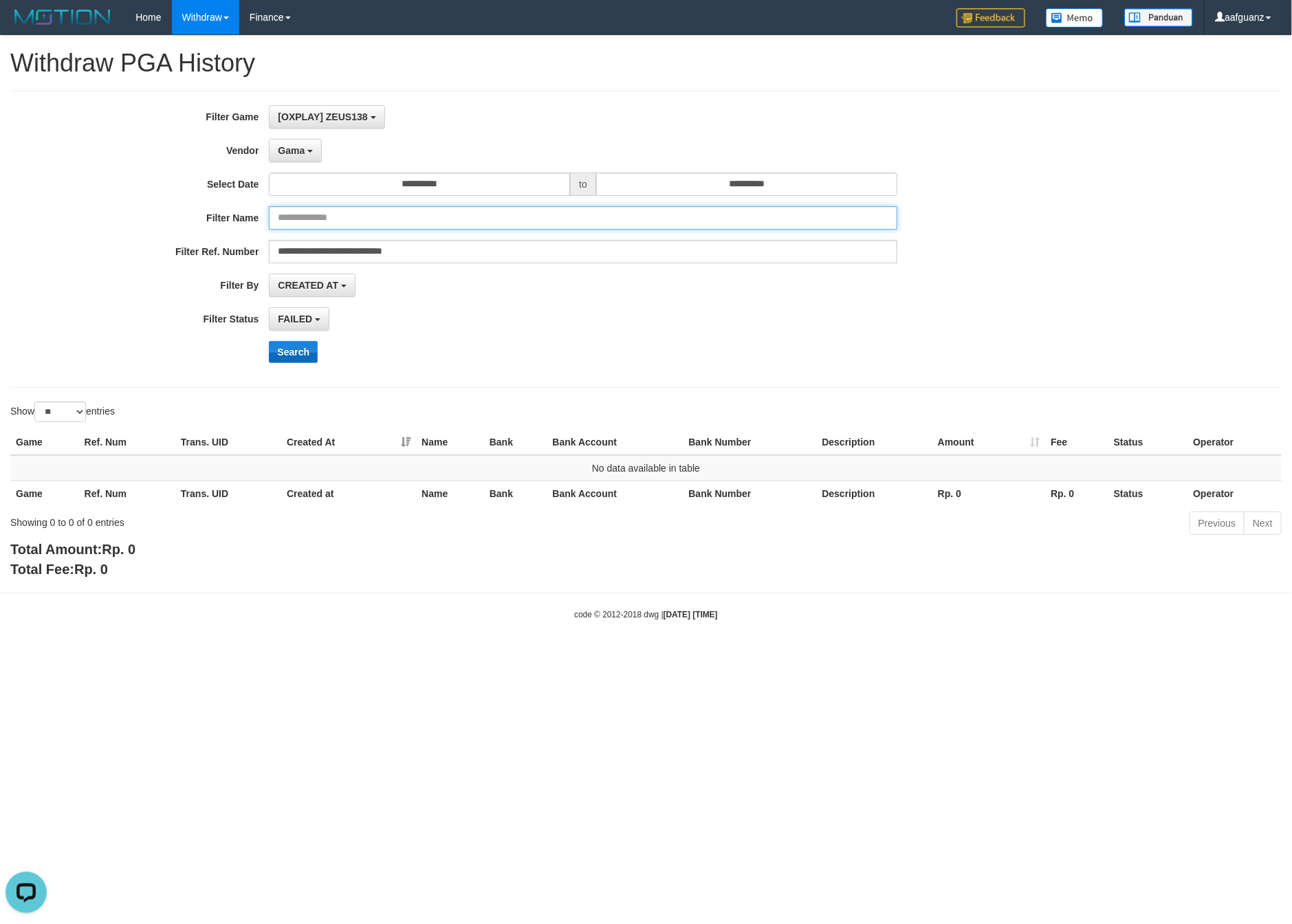 type 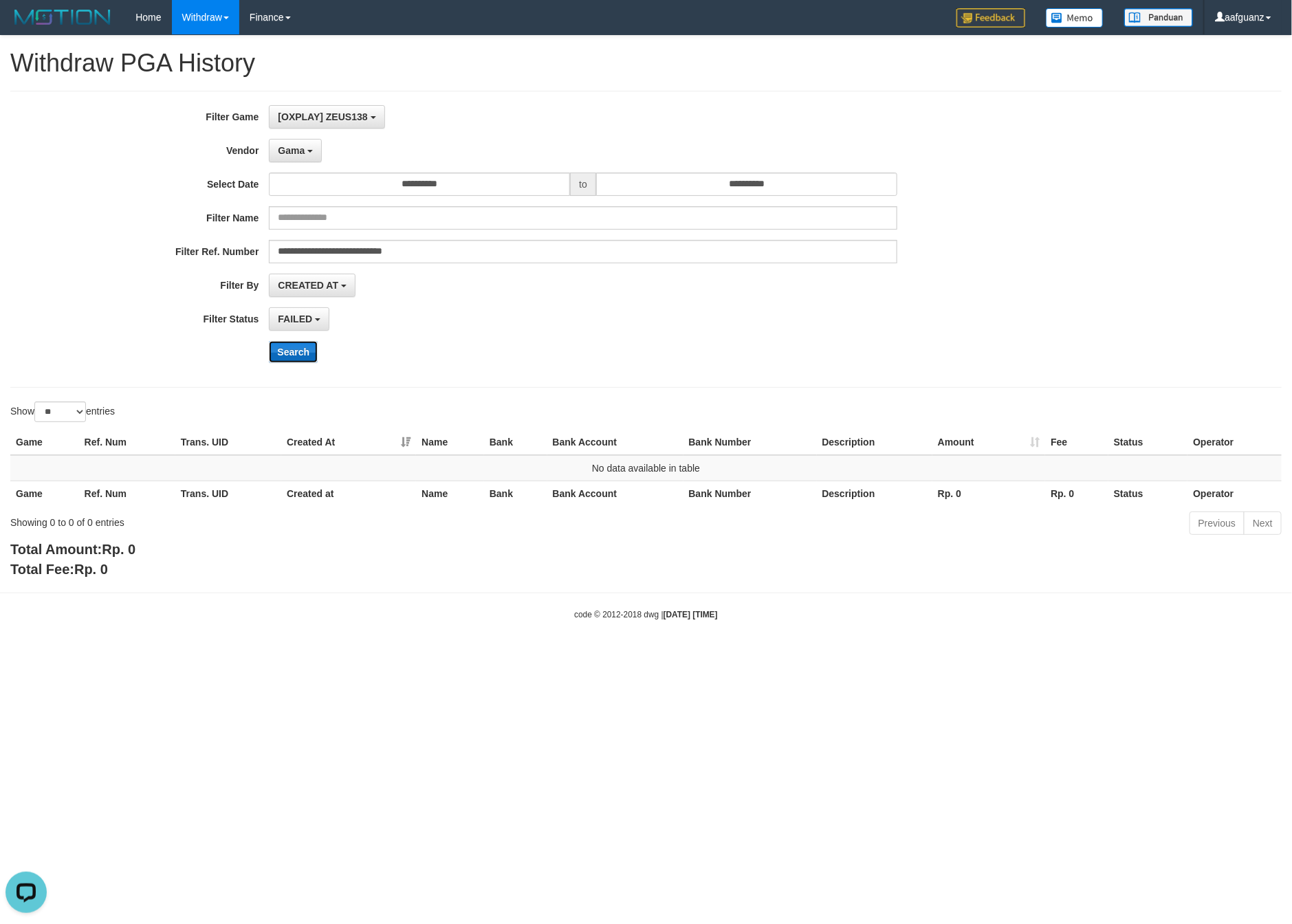 click on "Search" at bounding box center [293, 352] 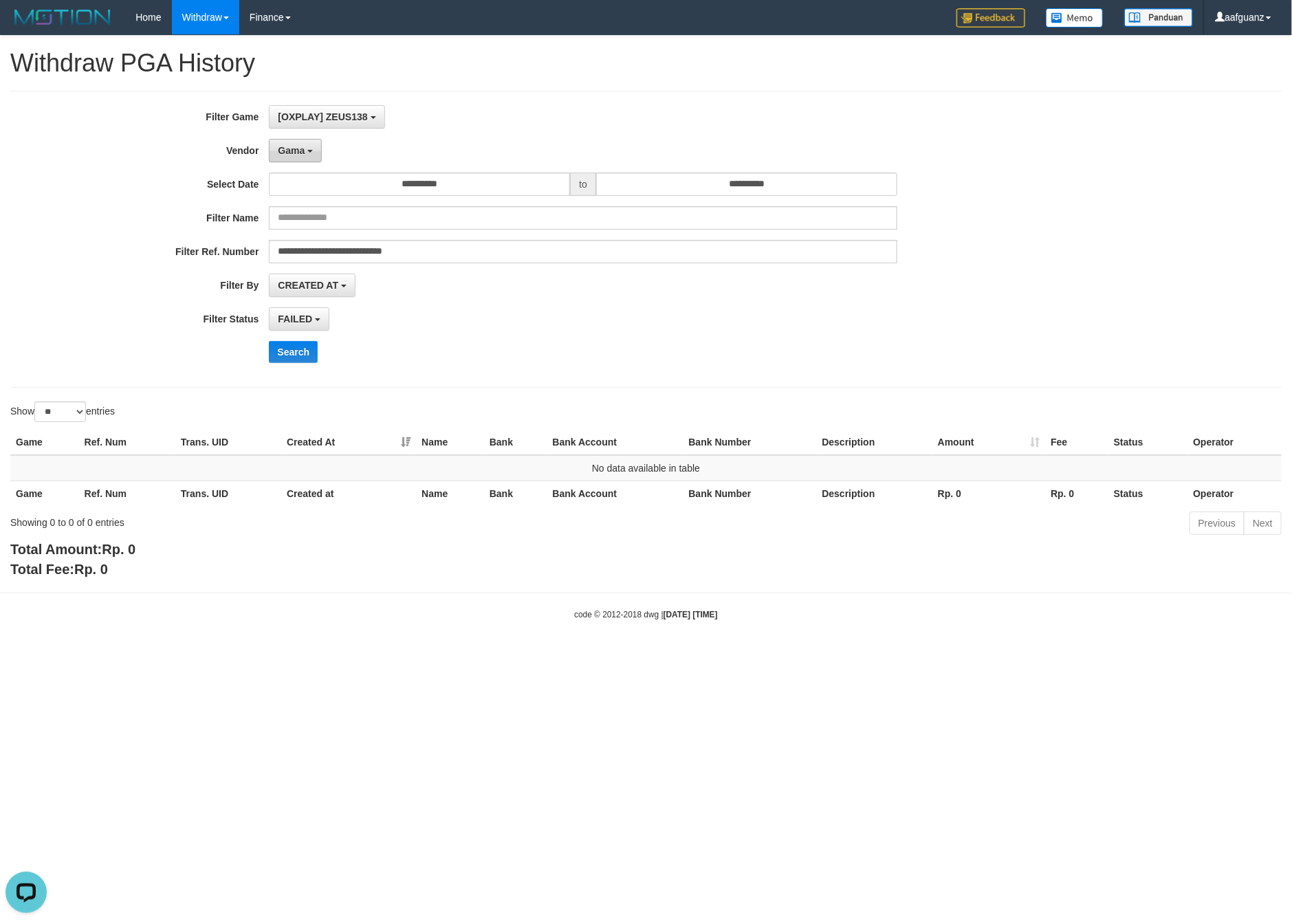 click on "Gama" at bounding box center [295, 151] 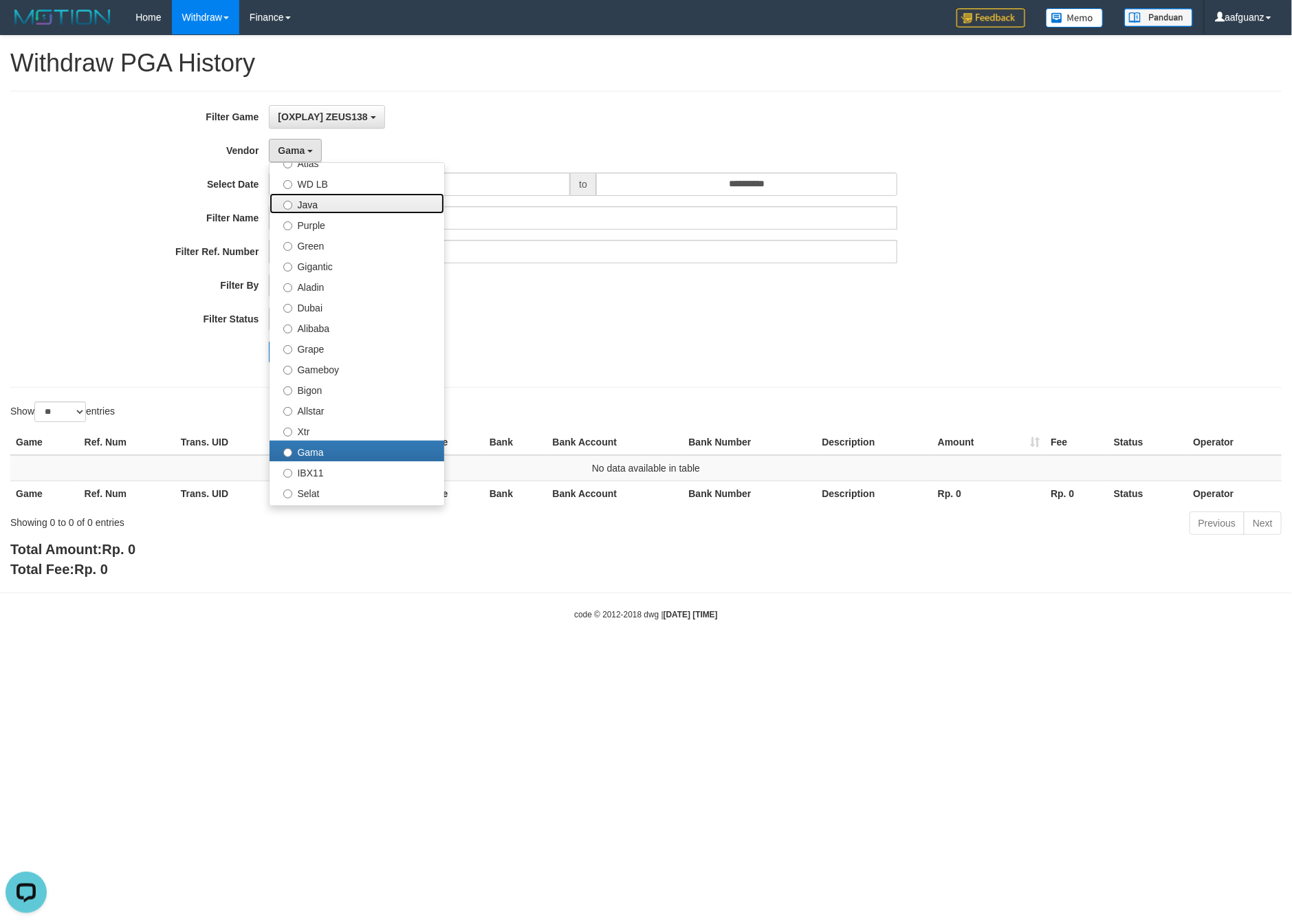 click on "Java" at bounding box center [357, 204] 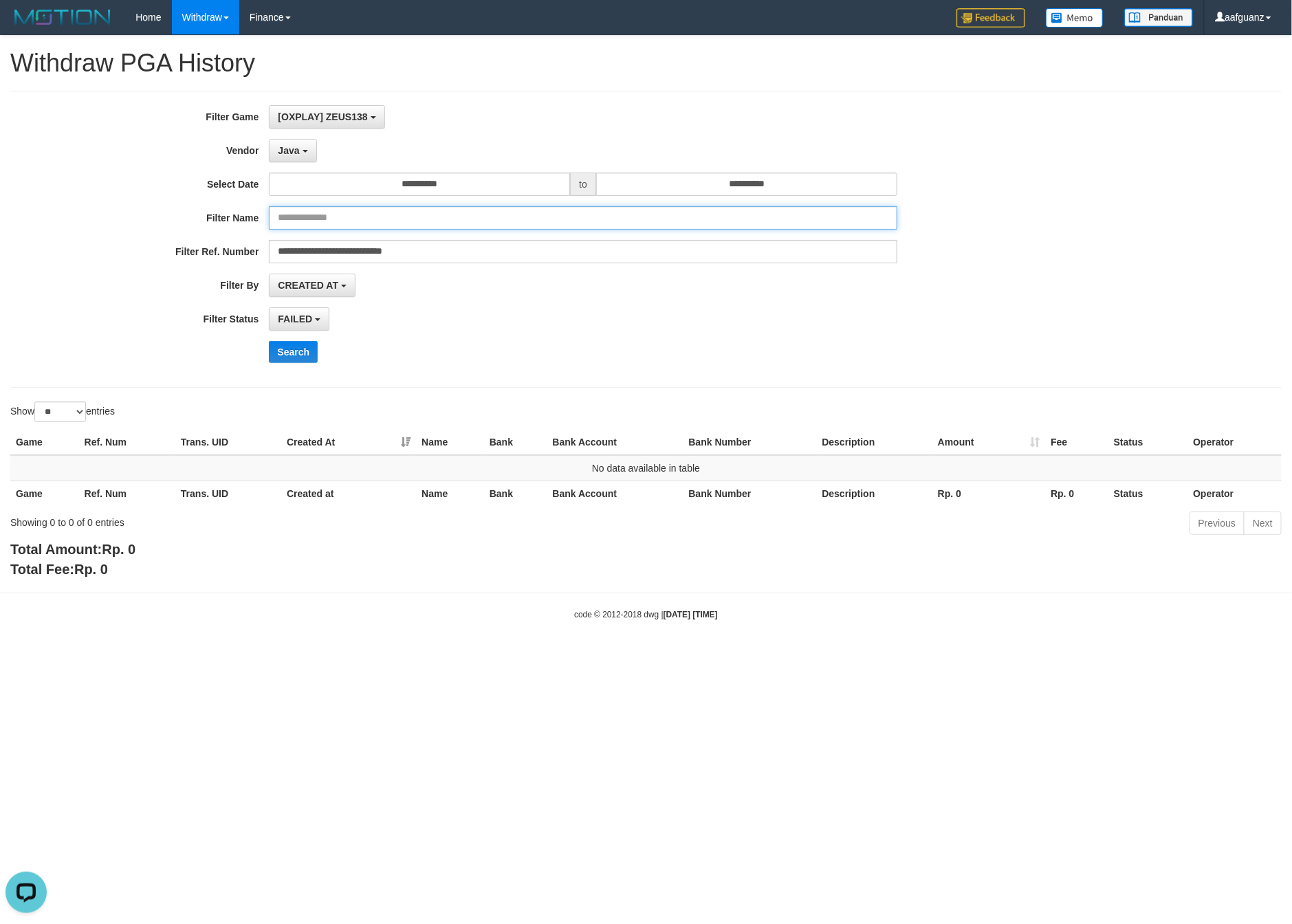 click at bounding box center (582, 218) 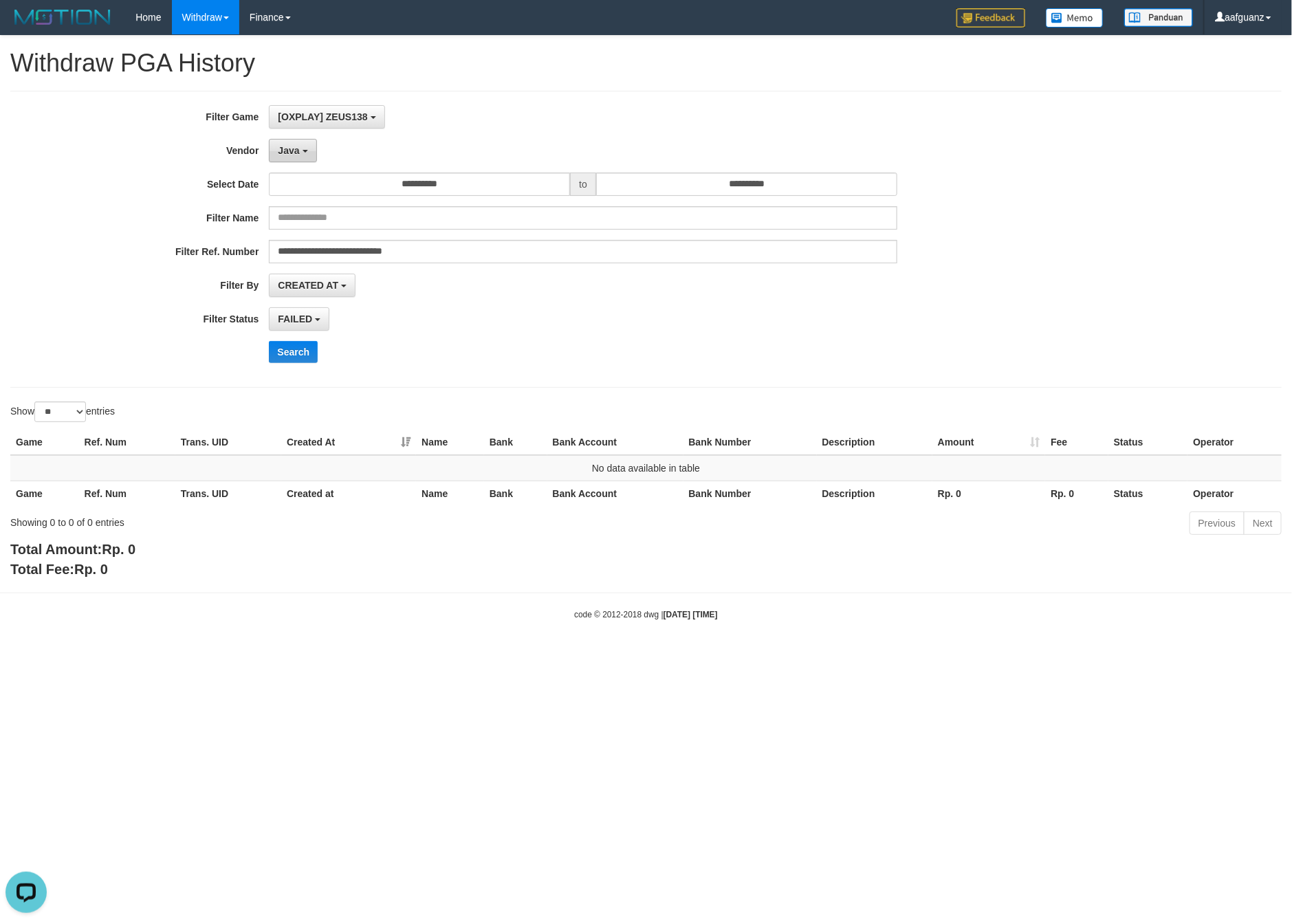 click on "Java" at bounding box center [292, 151] 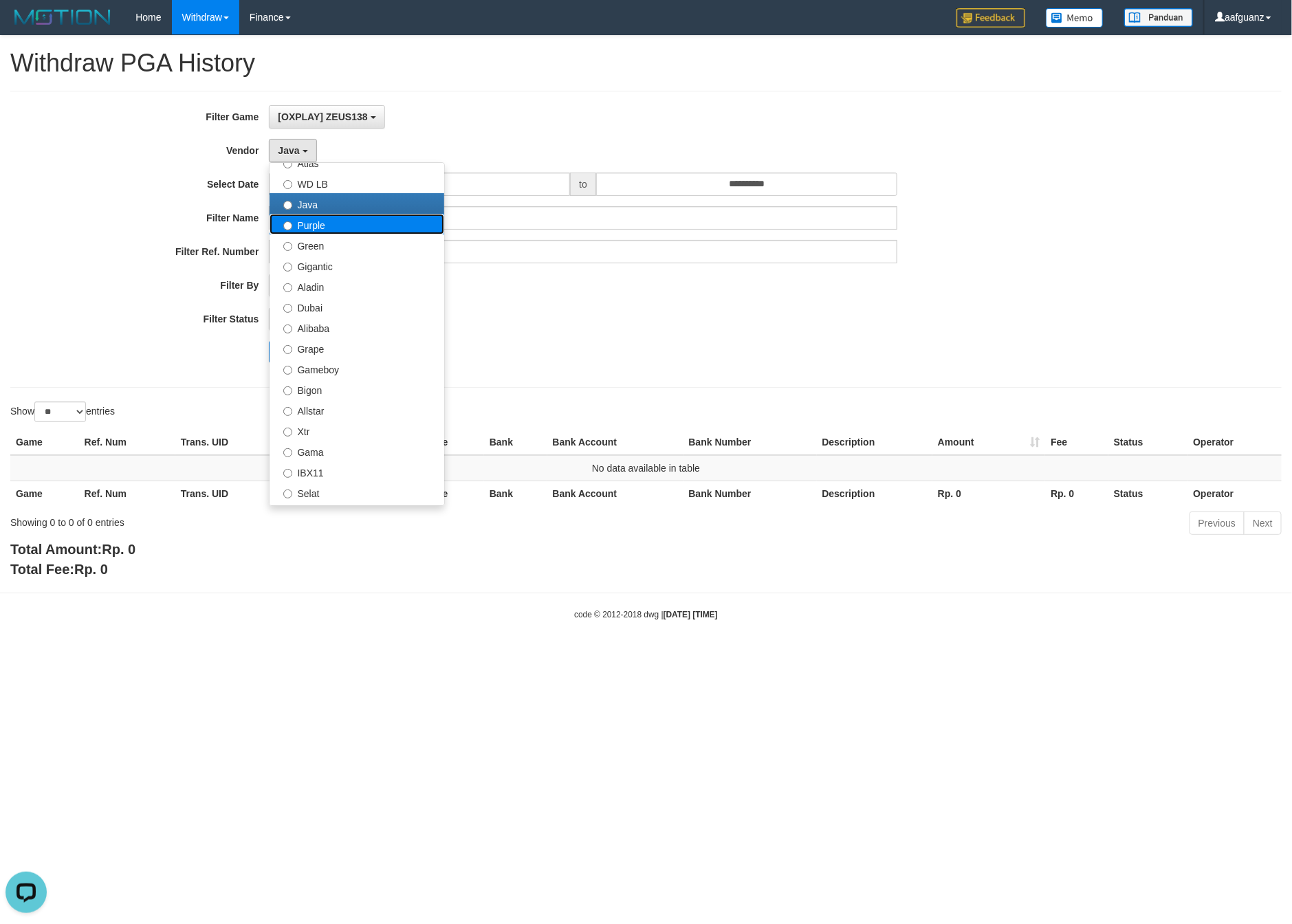click on "Purple" at bounding box center (357, 224) 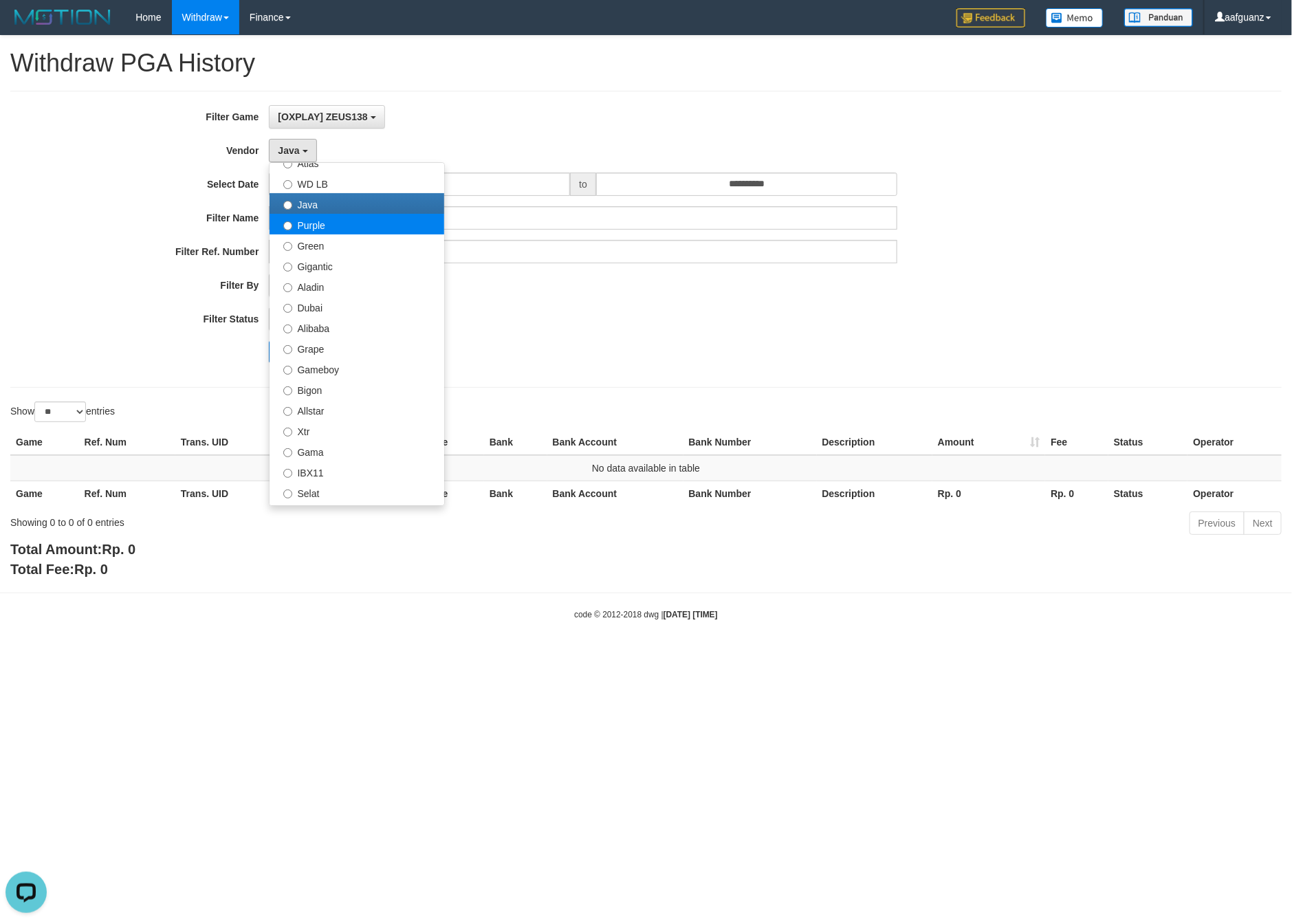 select on "**********" 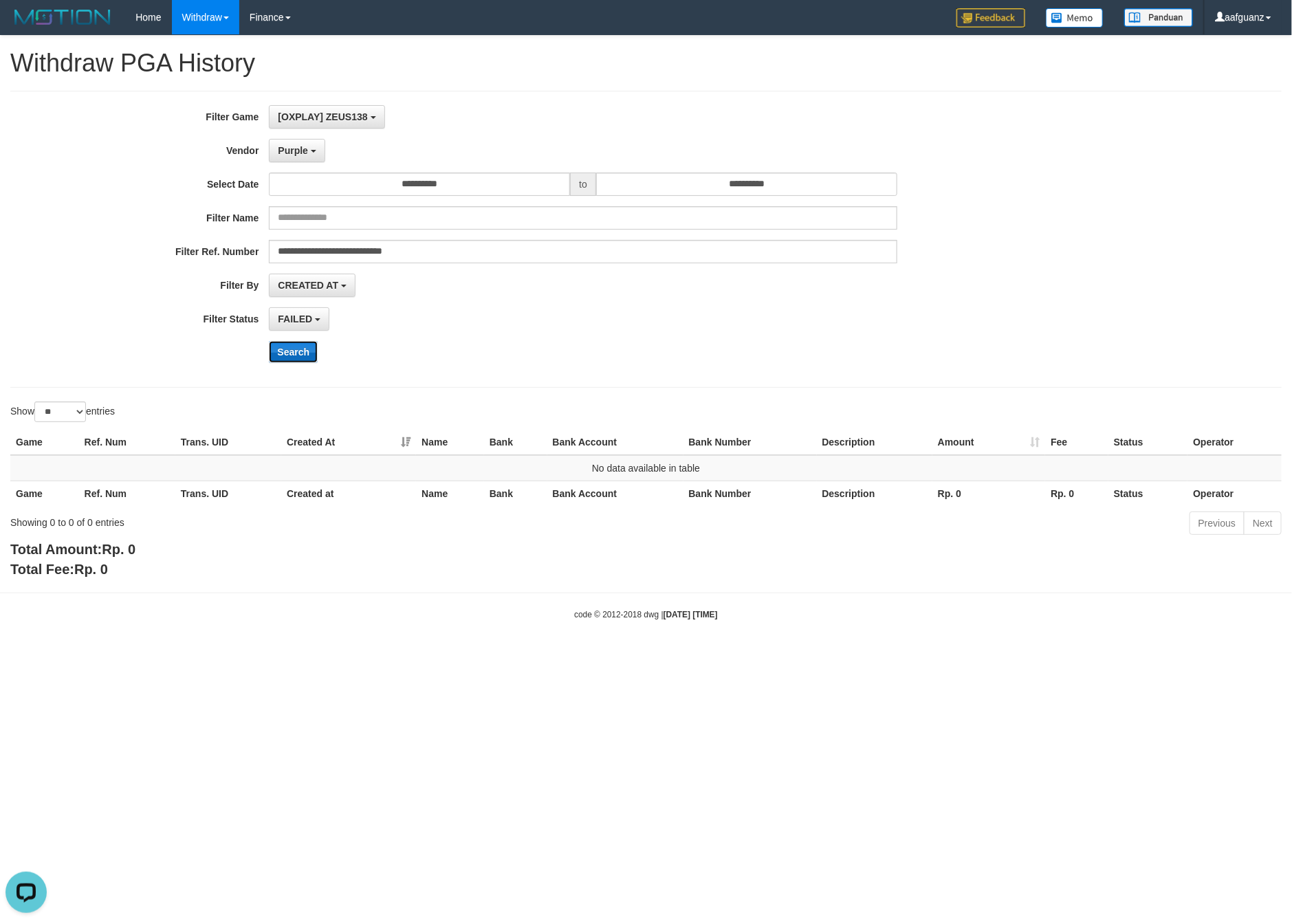click on "Search" at bounding box center [293, 352] 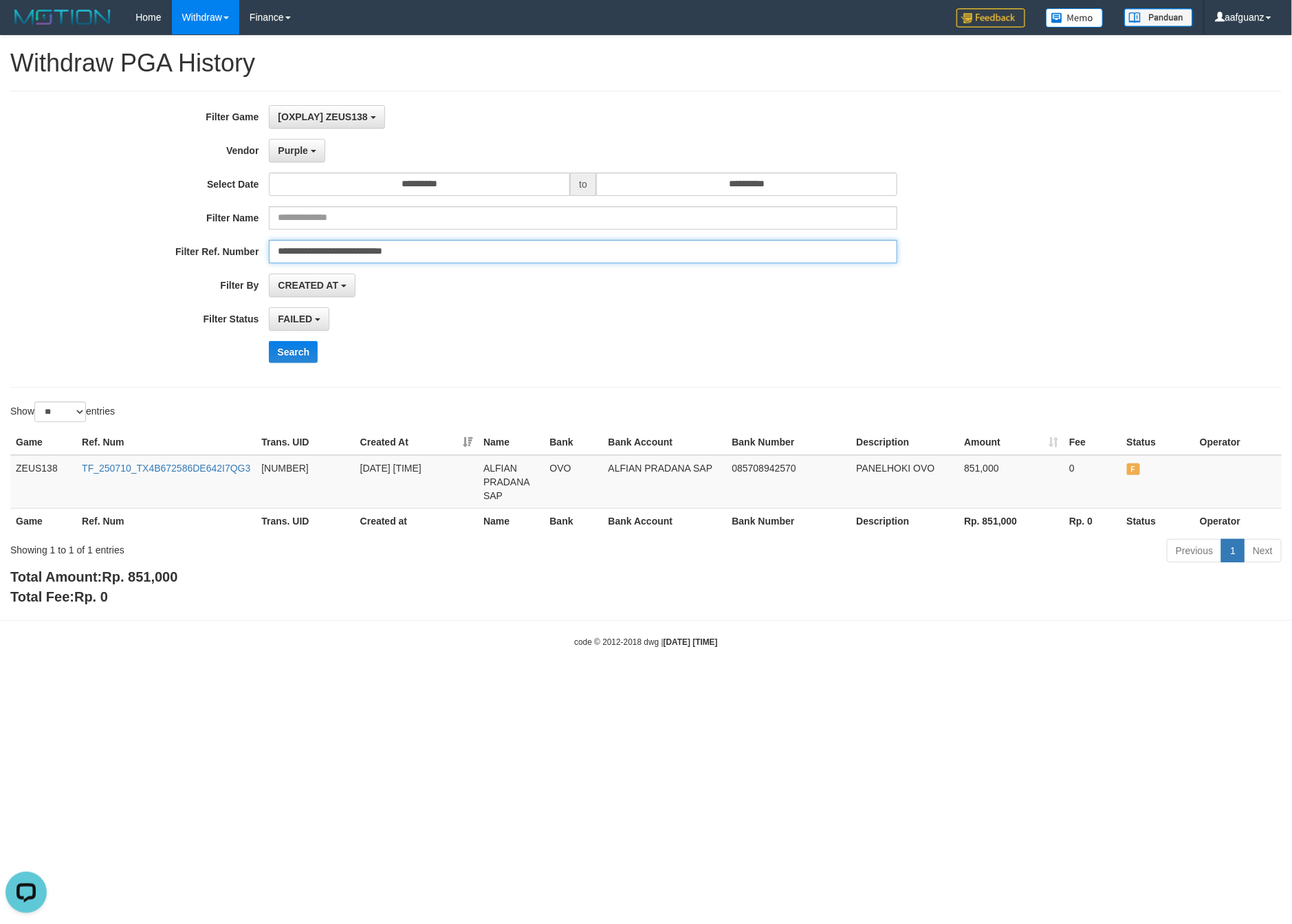 click on "**********" at bounding box center (582, 252) 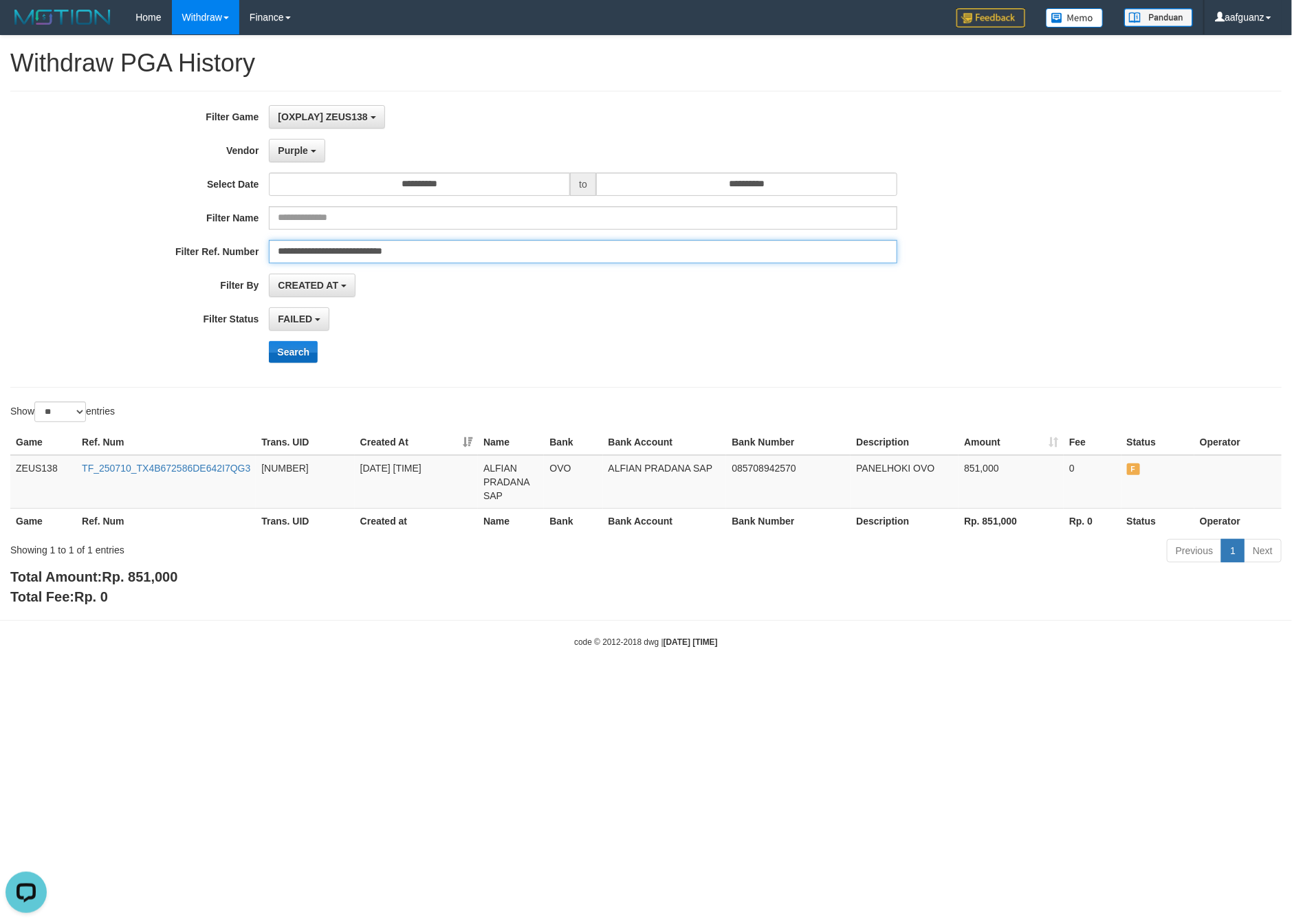 type on "**********" 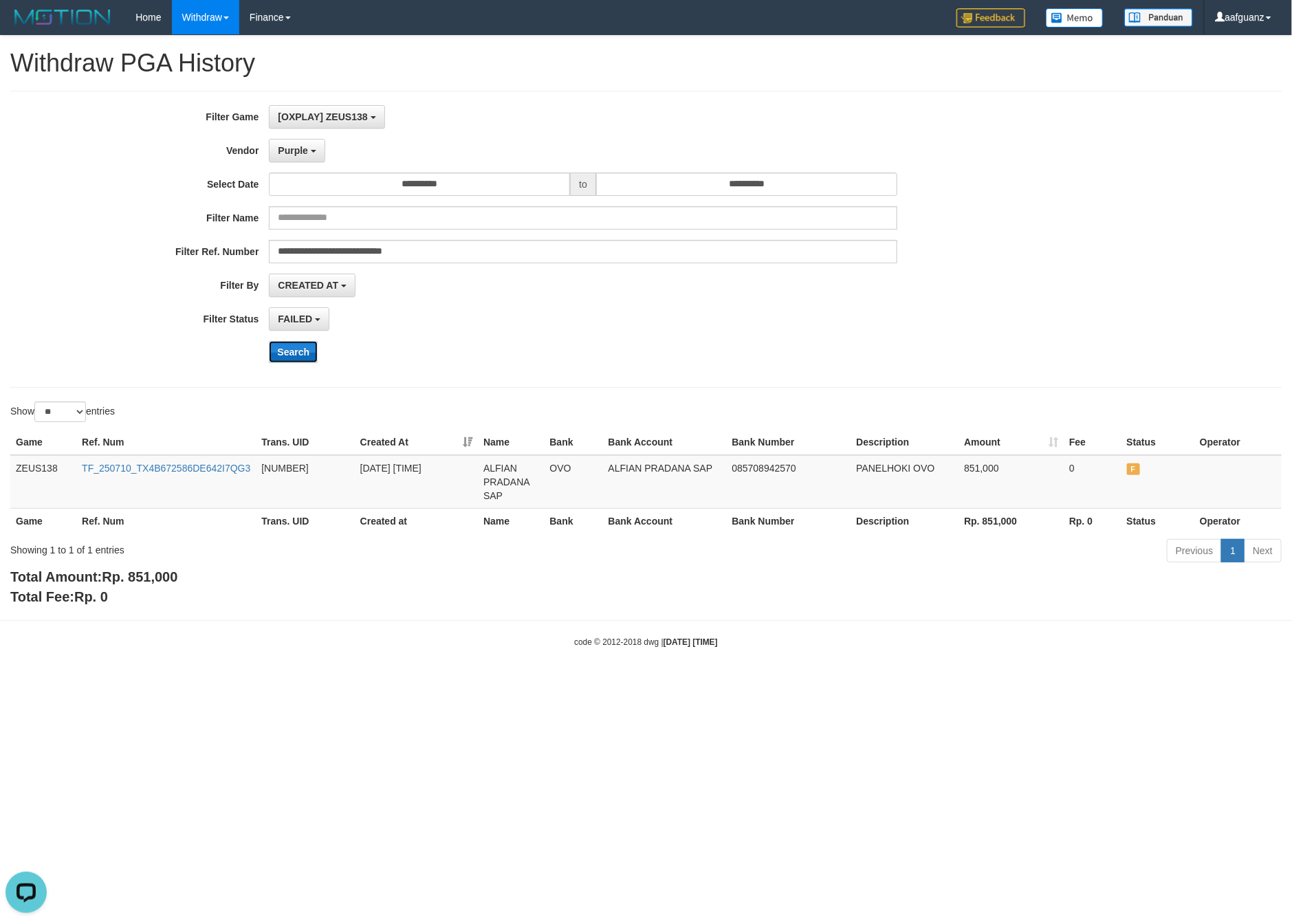 click on "Search" at bounding box center [293, 352] 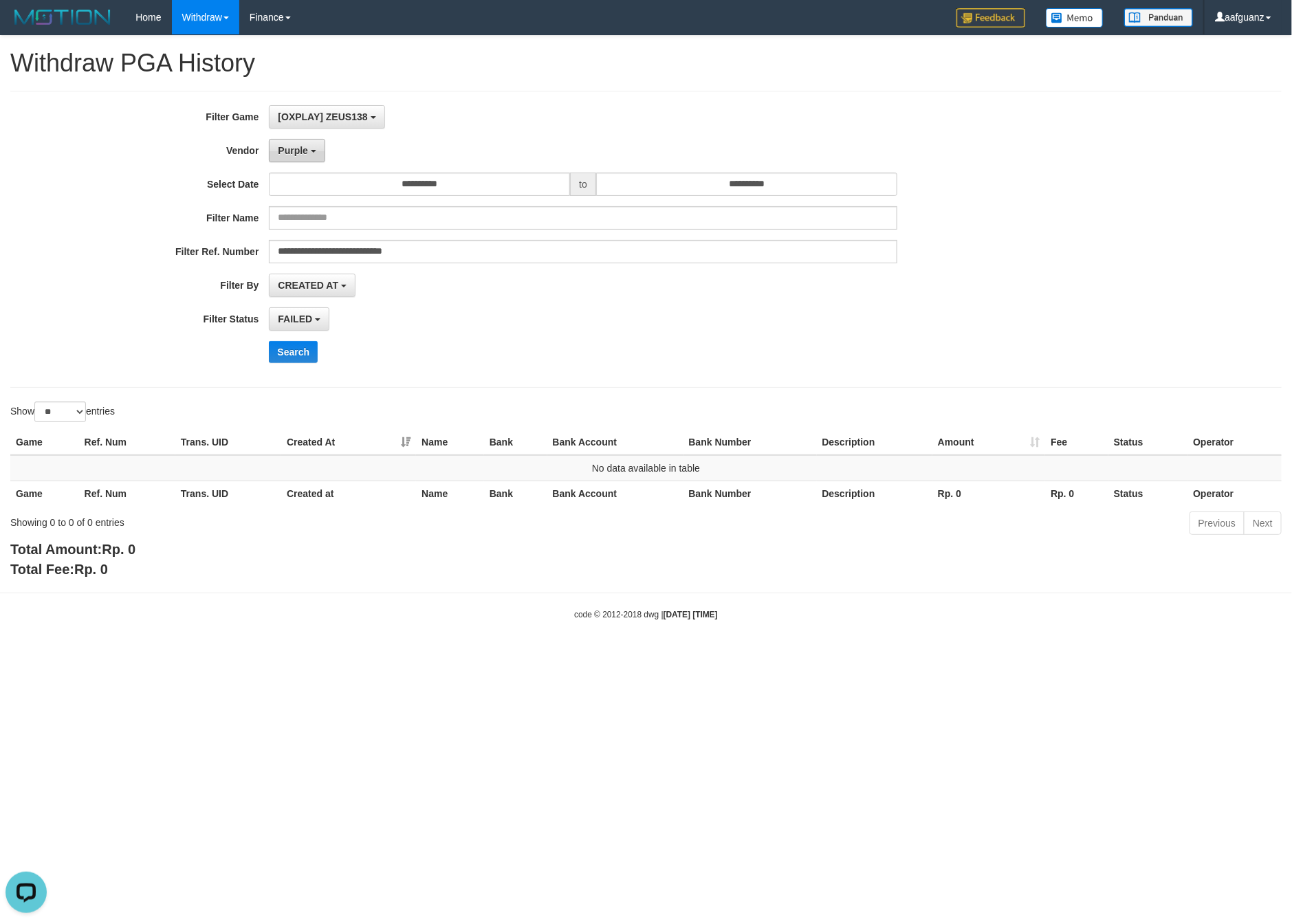 click on "Purple" at bounding box center (293, 151) 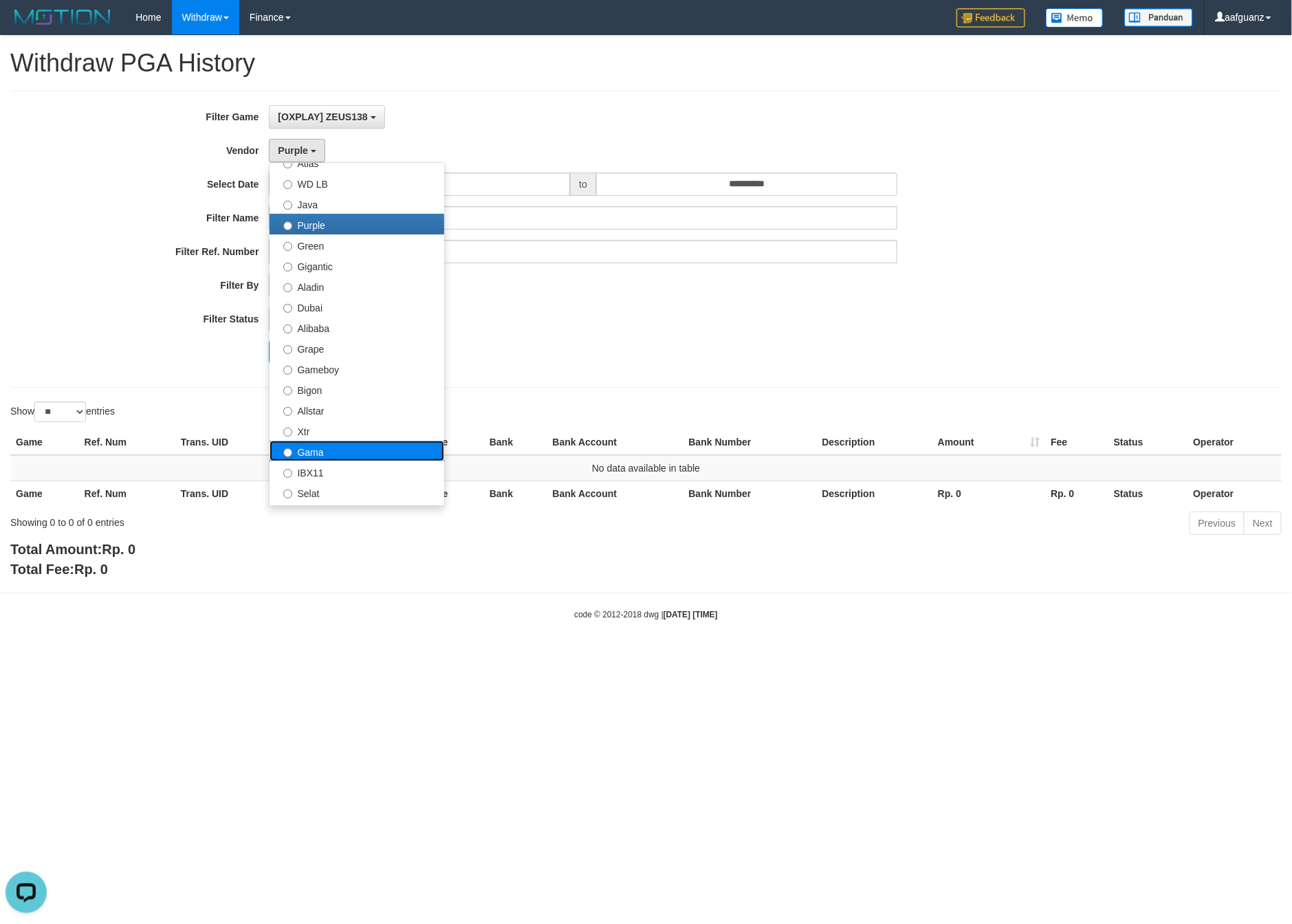 click on "Gama" at bounding box center [357, 451] 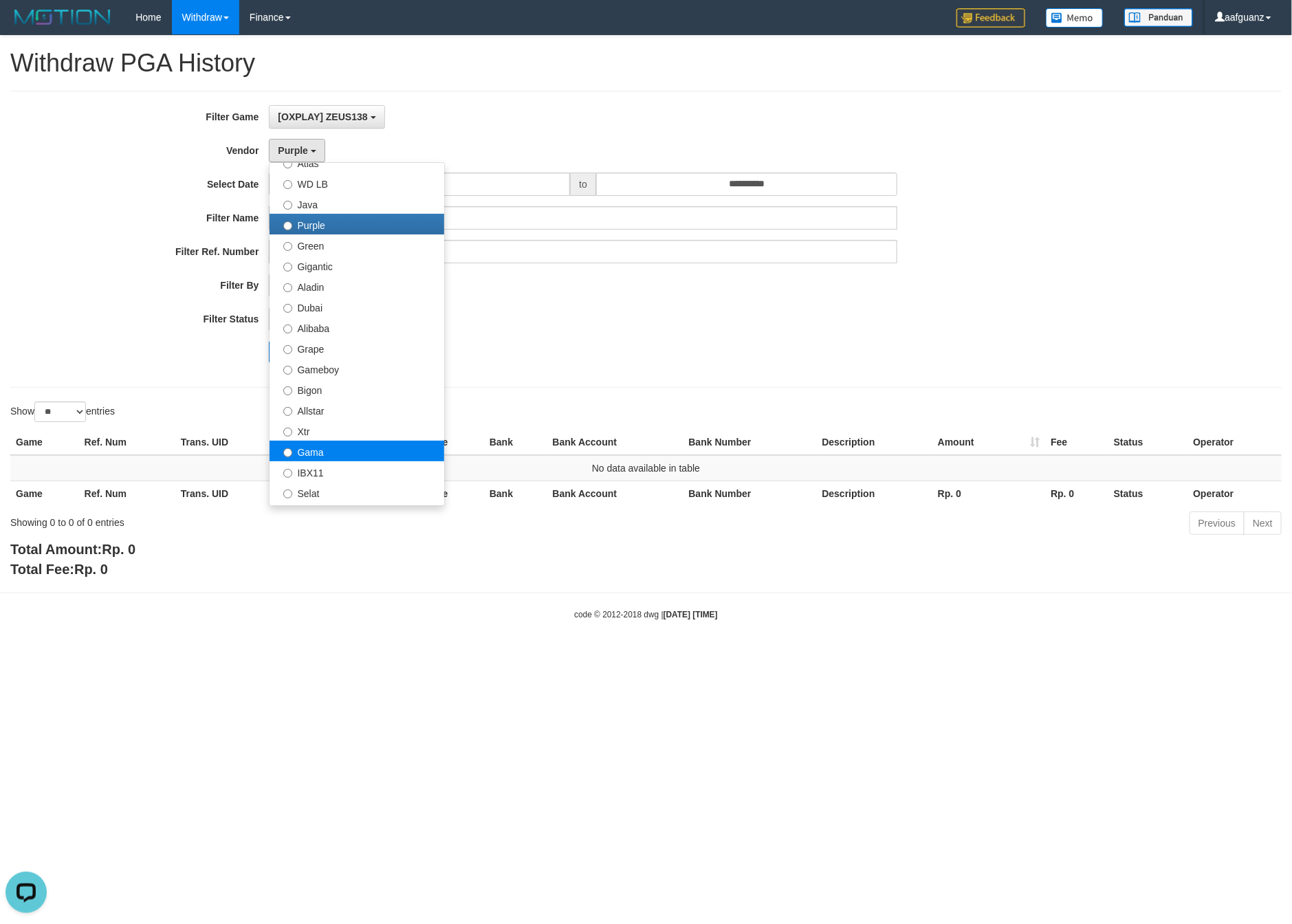 select on "**********" 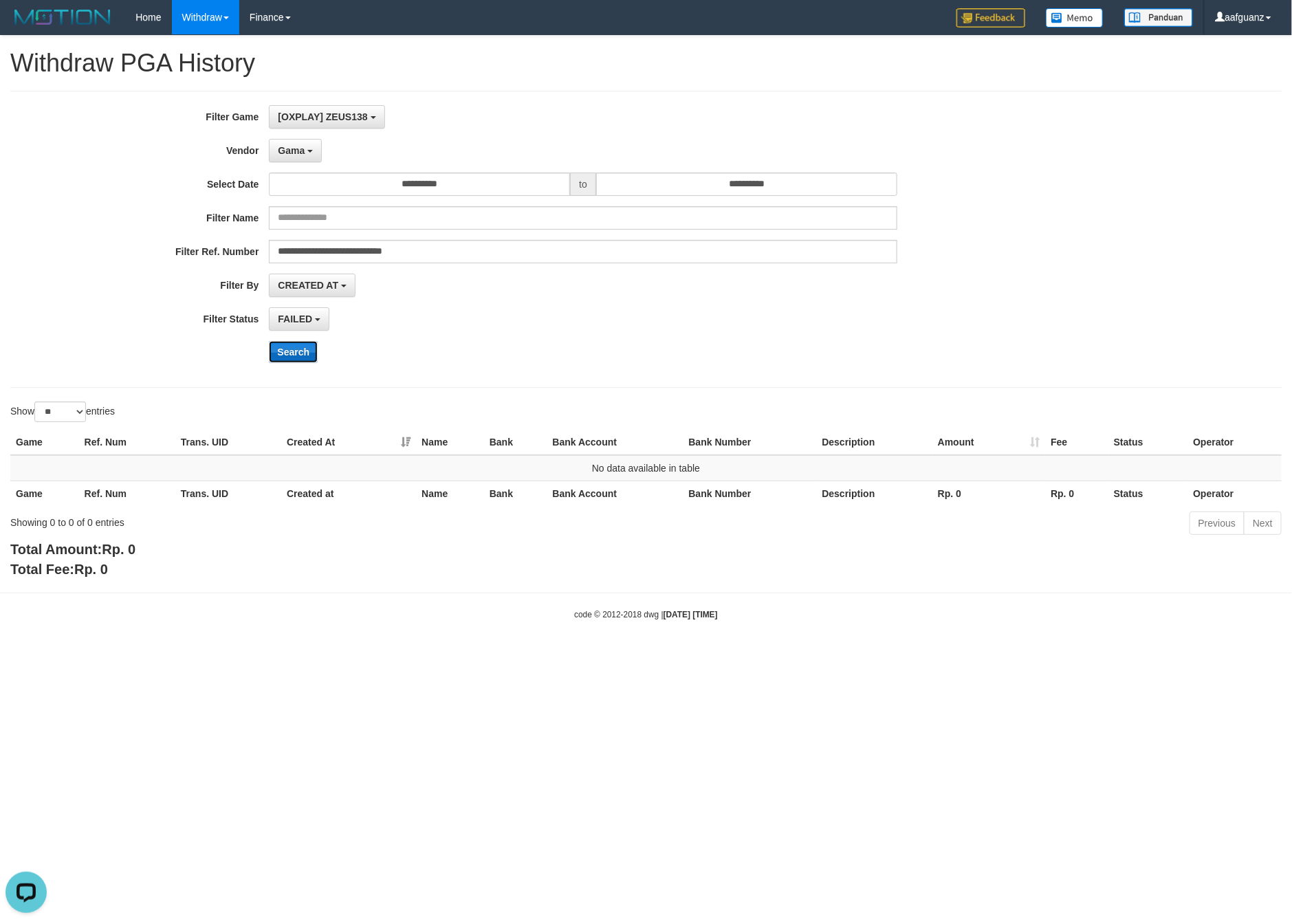 click on "Search" at bounding box center [293, 352] 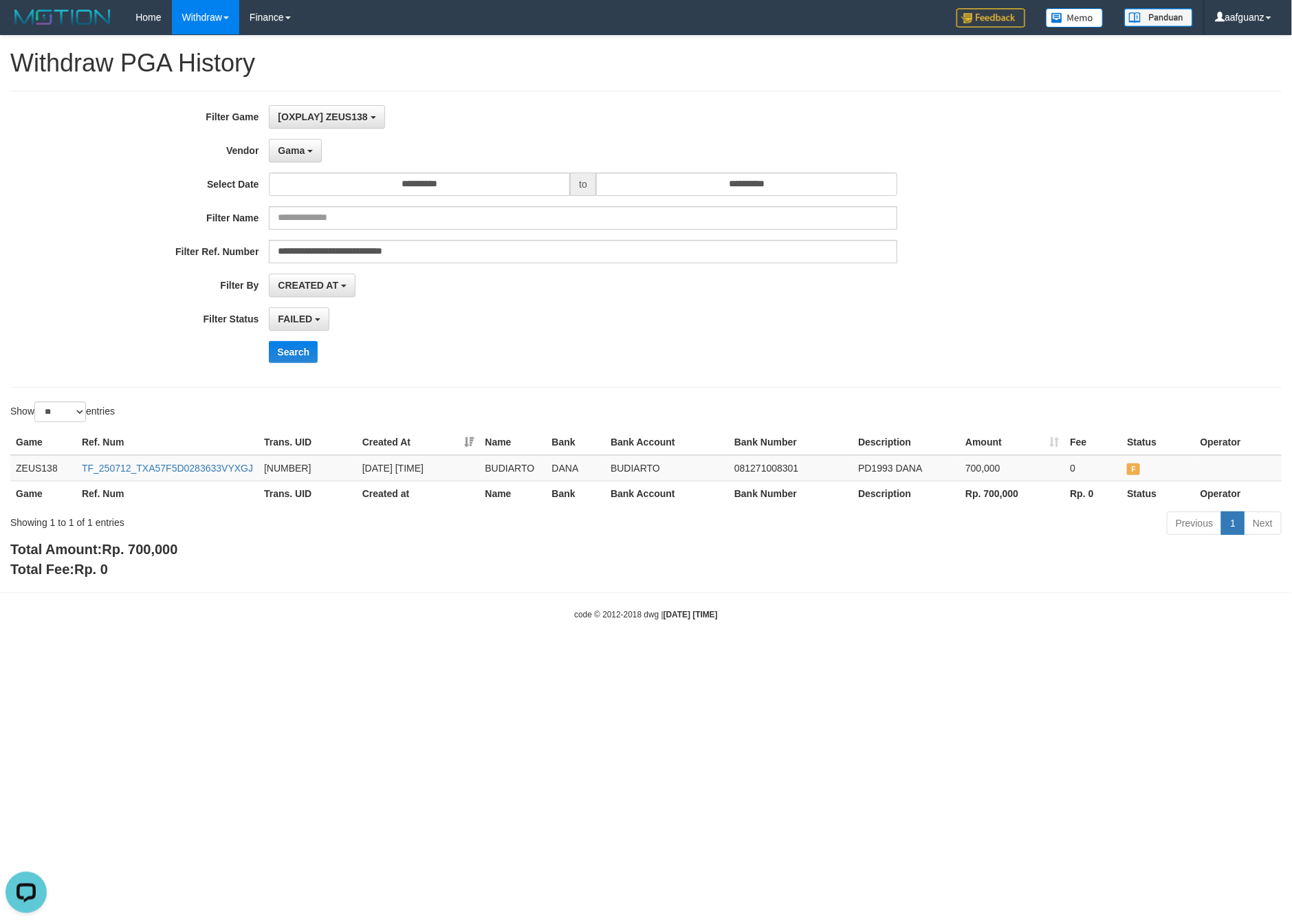 click on "**********" at bounding box center (538, 239) 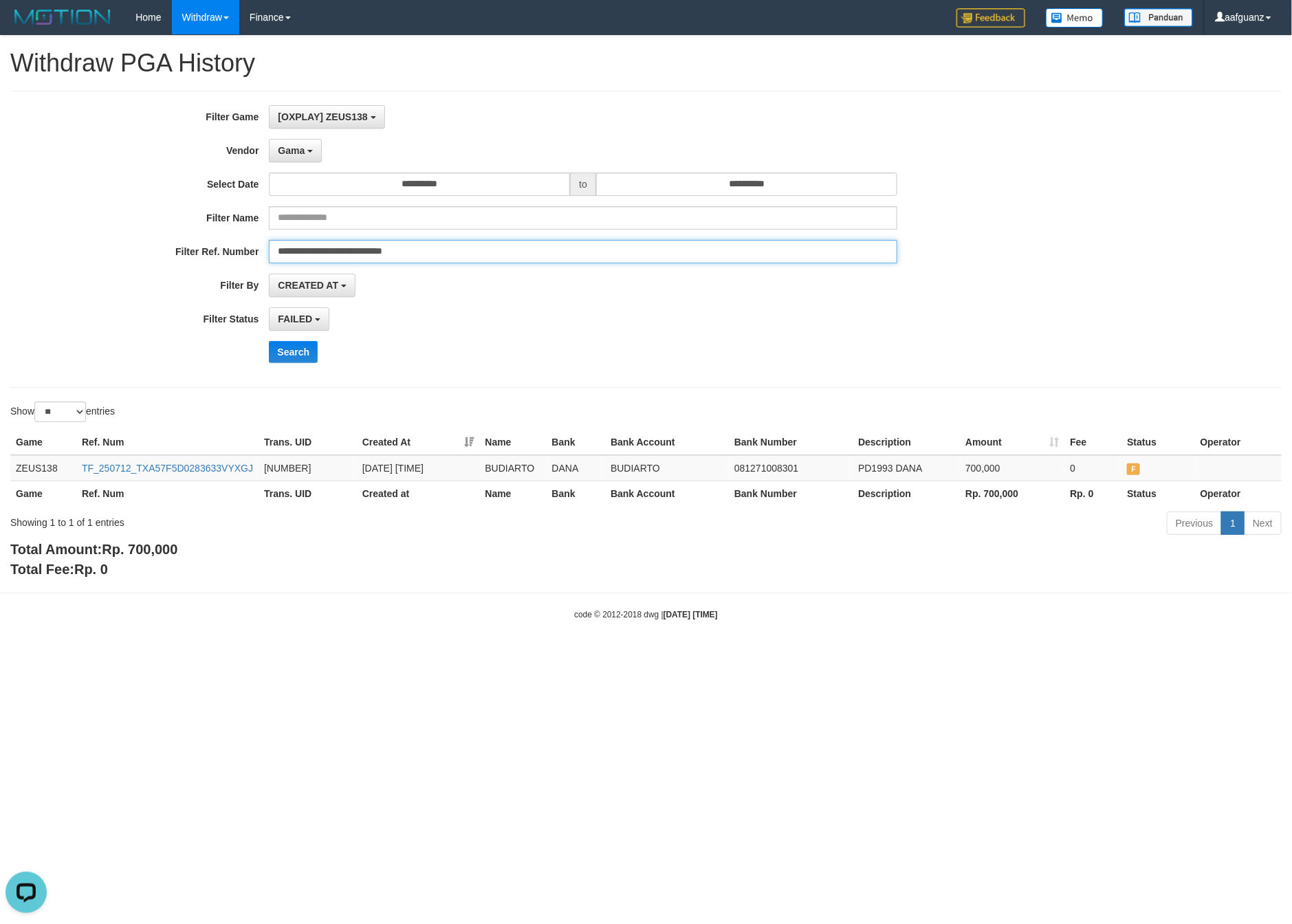 drag, startPoint x: 489, startPoint y: 254, endPoint x: 479, endPoint y: 256, distance: 10.198039 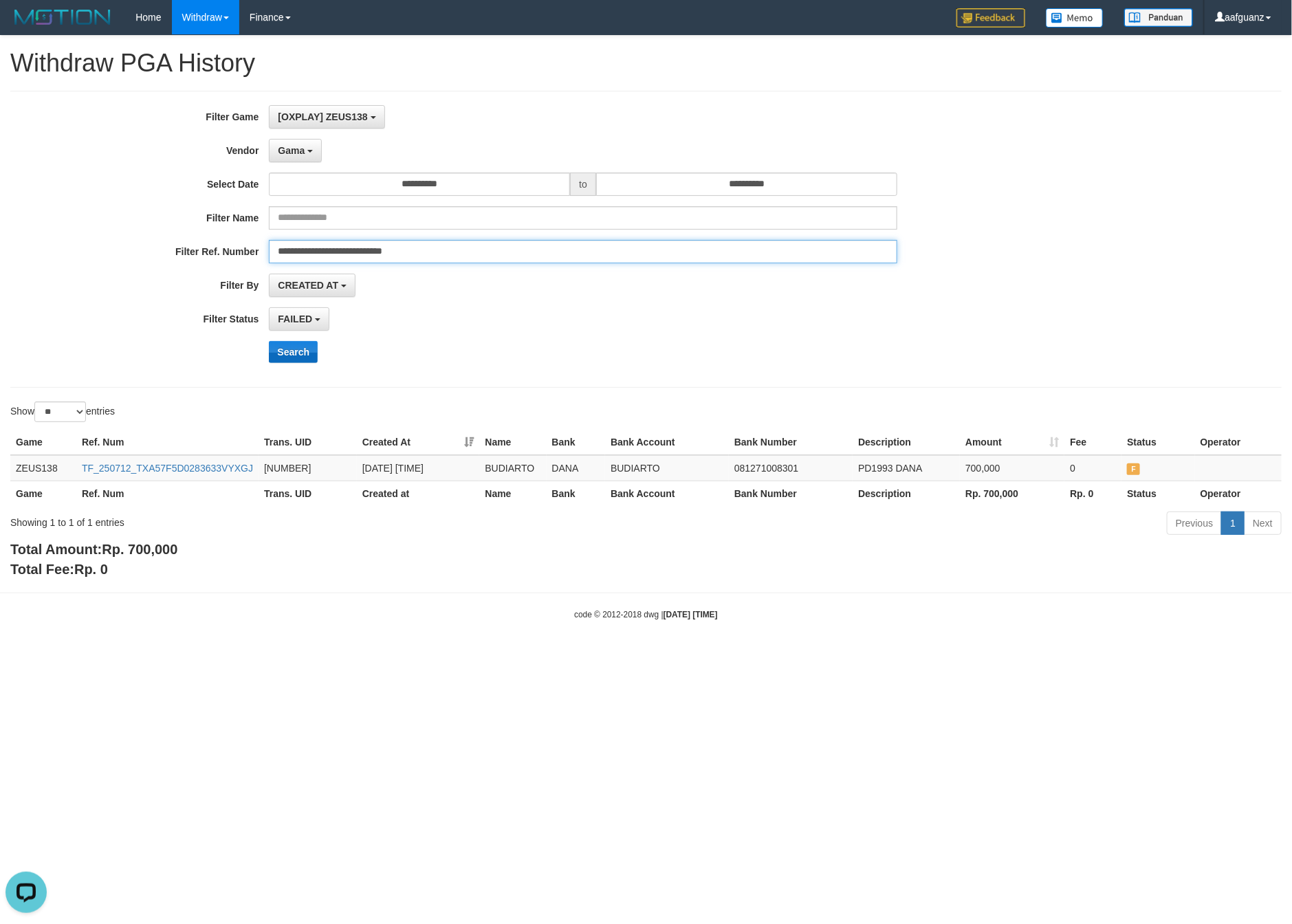 type on "**********" 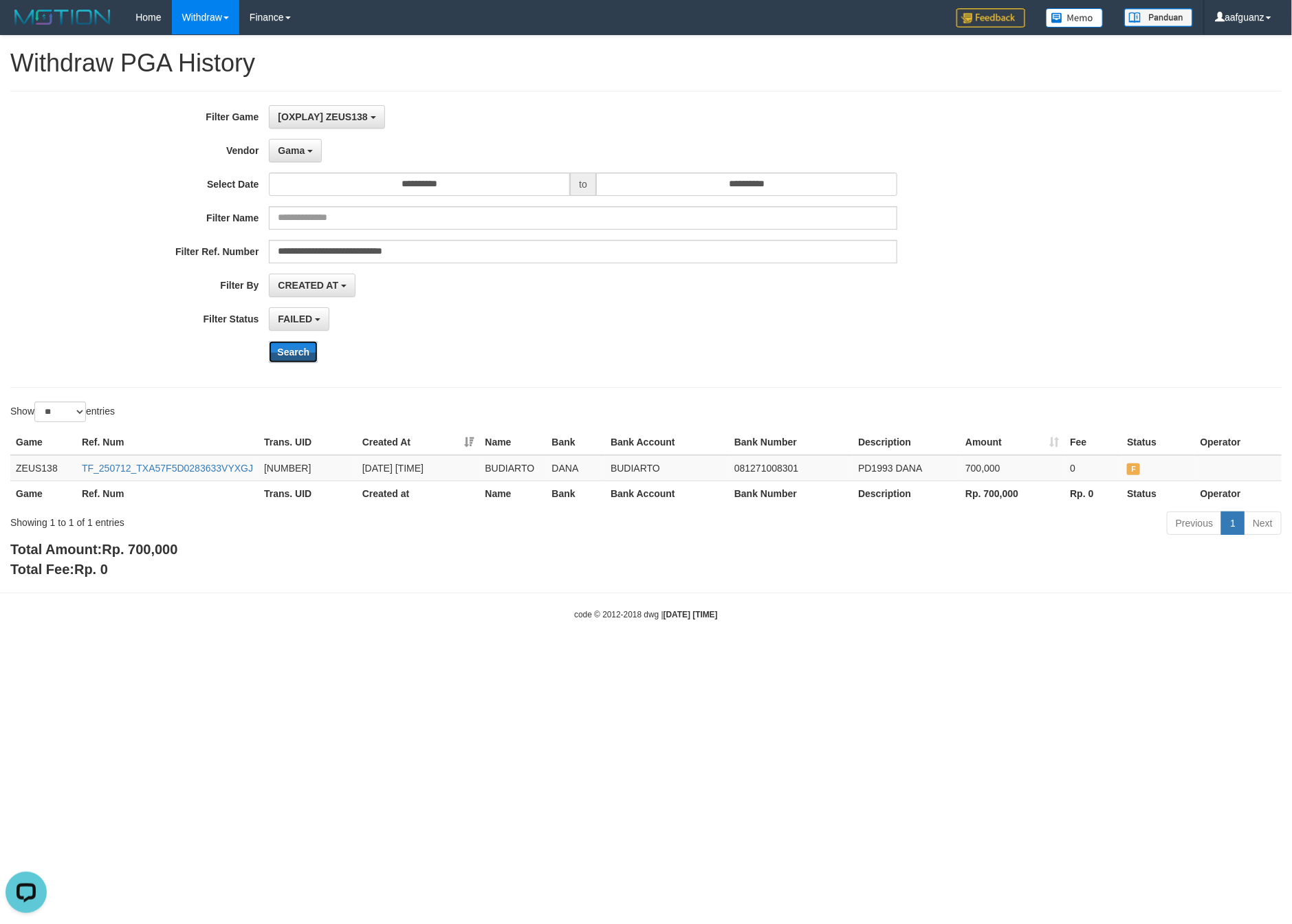 drag, startPoint x: 299, startPoint y: 351, endPoint x: 380, endPoint y: 349, distance: 81.02469 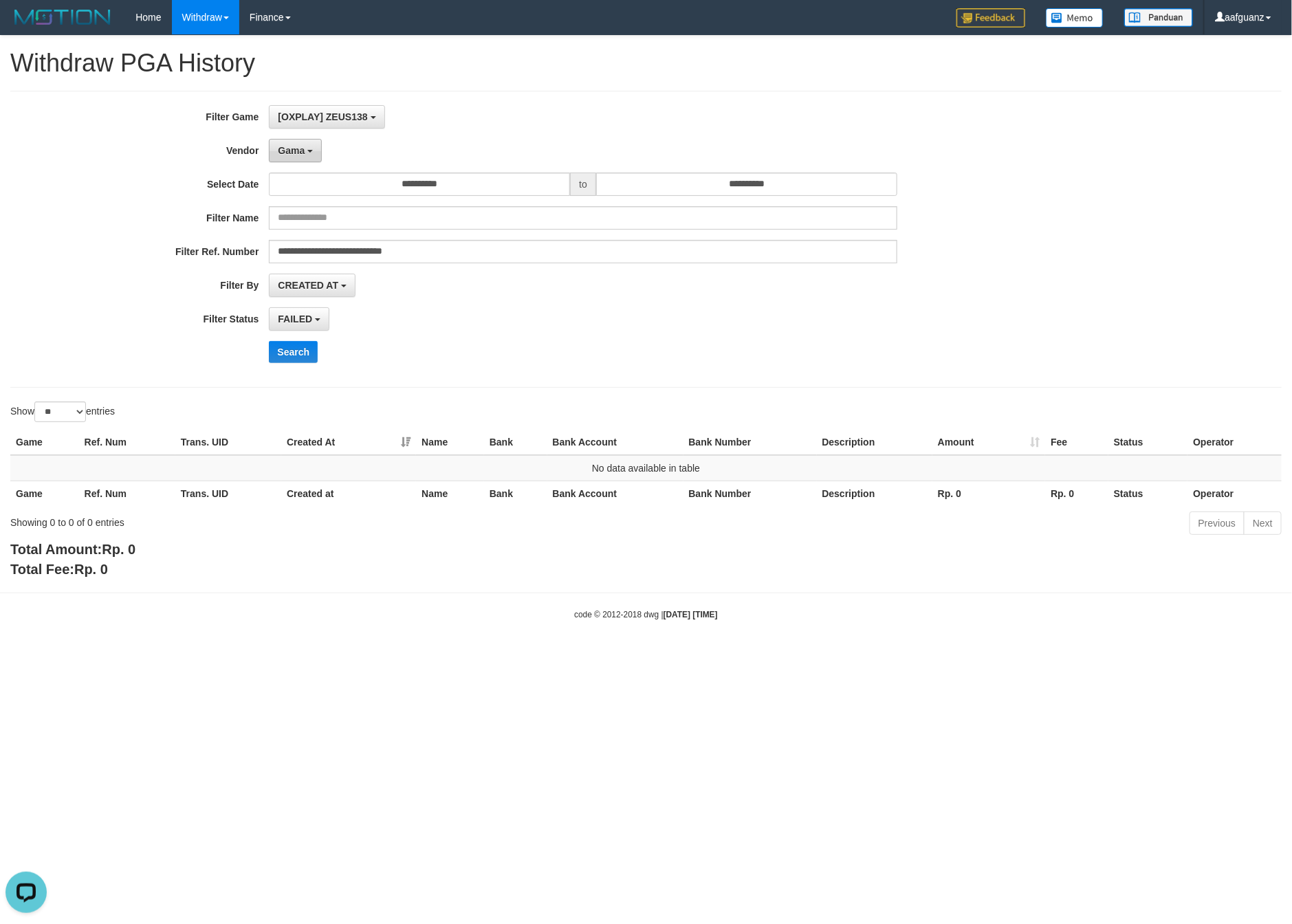 click on "Gama" at bounding box center (291, 151) 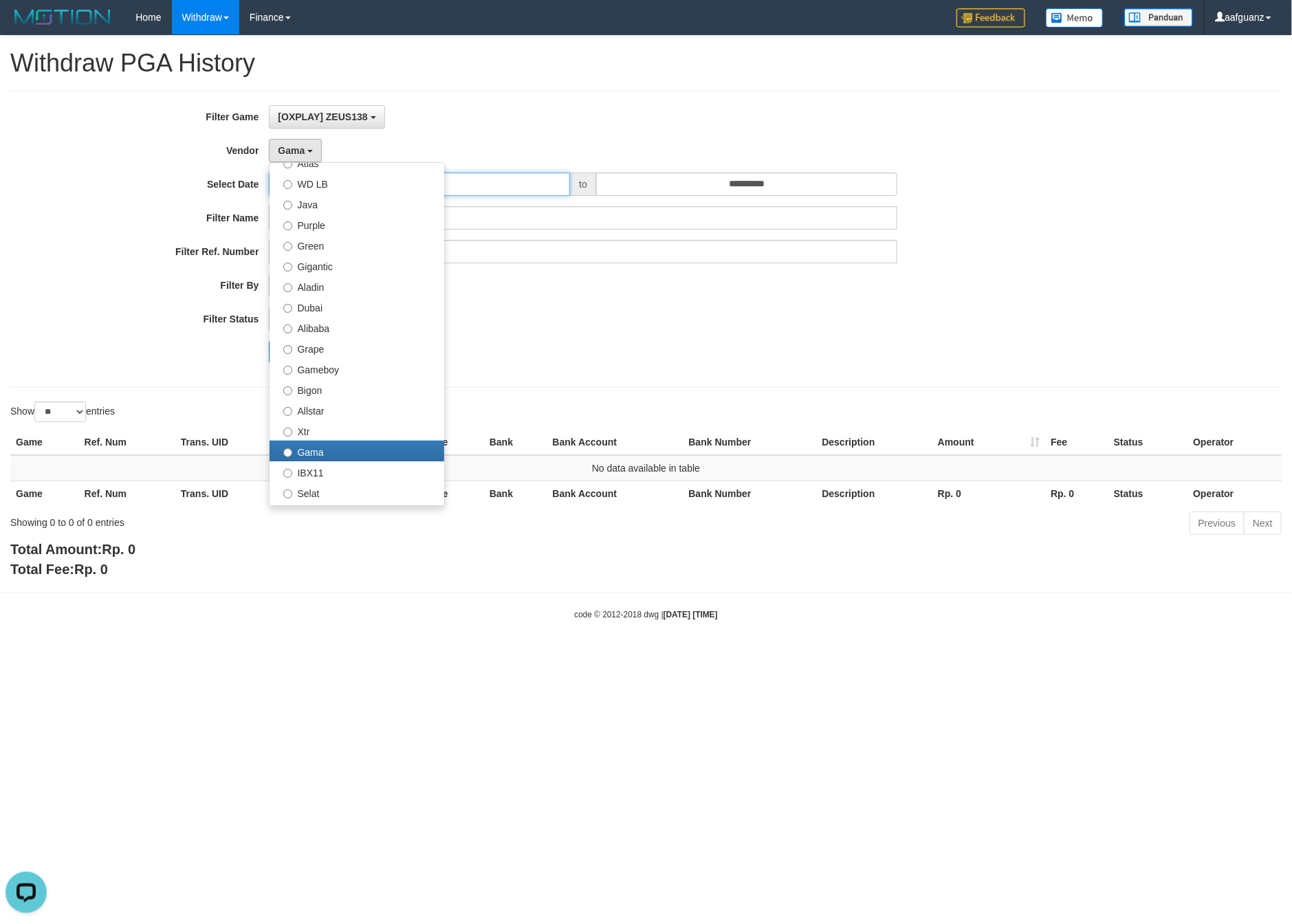 click on "**********" at bounding box center [419, 184] 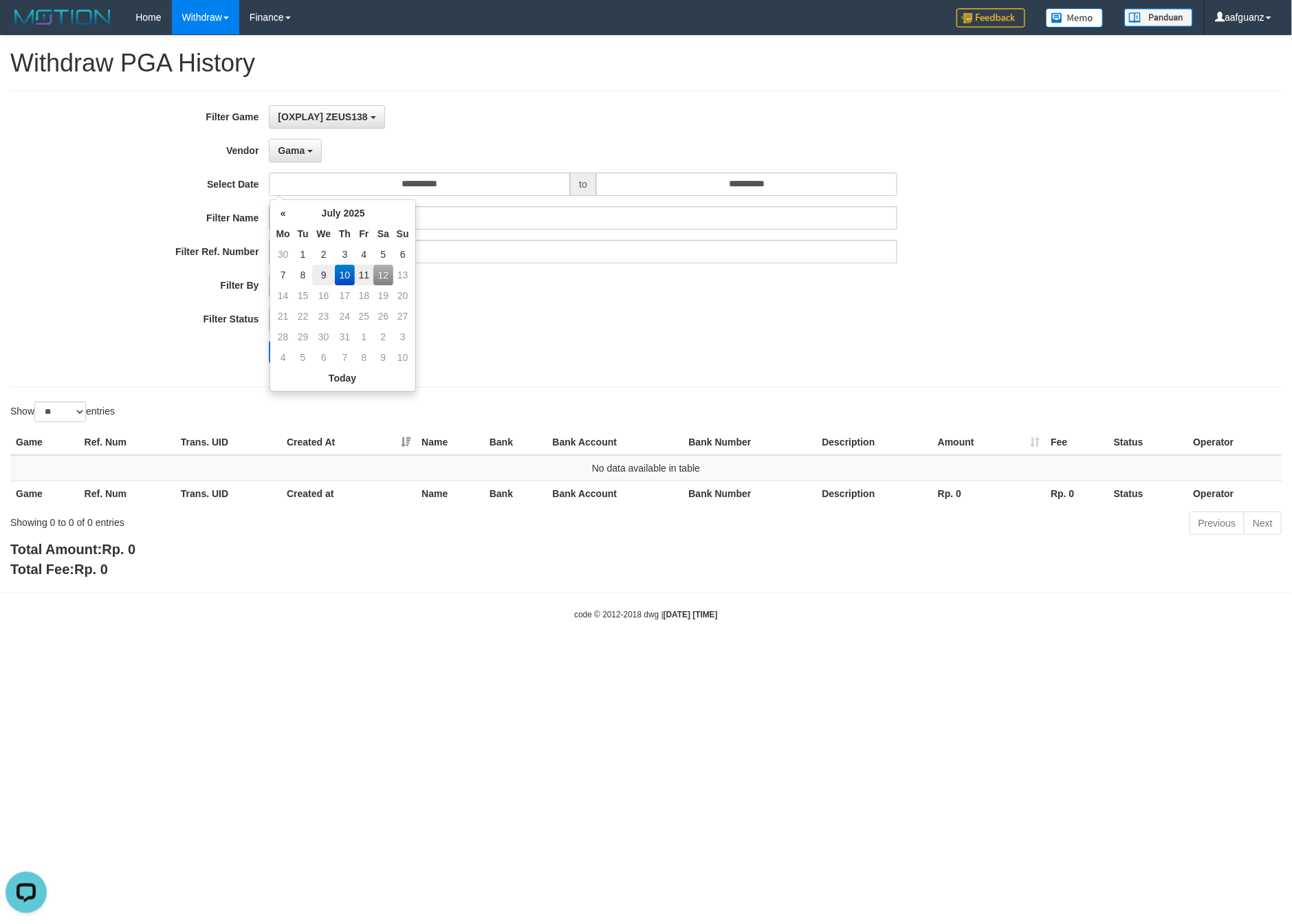 click on "9" at bounding box center [323, 275] 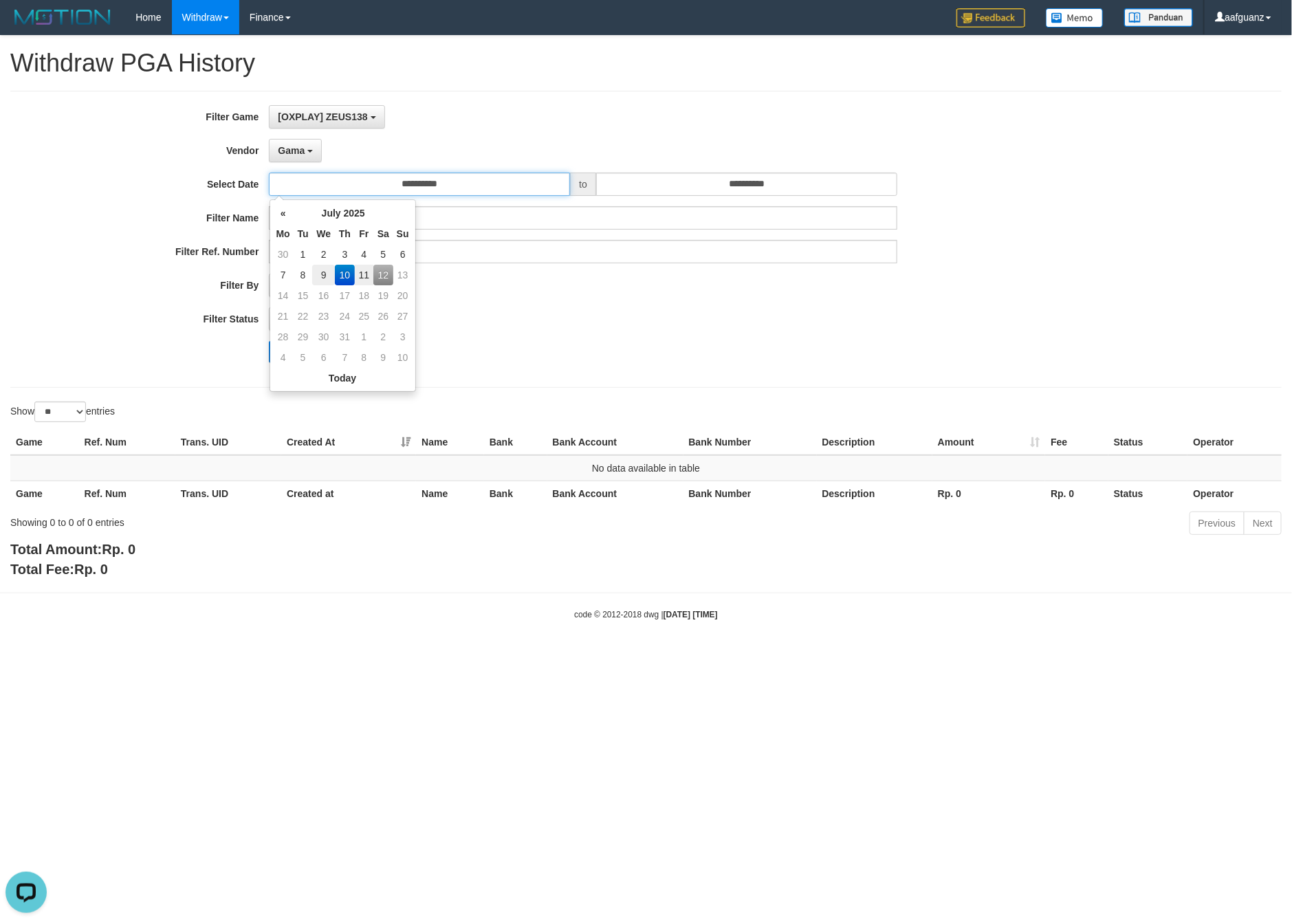 type on "**********" 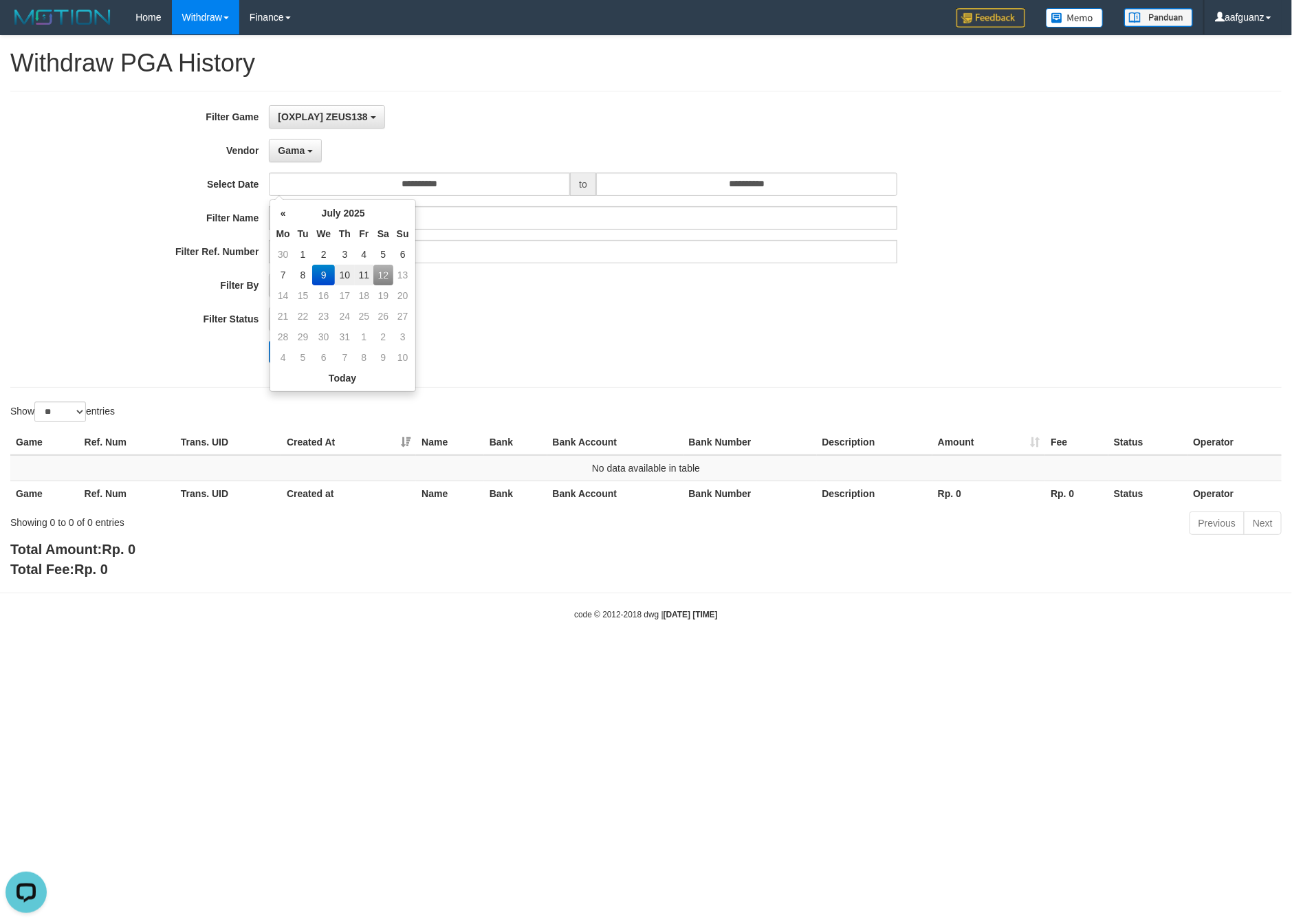 click on "FAILED
SUCCESS
ON PROCESS
FAILED" at bounding box center [582, 319] 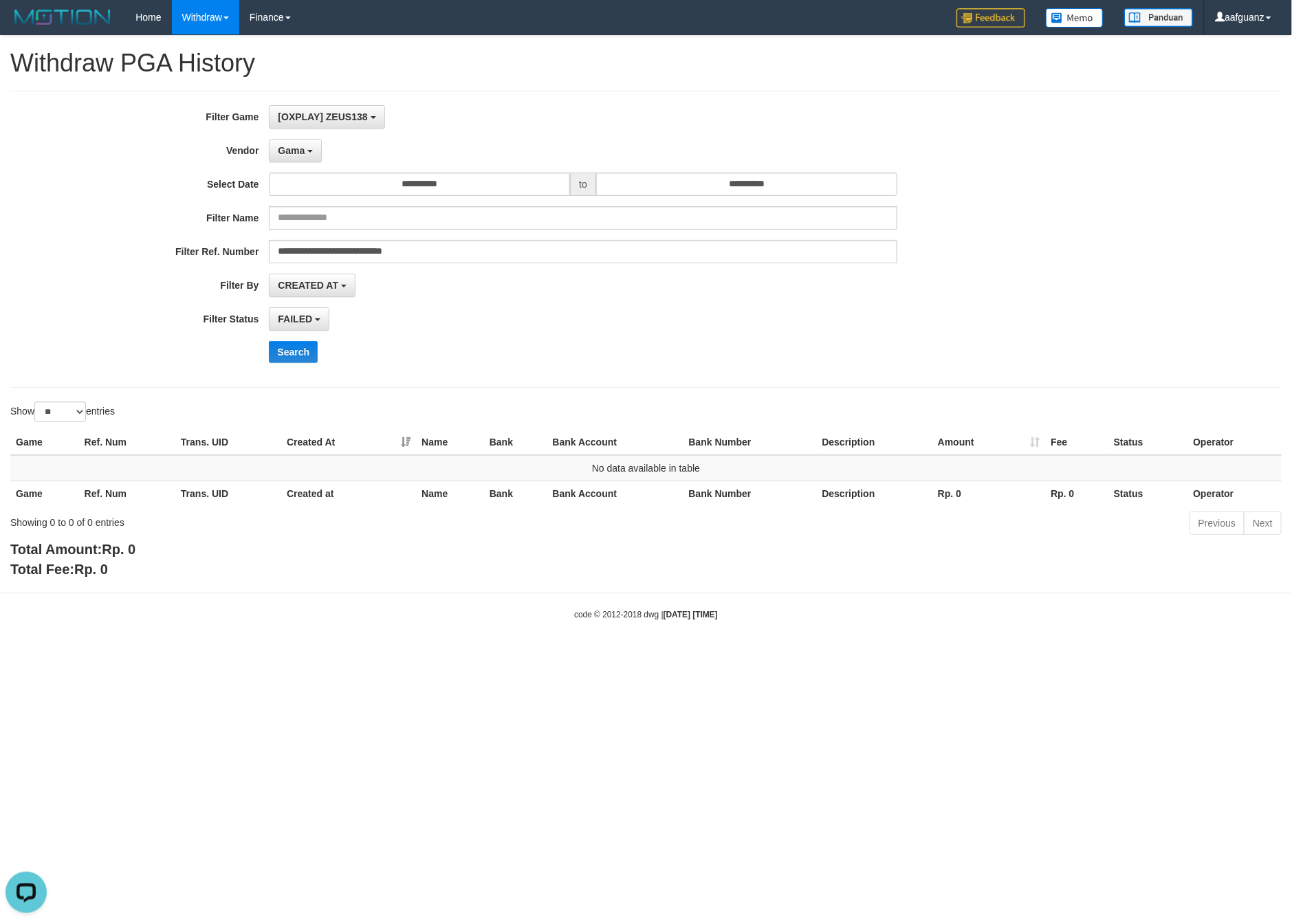 click on "**********" at bounding box center [538, 239] 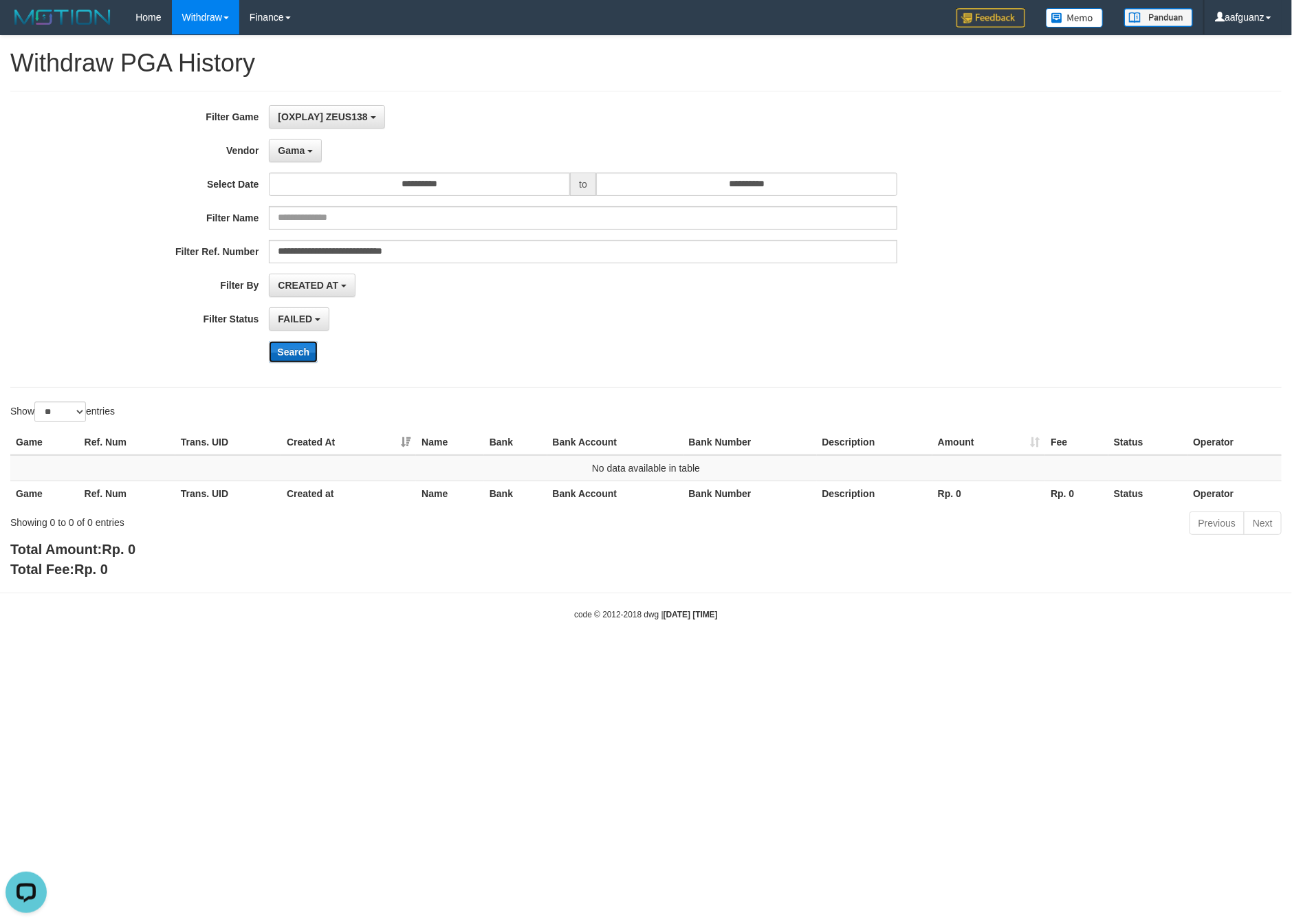 click on "Search" at bounding box center (293, 352) 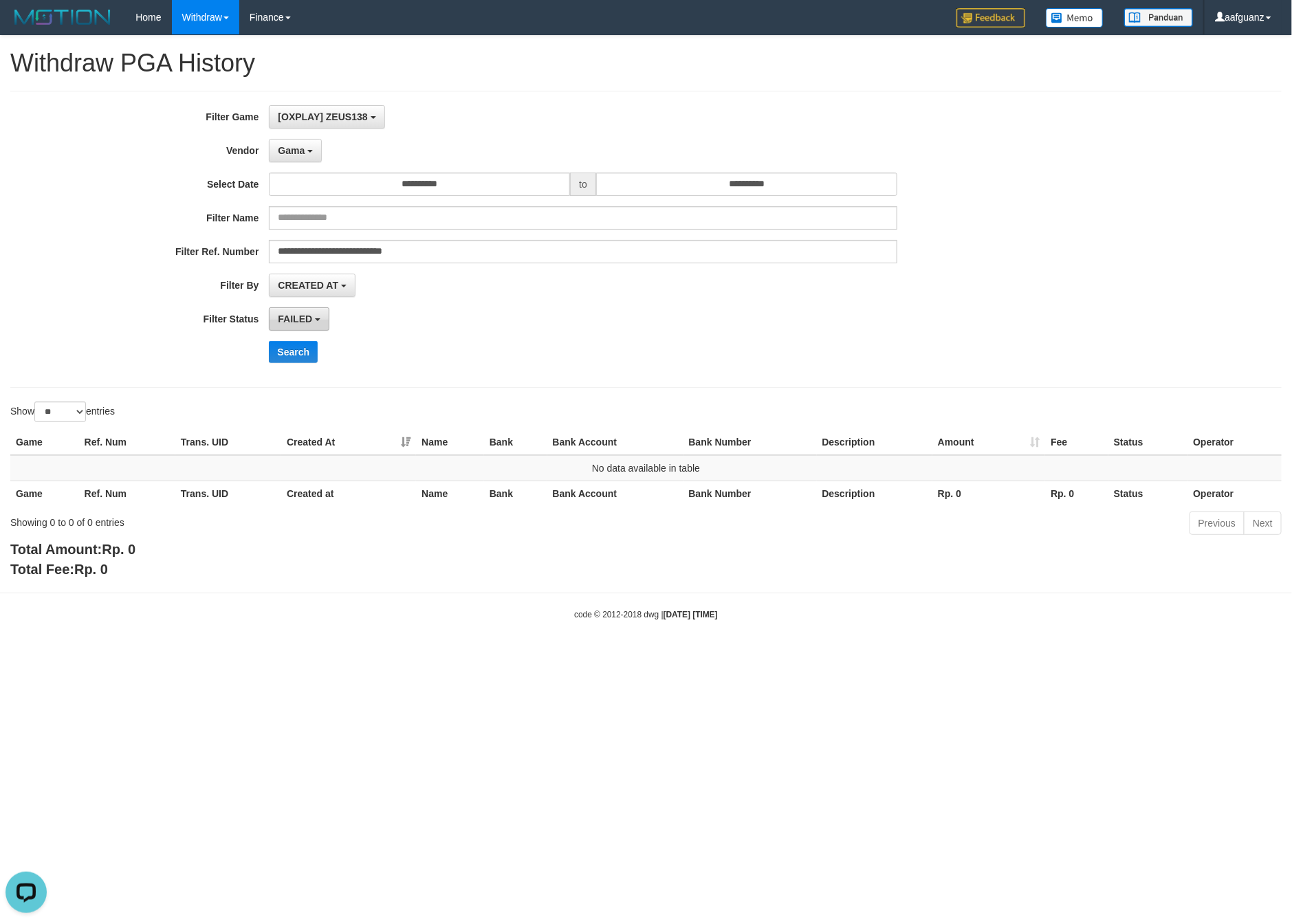click on "FAILED" at bounding box center (295, 319) 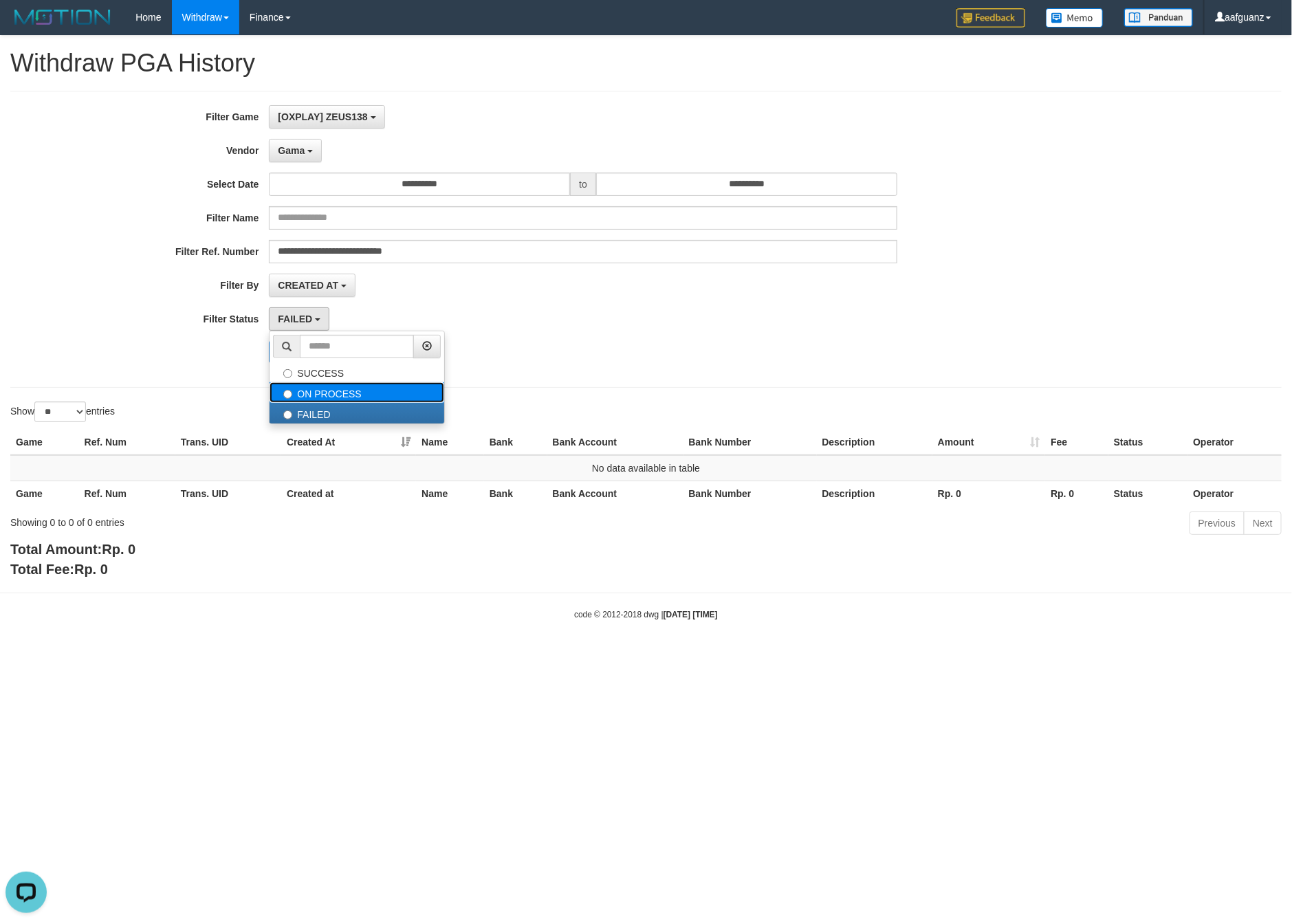 click on "ON PROCESS" at bounding box center (357, 393) 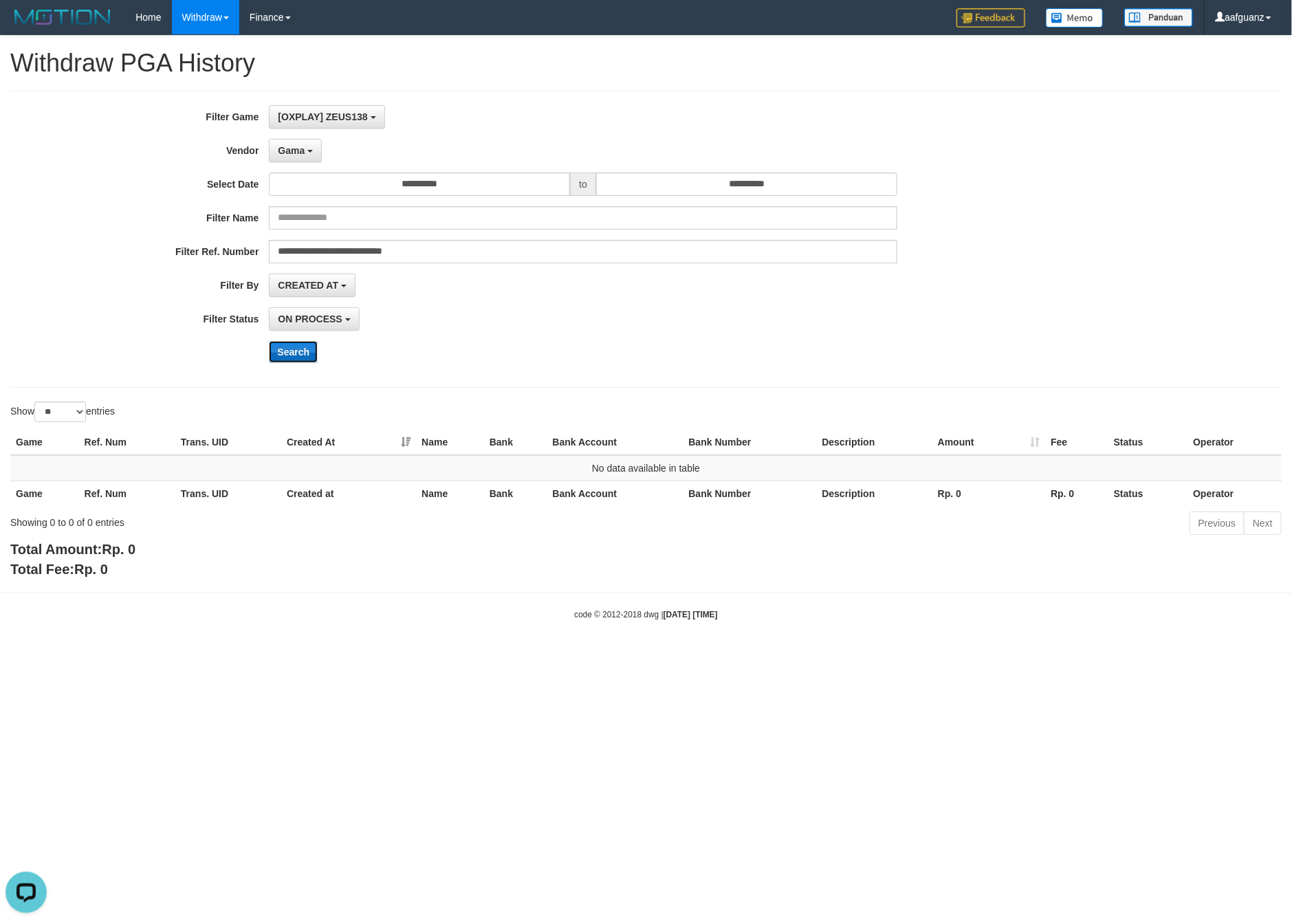 click on "Search" at bounding box center (293, 352) 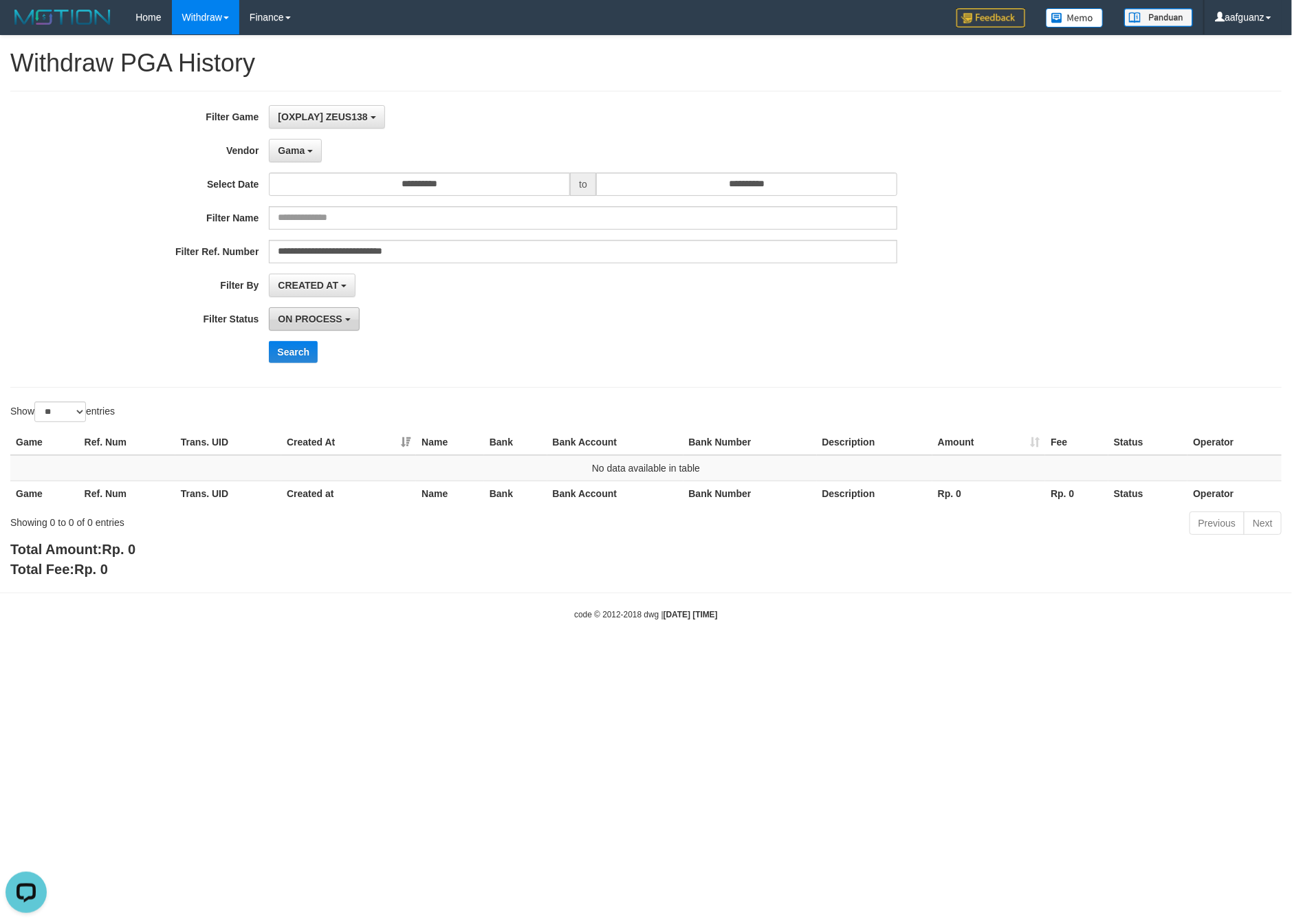 click on "ON PROCESS" at bounding box center [309, 319] 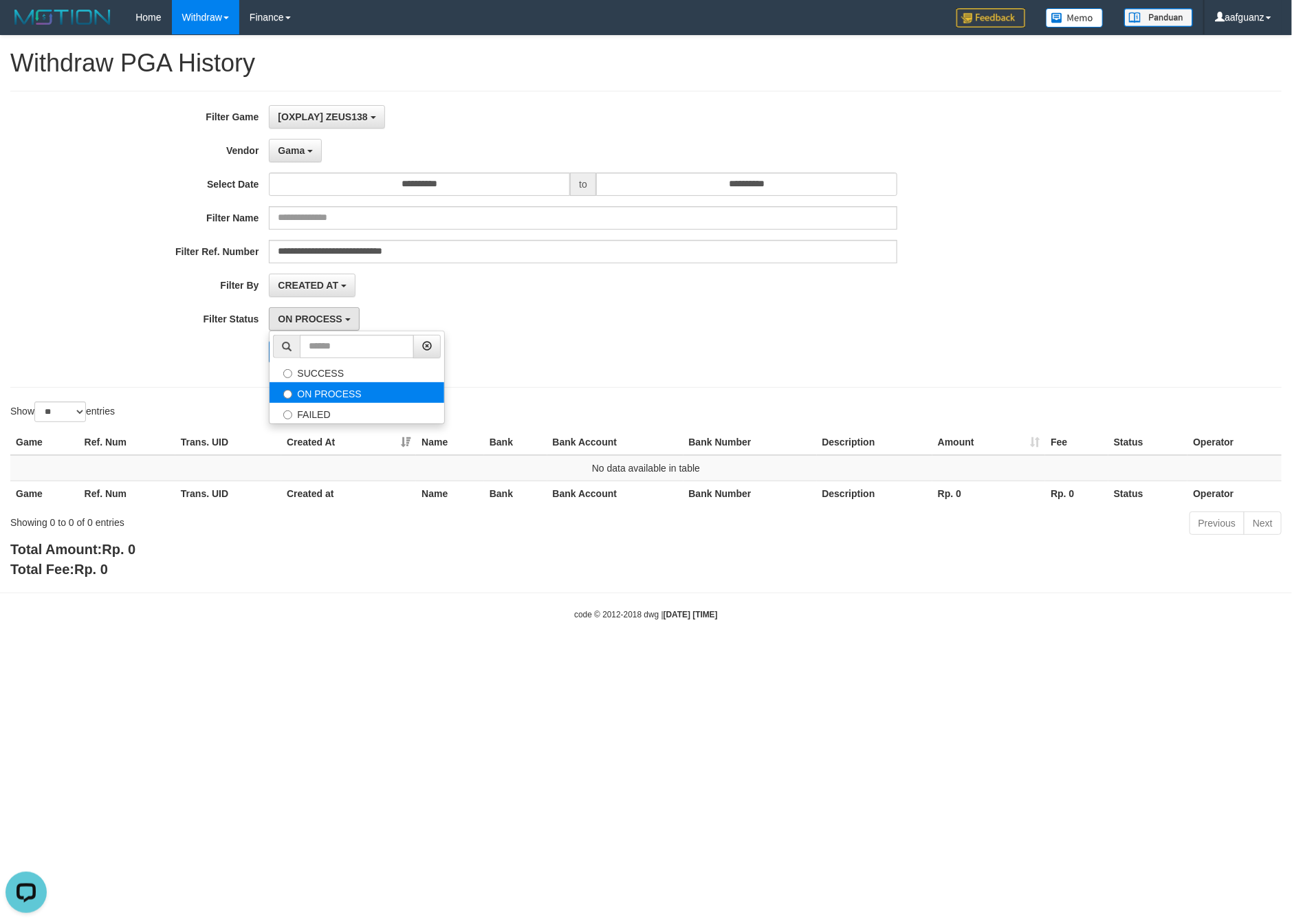 click on "ON PROCESS" at bounding box center (357, 393) 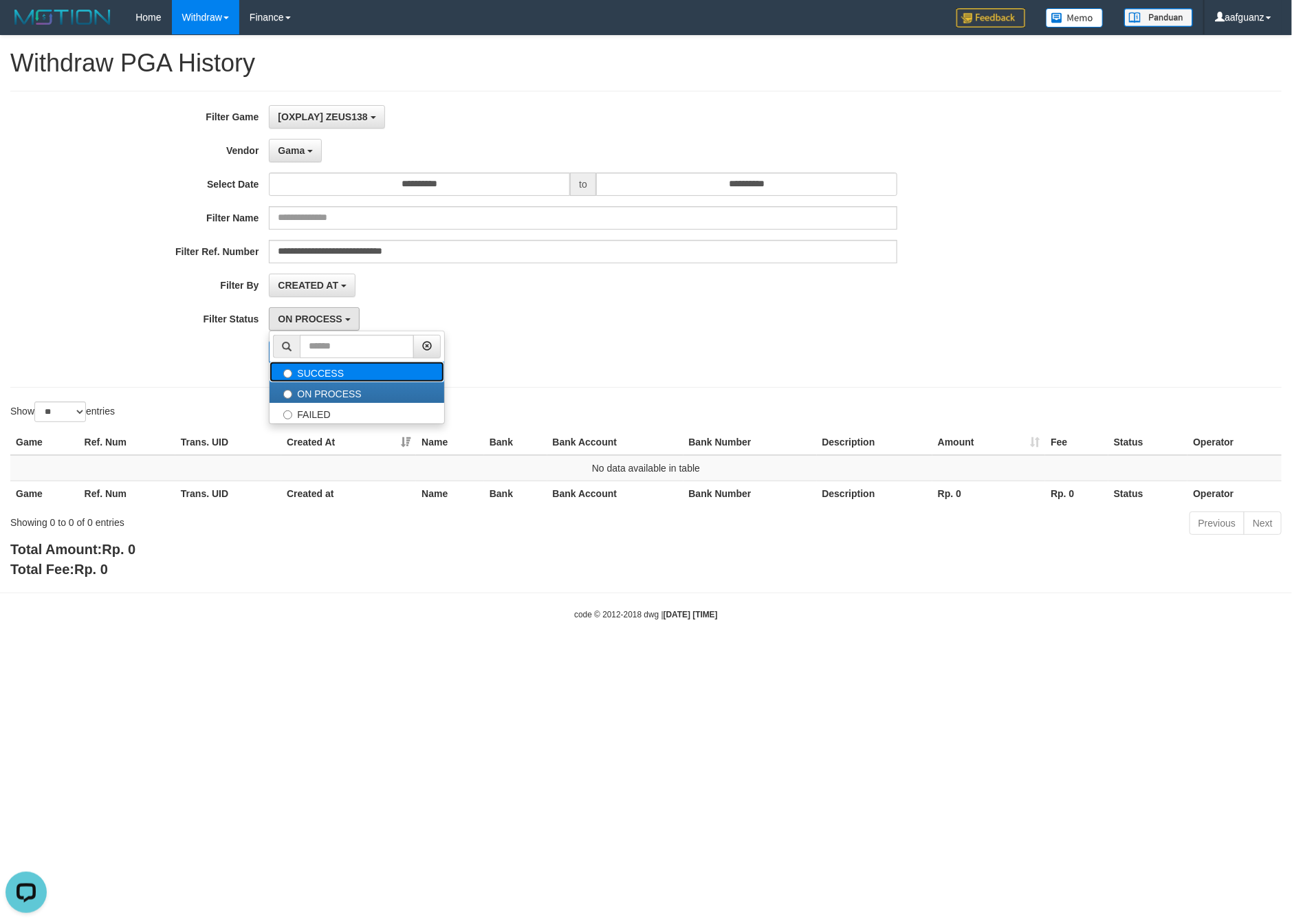 click on "SUCCESS" at bounding box center (357, 372) 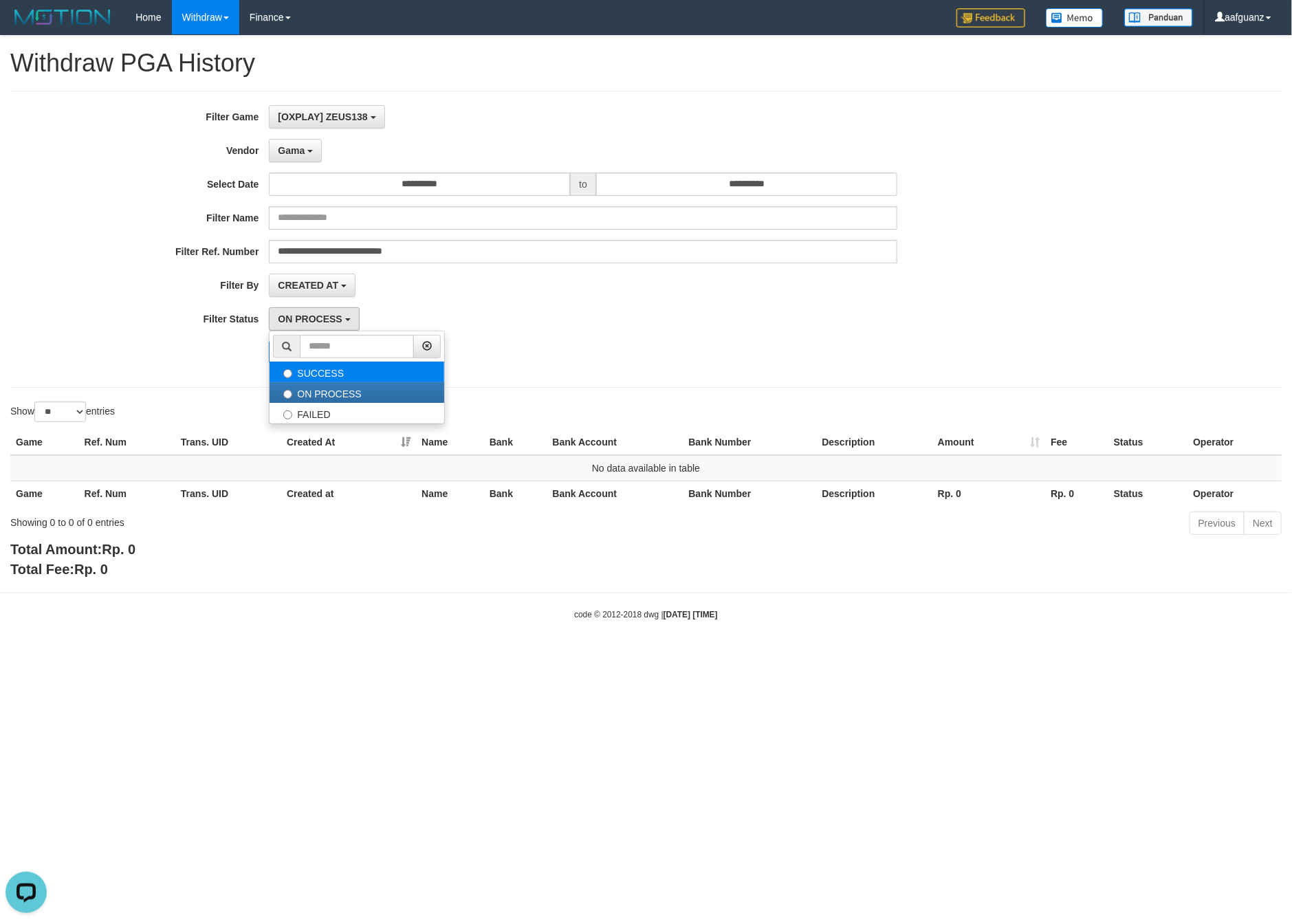 select on "*" 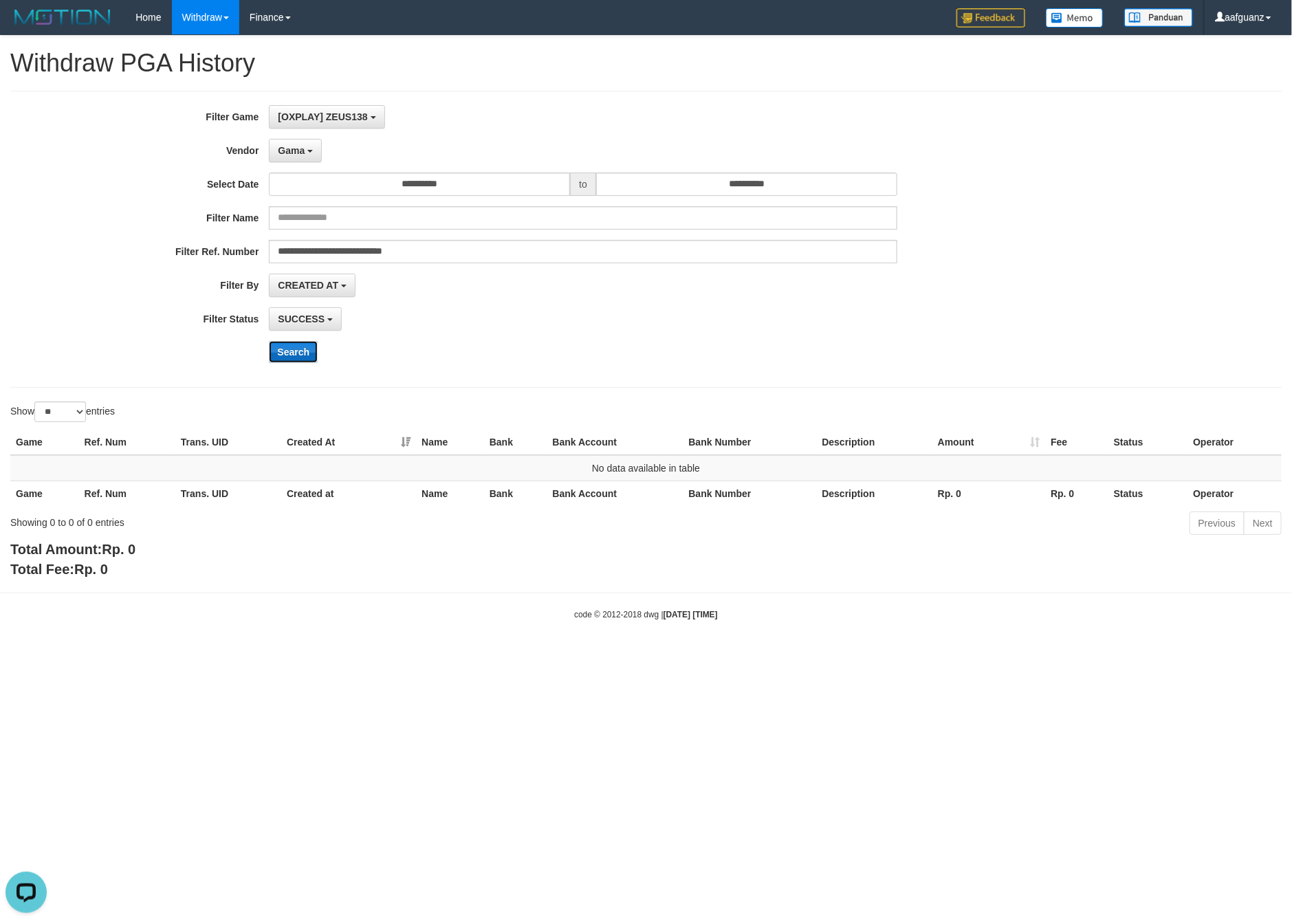 click on "Search" at bounding box center [293, 352] 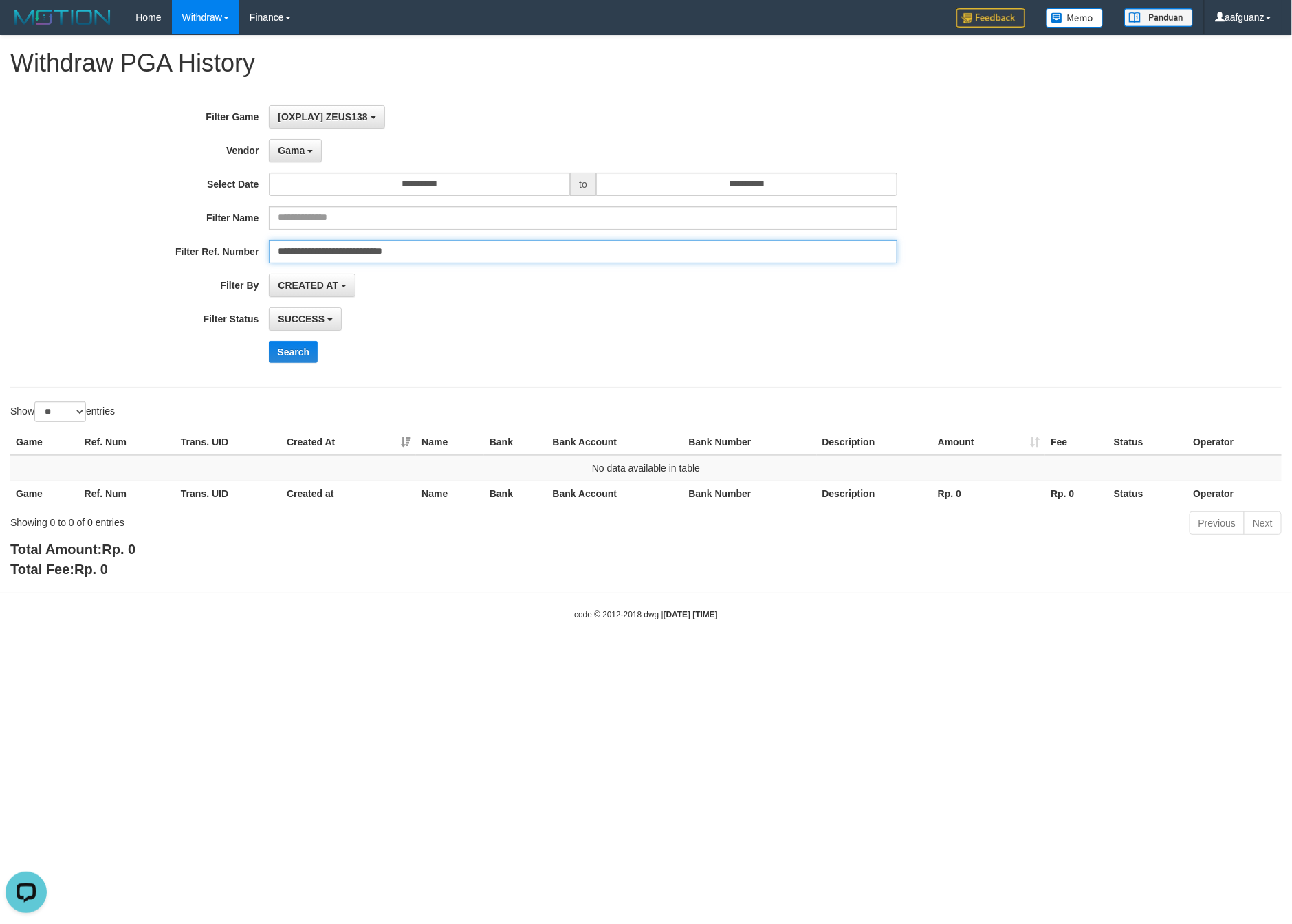click on "**********" at bounding box center (582, 252) 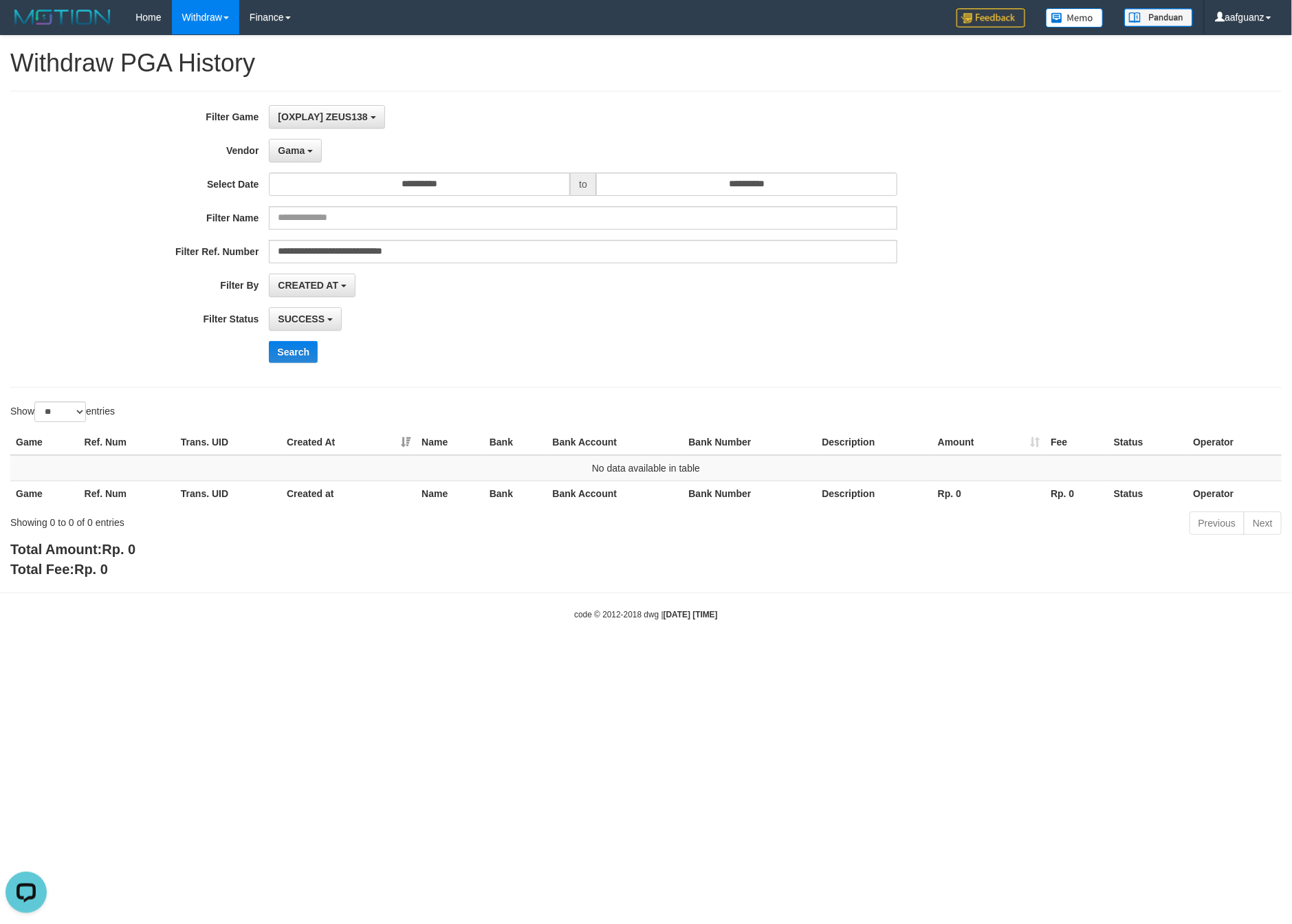click on "**********" at bounding box center (538, 239) 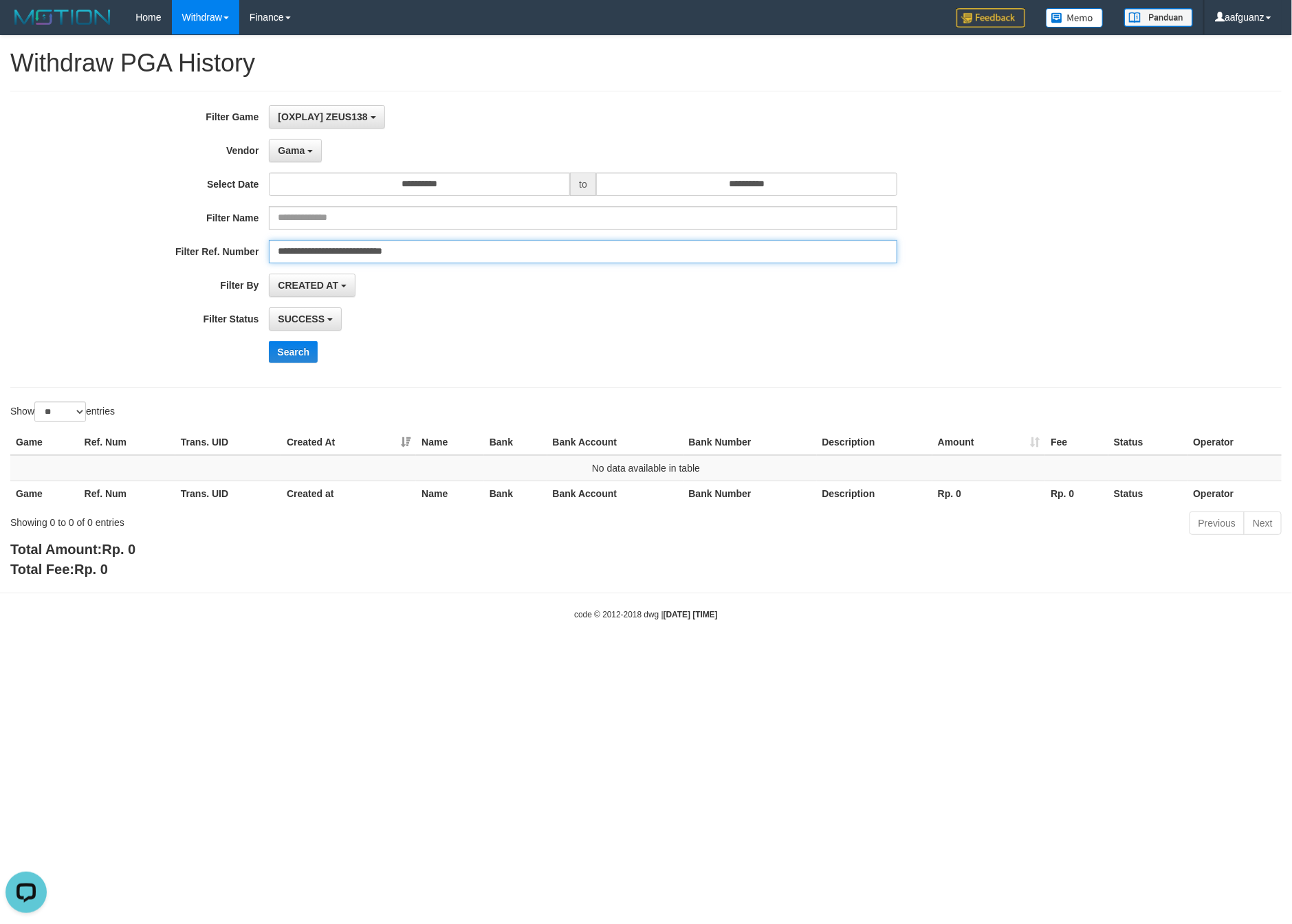 click on "**********" at bounding box center (582, 252) 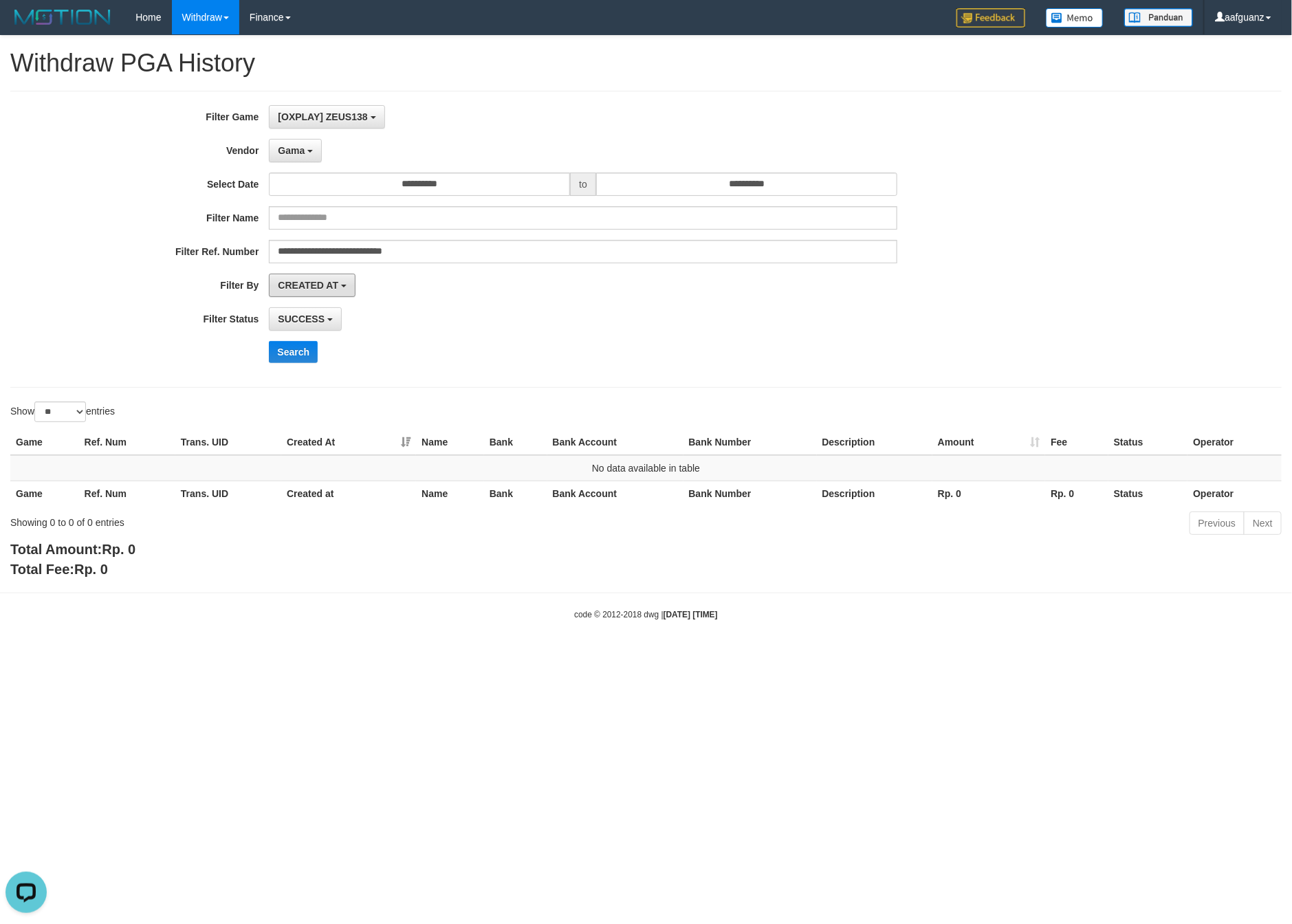 drag, startPoint x: 316, startPoint y: 294, endPoint x: 335, endPoint y: 308, distance: 24 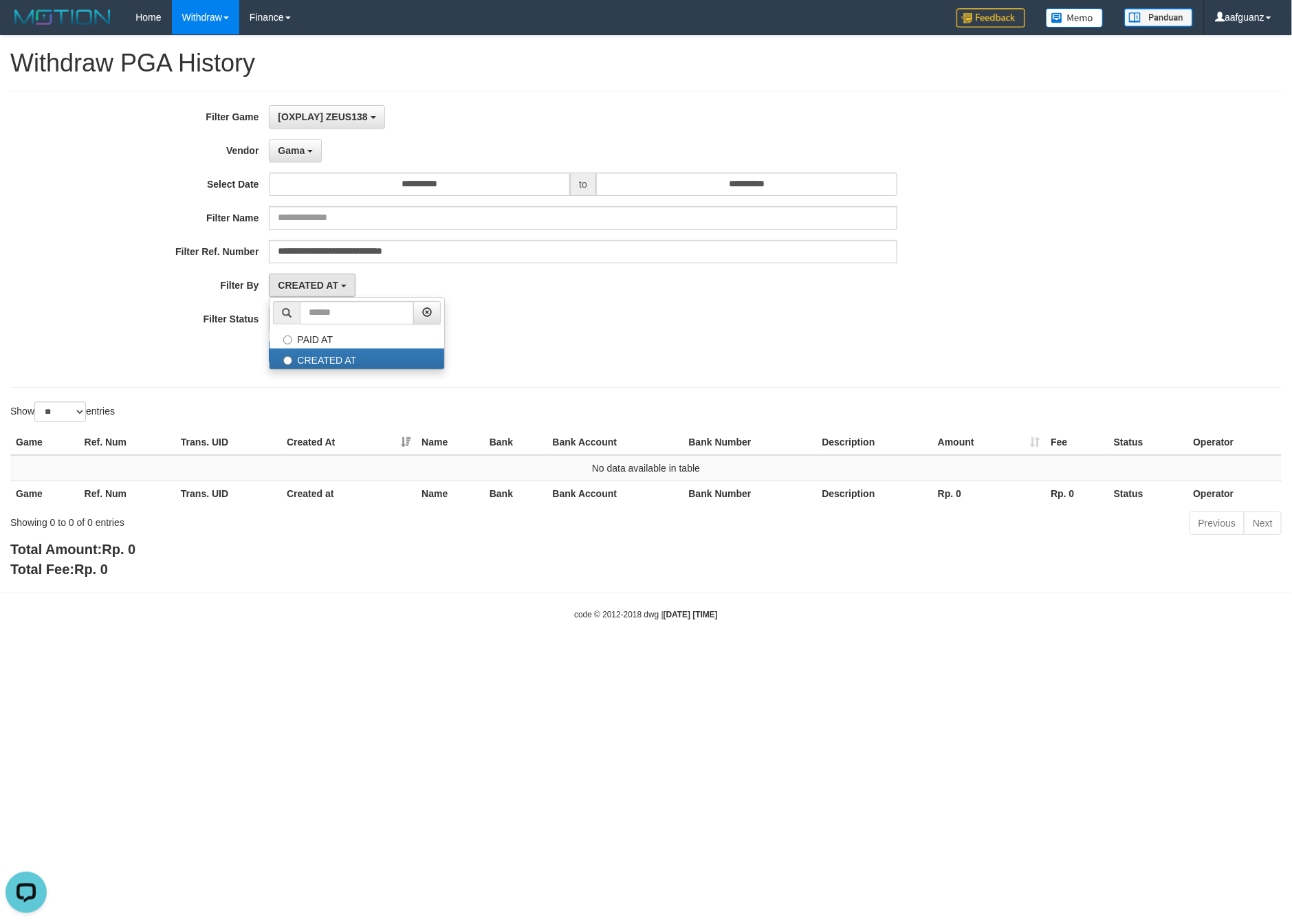 drag, startPoint x: 670, startPoint y: 369, endPoint x: 477, endPoint y: 335, distance: 195.97194 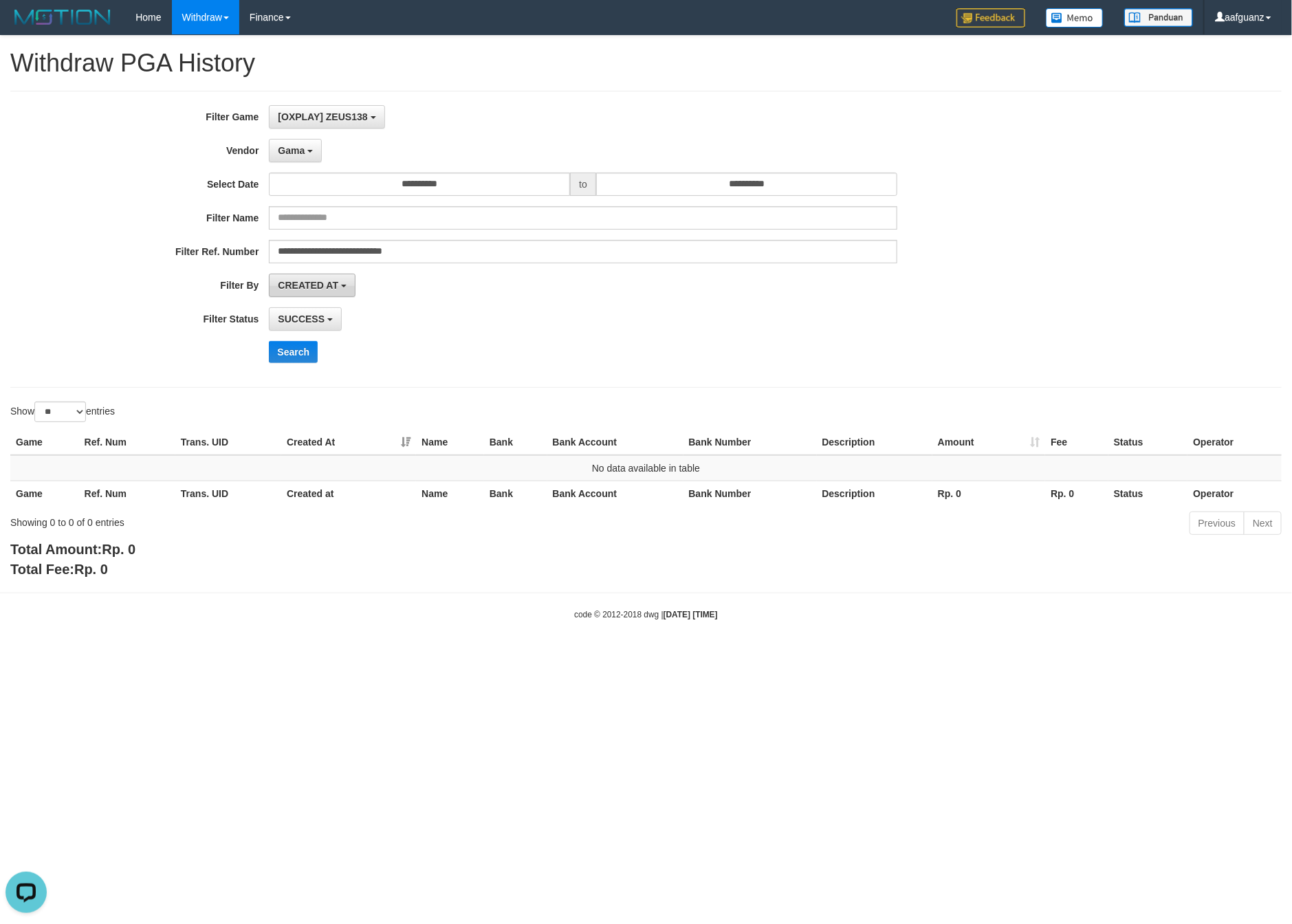 click on "CREATED AT" at bounding box center [312, 285] 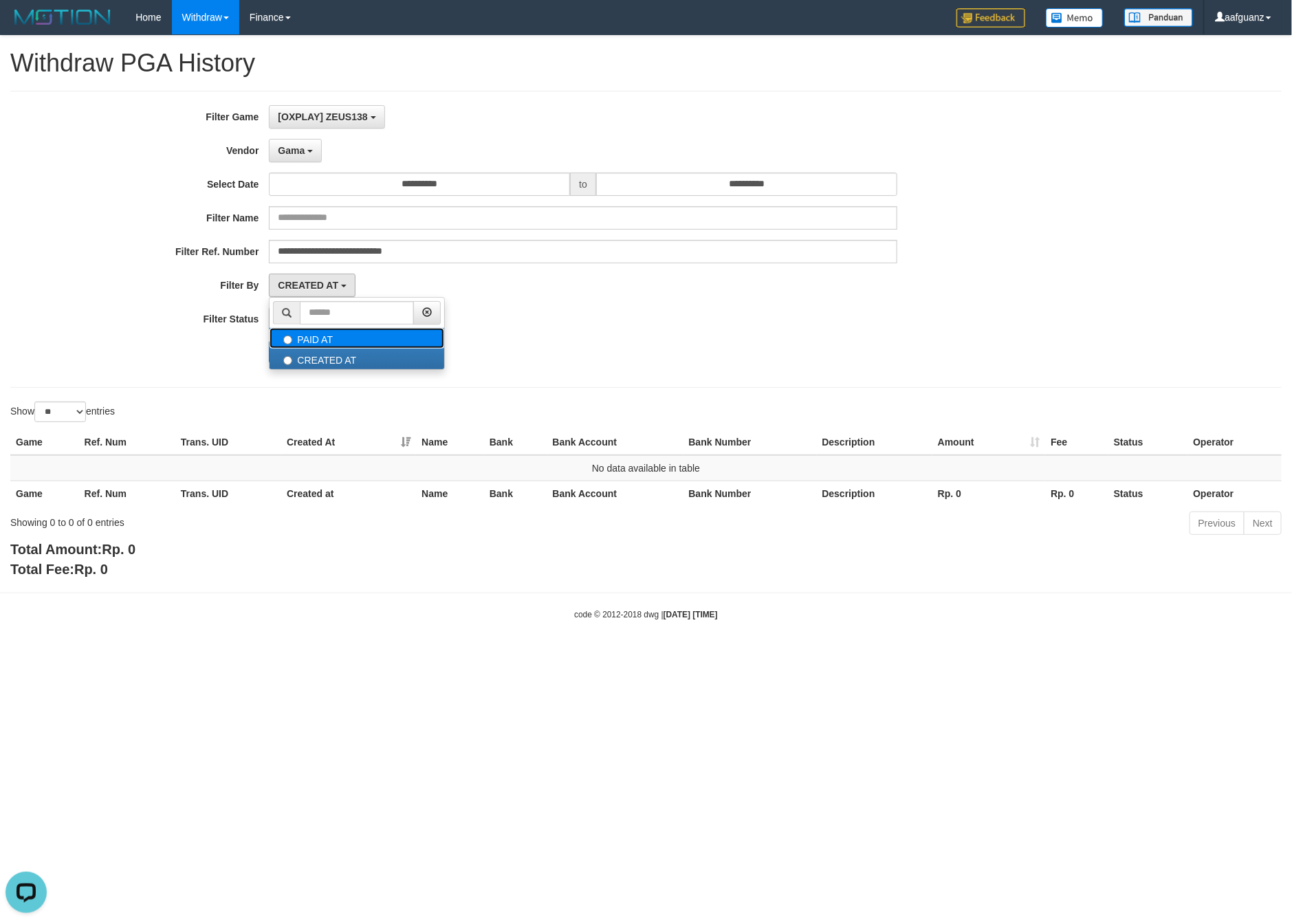 click on "PAID AT" at bounding box center (357, 338) 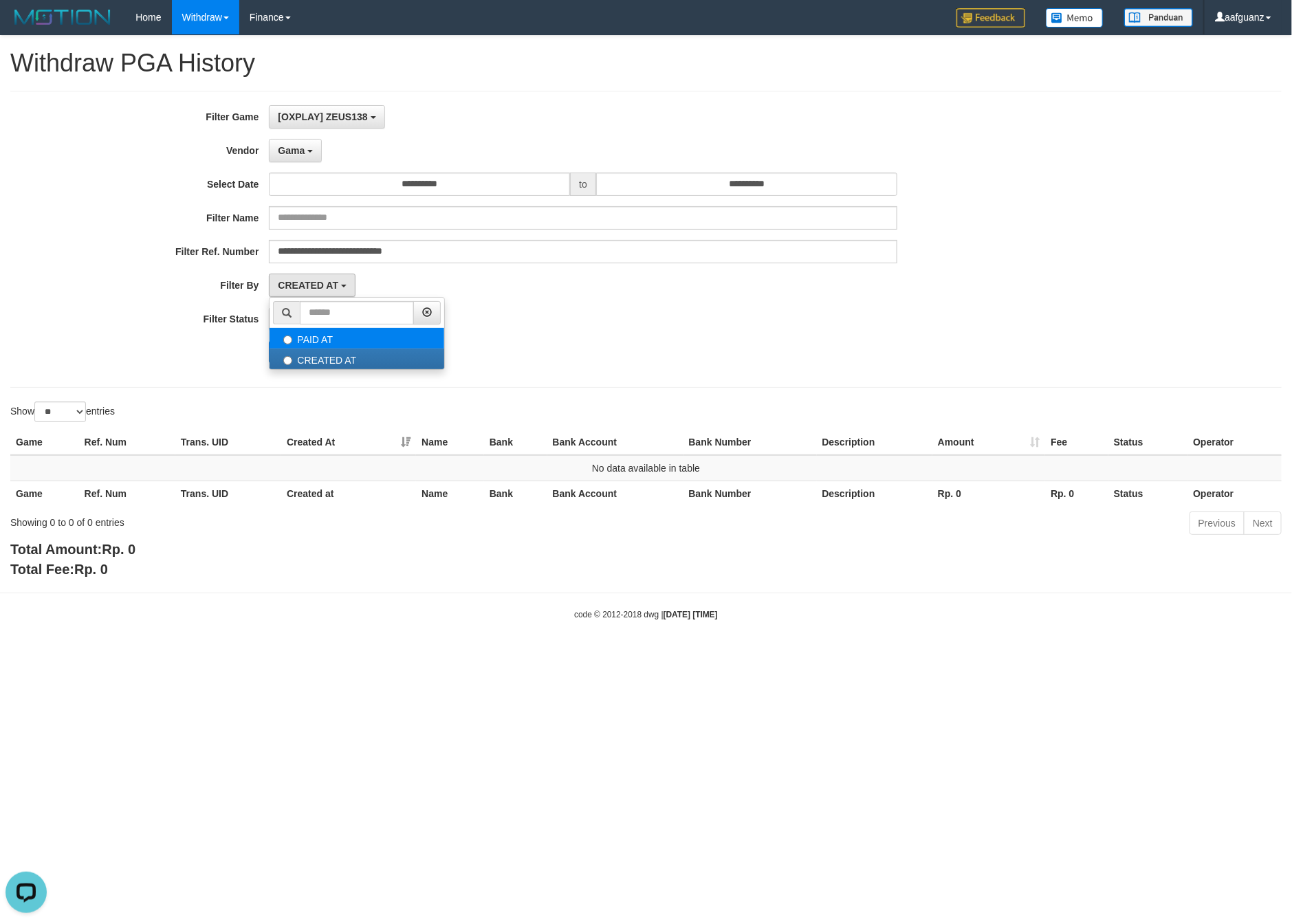 select on "*" 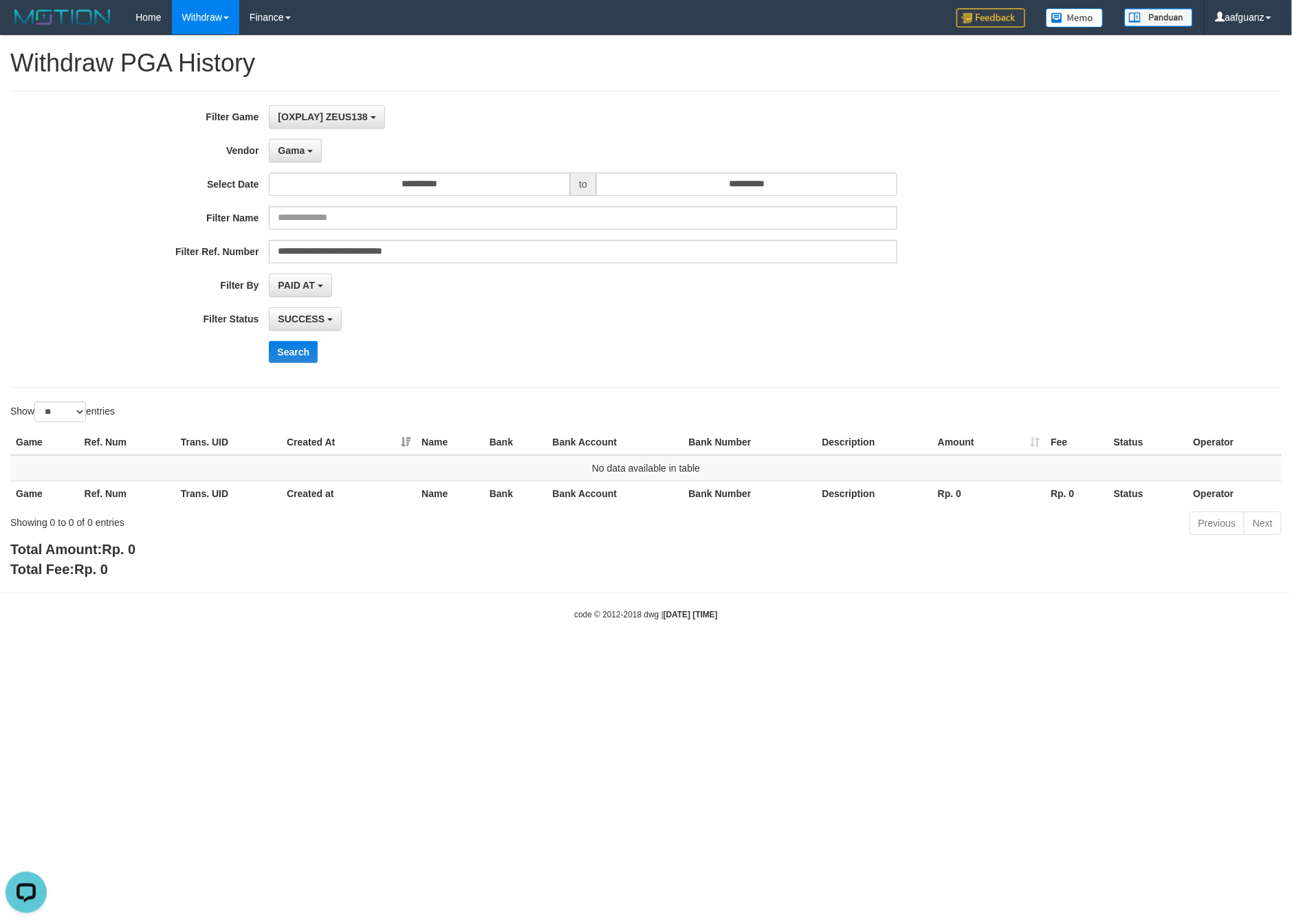 click on "Search" at bounding box center (672, 352) 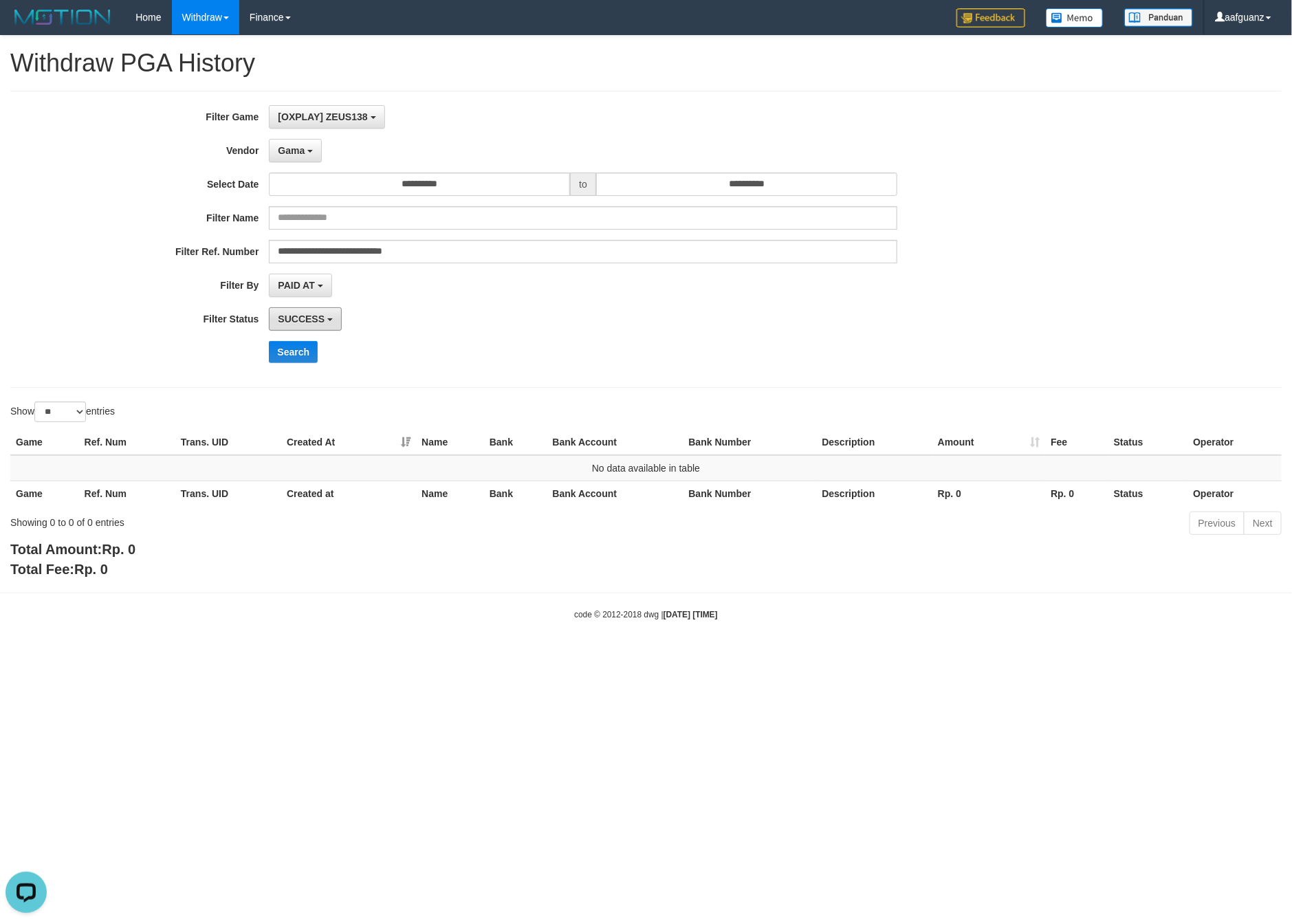 drag, startPoint x: 326, startPoint y: 316, endPoint x: 334, endPoint y: 346, distance: 31.048349 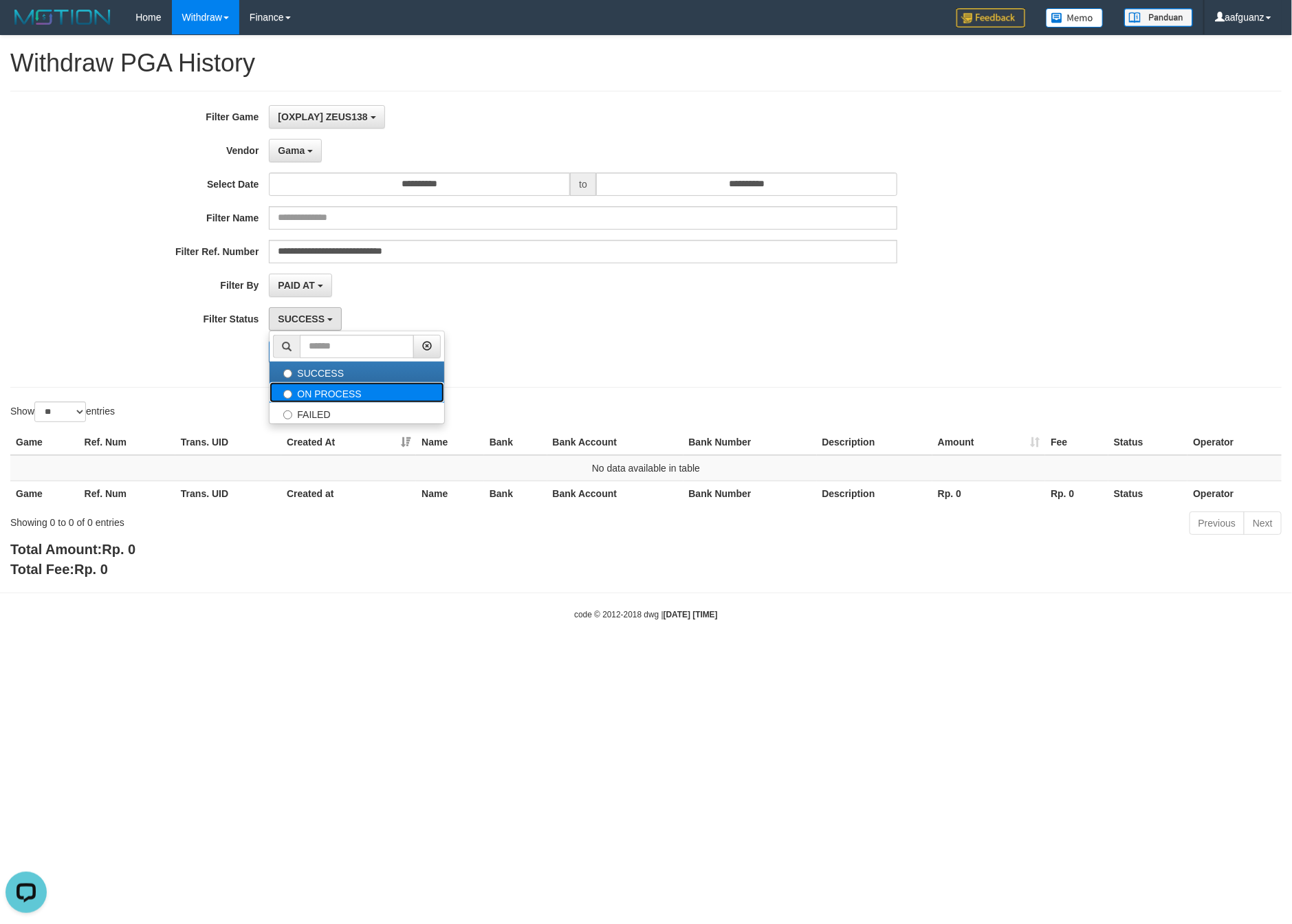 click on "ON PROCESS" at bounding box center (357, 393) 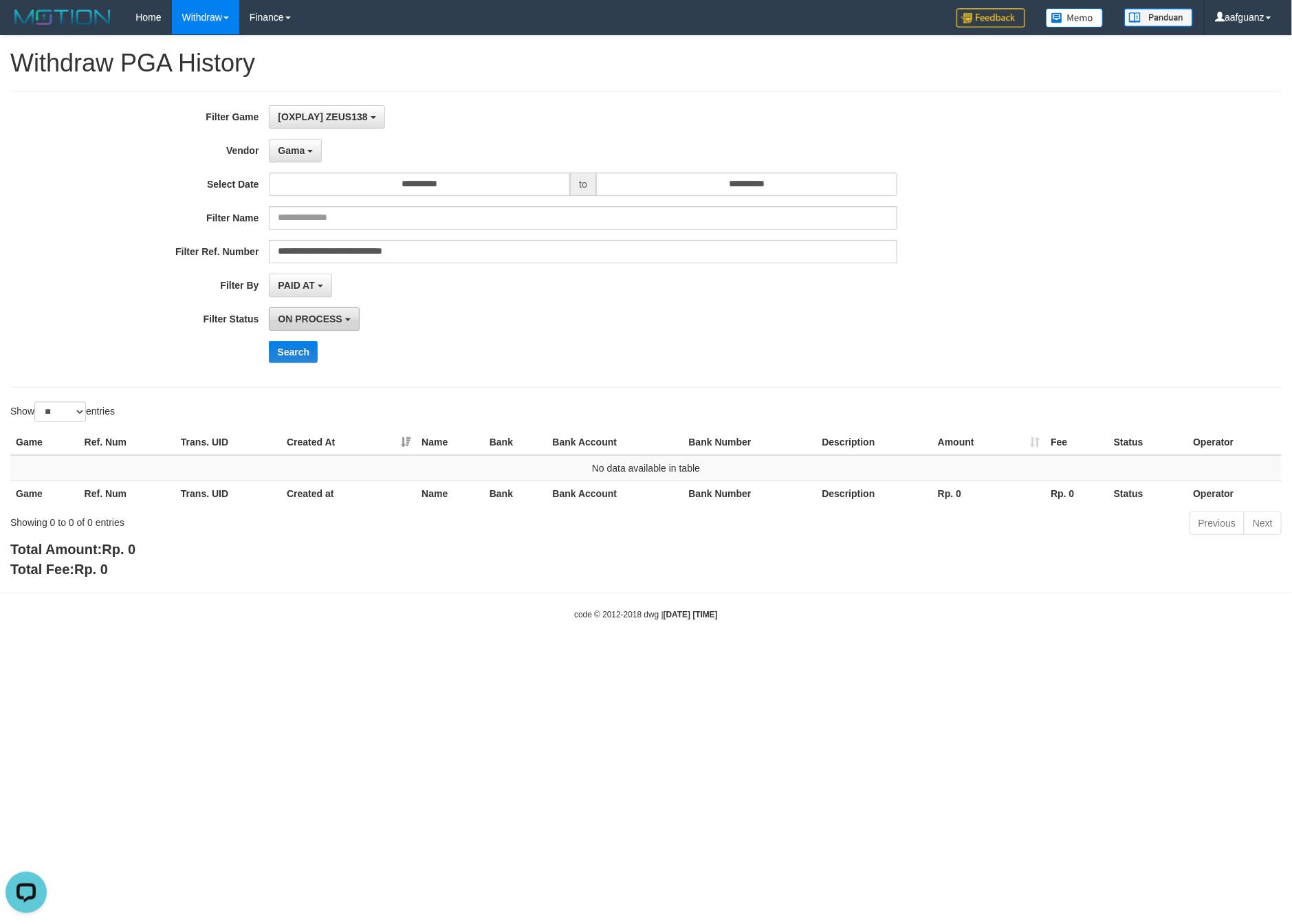 click on "ON PROCESS" at bounding box center (314, 319) 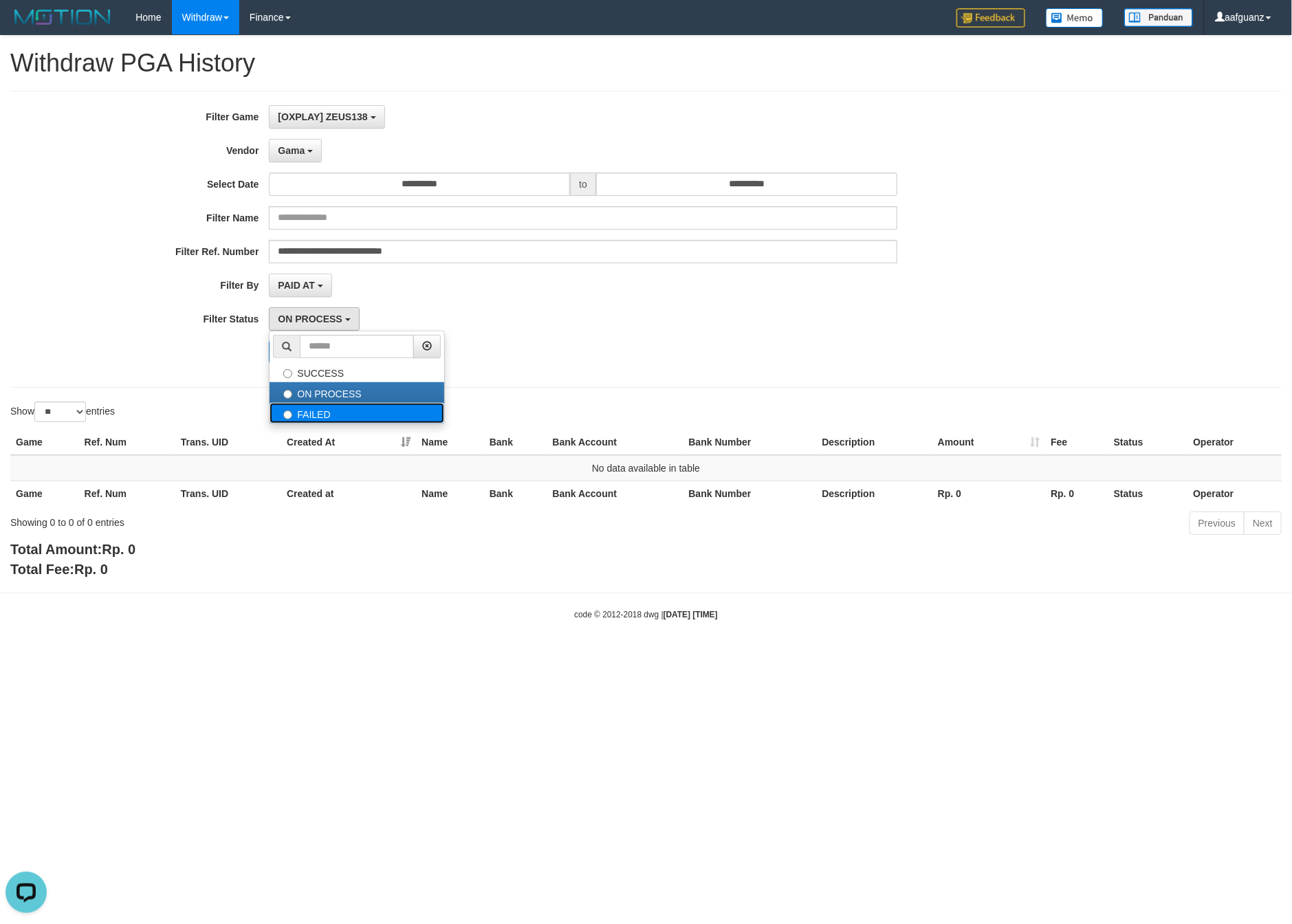 click on "FAILED" at bounding box center (357, 413) 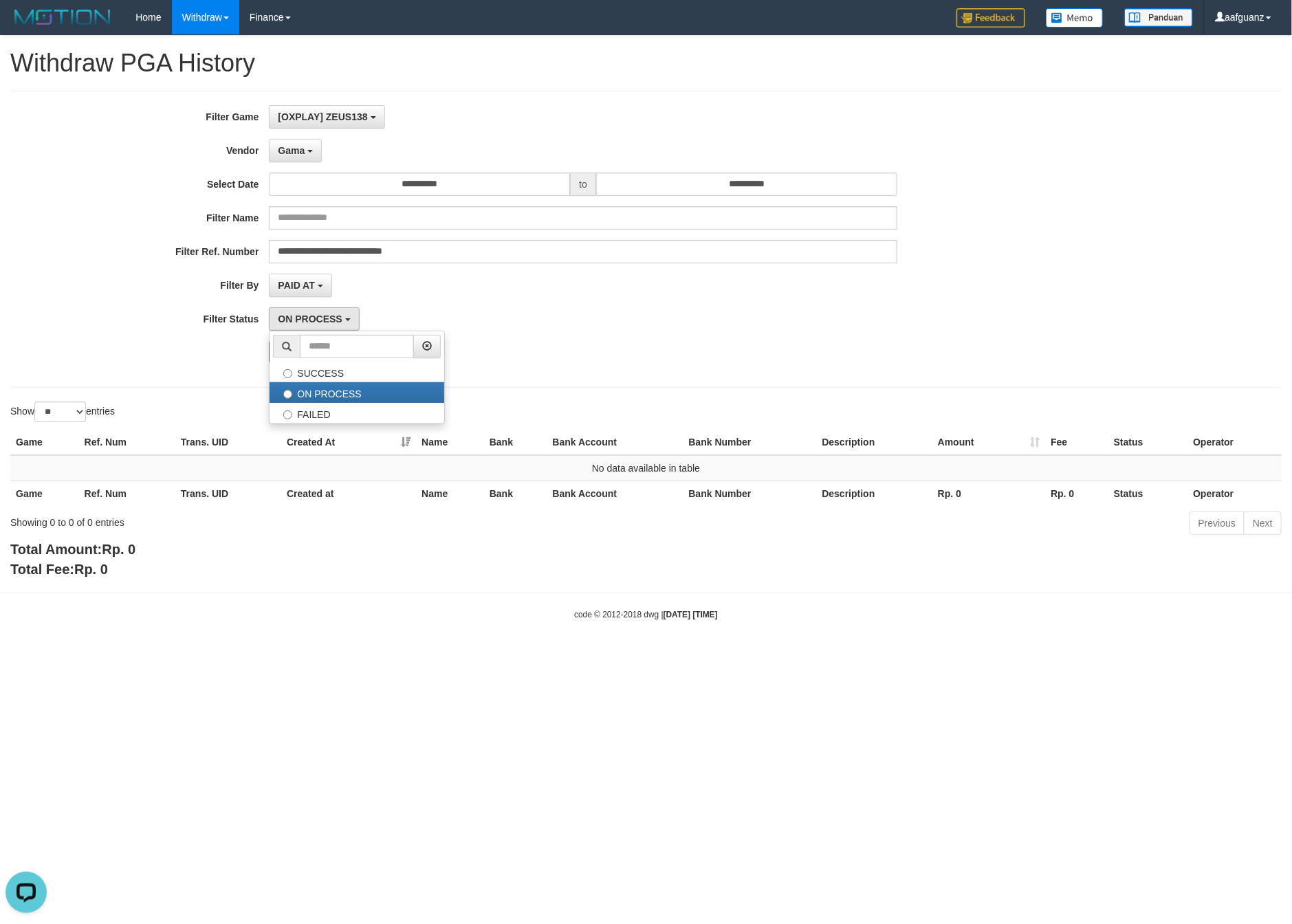 select on "*" 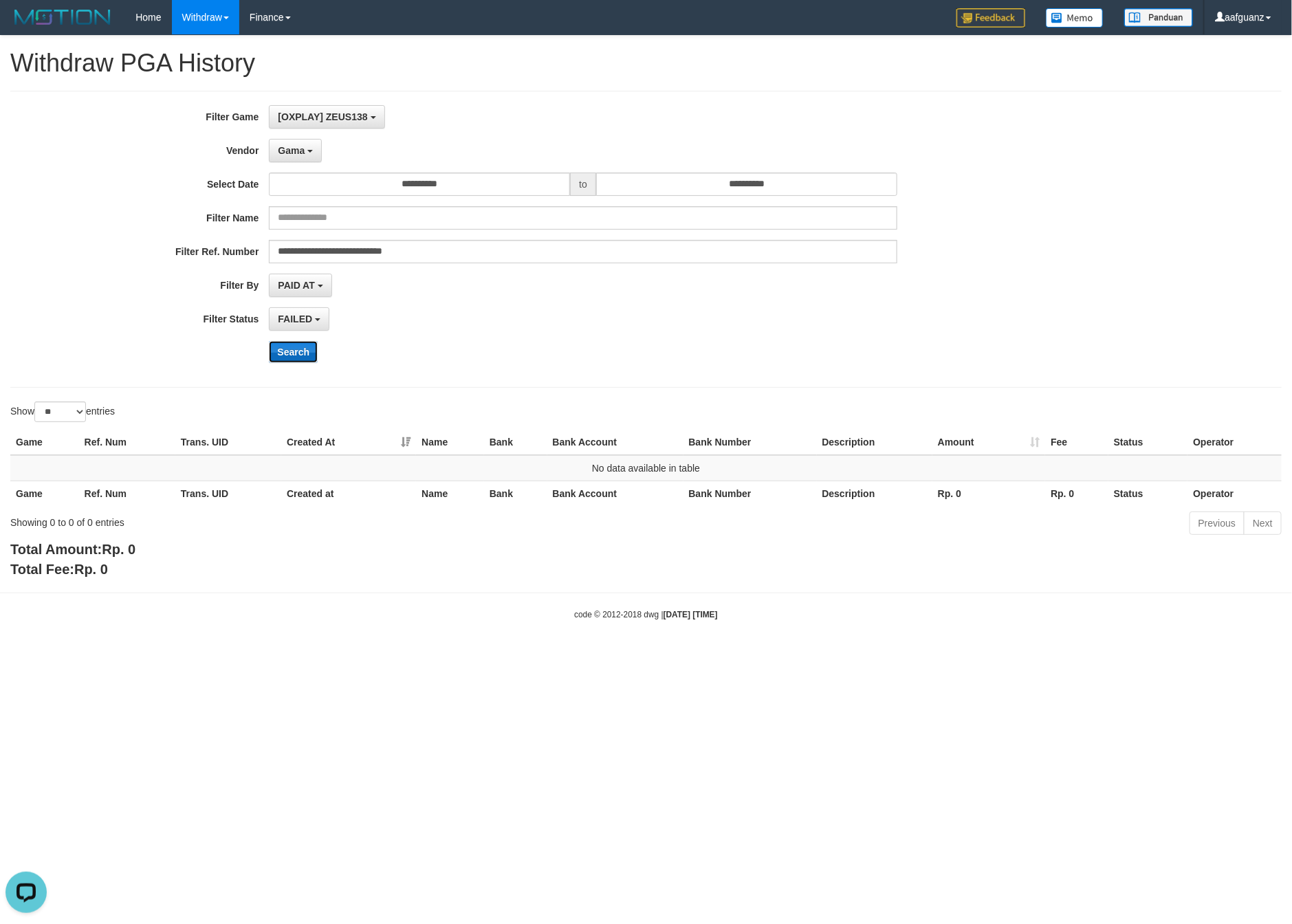 click on "Search" at bounding box center (293, 352) 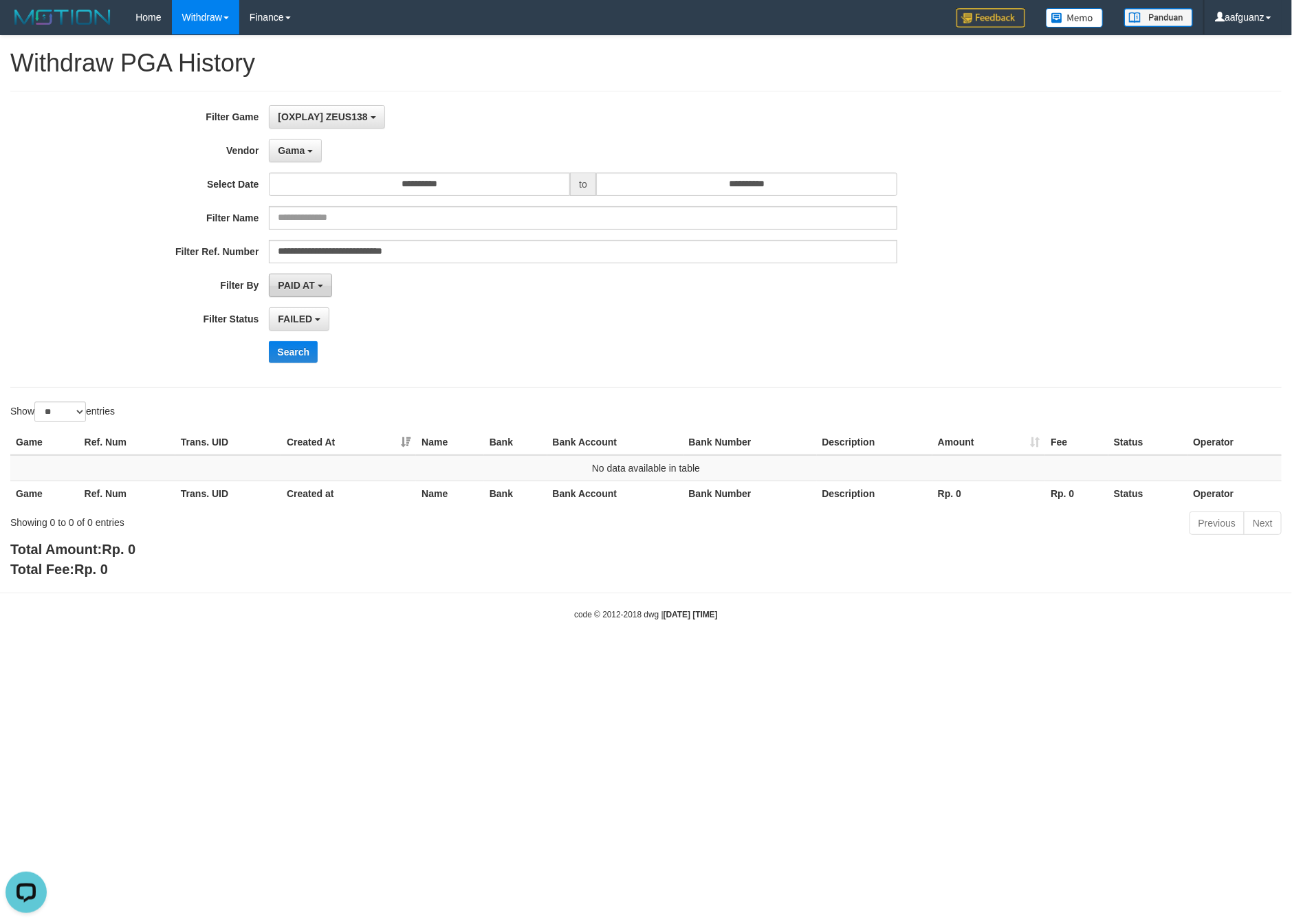 click on "PAID AT" at bounding box center (296, 285) 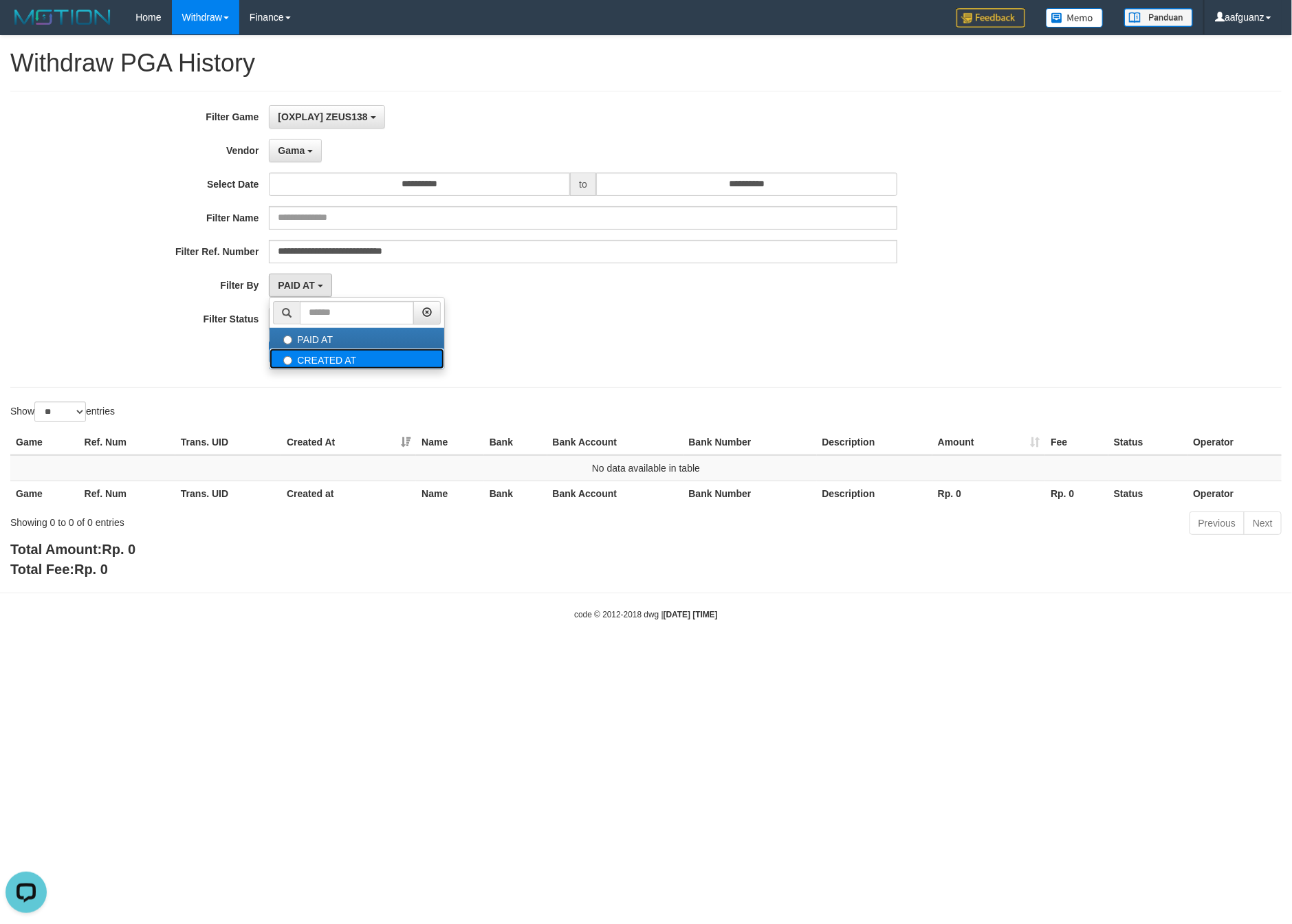 click on "CREATED AT" at bounding box center (357, 359) 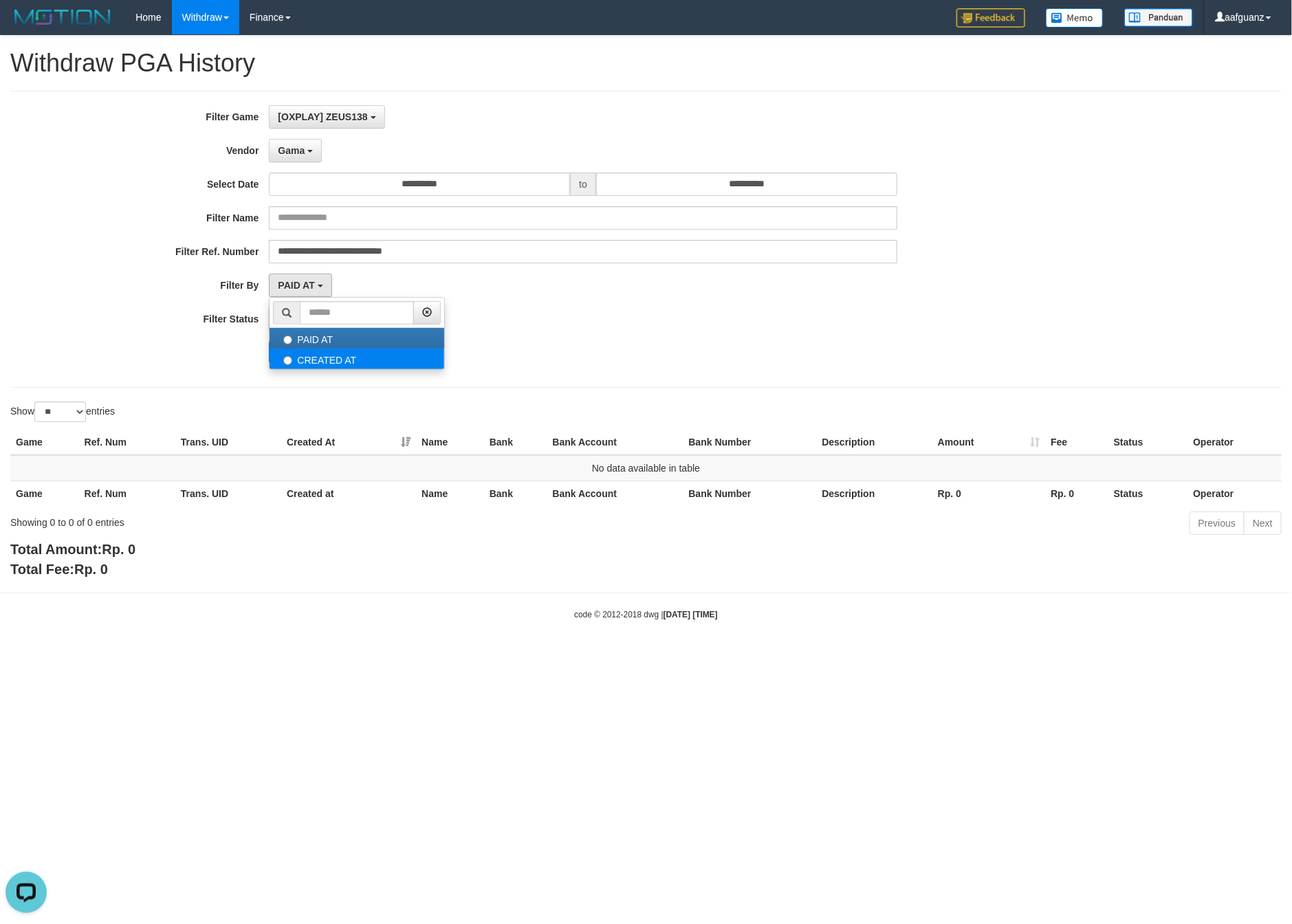 select on "*" 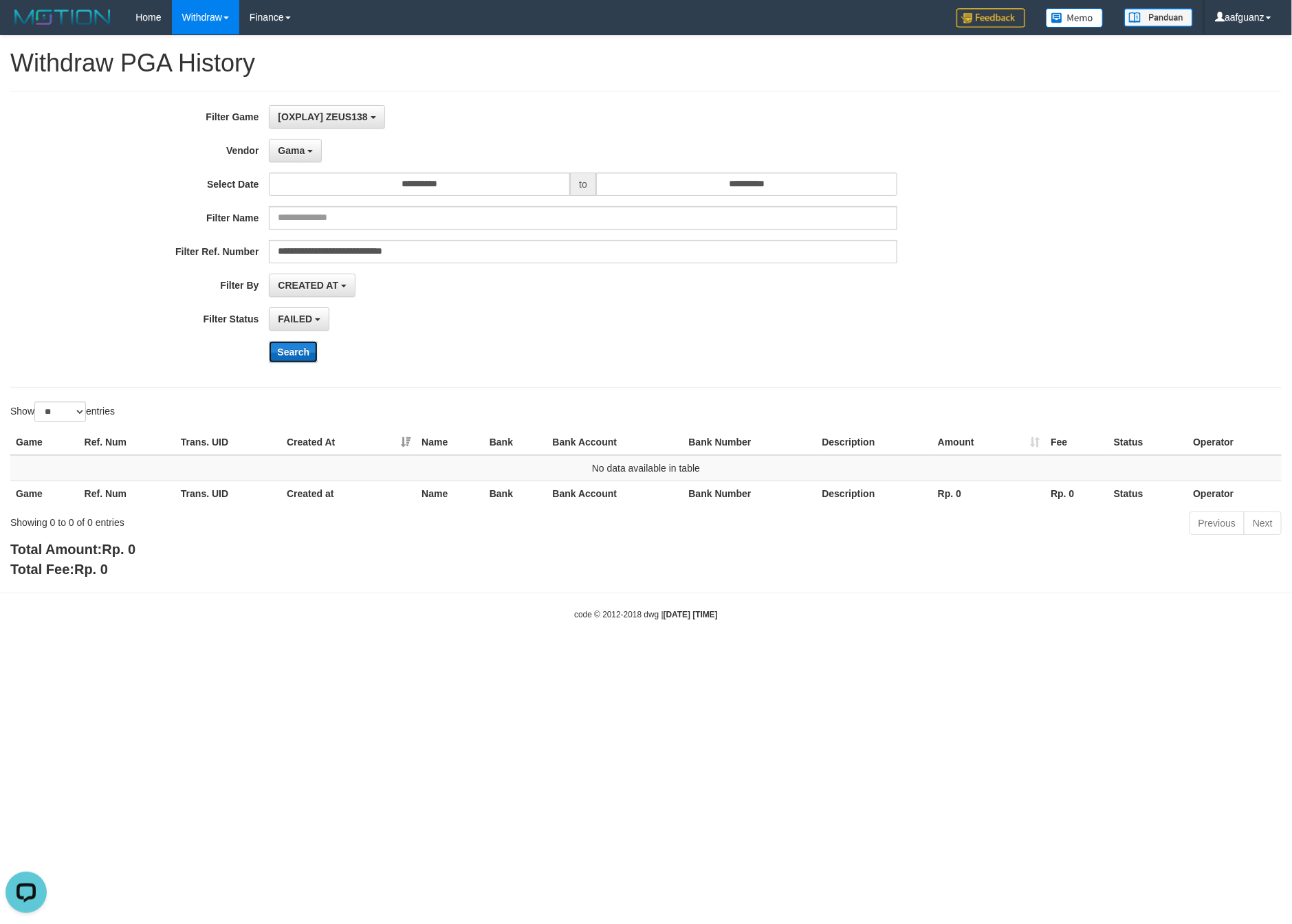 click on "Search" at bounding box center (293, 352) 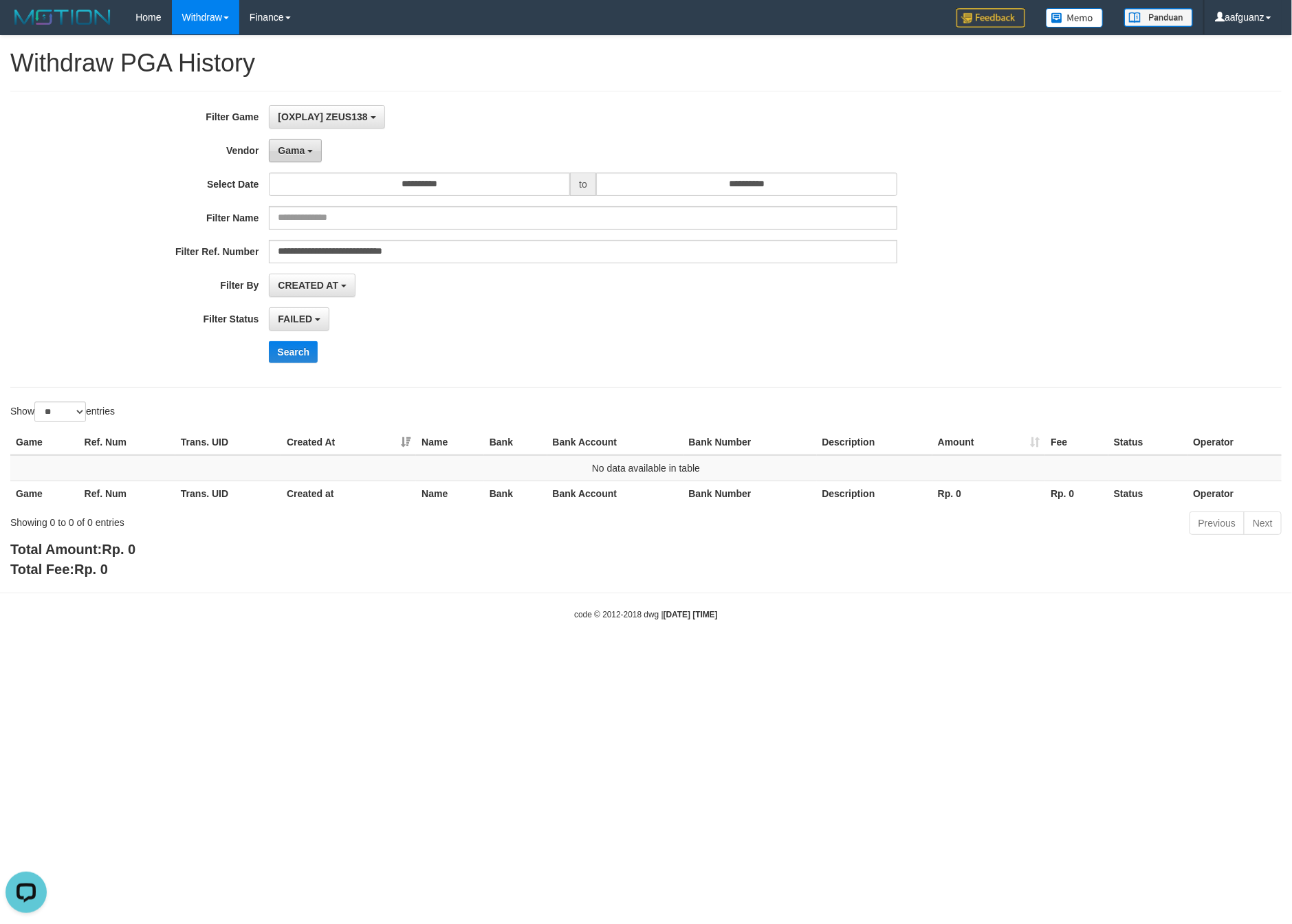 click on "Gama" at bounding box center [295, 151] 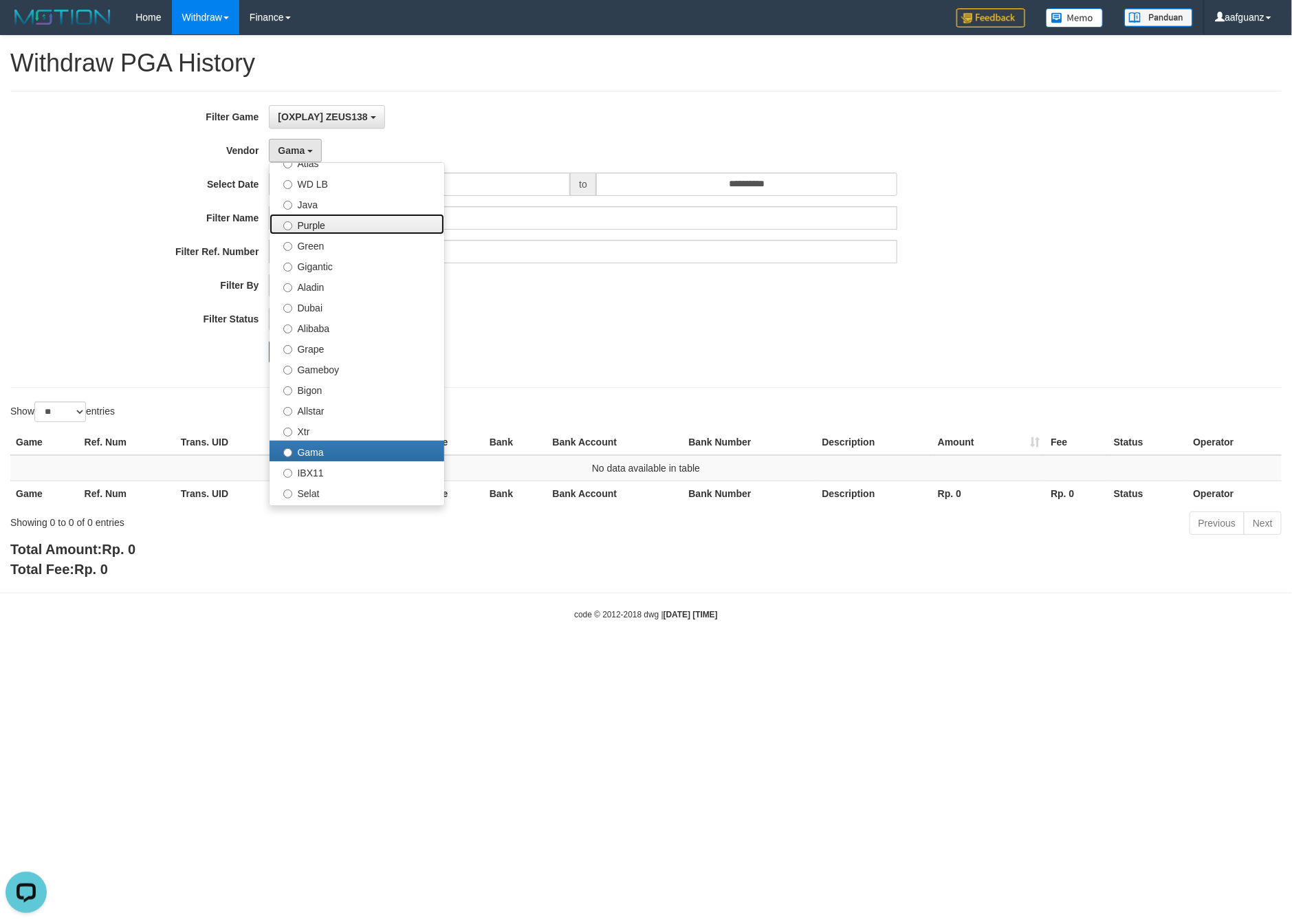 click on "Purple" at bounding box center (357, 224) 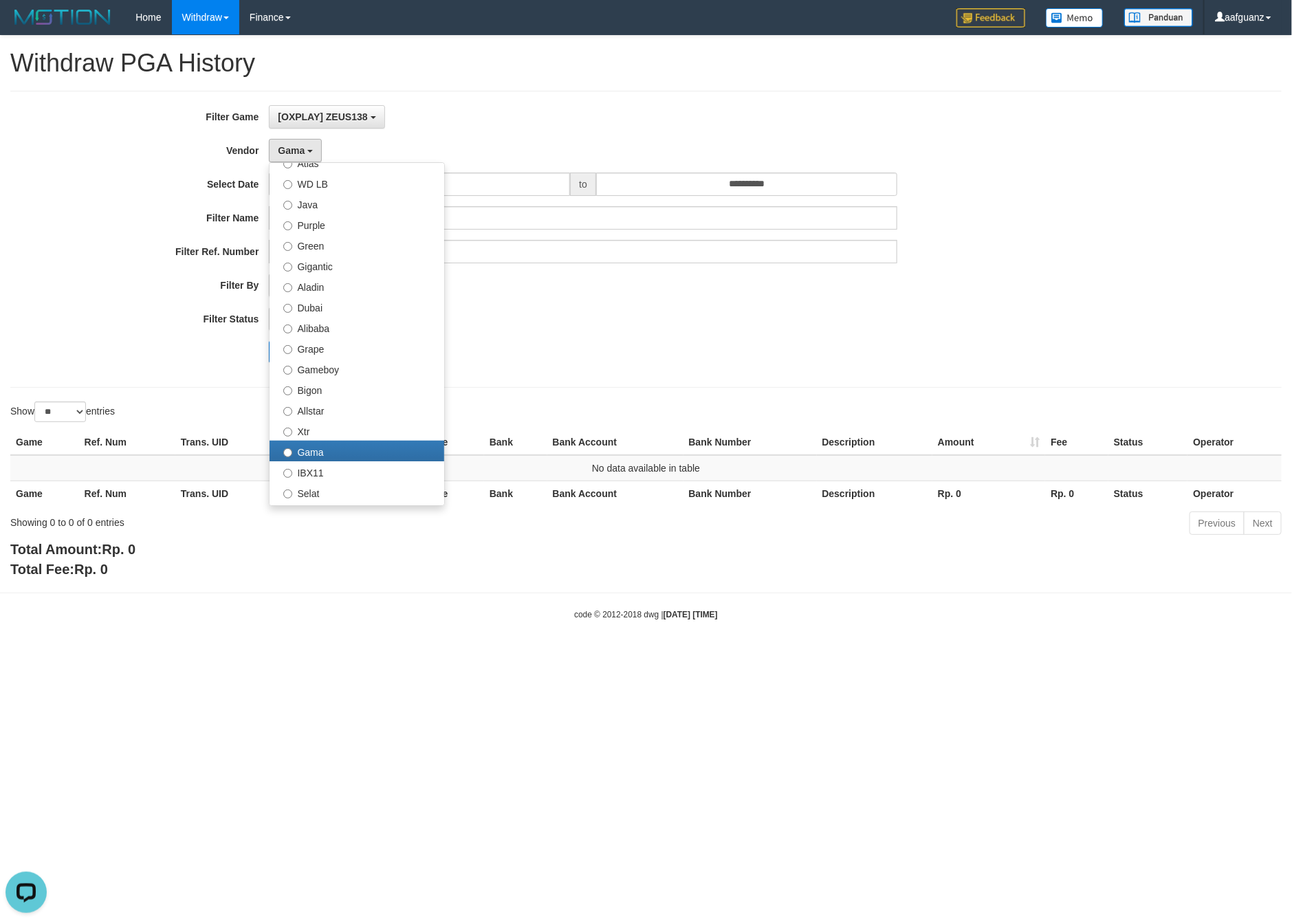 select on "**********" 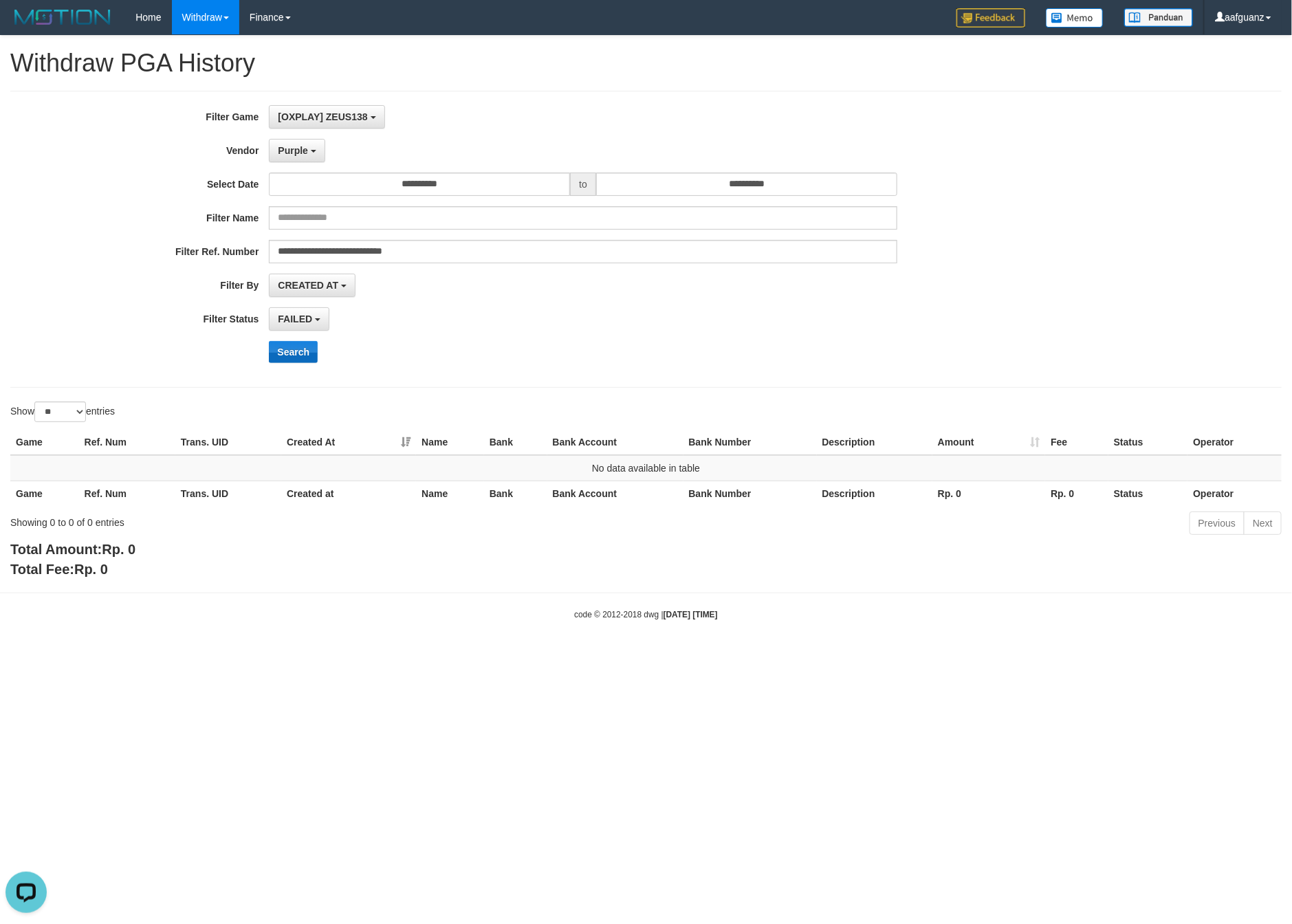 click on "**********" at bounding box center [538, 239] 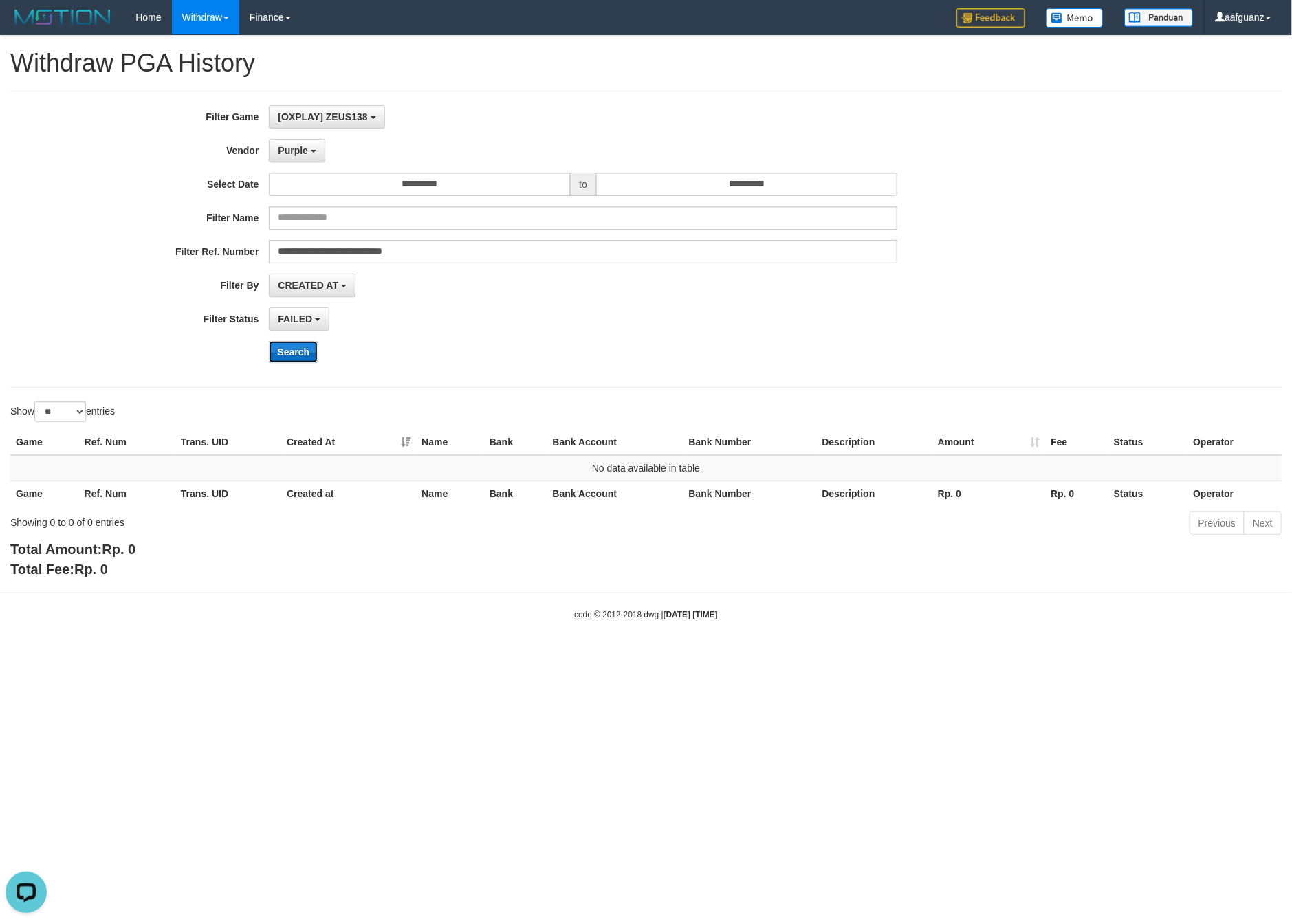 click on "Search" at bounding box center [293, 352] 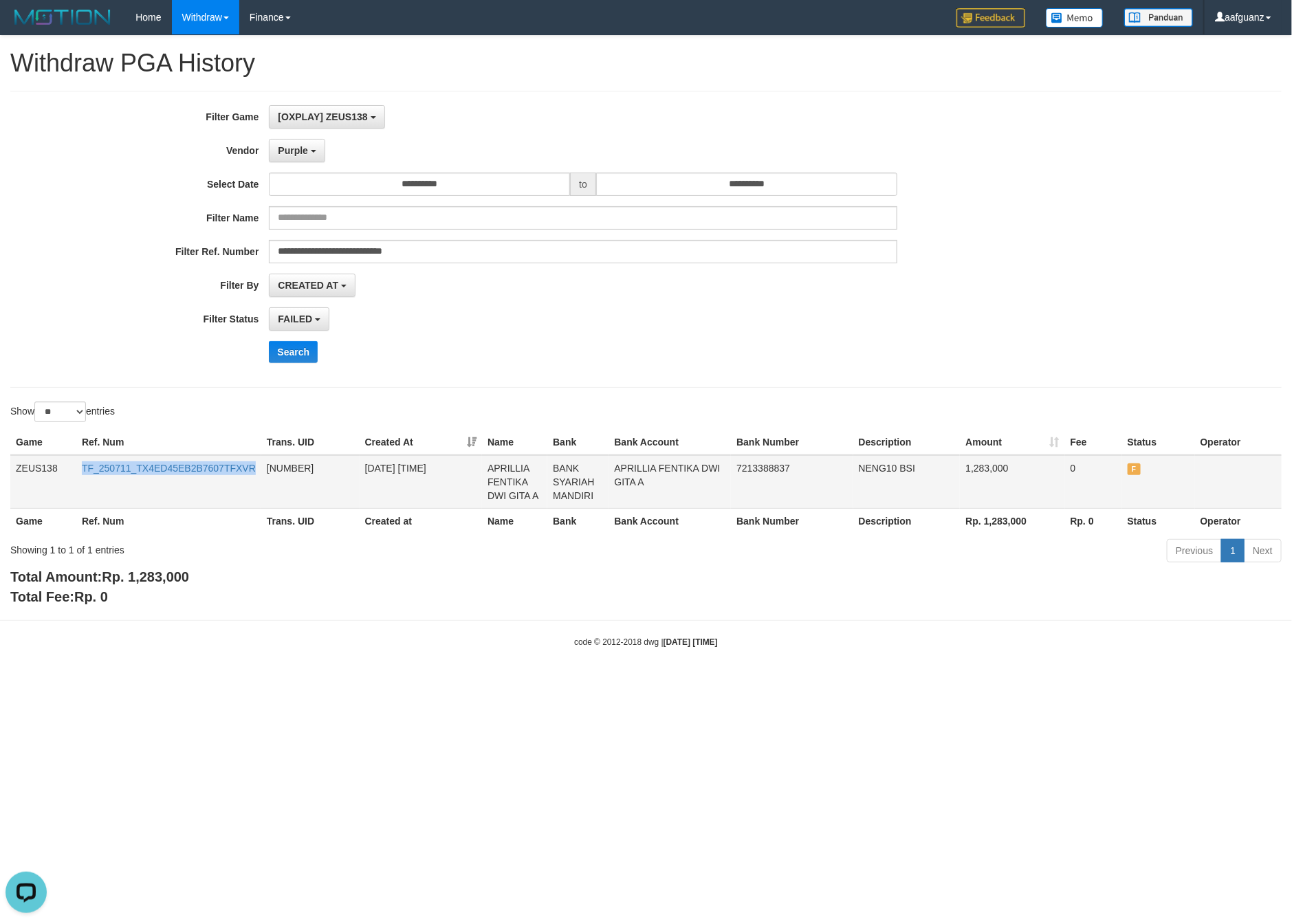 drag, startPoint x: 77, startPoint y: 477, endPoint x: 254, endPoint y: 483, distance: 177.10167 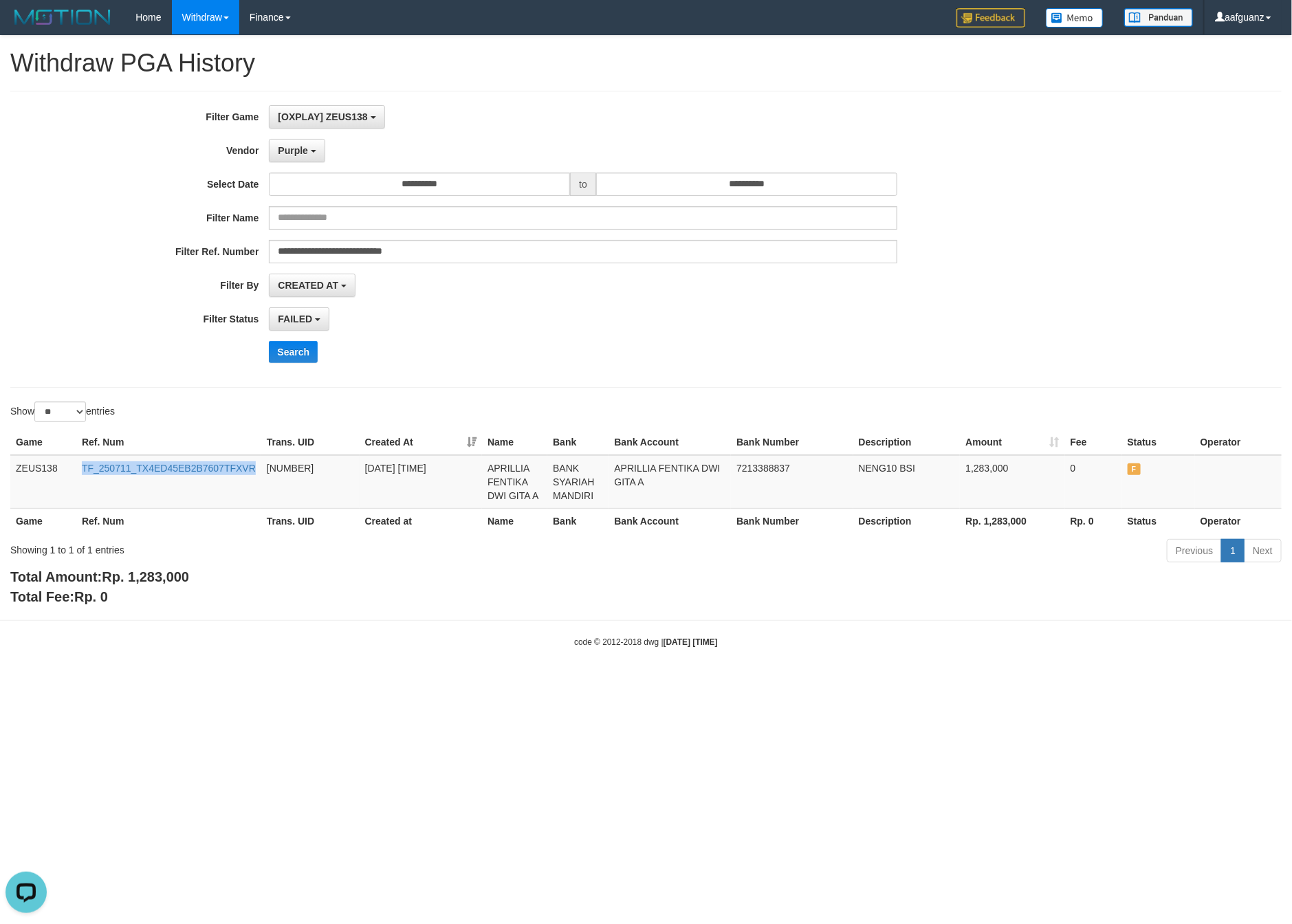 copy on "TF_250711_TX4ED45EB2B7607TFXVR" 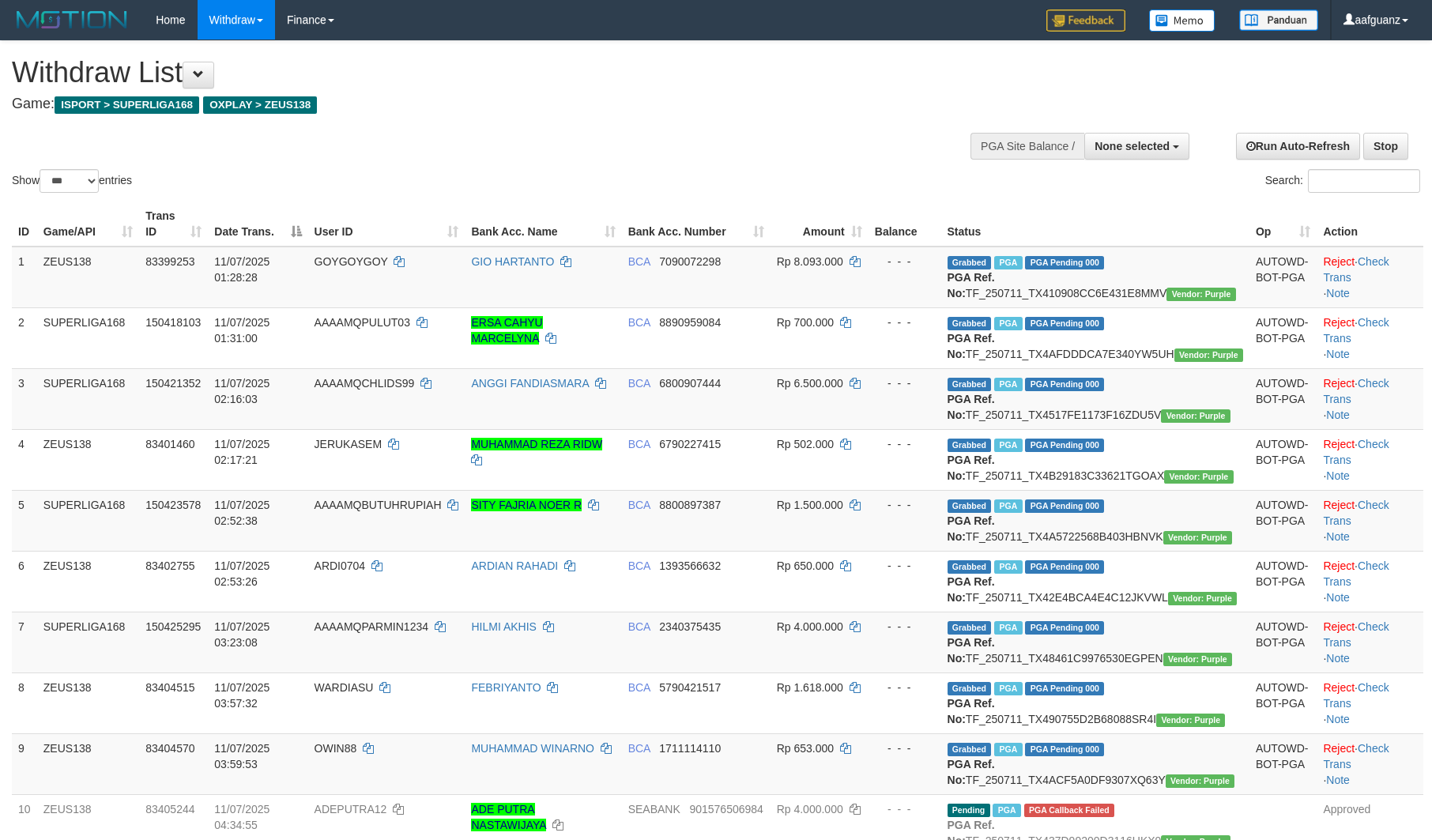 select 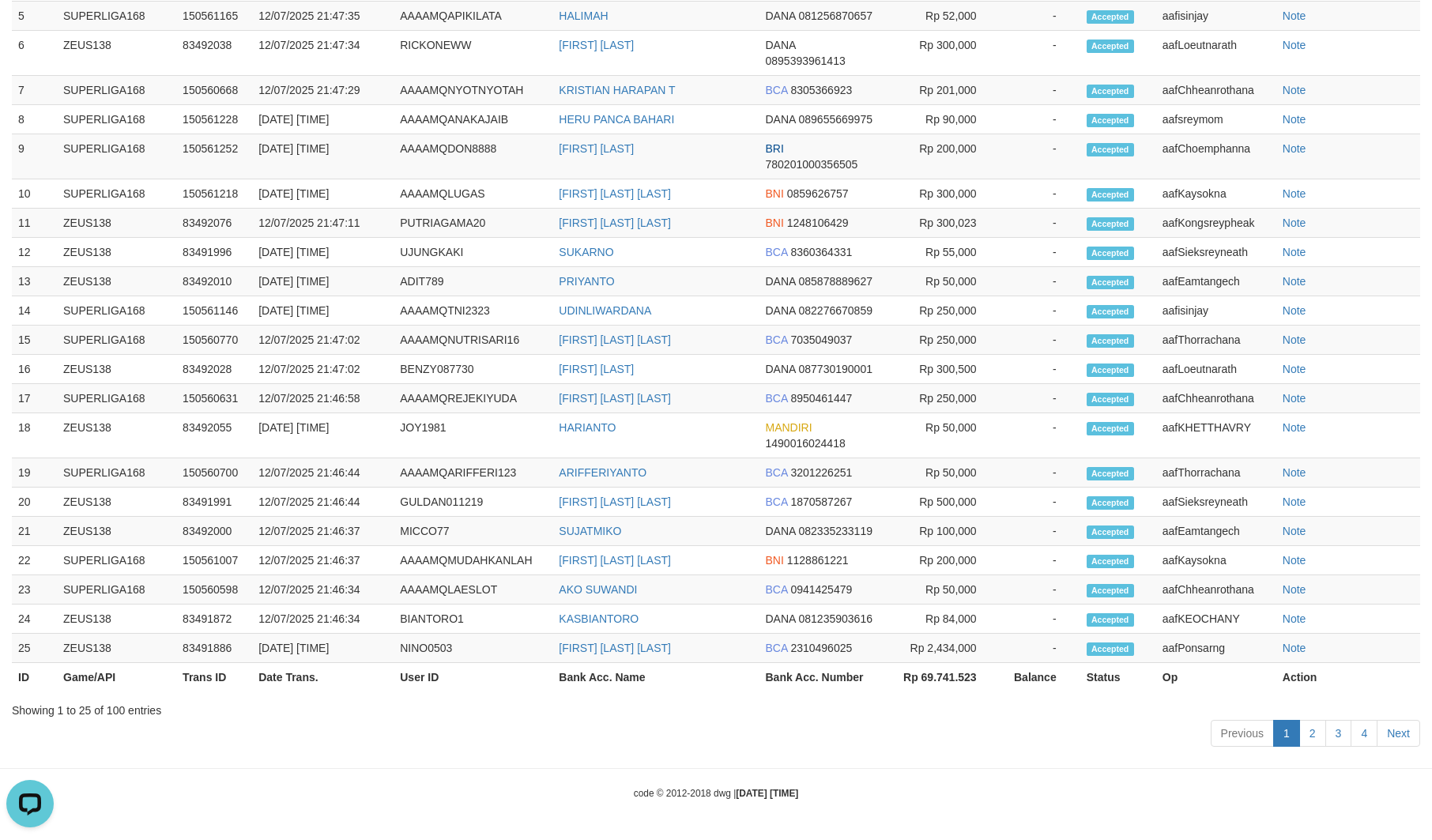 scroll, scrollTop: 0, scrollLeft: 0, axis: both 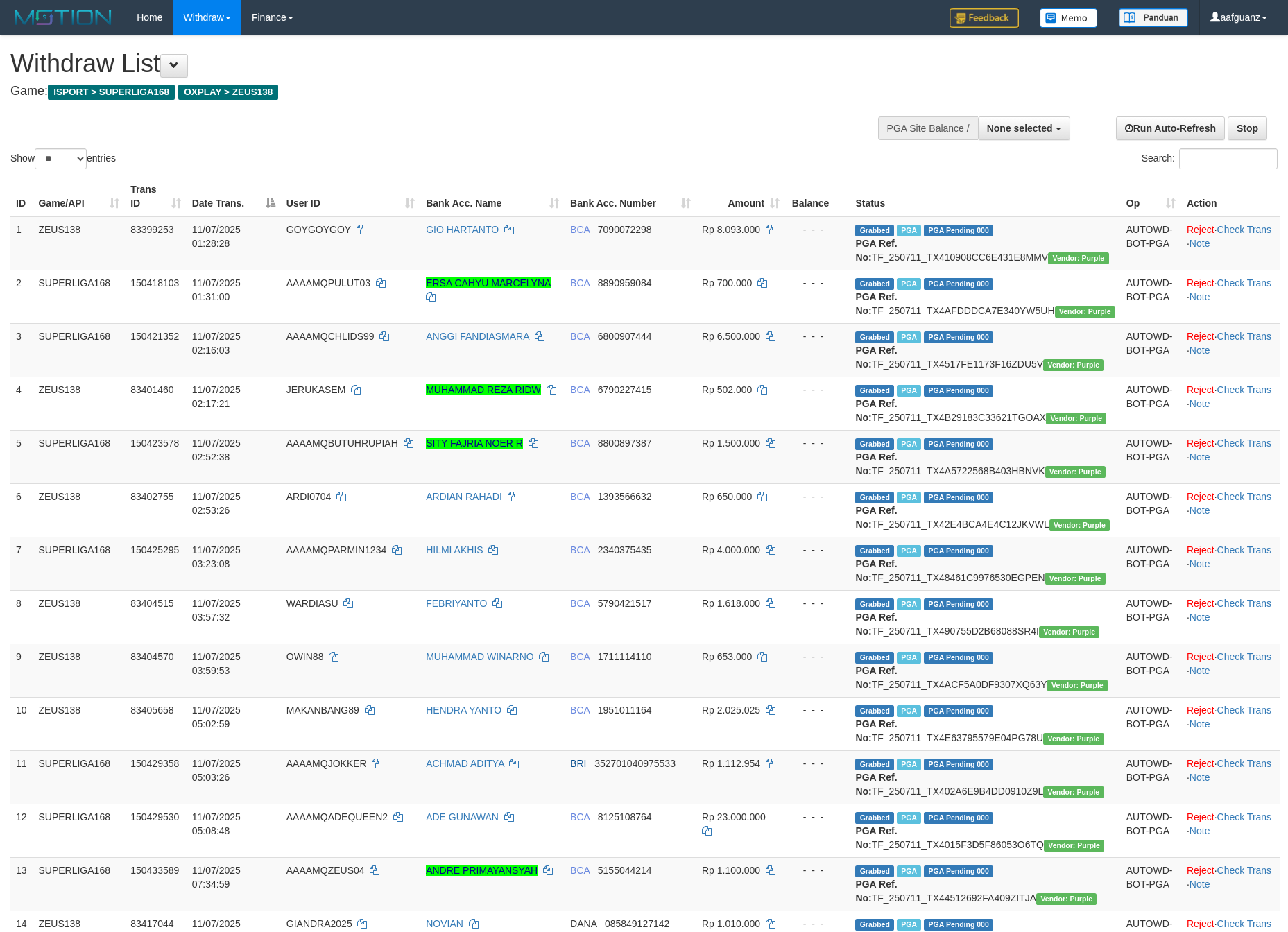 select 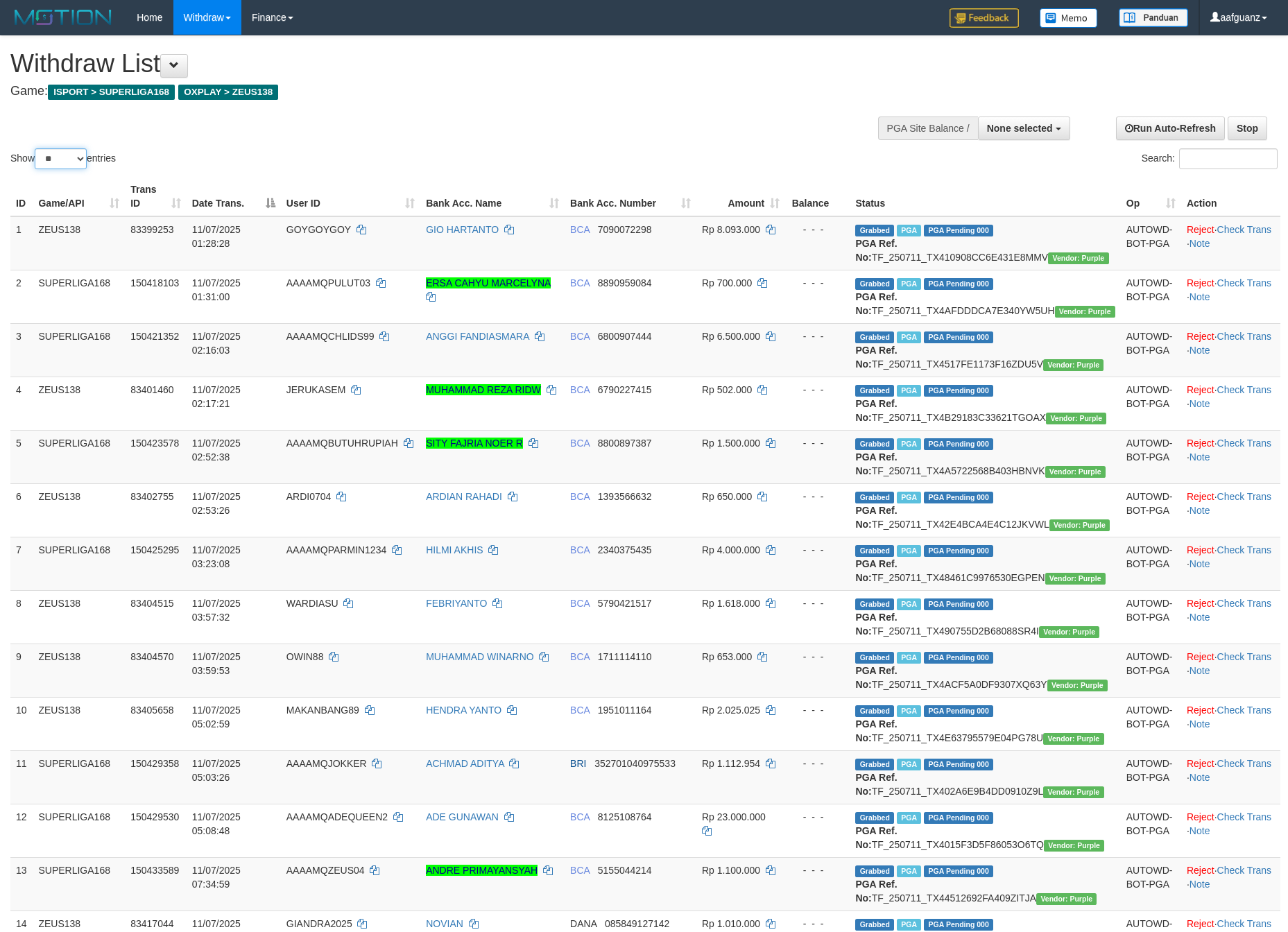 drag, startPoint x: 57, startPoint y: 148, endPoint x: 58, endPoint y: 169, distance: 21.023796 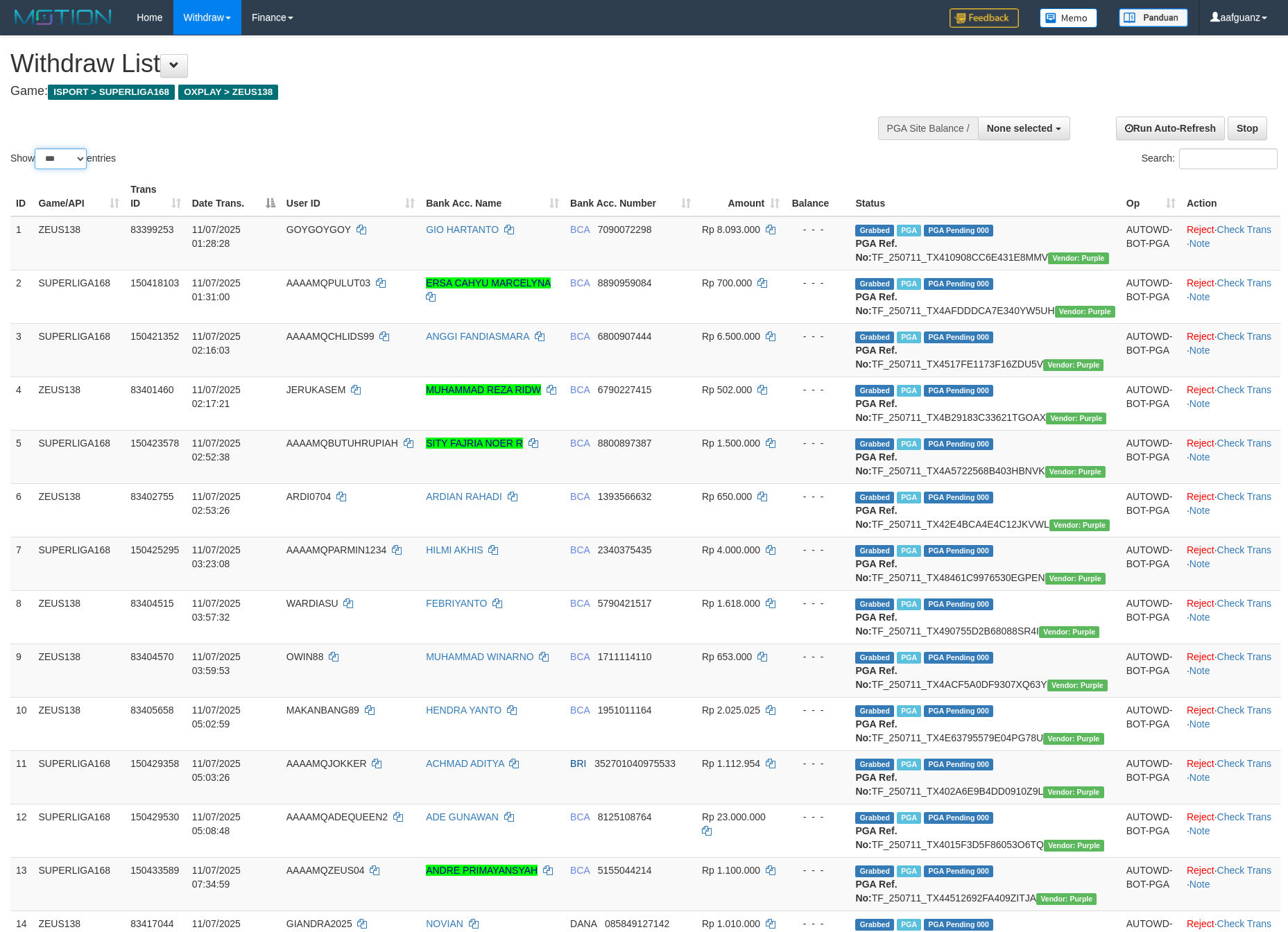click on "** ** ** ***" at bounding box center [60, 159] 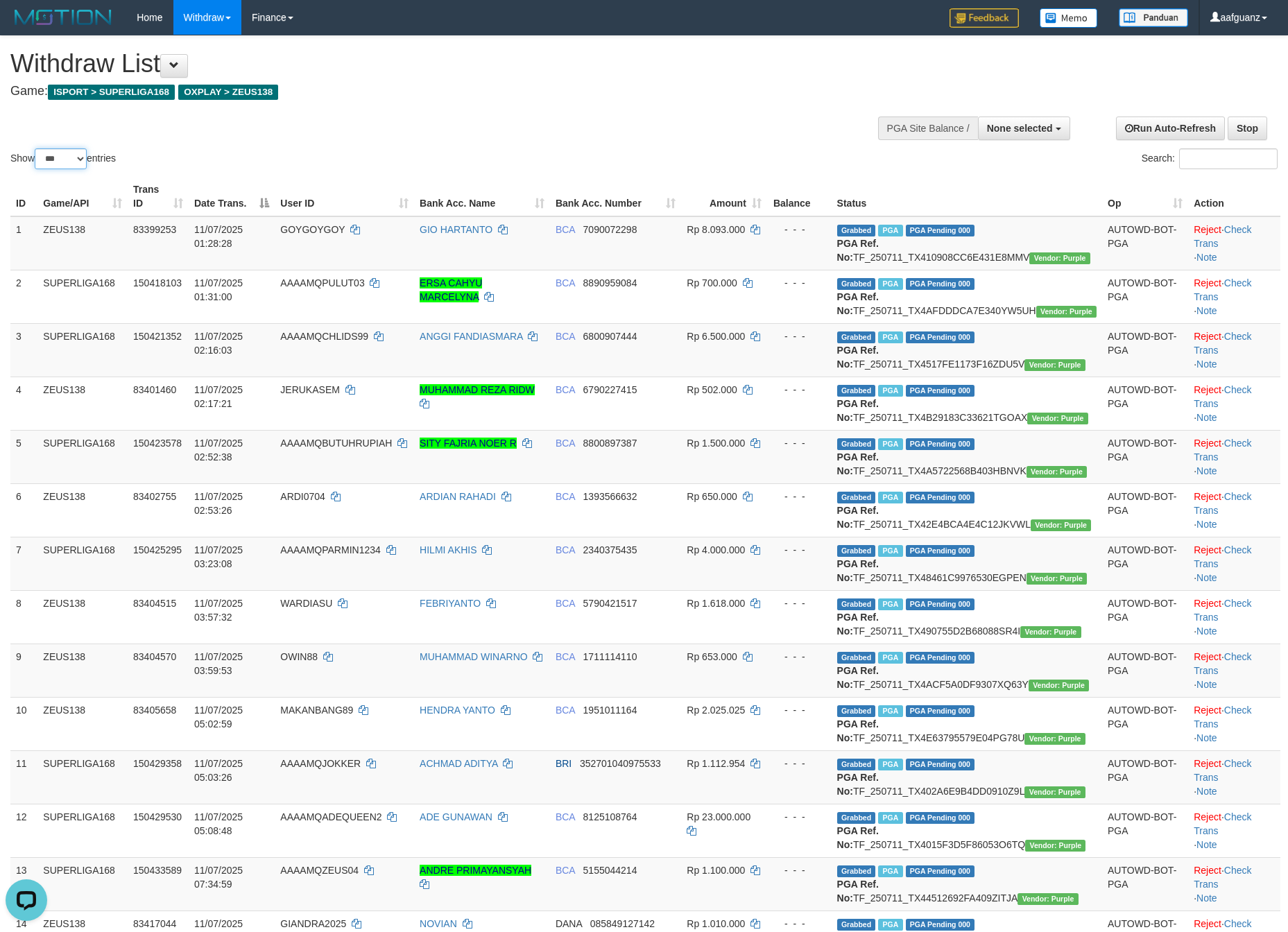 scroll, scrollTop: 0, scrollLeft: 0, axis: both 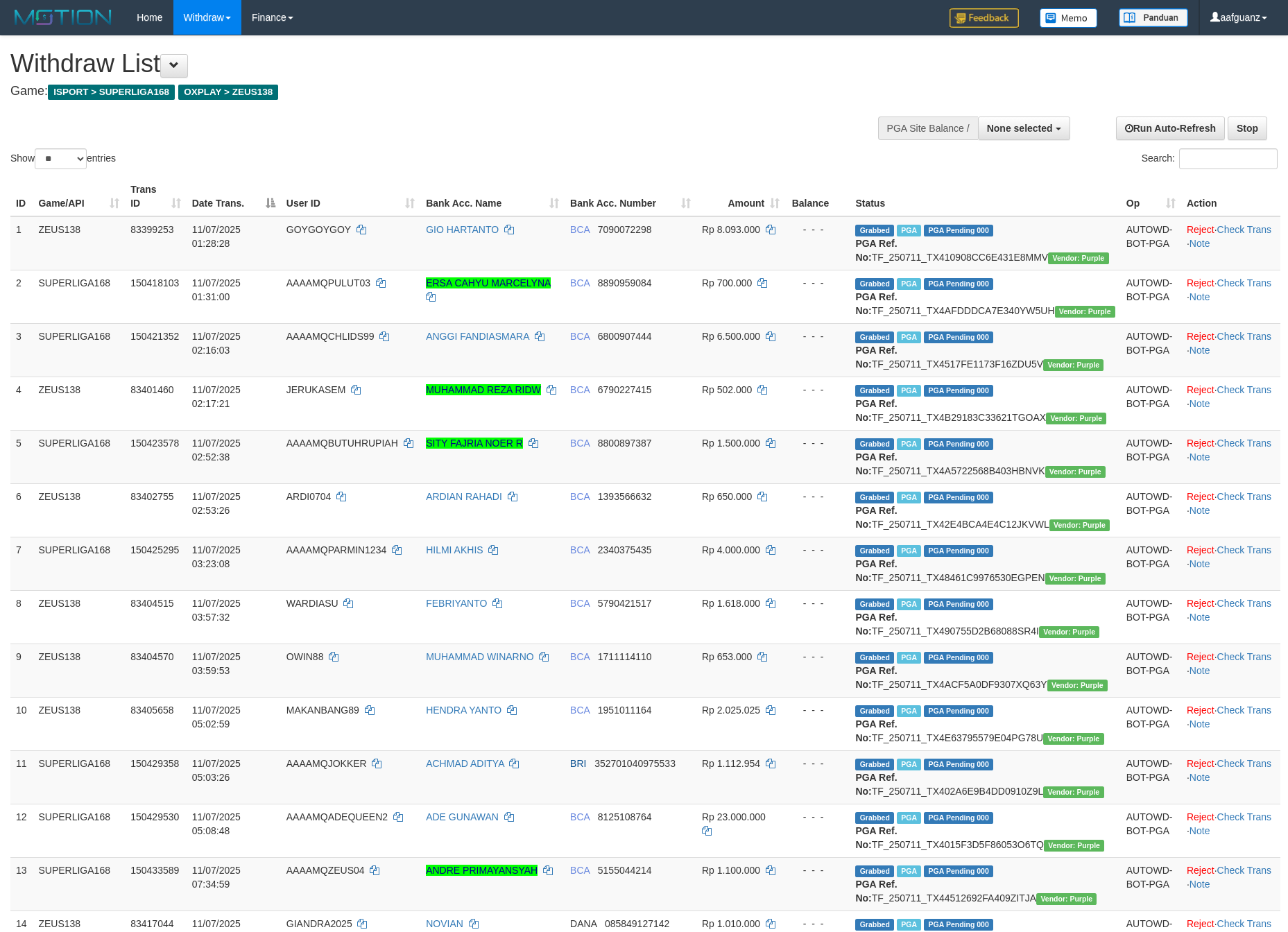 select 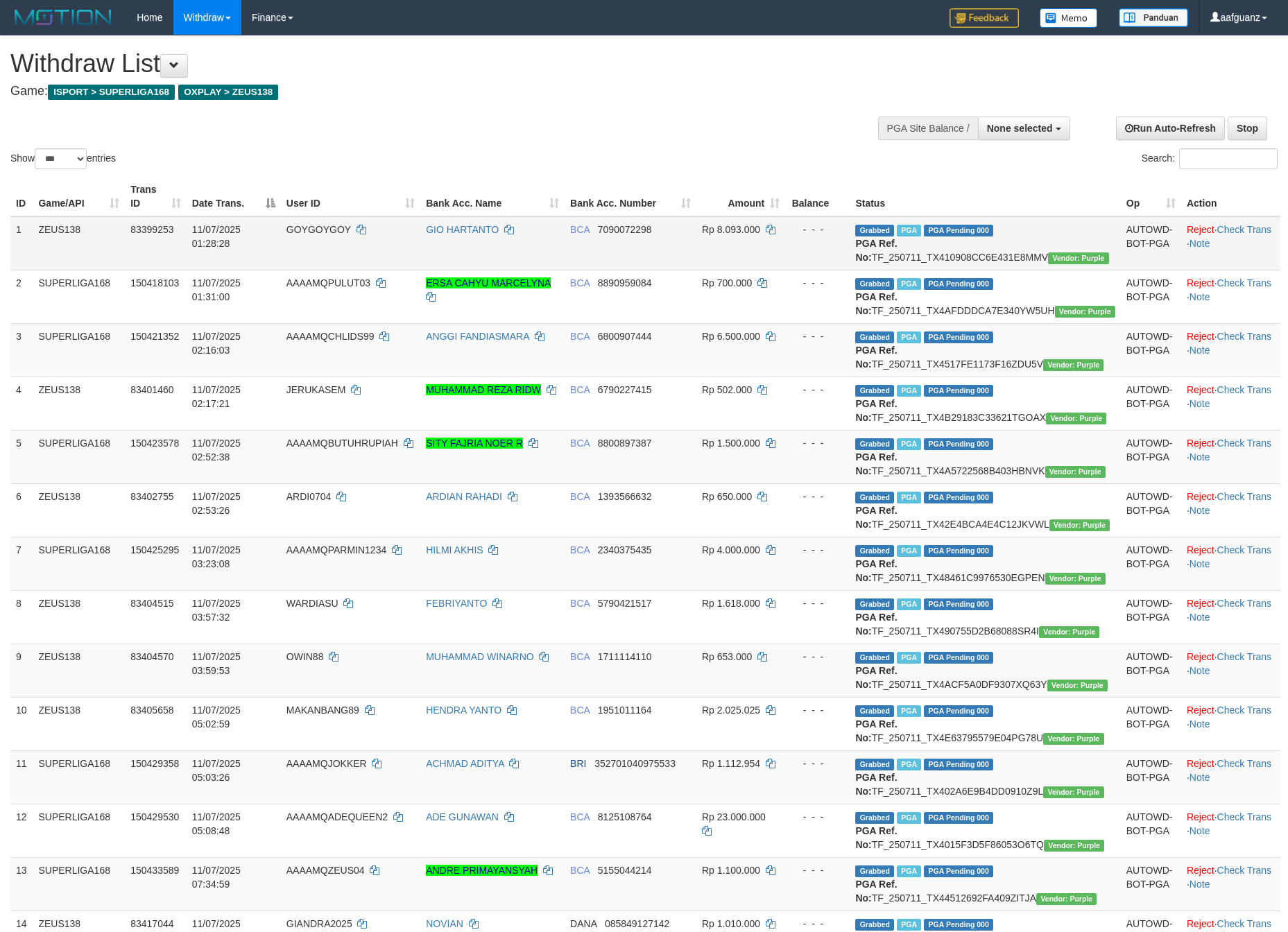 click on "** ** ** ***" at bounding box center (60, 159) 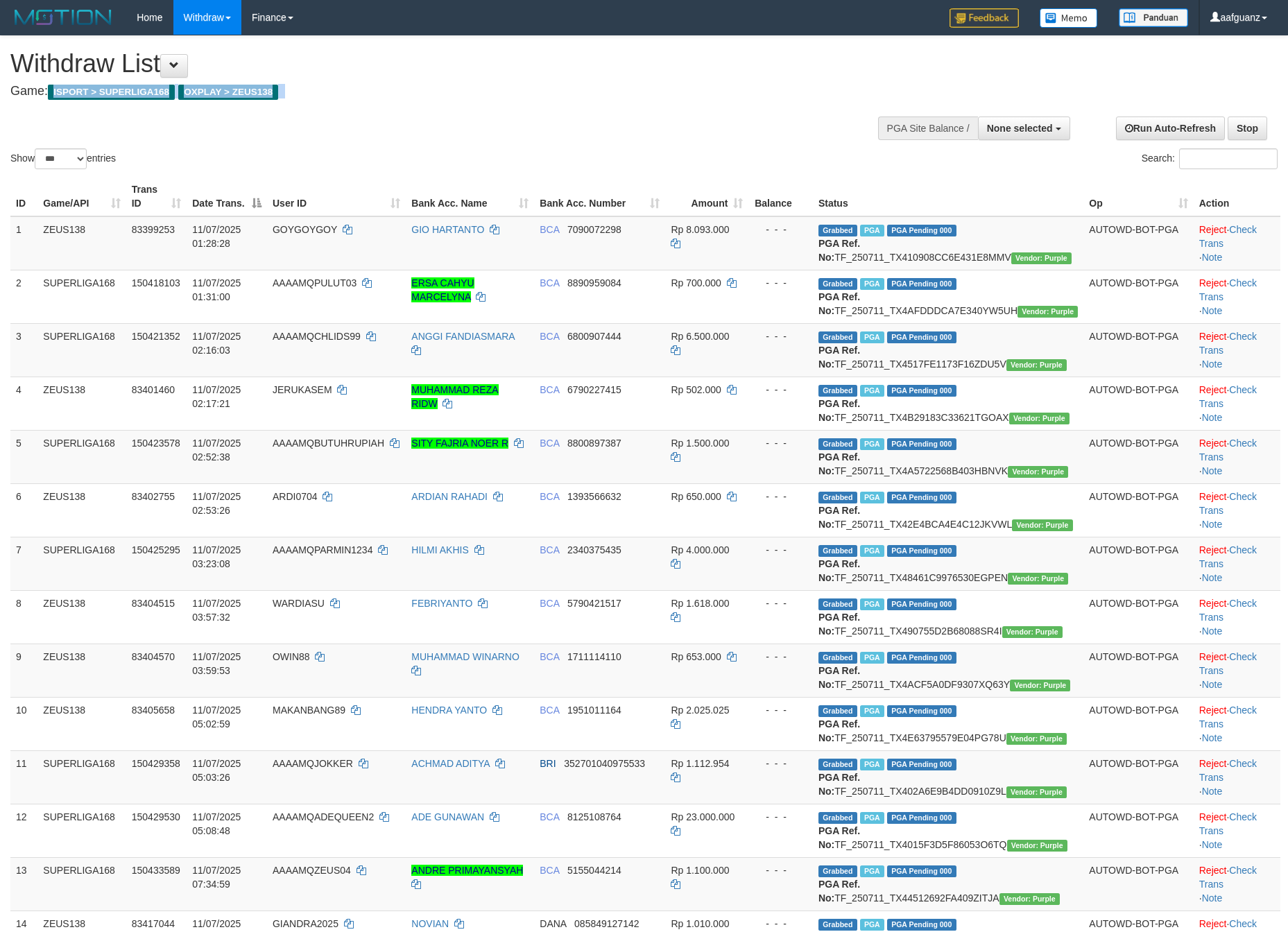 drag, startPoint x: 592, startPoint y: 78, endPoint x: 515, endPoint y: 144, distance: 101.415 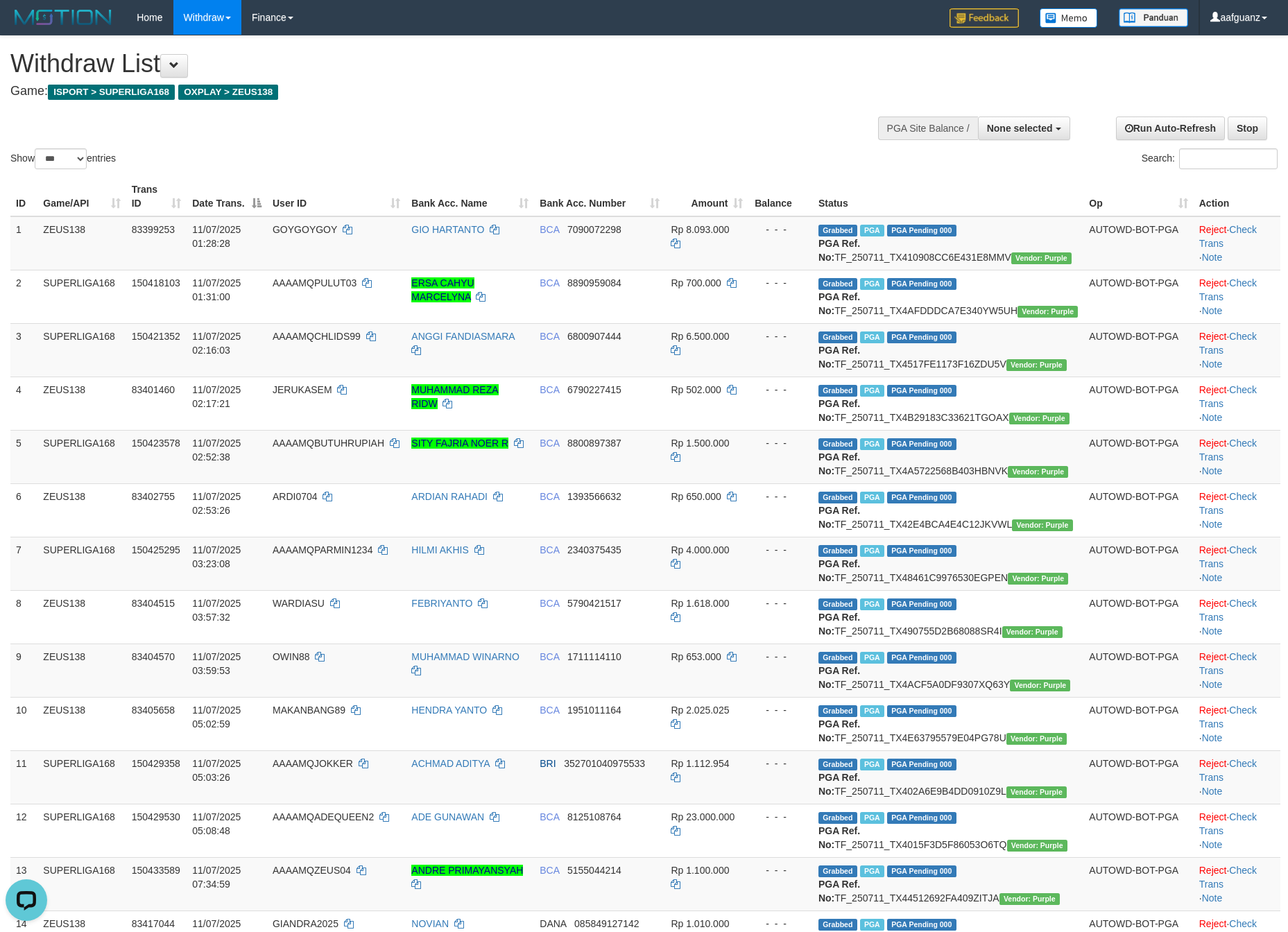 click on "Show  ** ** ** ***  entries Search:" at bounding box center (644, 104) 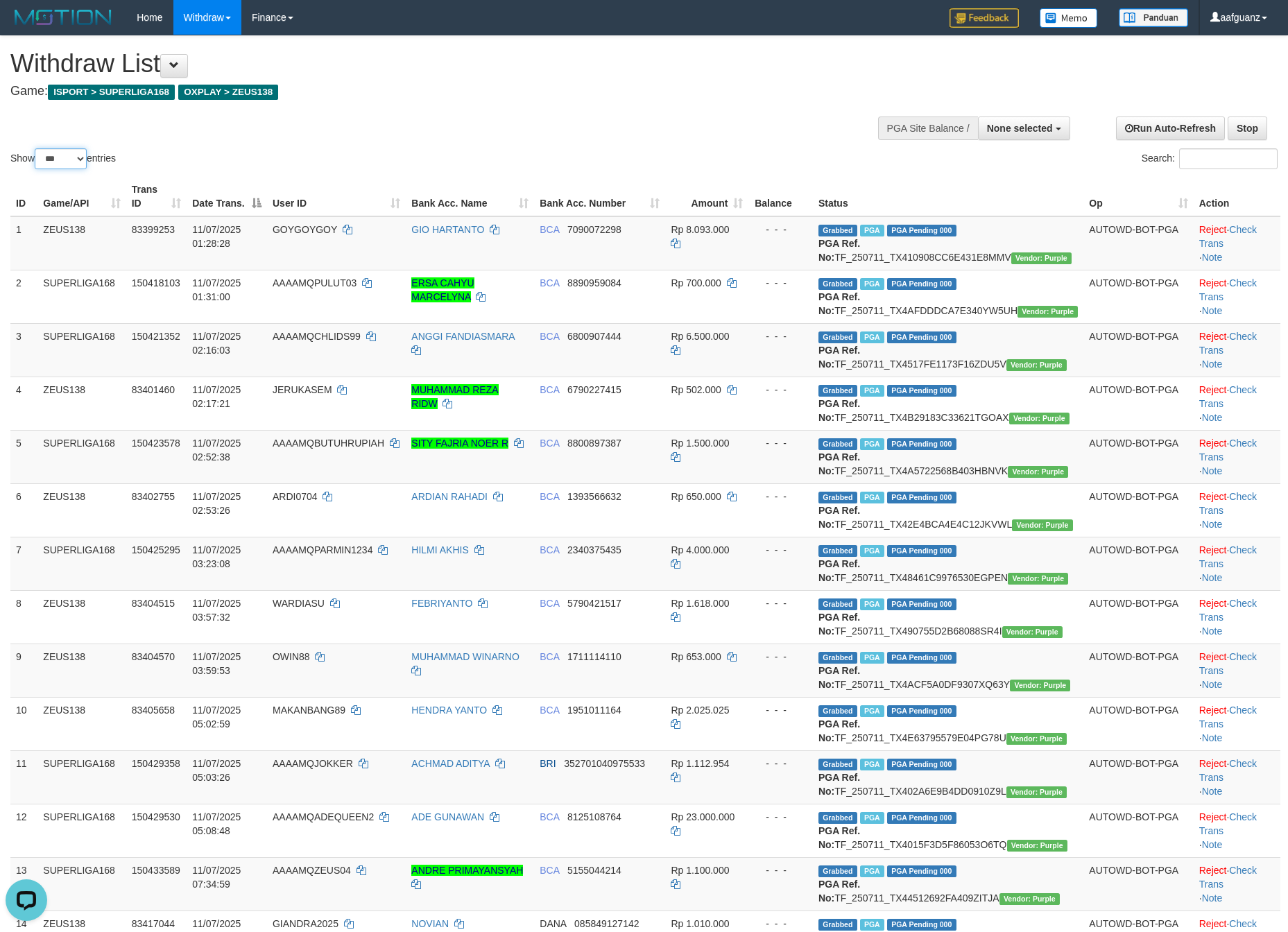 click on "** ** ** ***" at bounding box center (60, 159) 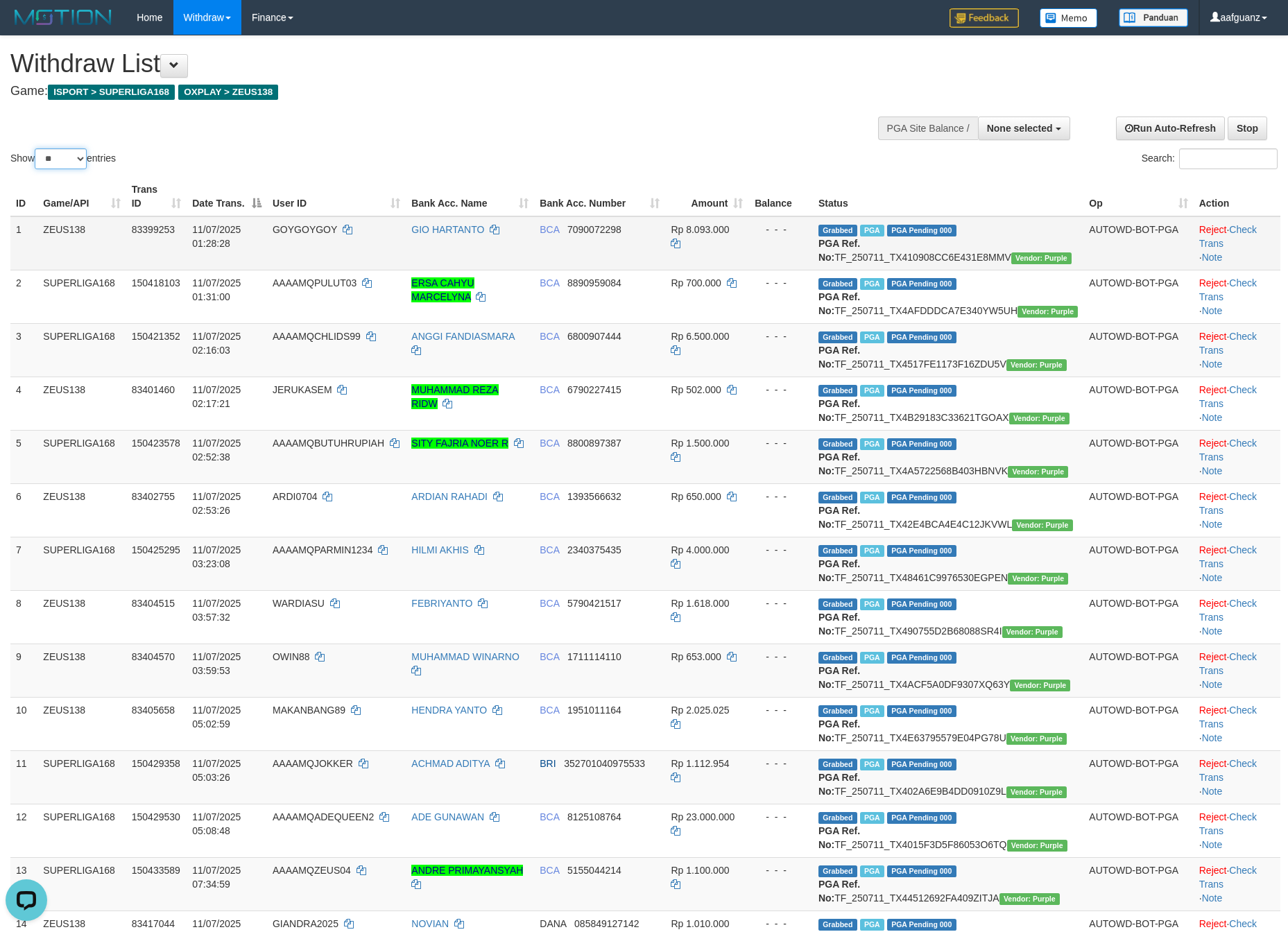 click on "** ** ** ***" at bounding box center [60, 159] 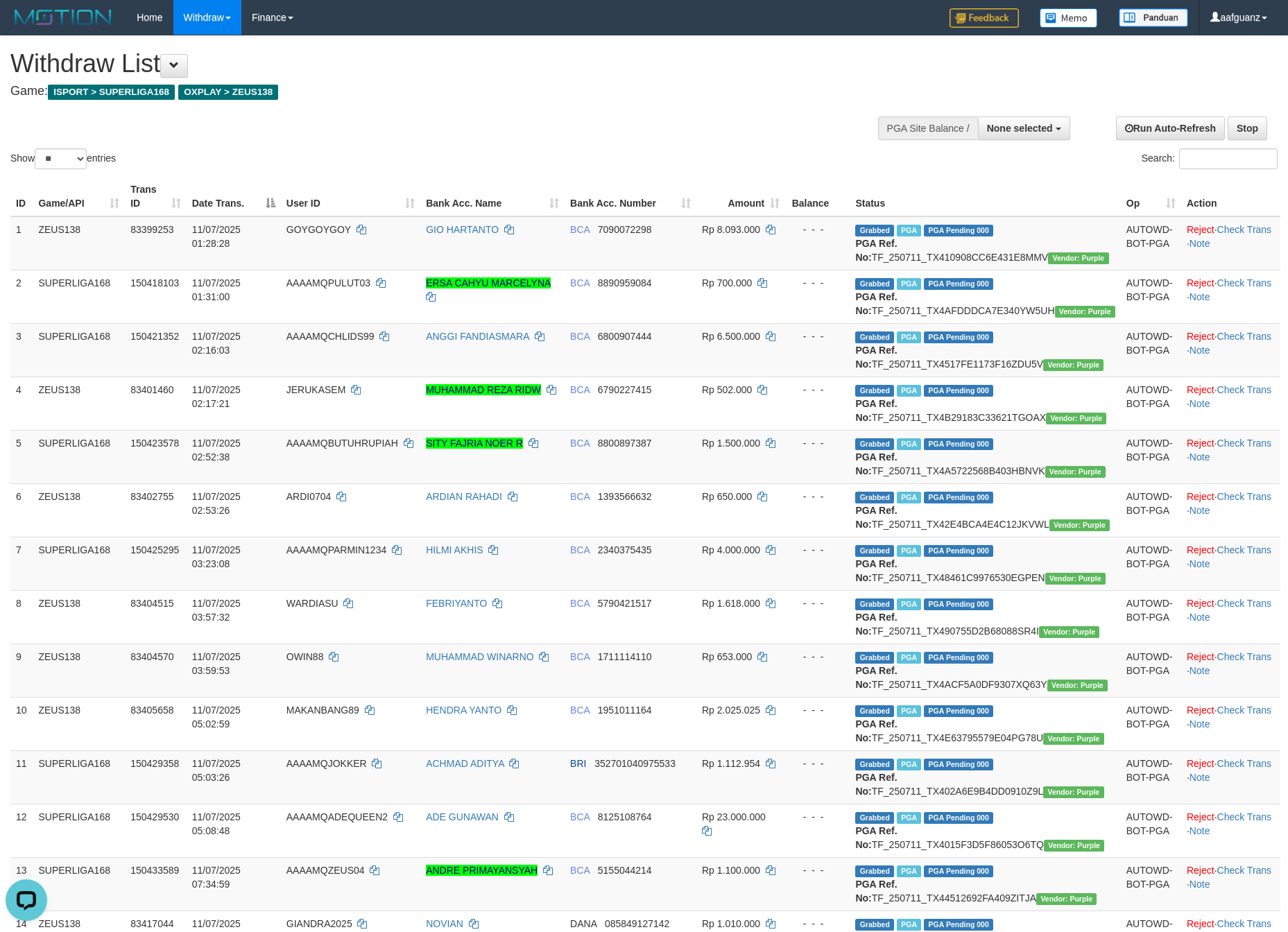 click on "Show  ** ** ** ***  entries Search:" at bounding box center (644, 104) 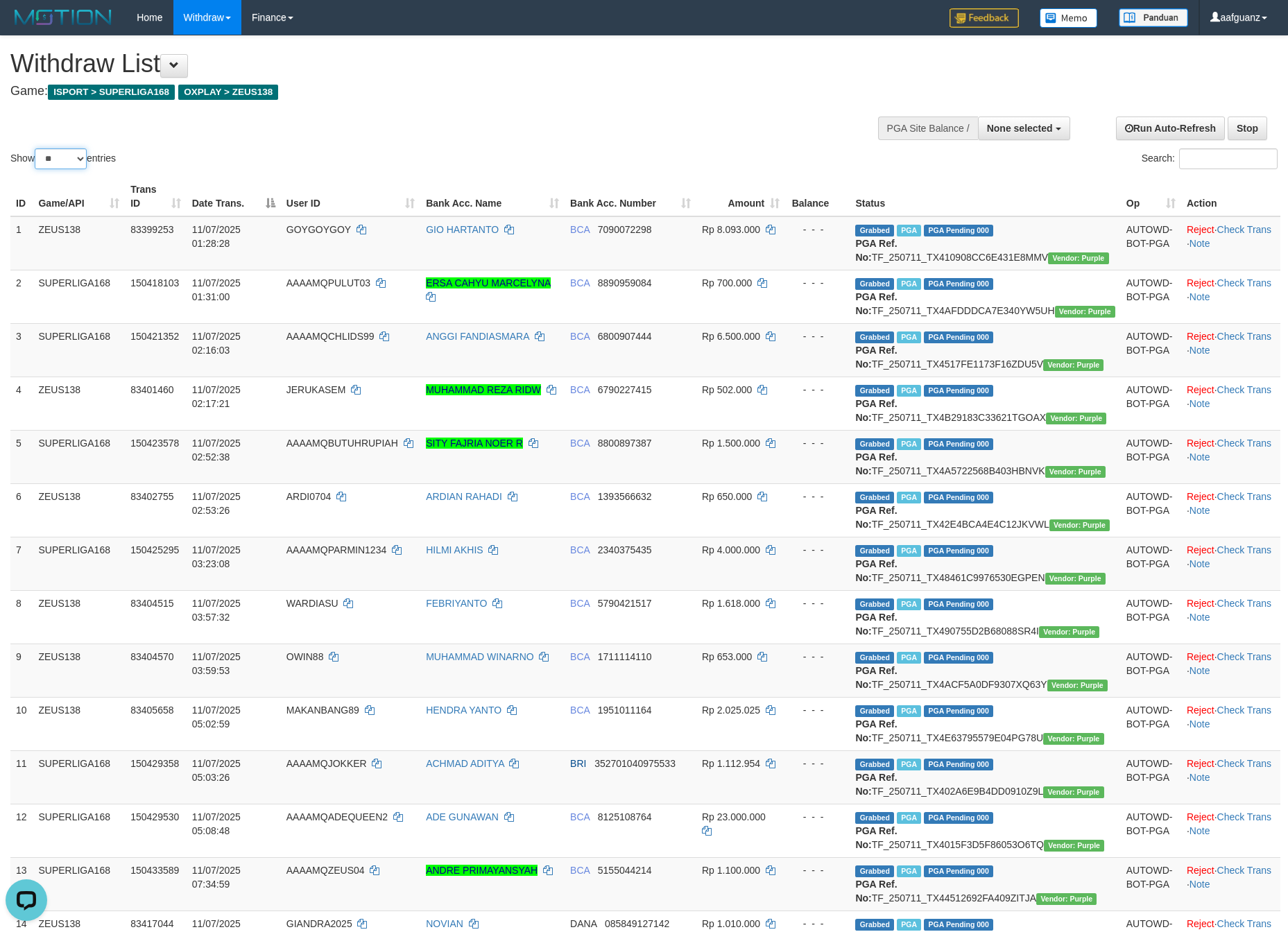click on "** ** ** ***" at bounding box center (60, 159) 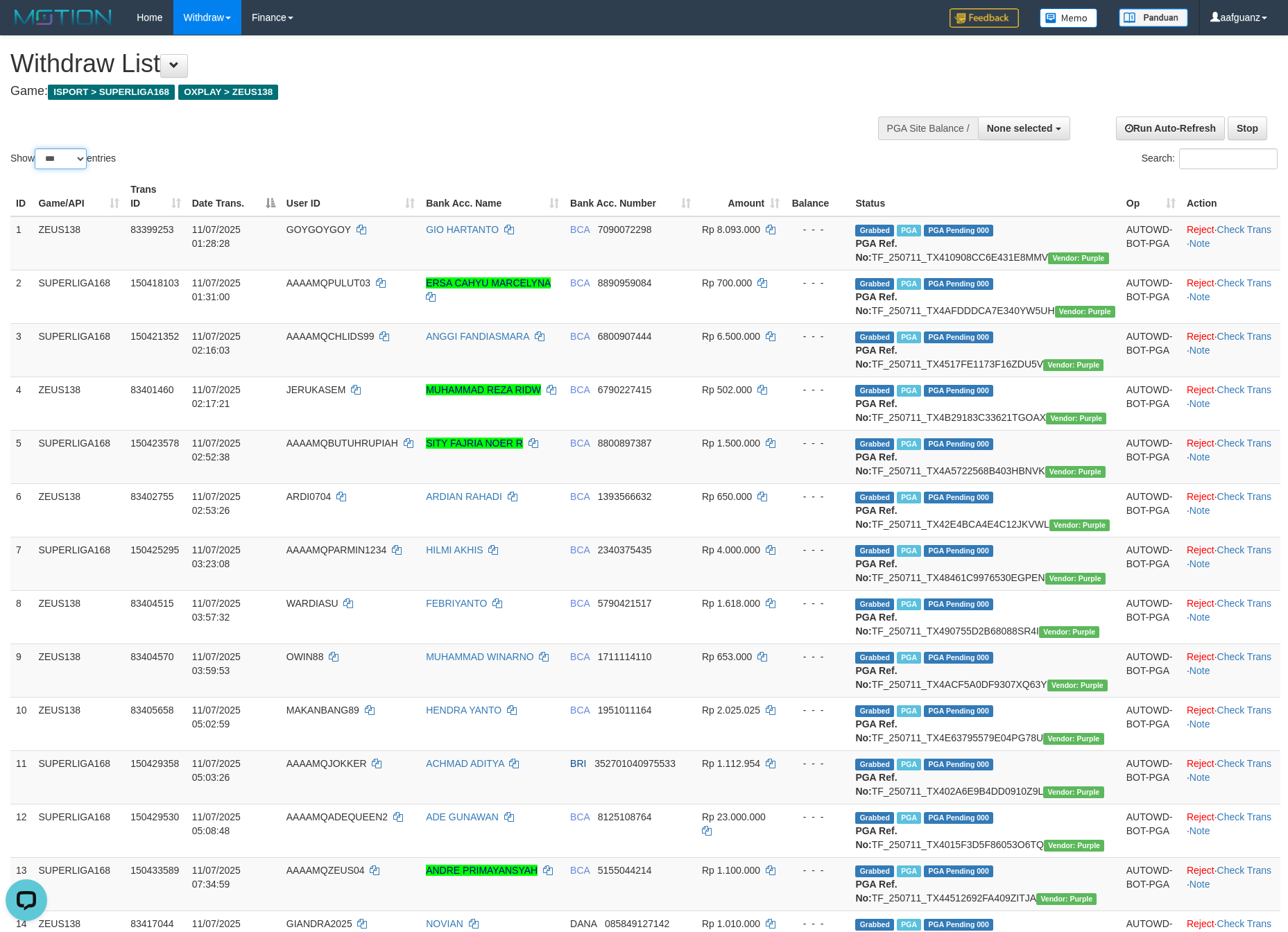 click on "** ** ** ***" at bounding box center (60, 159) 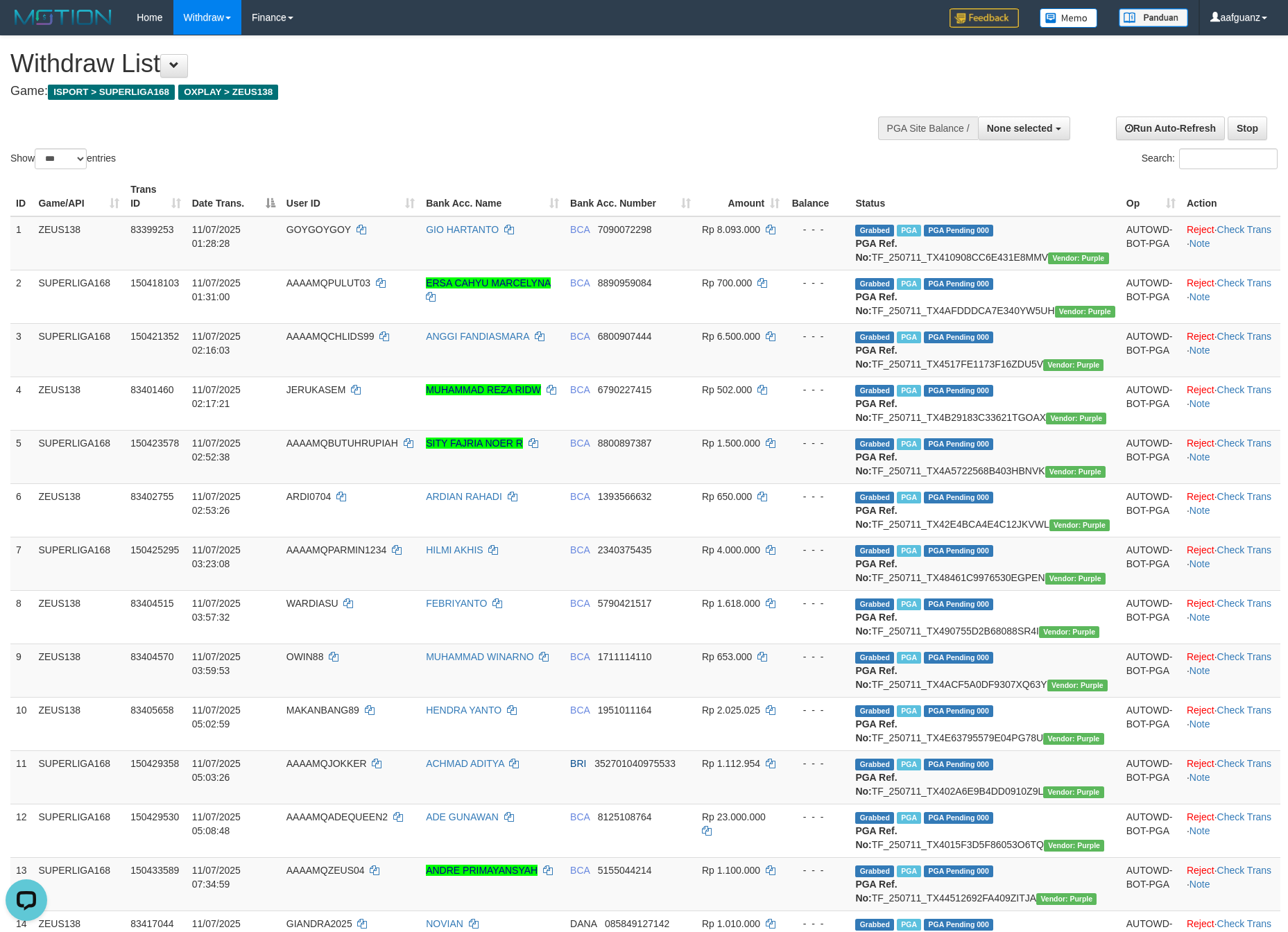 click on "Show  ** ** ** ***  entries Search:" at bounding box center (644, 104) 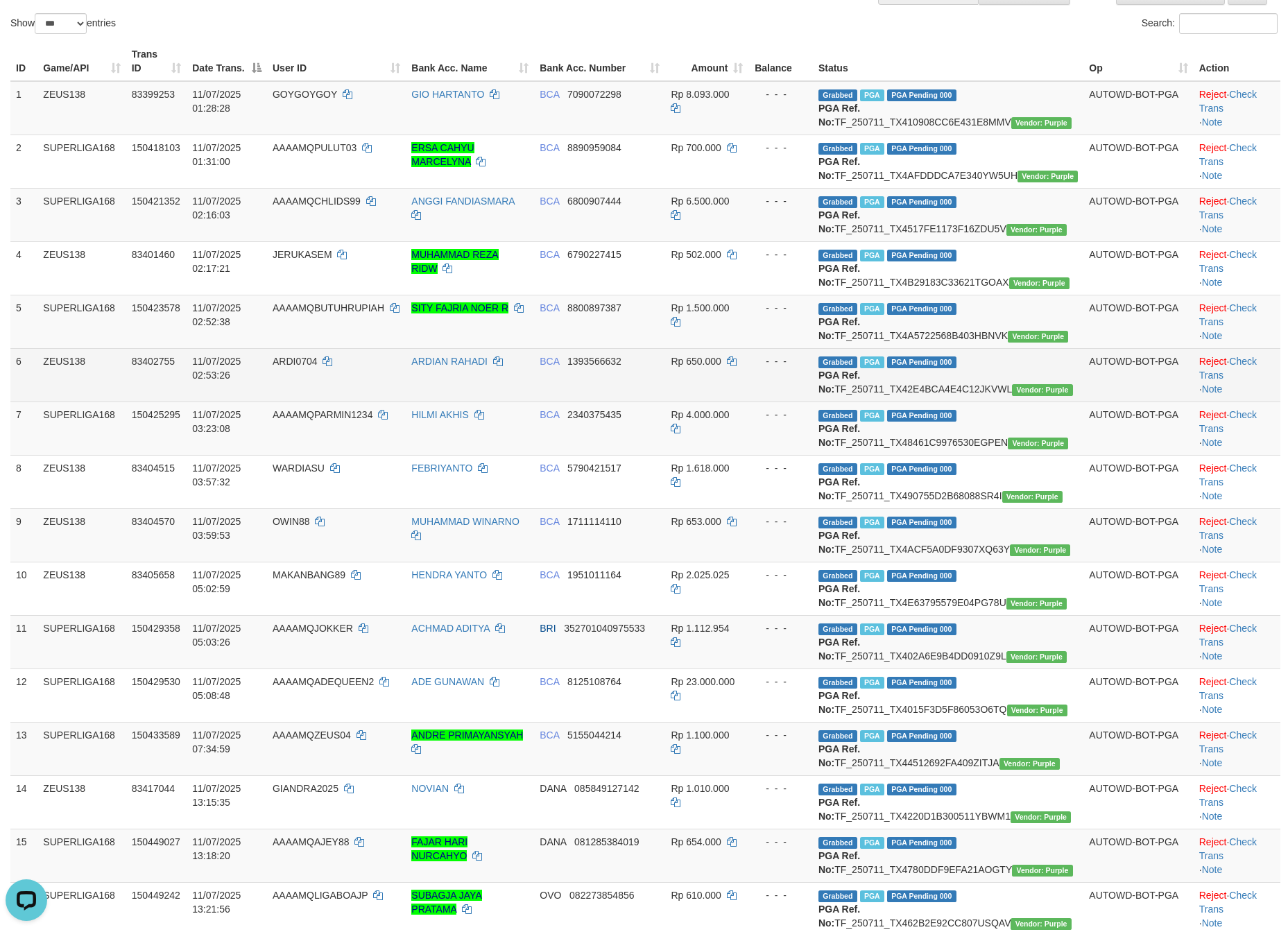 scroll, scrollTop: 0, scrollLeft: 0, axis: both 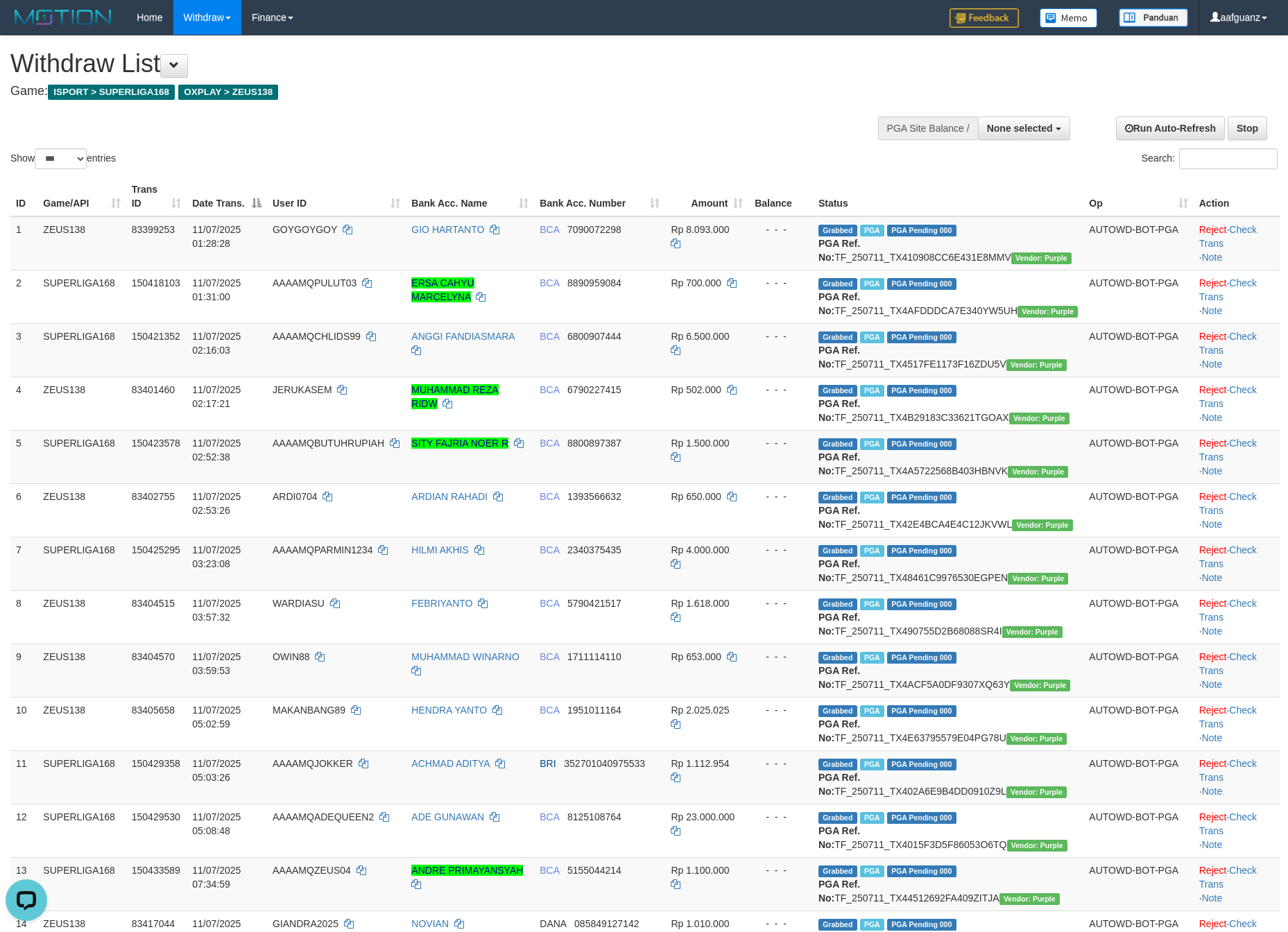 click on "**********" at bounding box center [644, 2997] 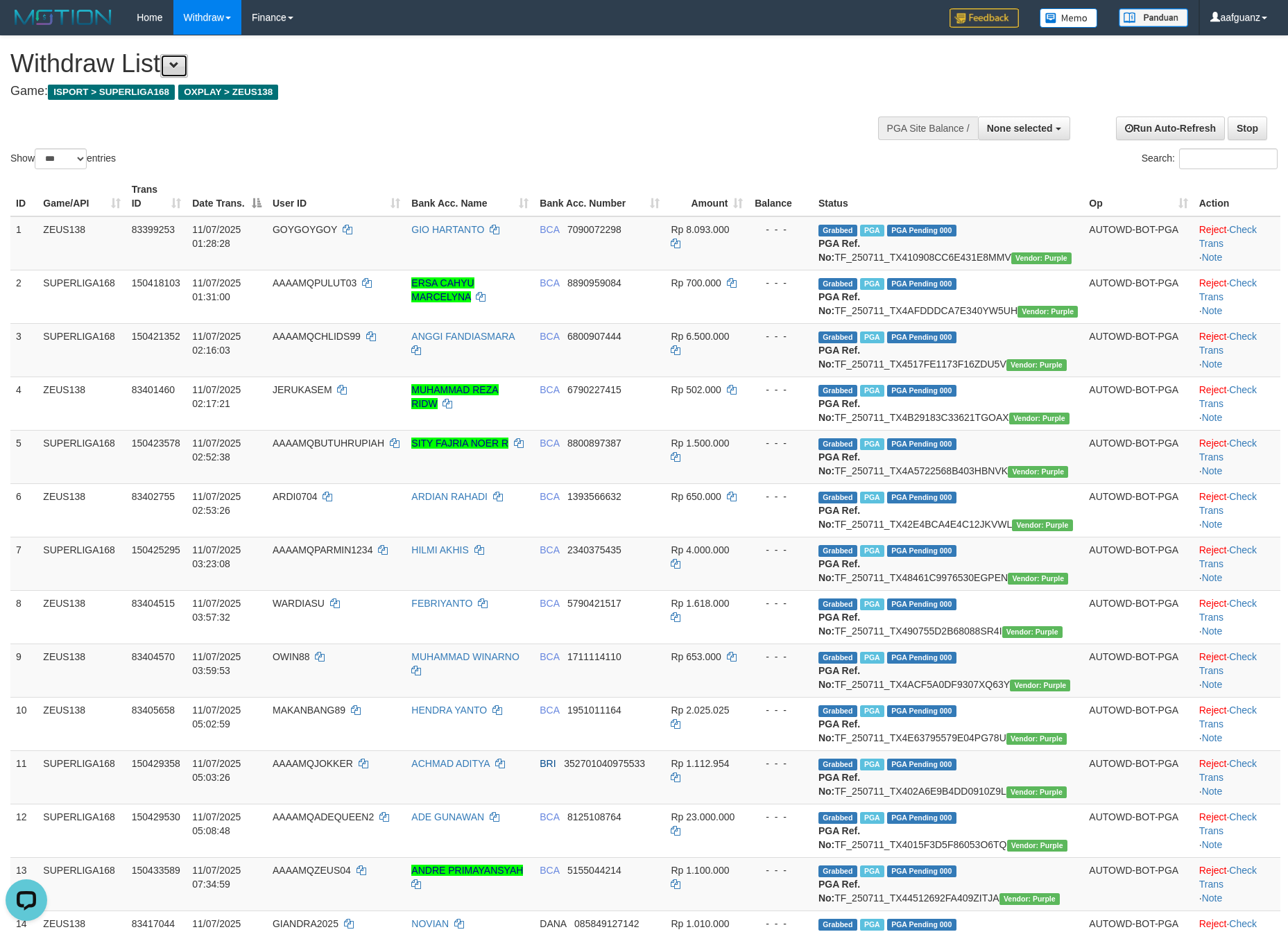 click at bounding box center (174, 65) 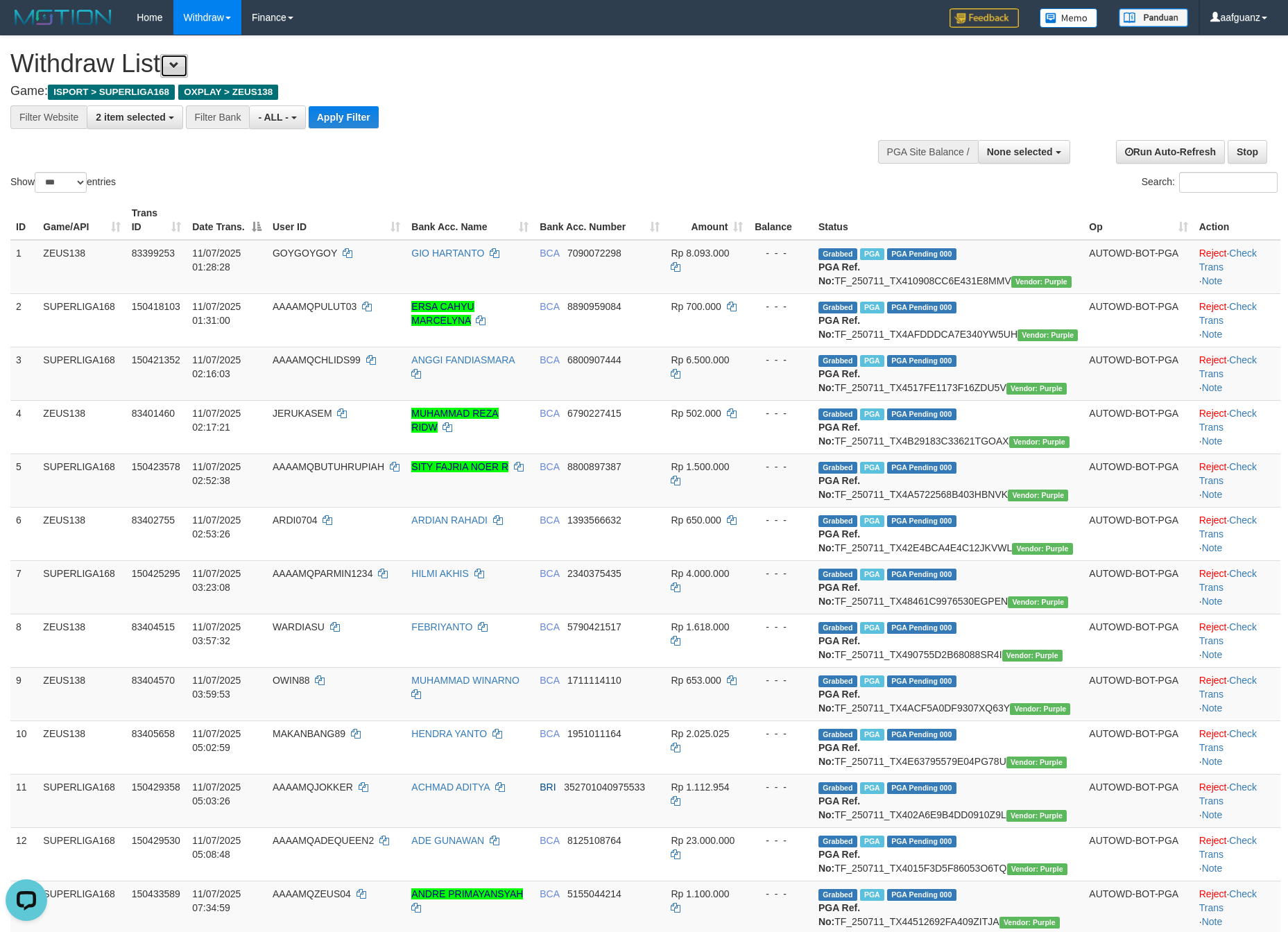 click at bounding box center [174, 66] 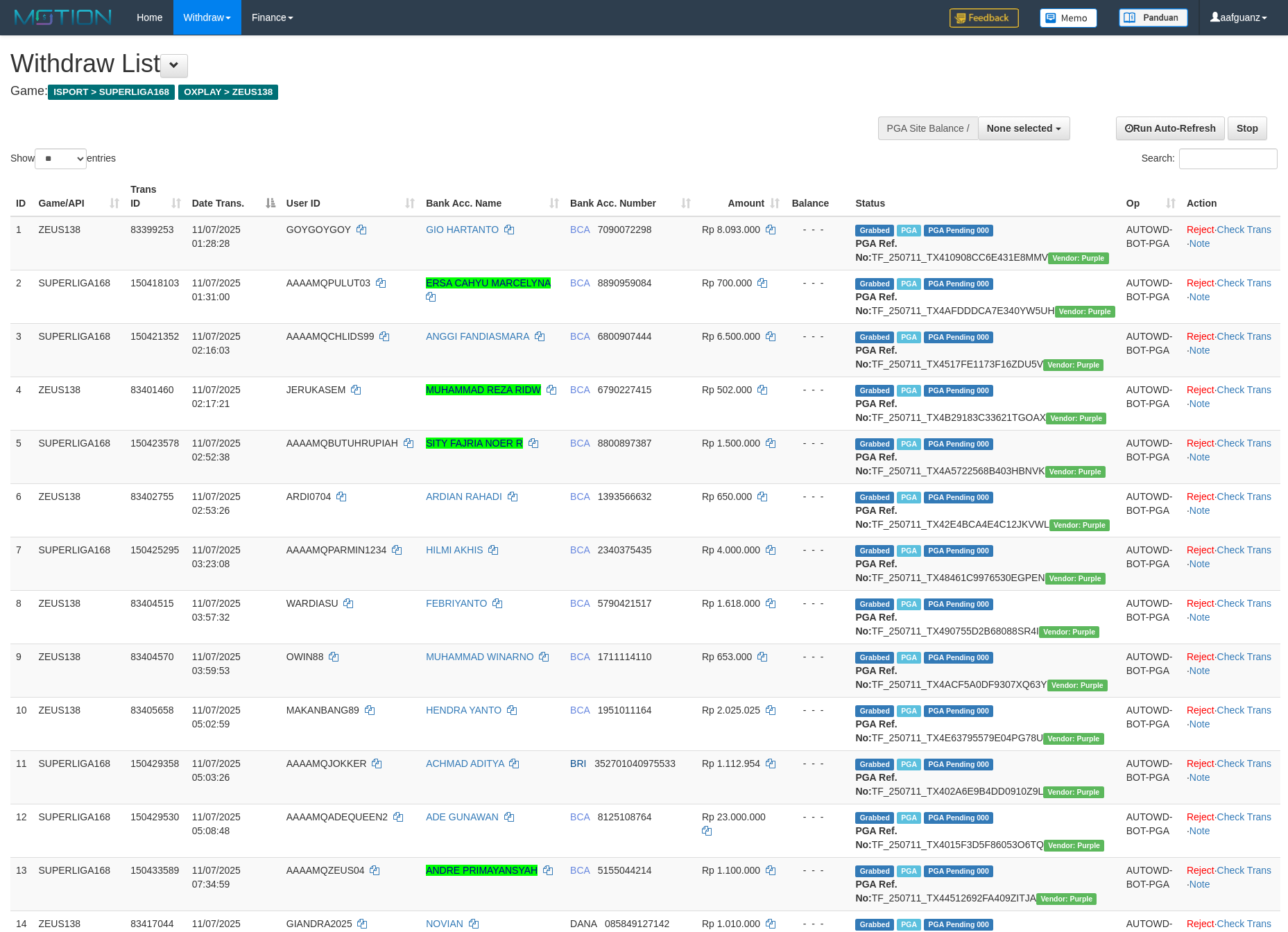 select 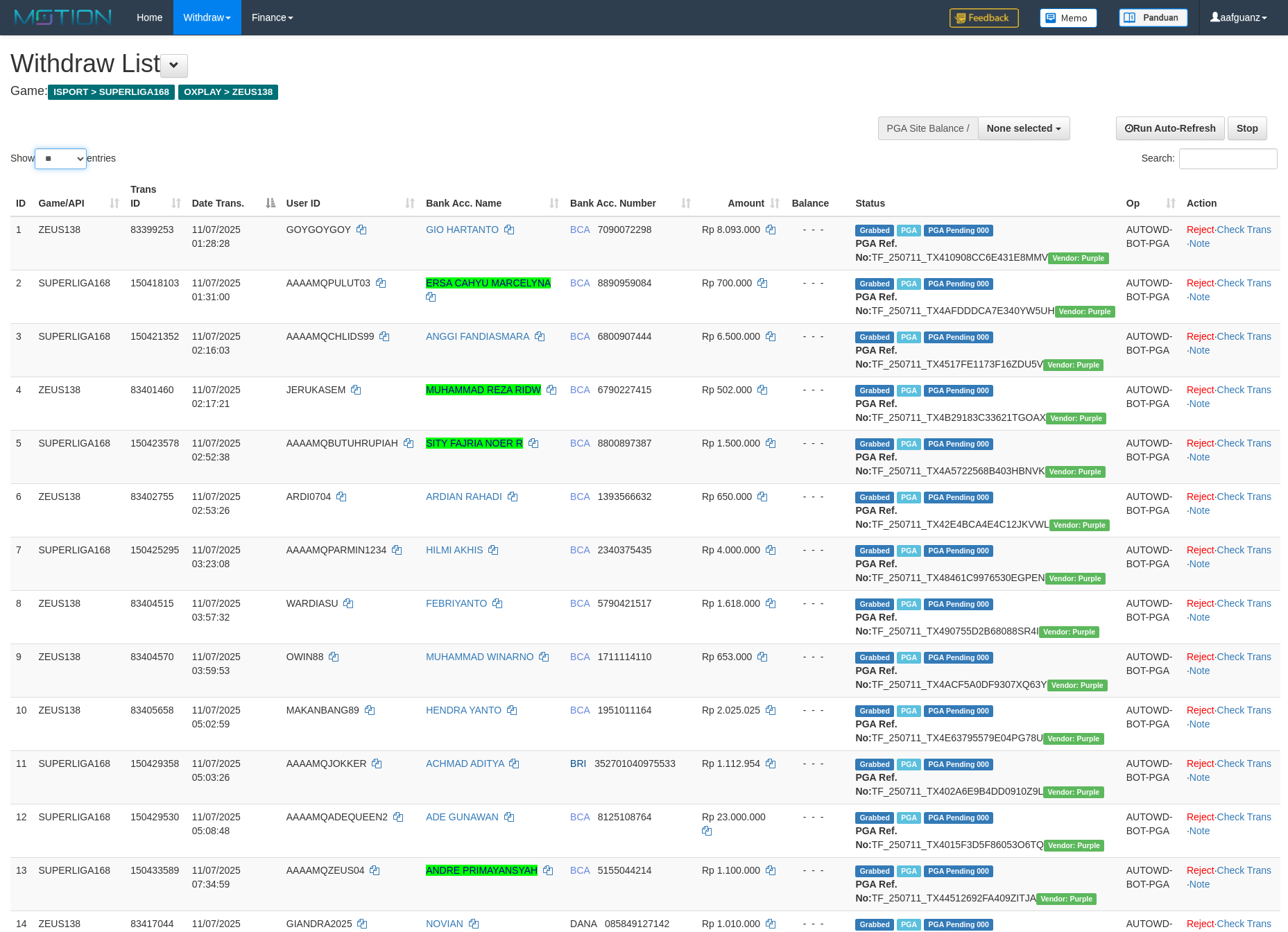 drag, startPoint x: 76, startPoint y: 152, endPoint x: 79, endPoint y: 169, distance: 17.2627 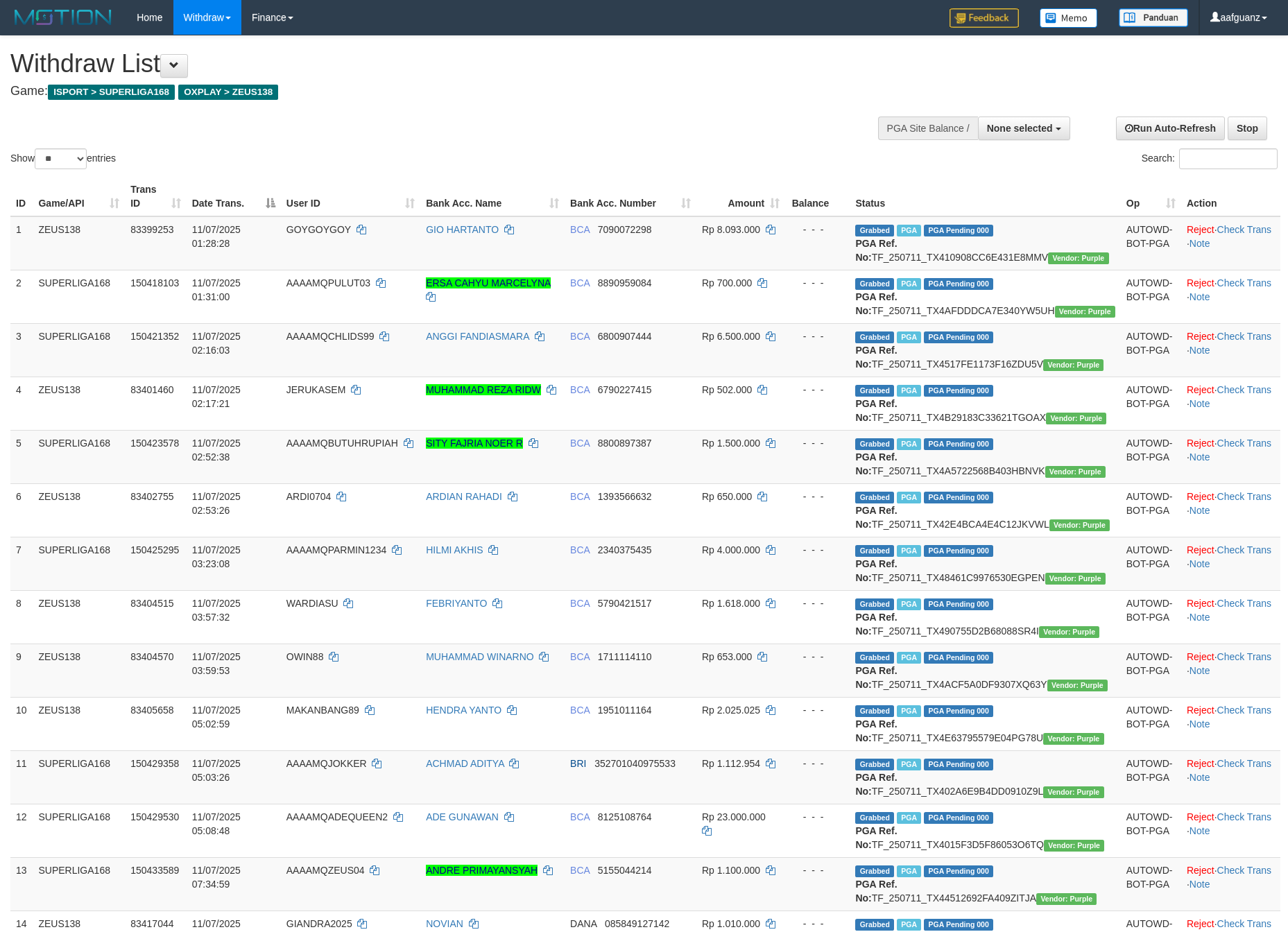 drag, startPoint x: 191, startPoint y: 131, endPoint x: 171, endPoint y: 132, distance: 20.024984 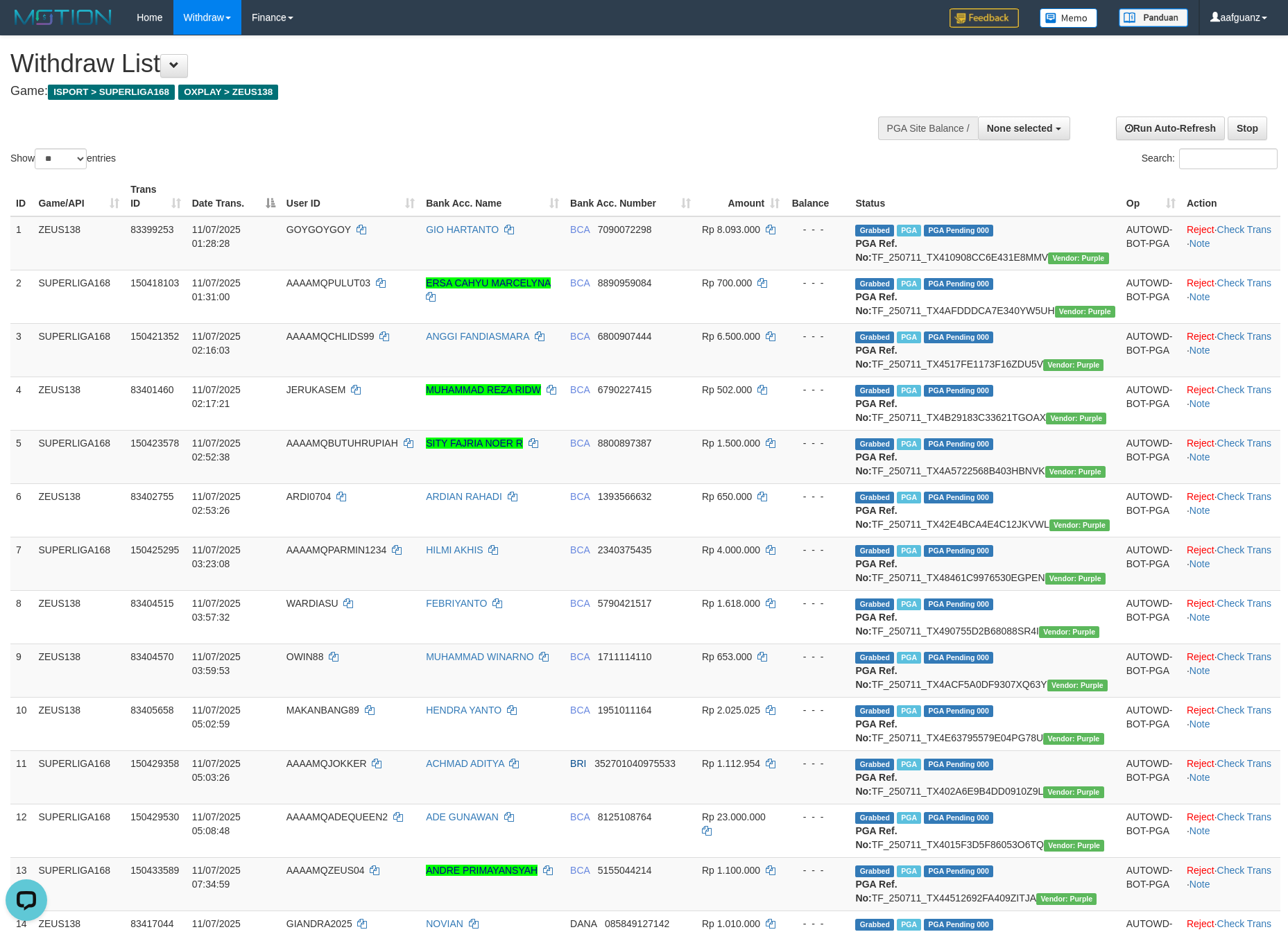 scroll, scrollTop: 0, scrollLeft: 0, axis: both 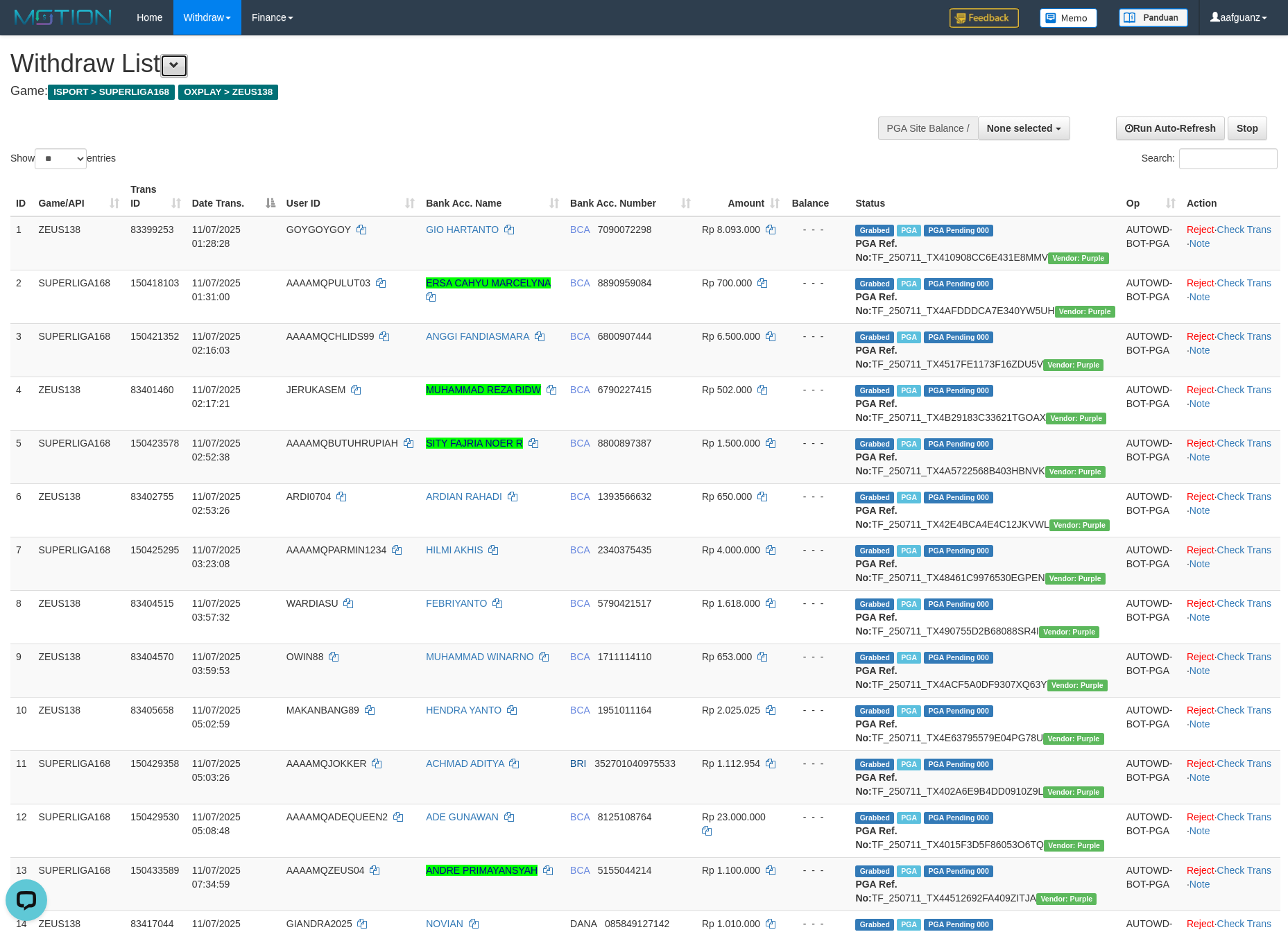 click at bounding box center (174, 66) 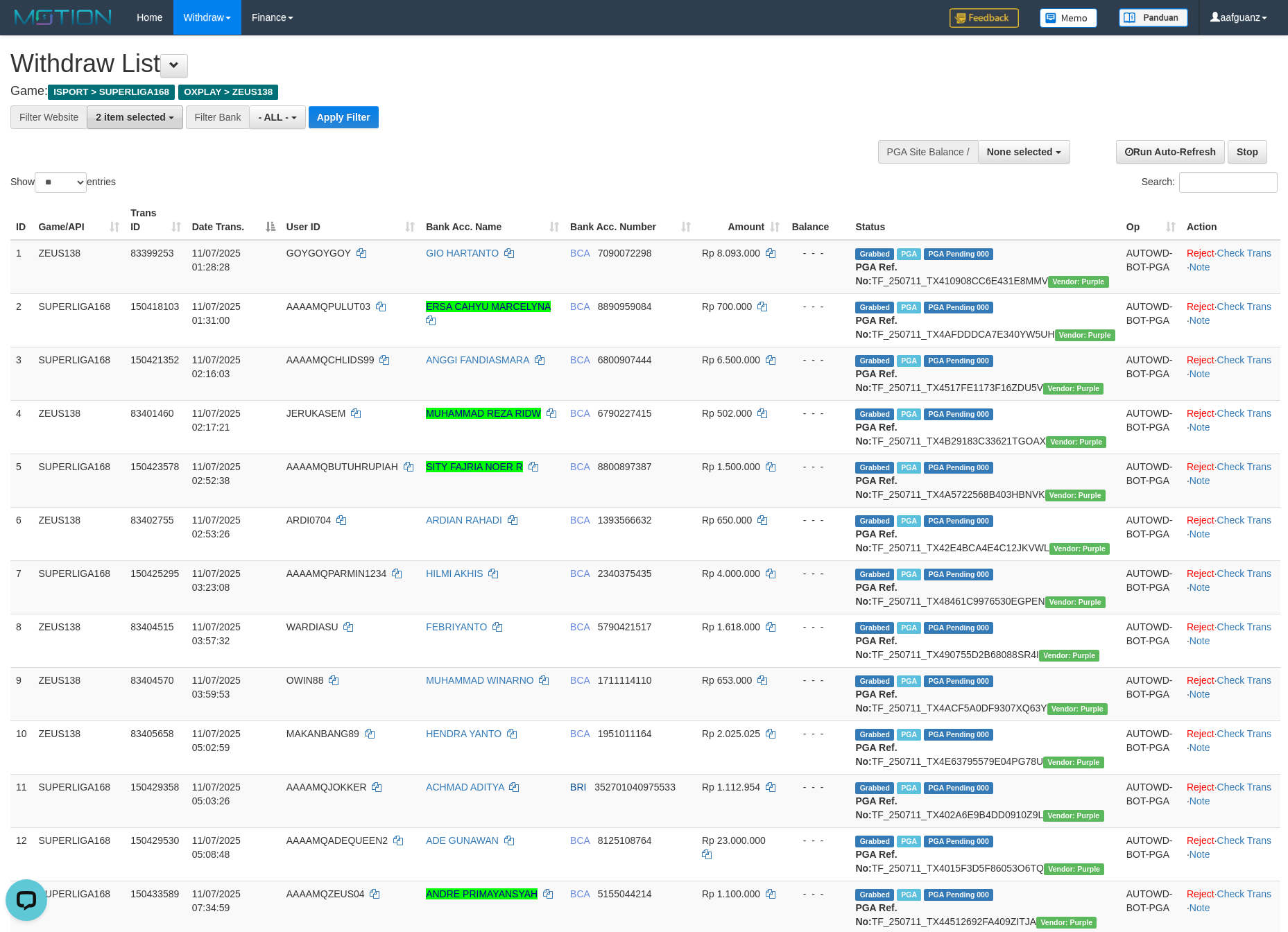click on "2 item selected" at bounding box center (130, 117) 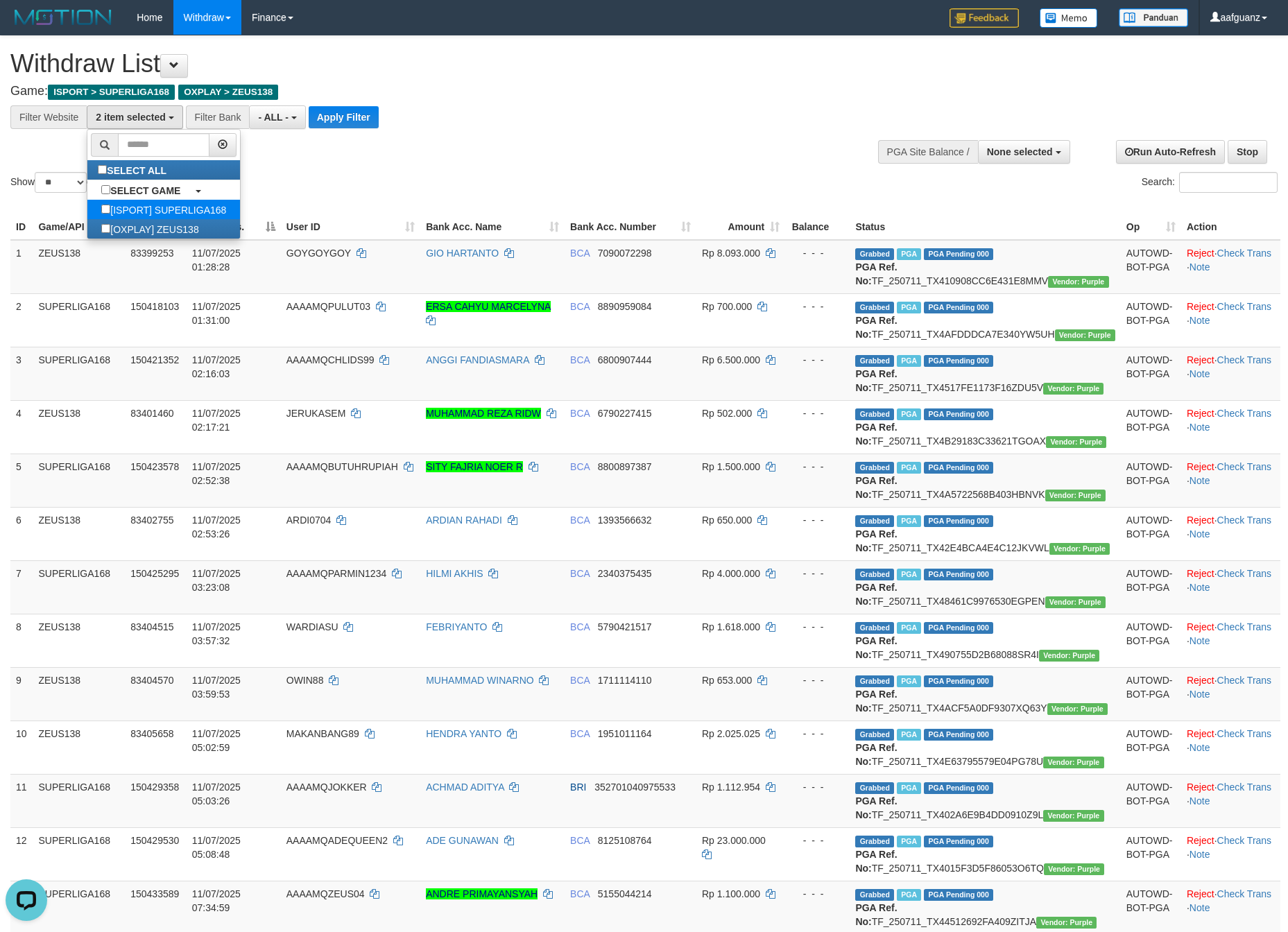 click on "[ISPORT] SUPERLIGA168" at bounding box center [164, 209] 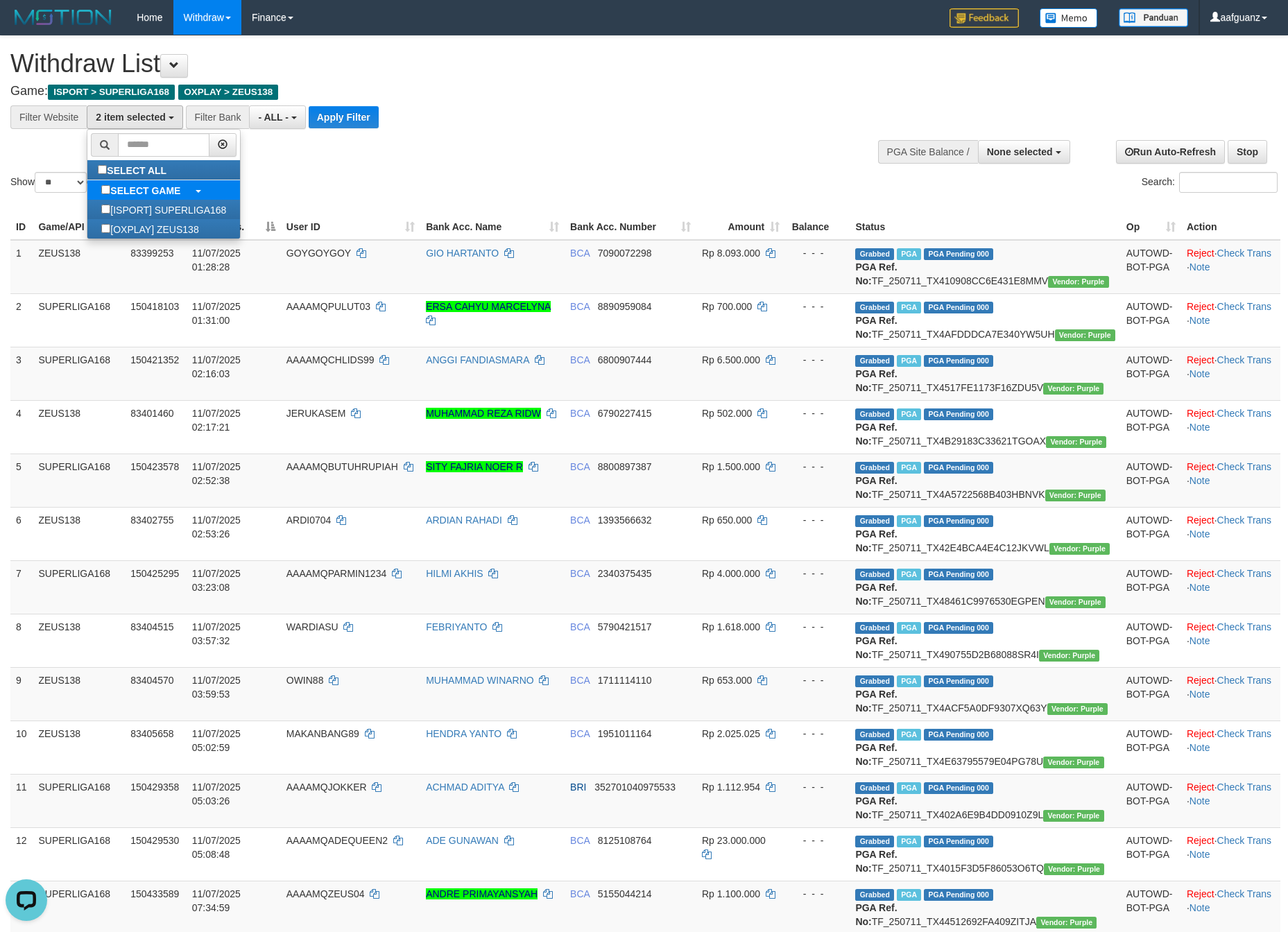 scroll, scrollTop: 12, scrollLeft: 0, axis: vertical 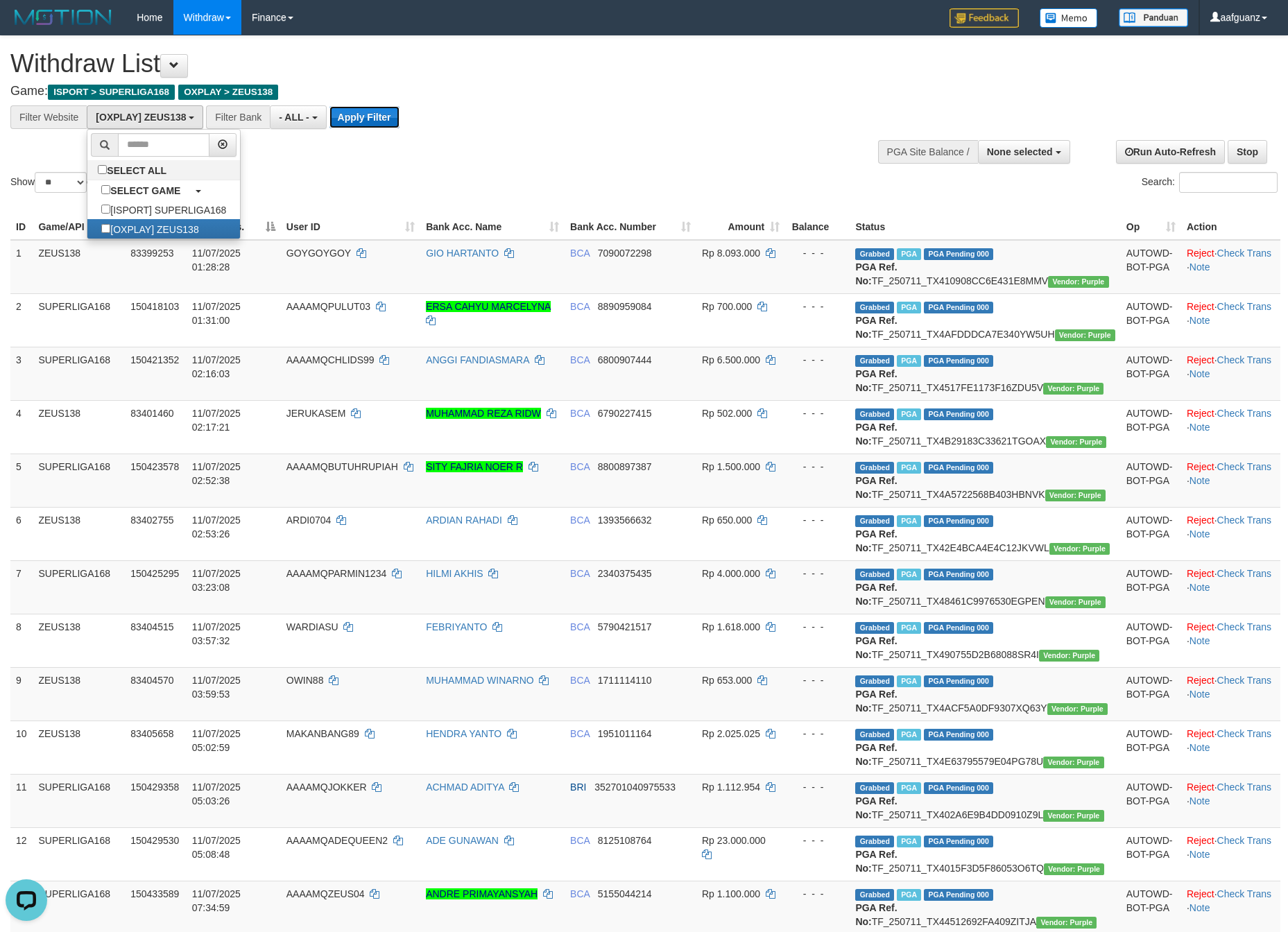 click on "Apply Filter" at bounding box center (364, 117) 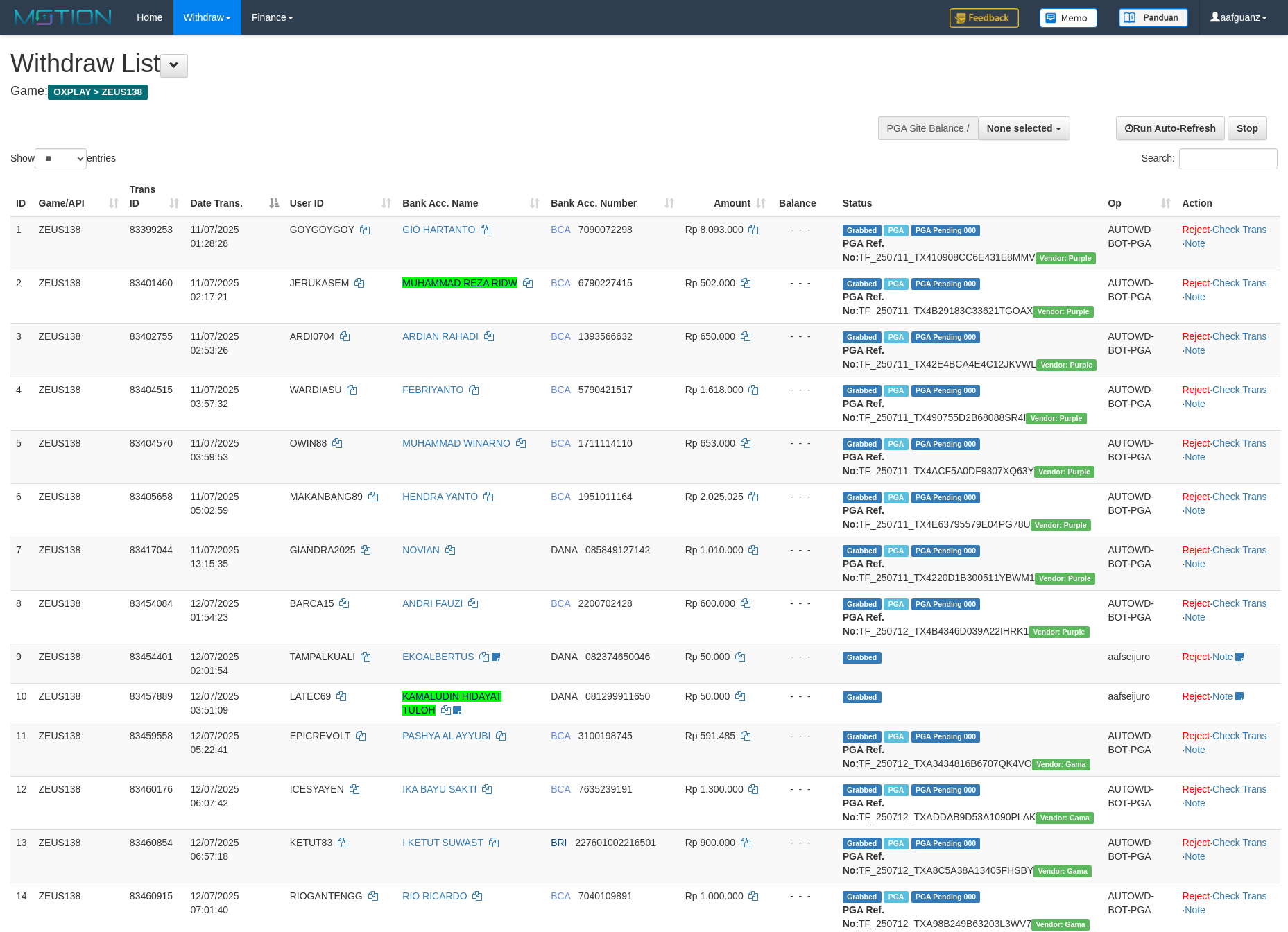 select 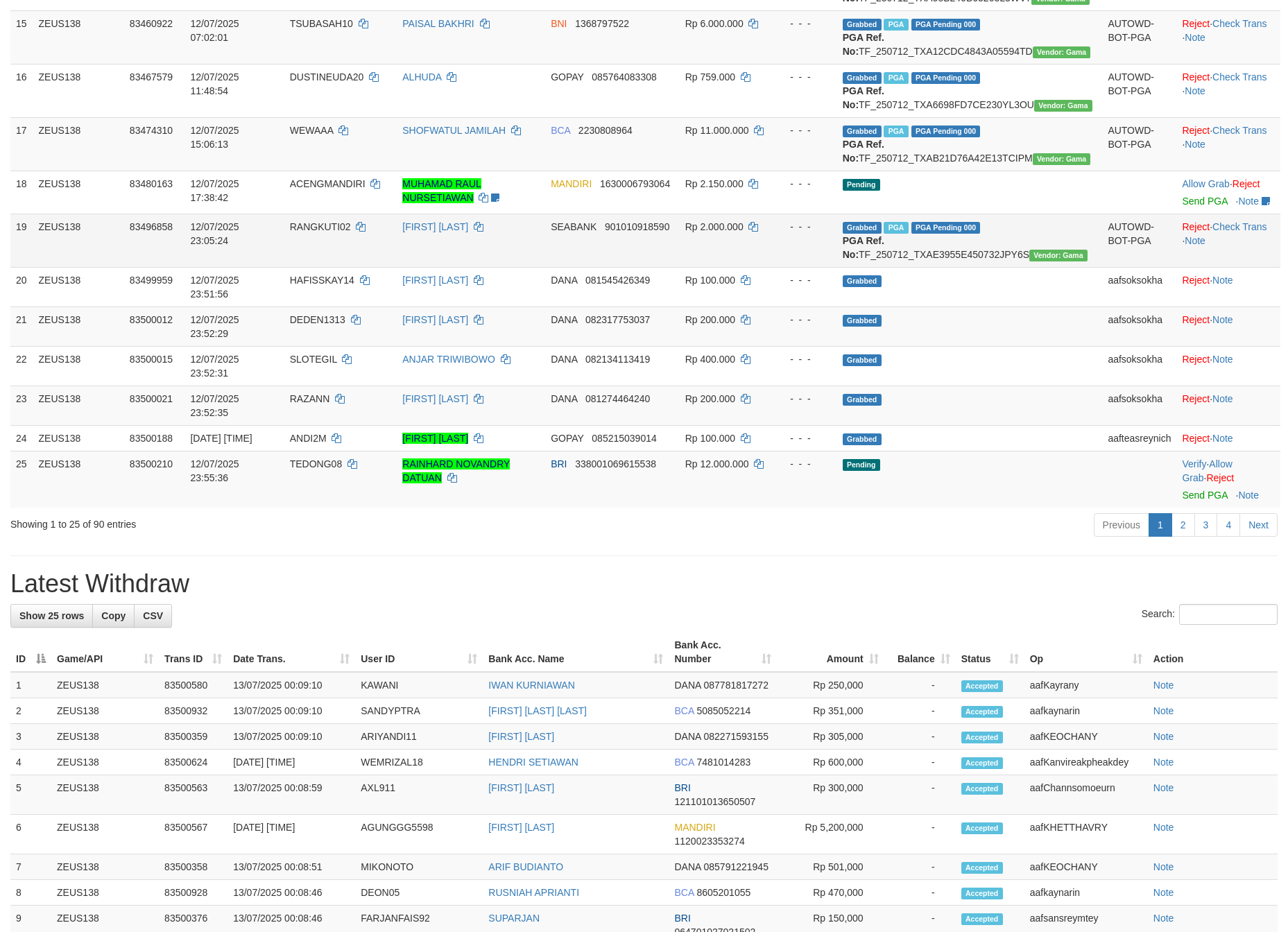 scroll, scrollTop: 1144, scrollLeft: 0, axis: vertical 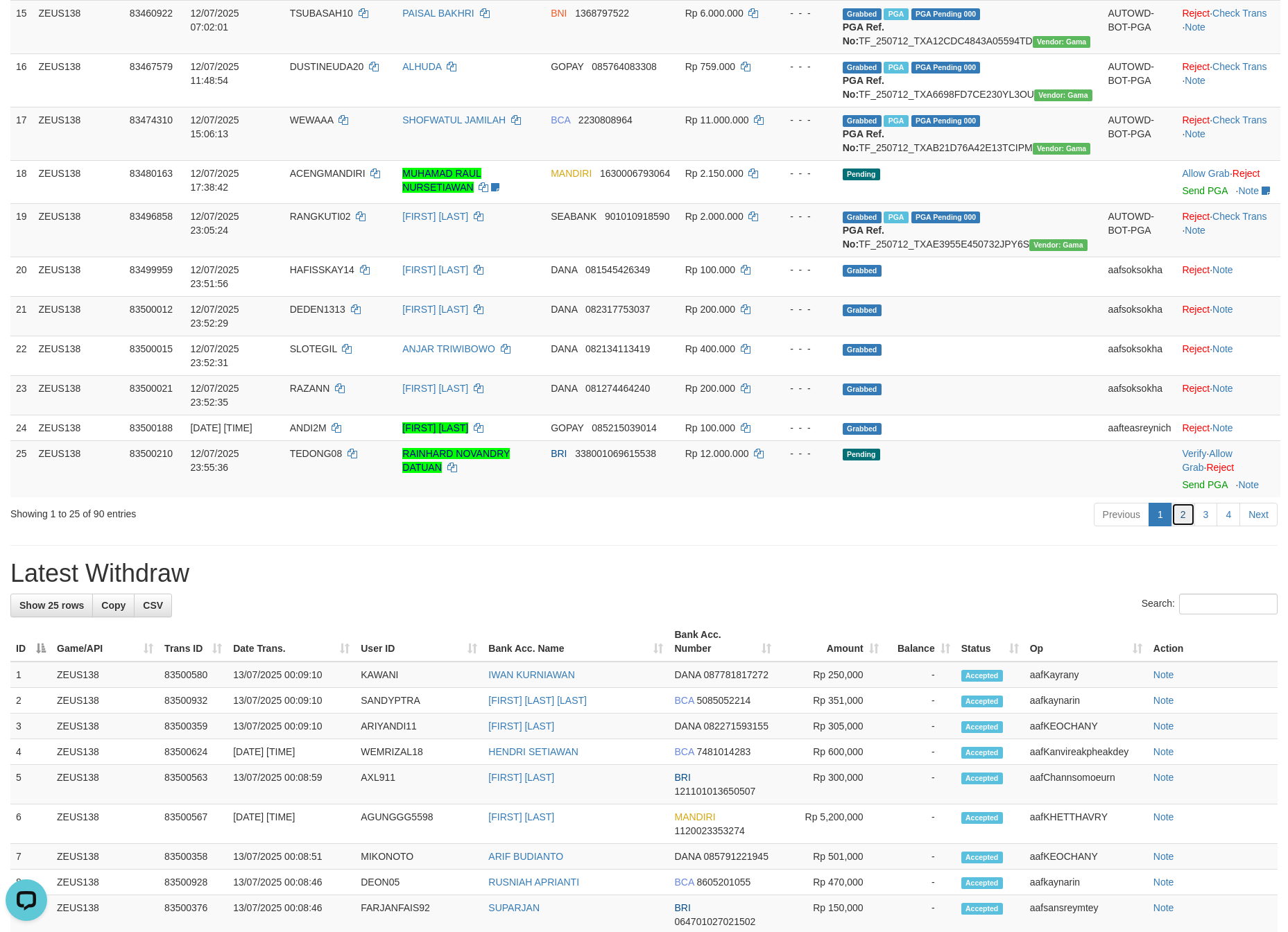 click on "2" at bounding box center [1183, 515] 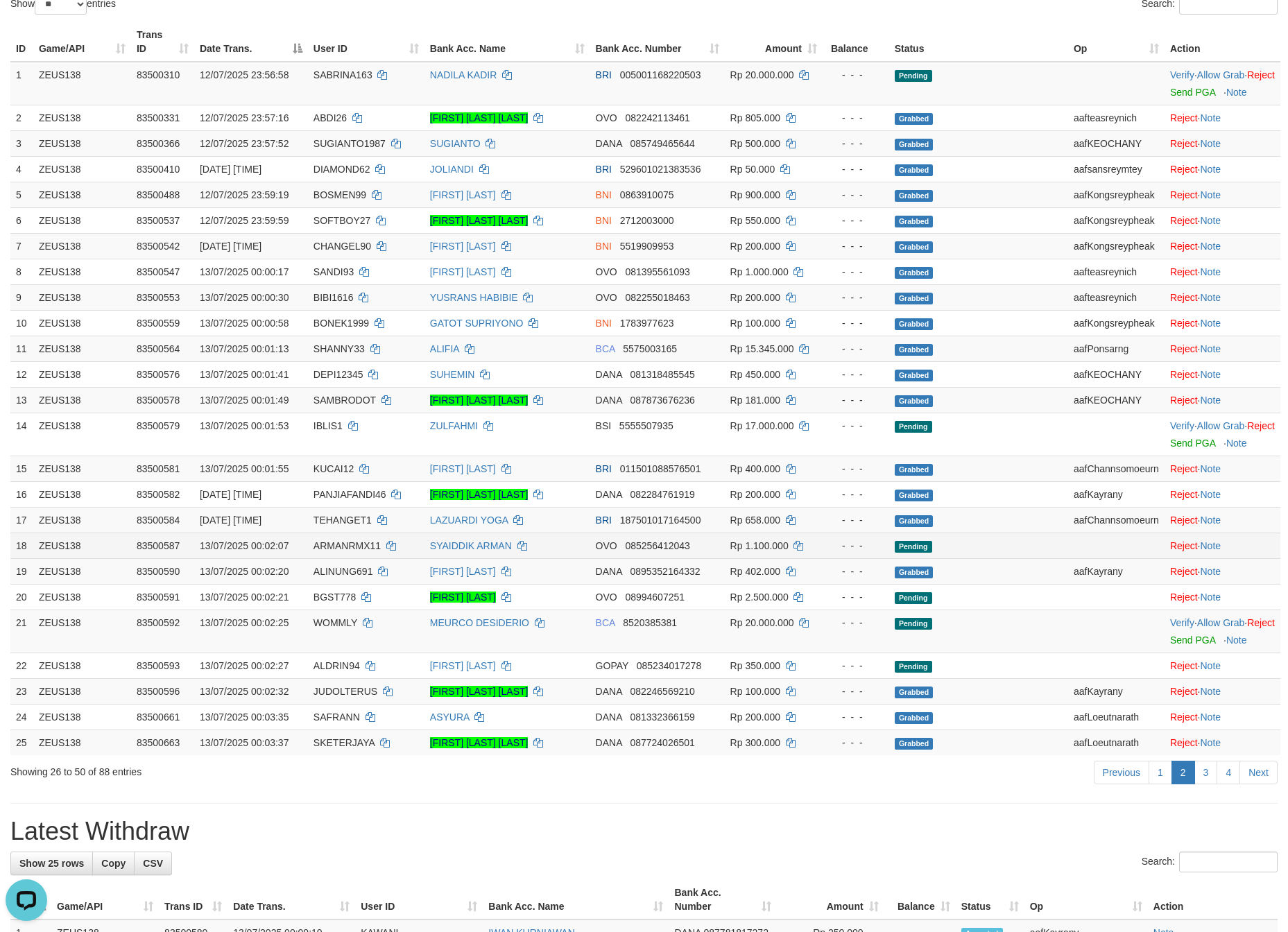 scroll, scrollTop: 104, scrollLeft: 0, axis: vertical 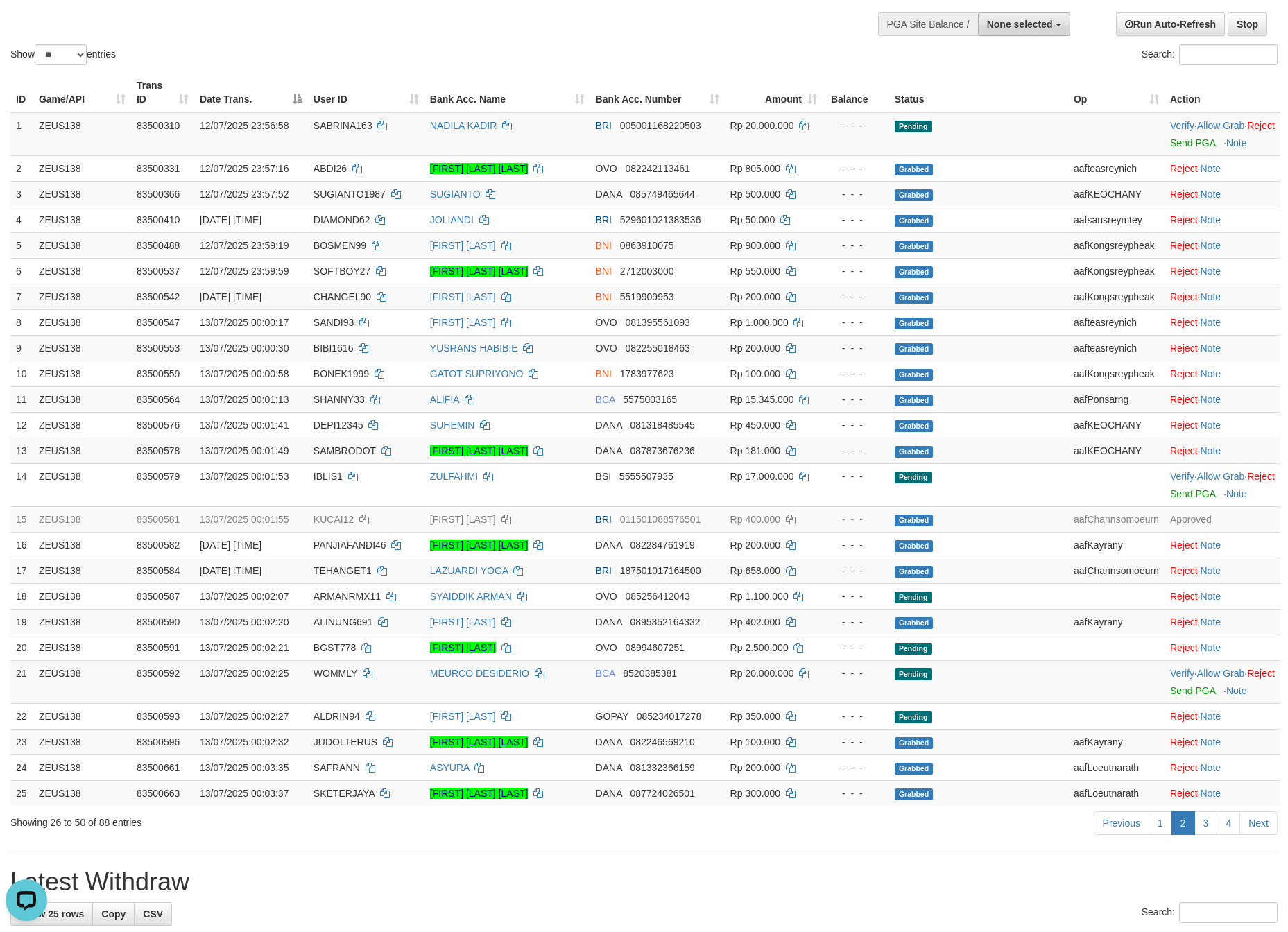 click on "None selected" at bounding box center [1024, 24] 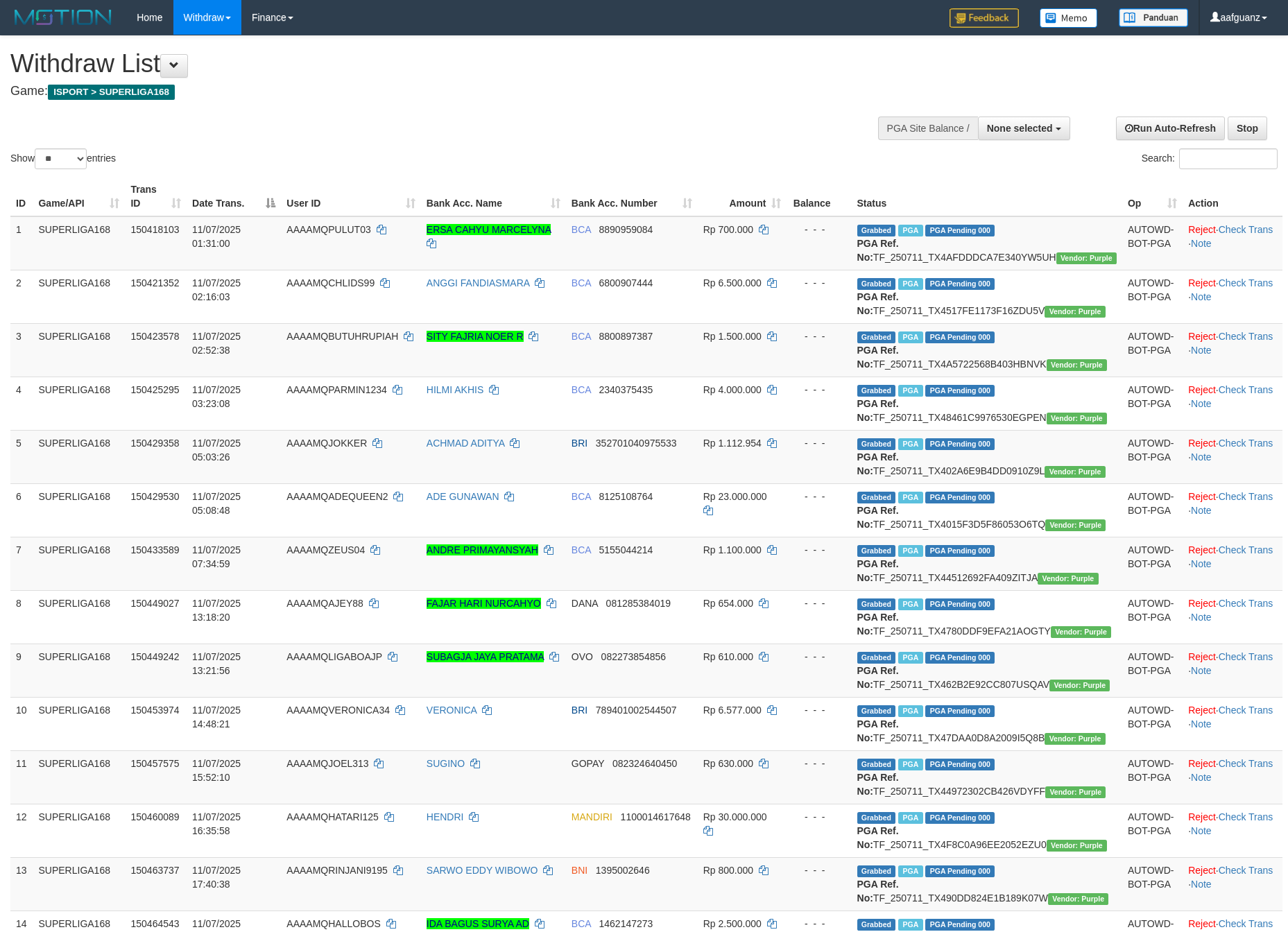 select 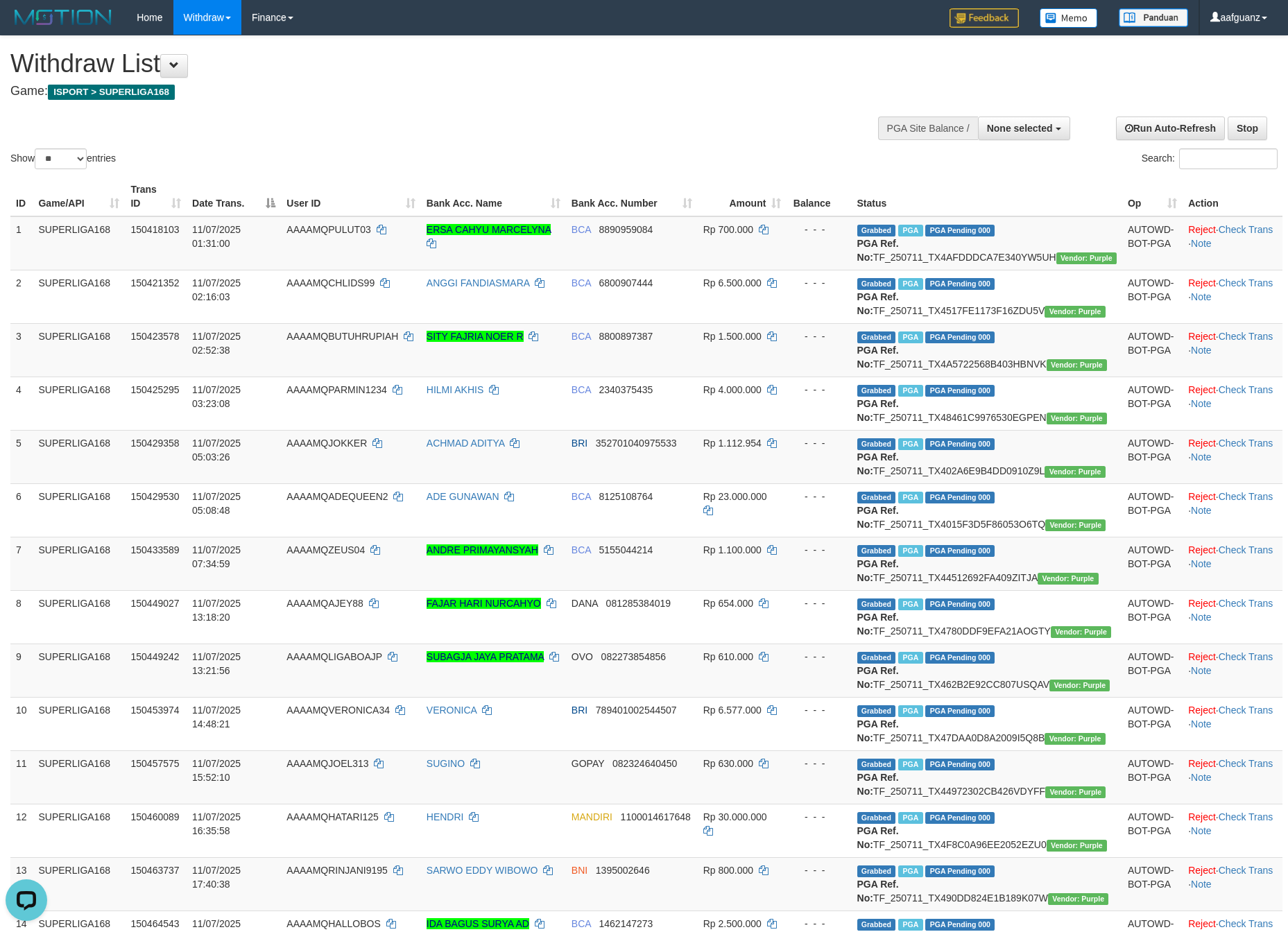 scroll, scrollTop: 0, scrollLeft: 0, axis: both 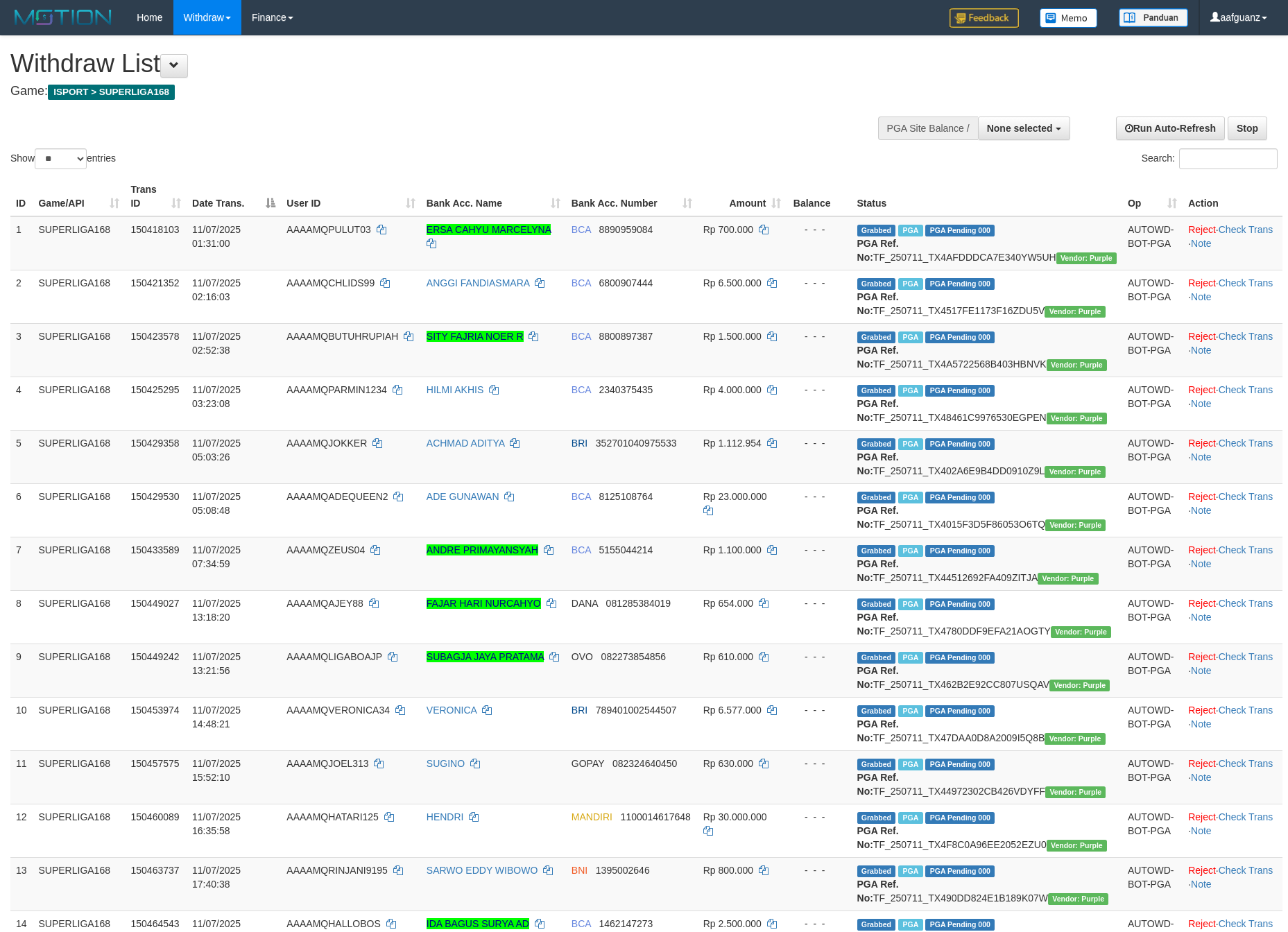 select 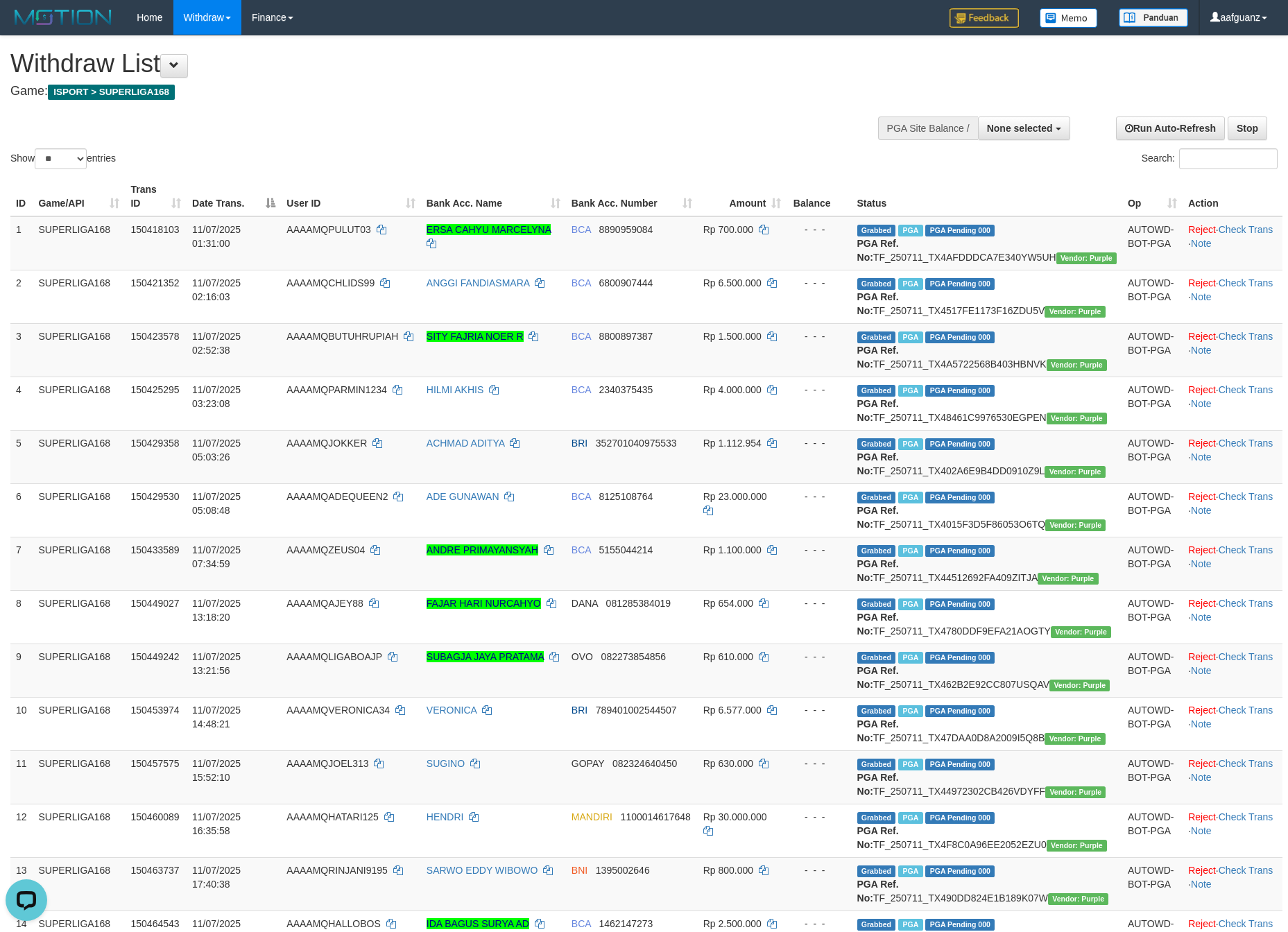 scroll, scrollTop: 0, scrollLeft: 0, axis: both 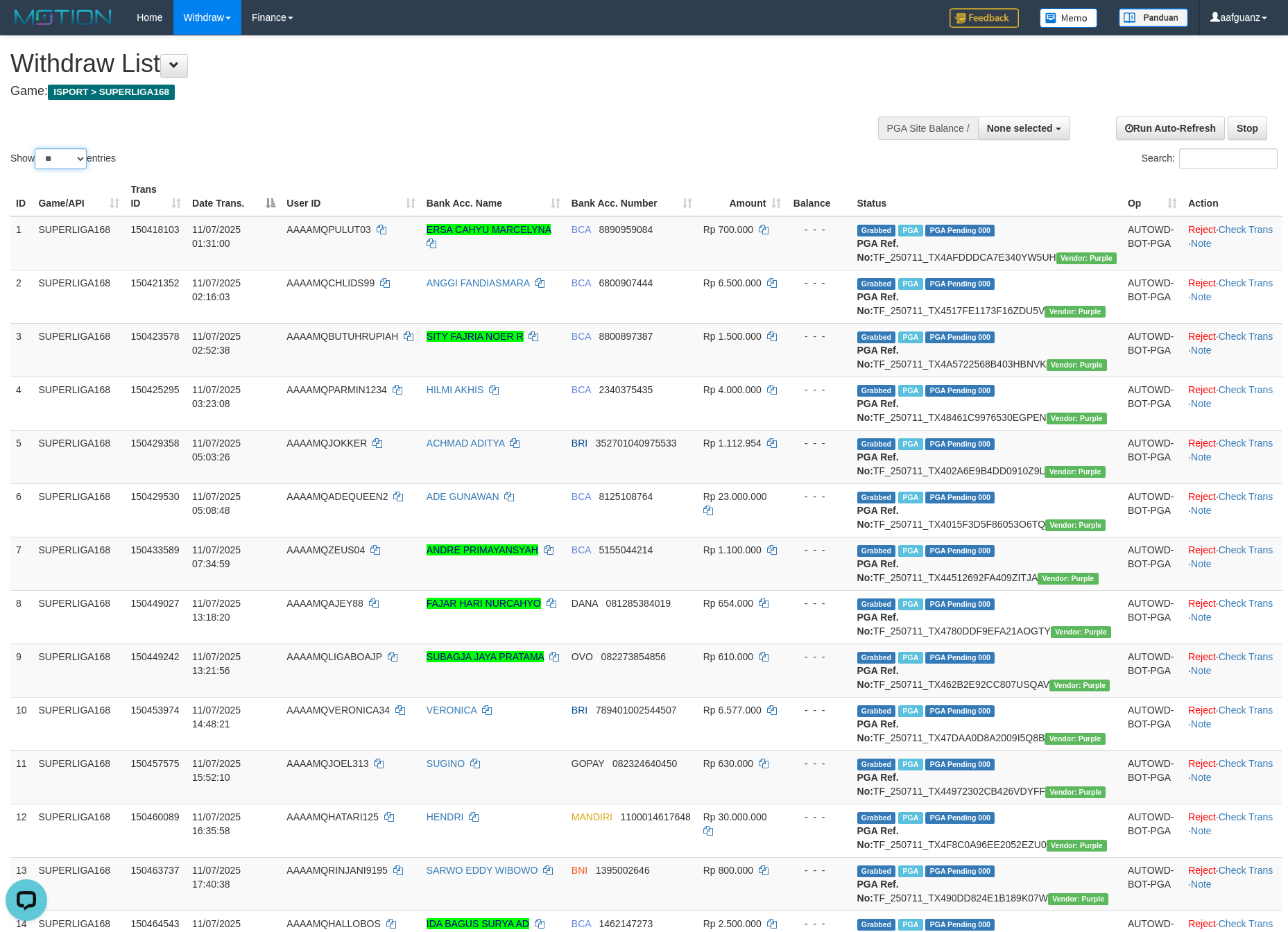 click on "** ** ** ***" at bounding box center (60, 159) 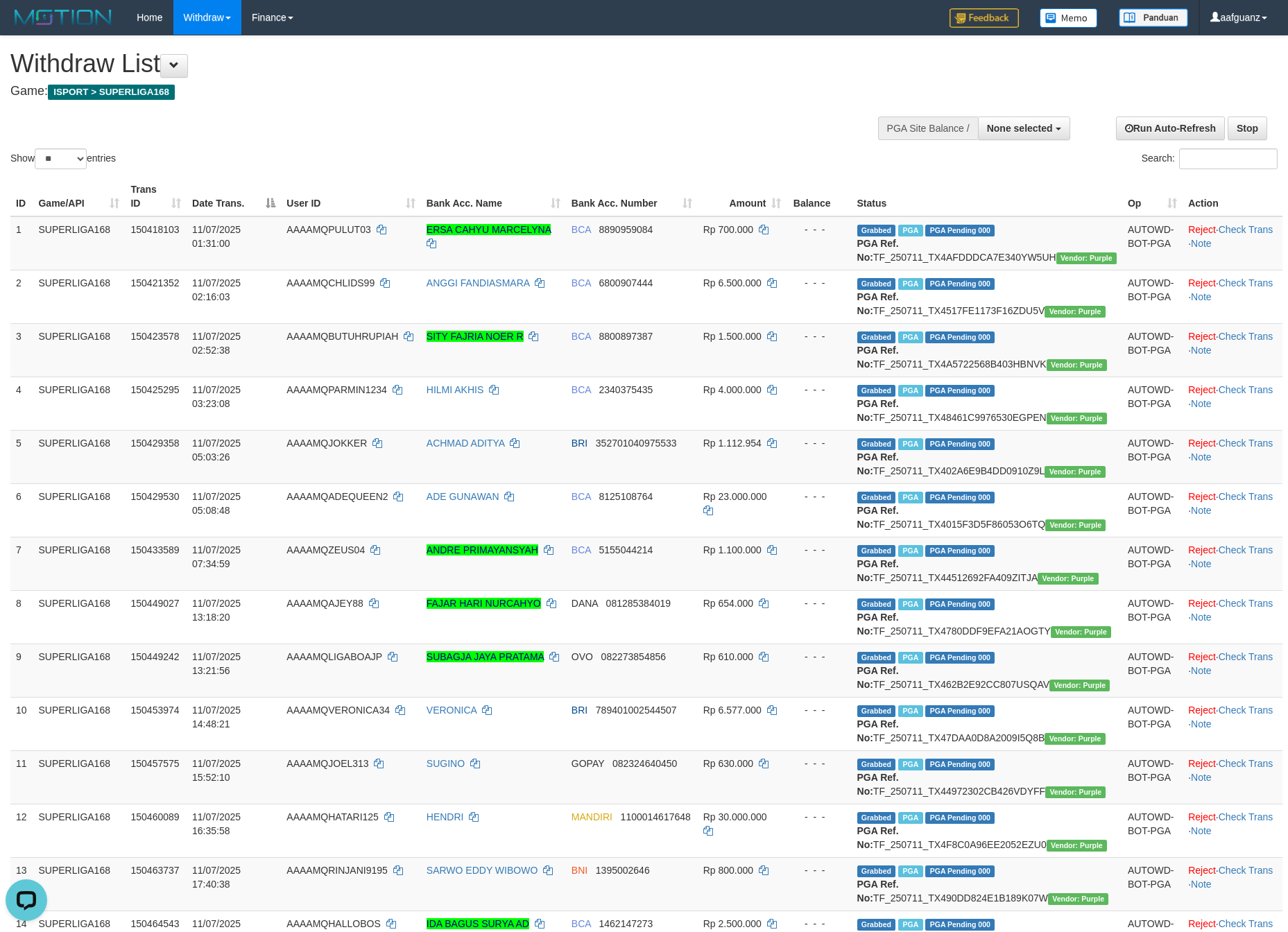 click on "Show  ** ** ** ***  entries Search:" at bounding box center [644, 104] 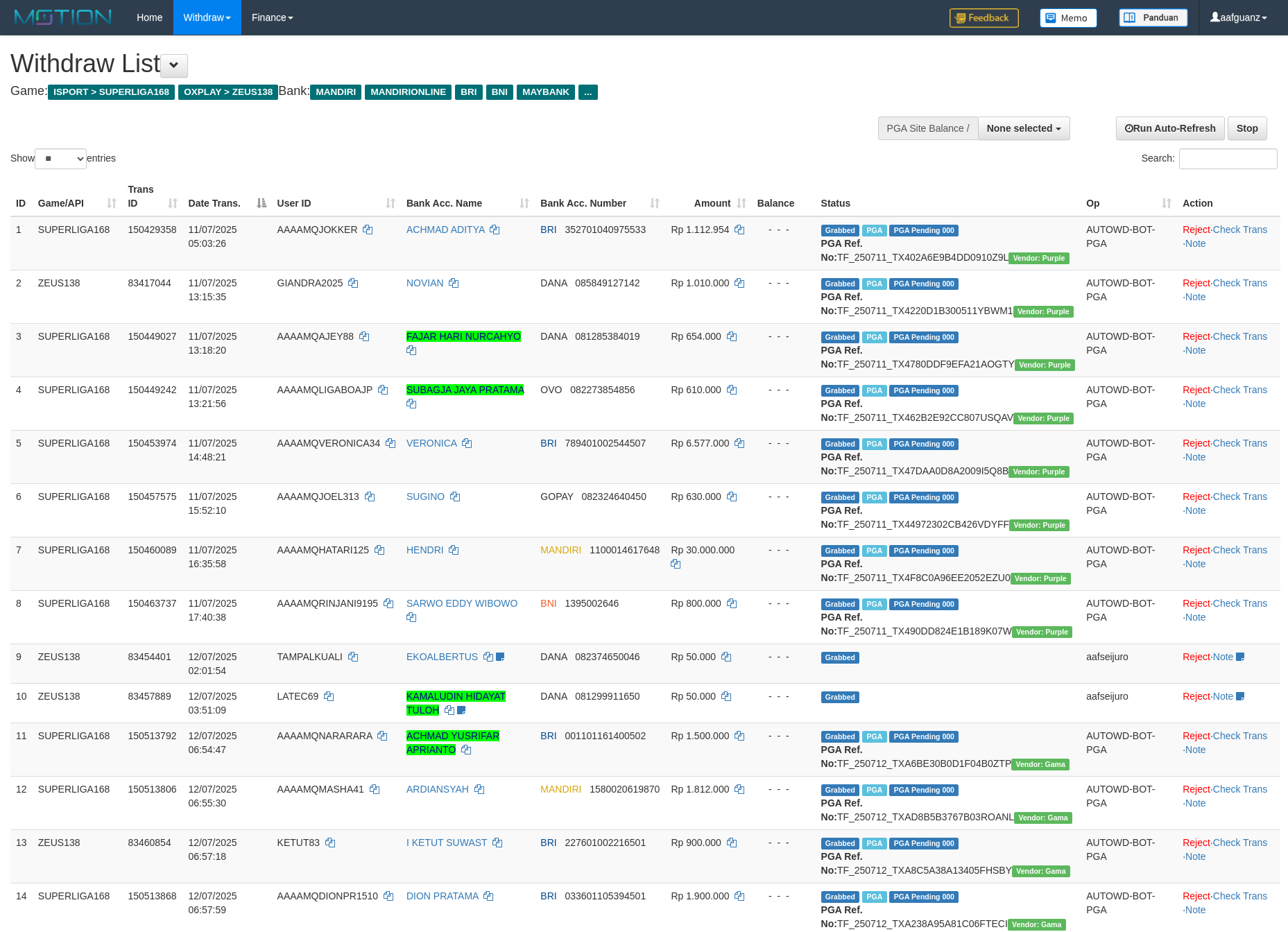 select 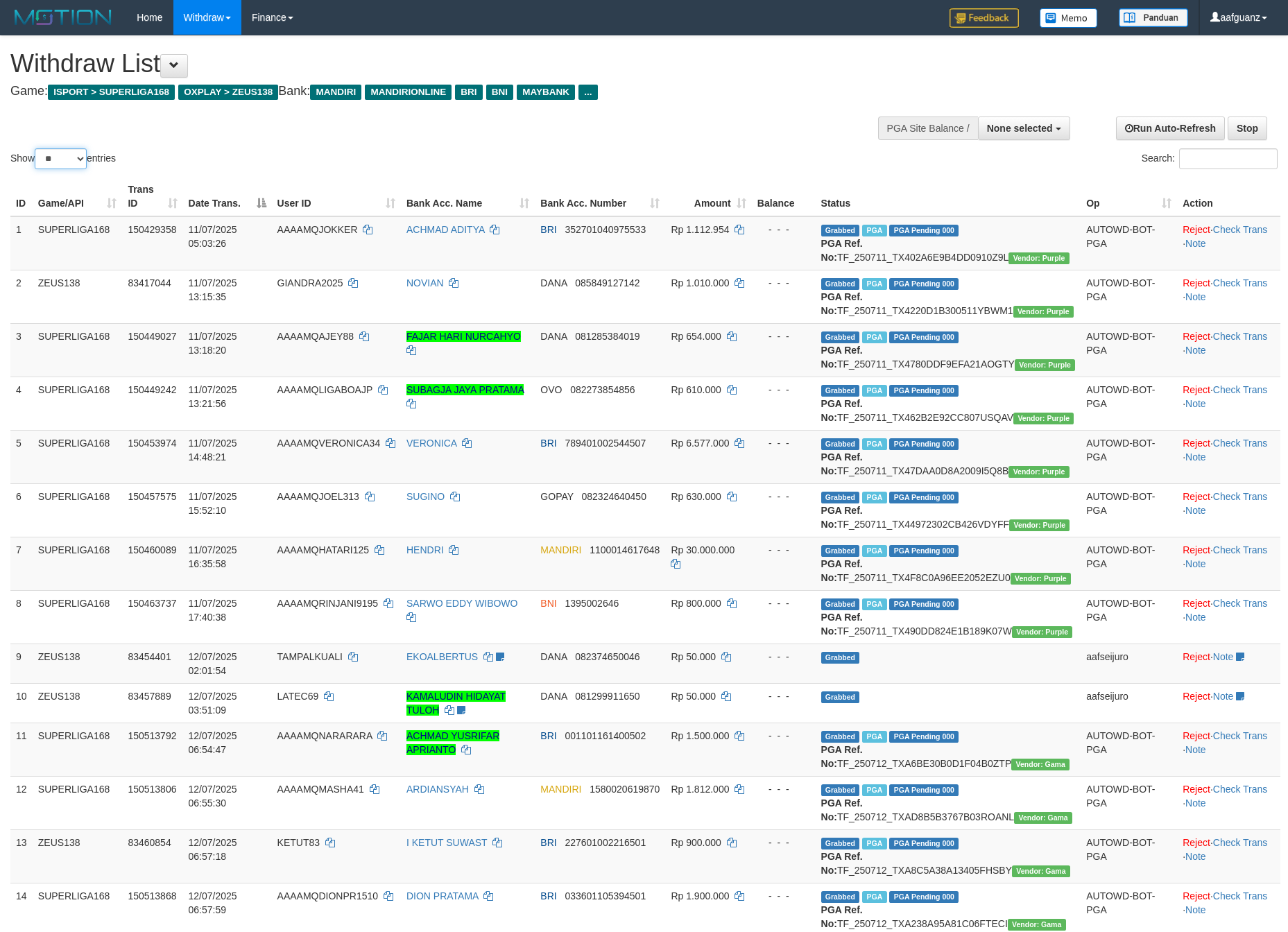 click on "** ** ** ***" at bounding box center (60, 159) 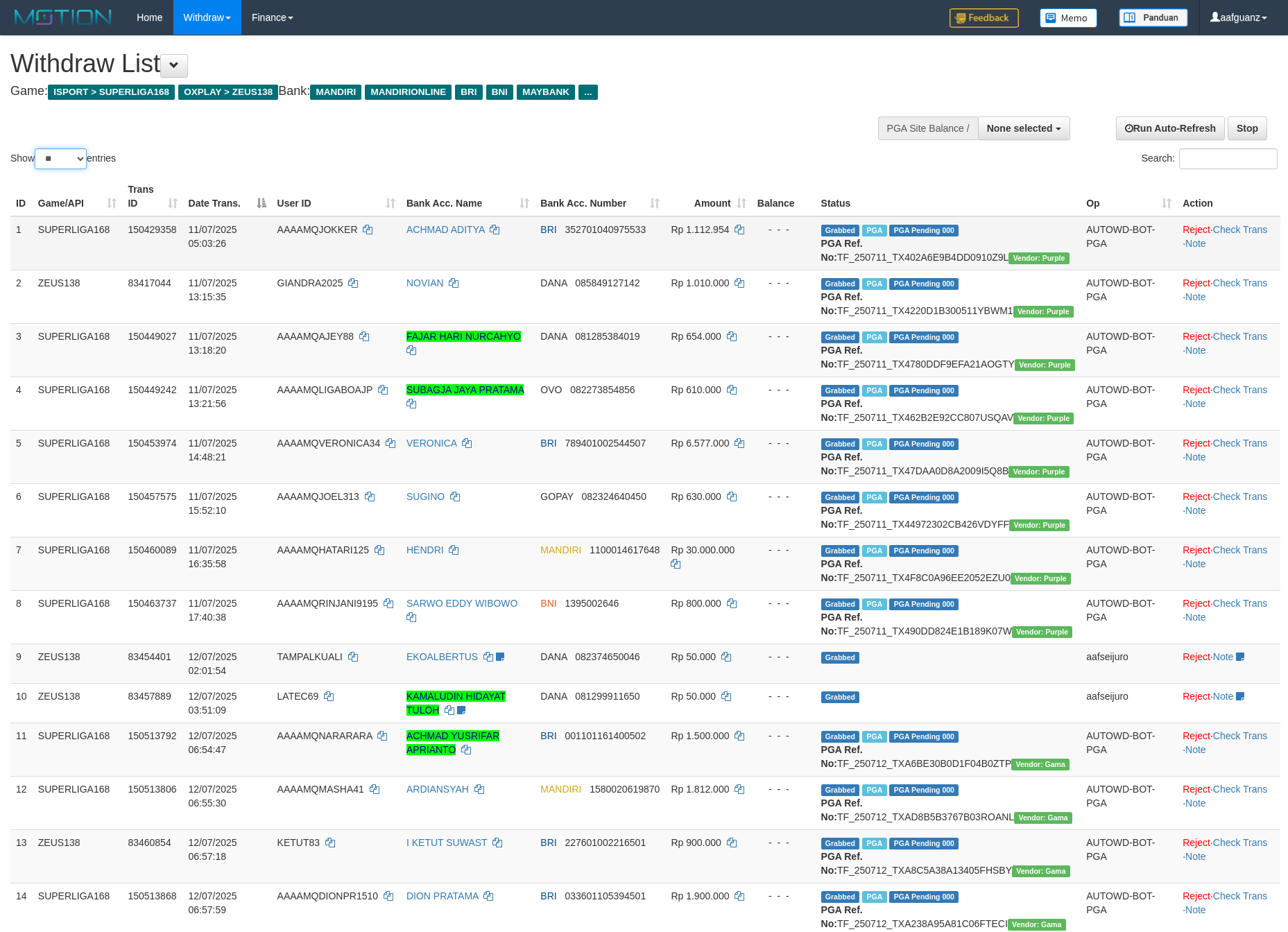 select on "***" 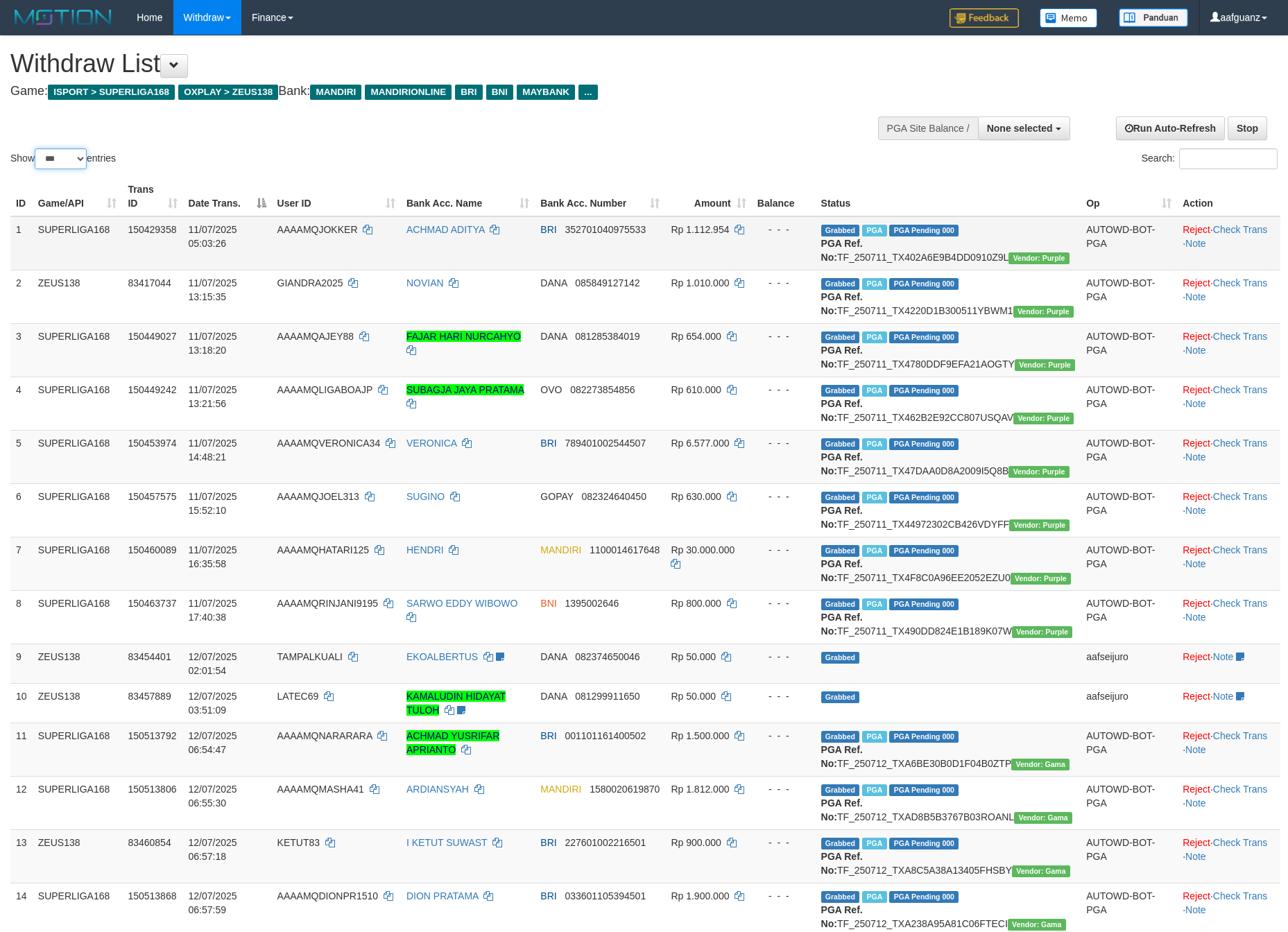 click on "** ** ** ***" at bounding box center [60, 159] 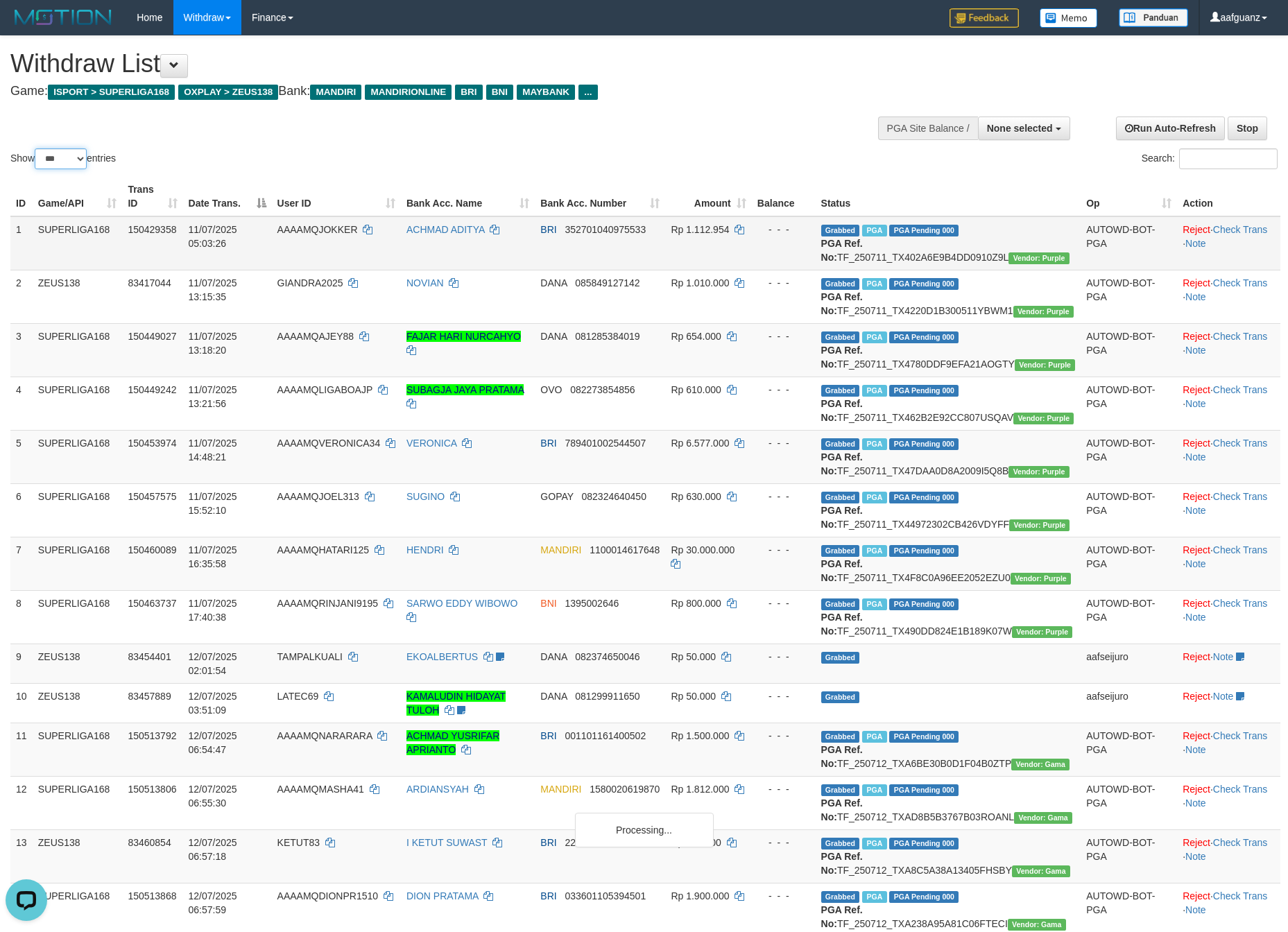 scroll, scrollTop: 0, scrollLeft: 0, axis: both 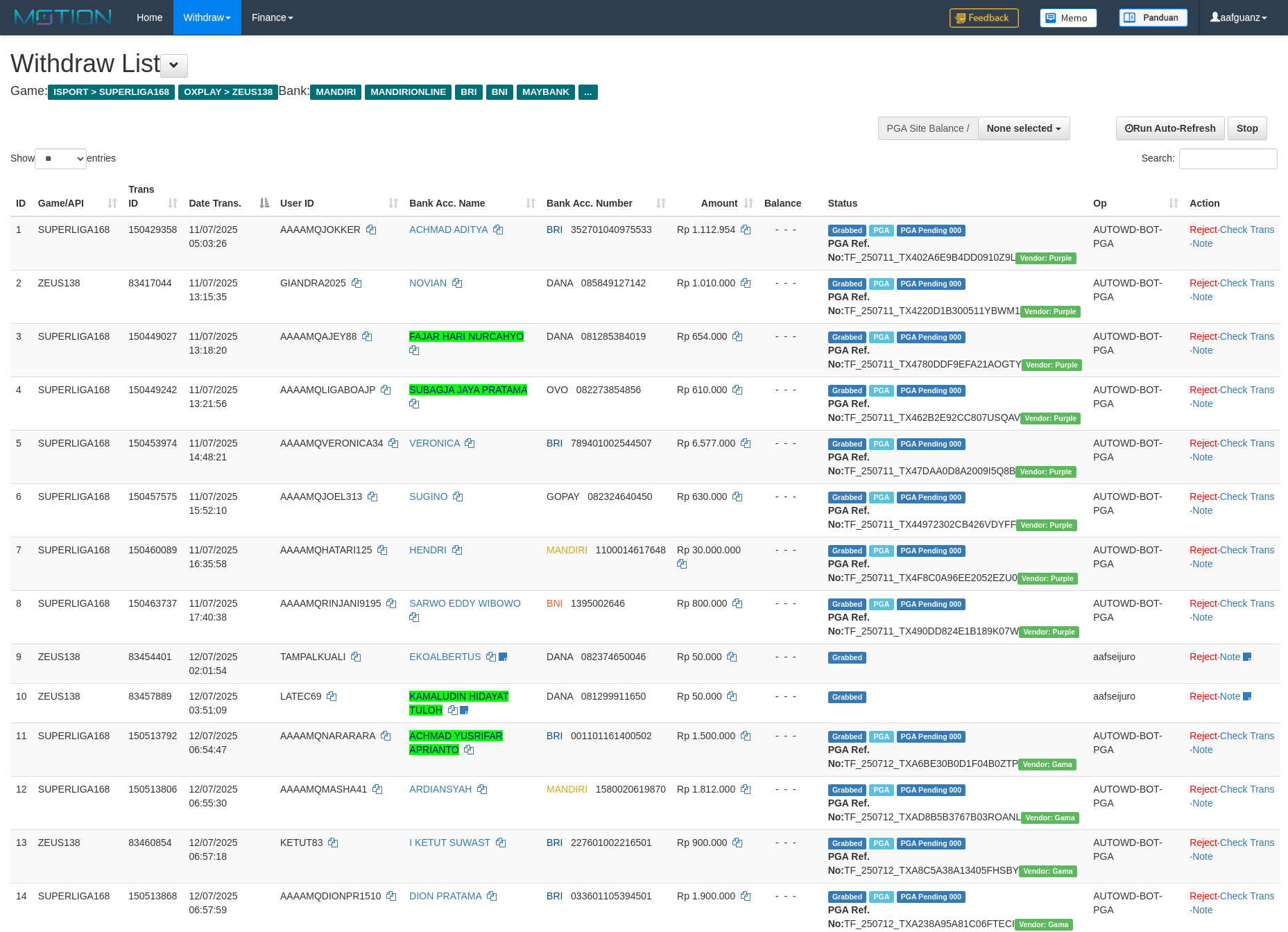 select 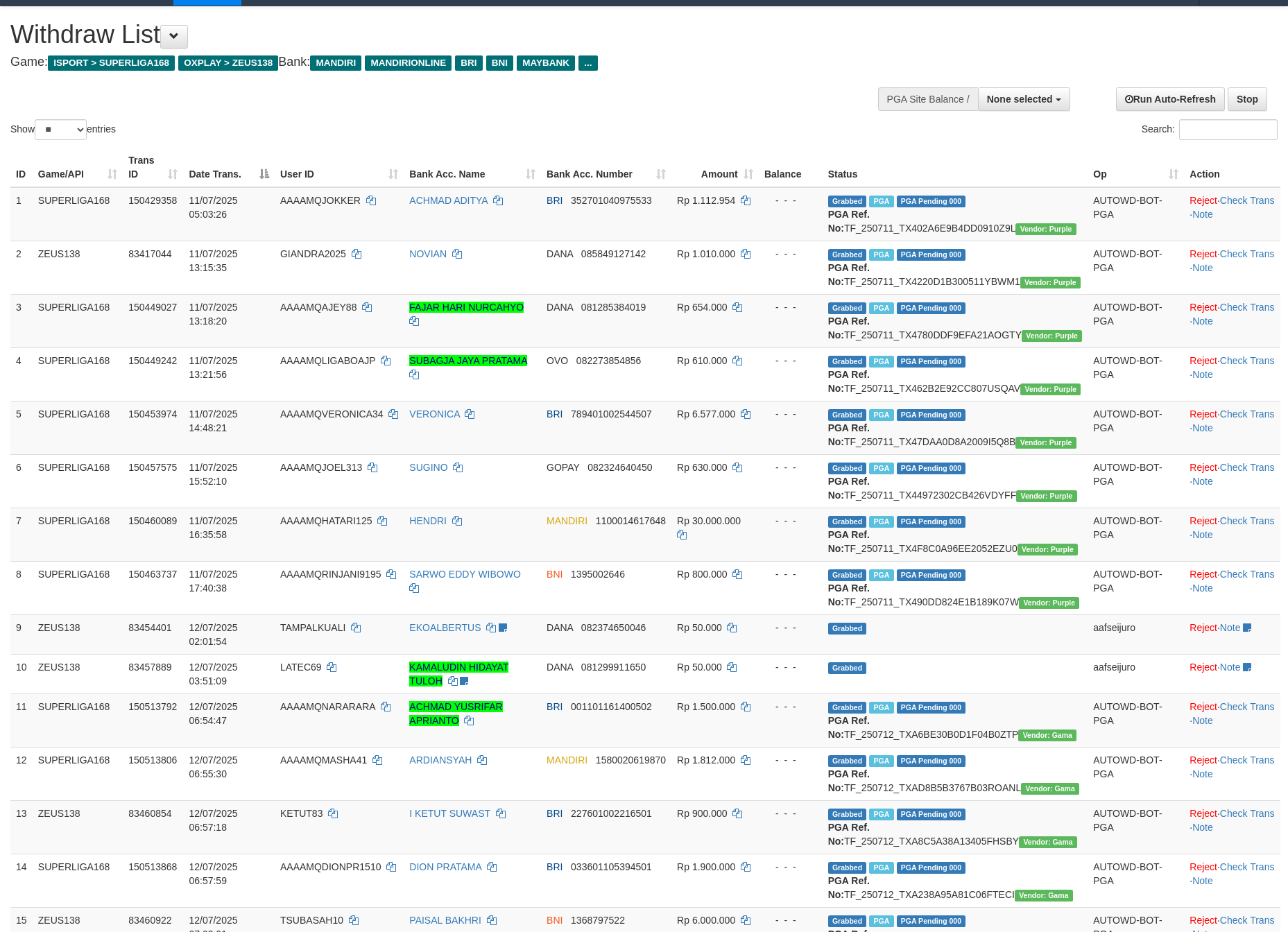 scroll, scrollTop: 0, scrollLeft: 0, axis: both 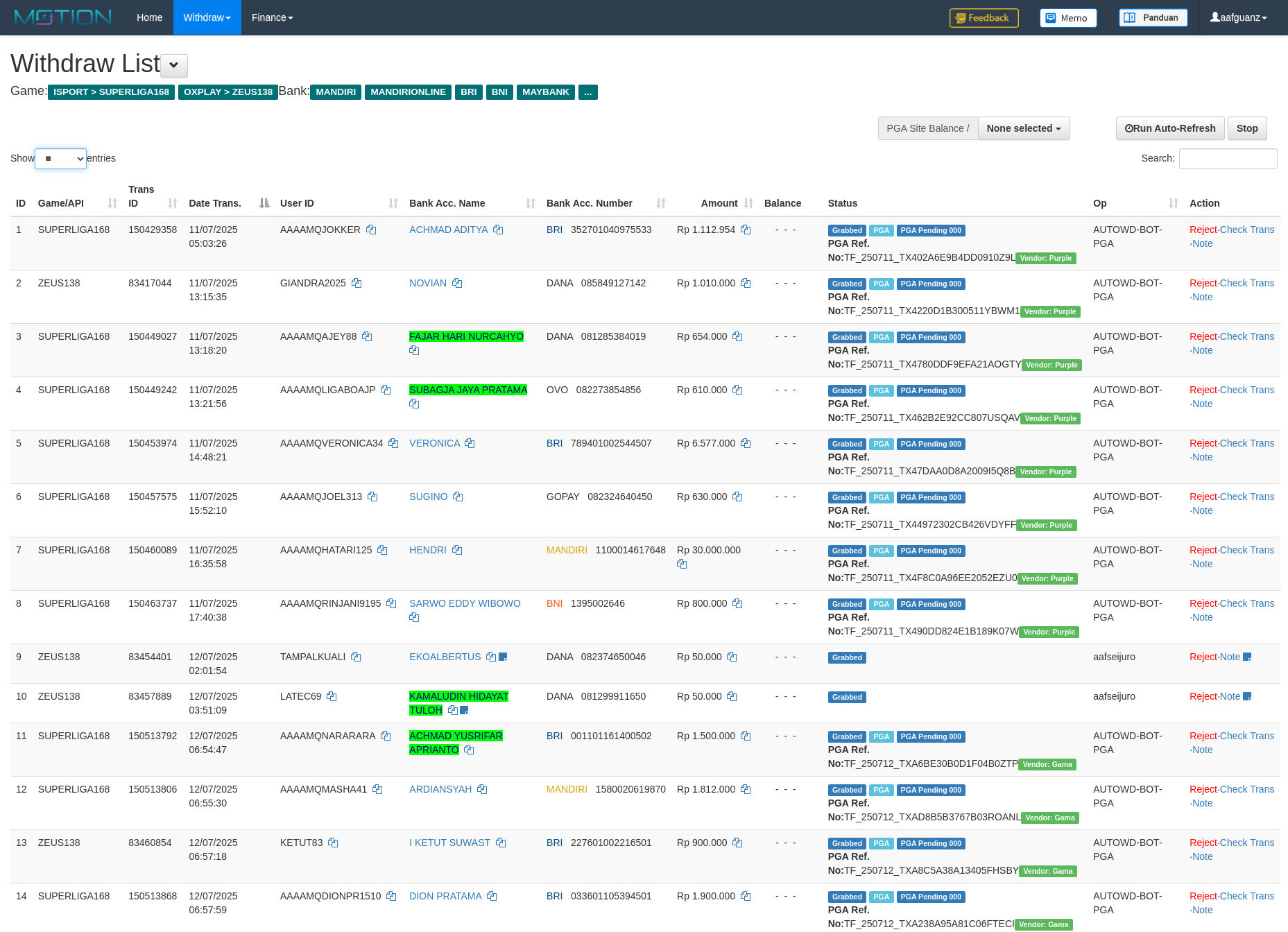 click on "** ** ** ***" at bounding box center (60, 159) 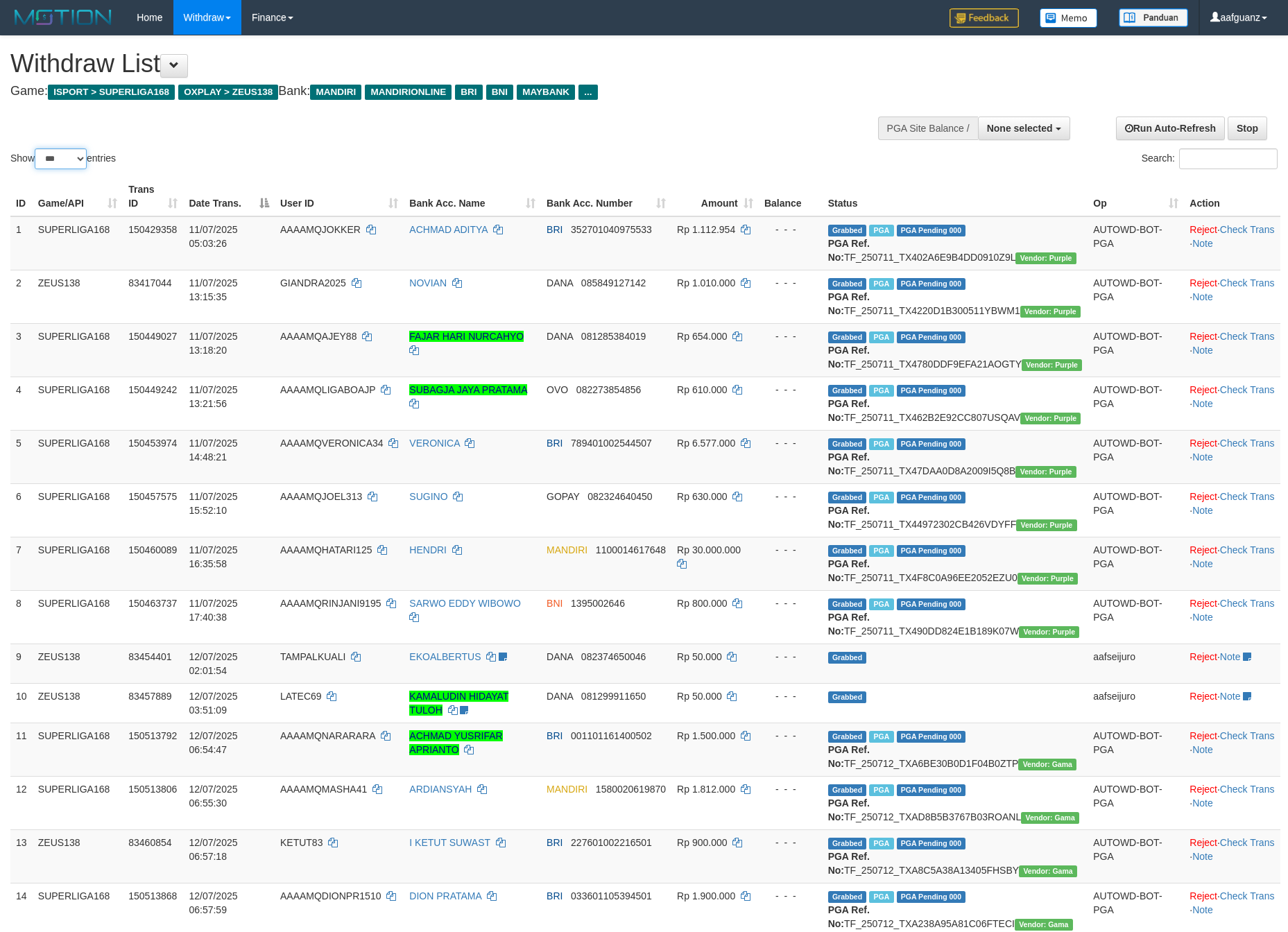 click on "** ** ** ***" at bounding box center [60, 159] 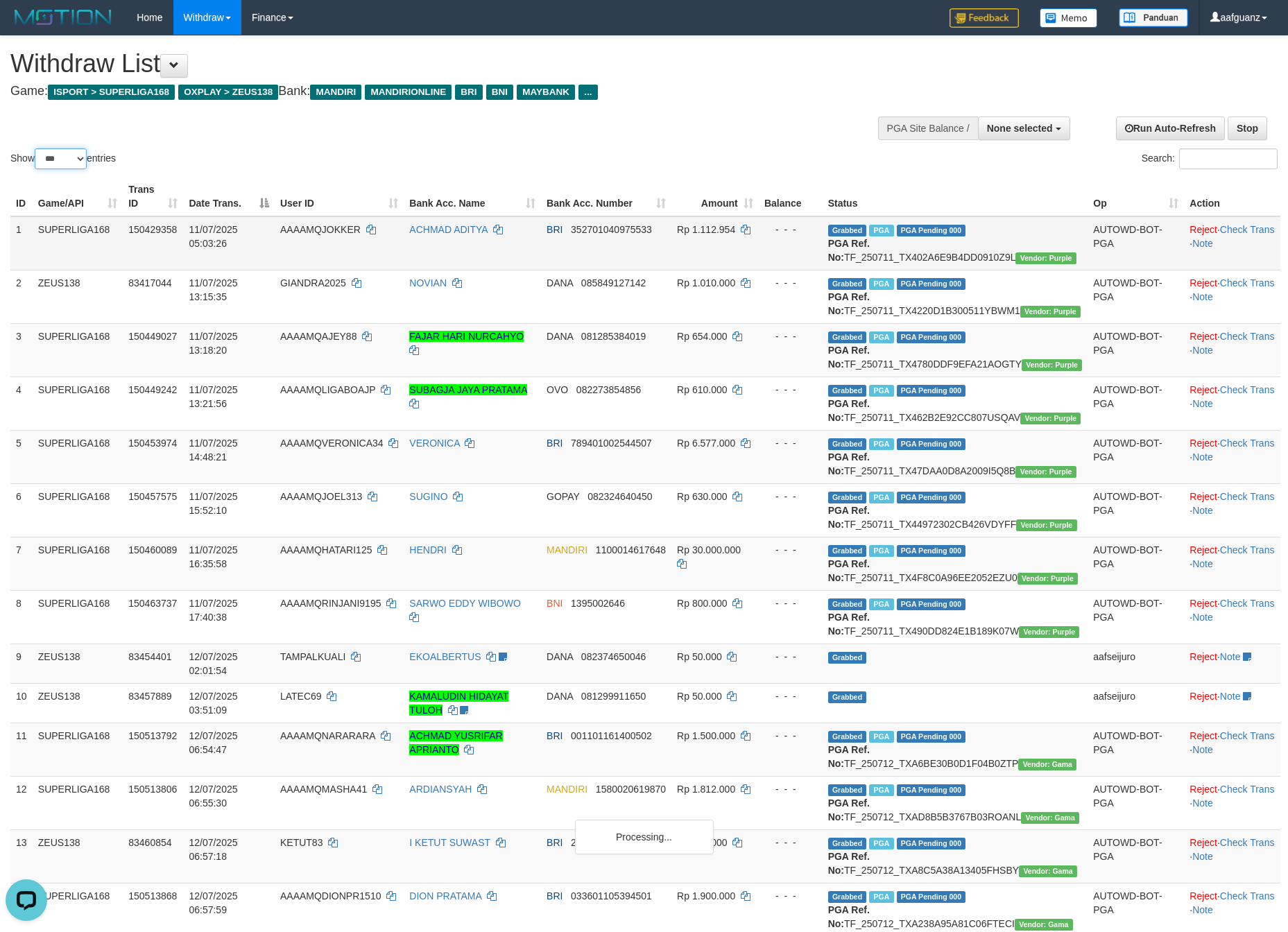 scroll, scrollTop: 0, scrollLeft: 0, axis: both 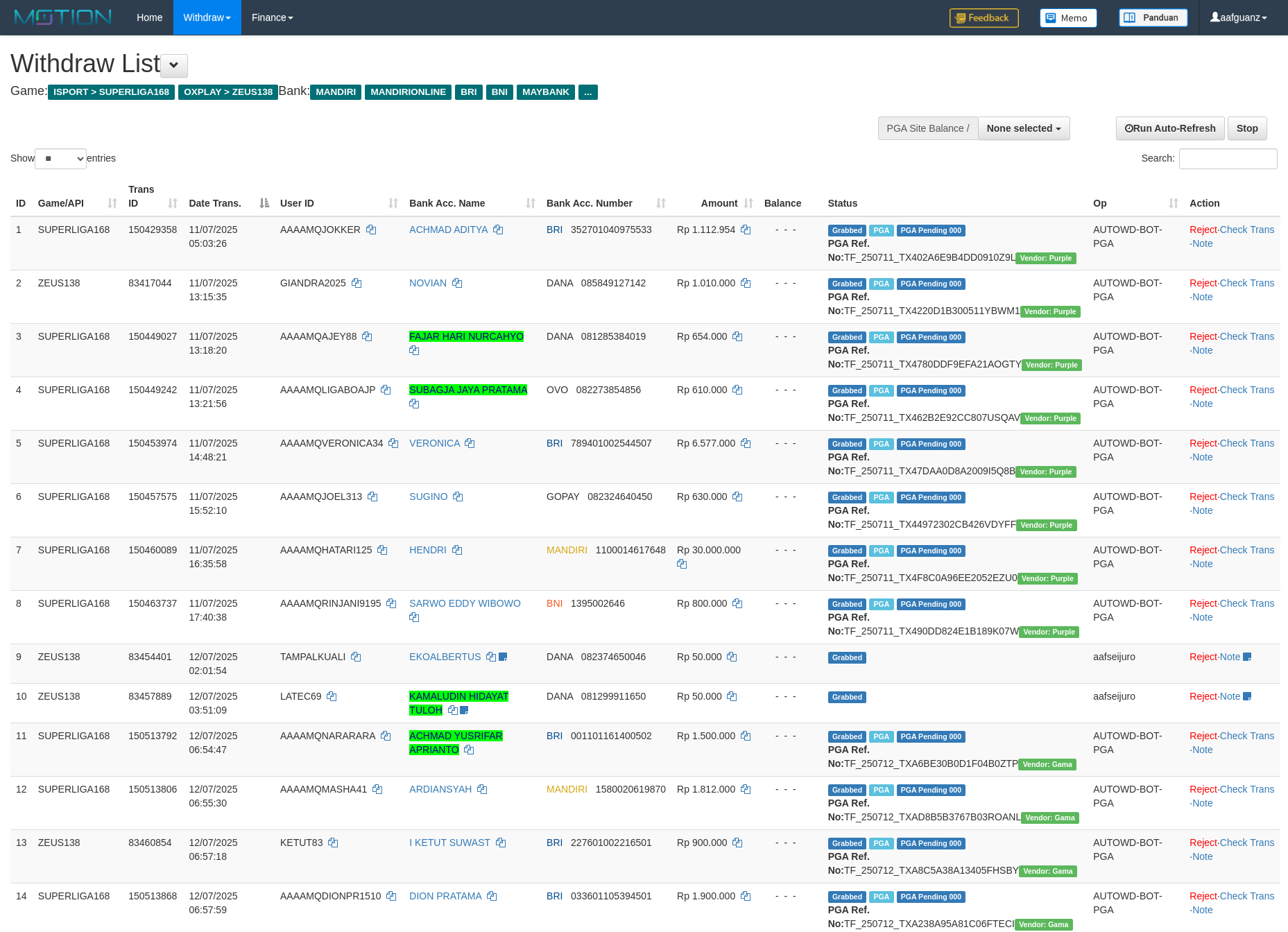 select 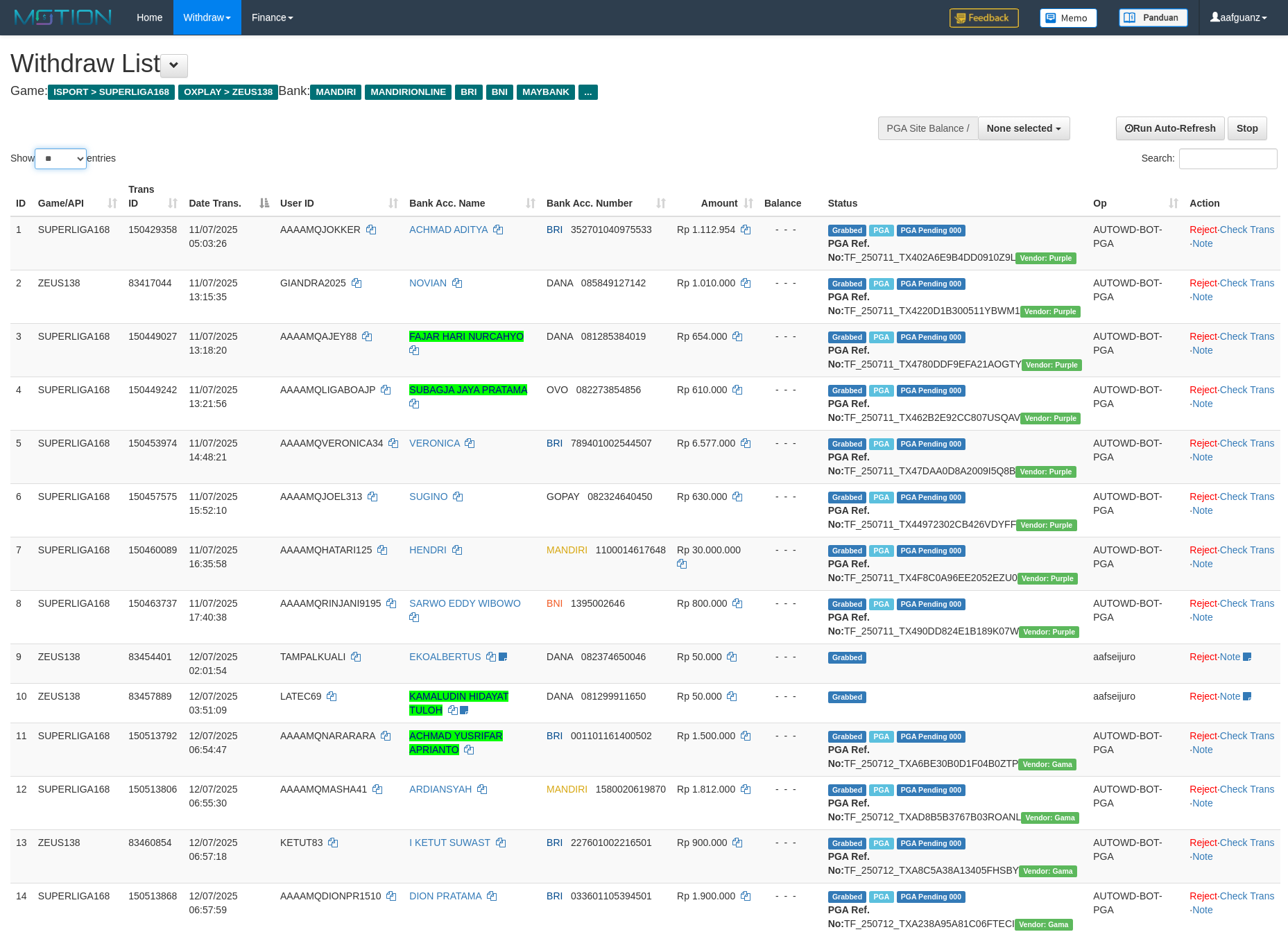 click on "** ** ** ***" at bounding box center [60, 159] 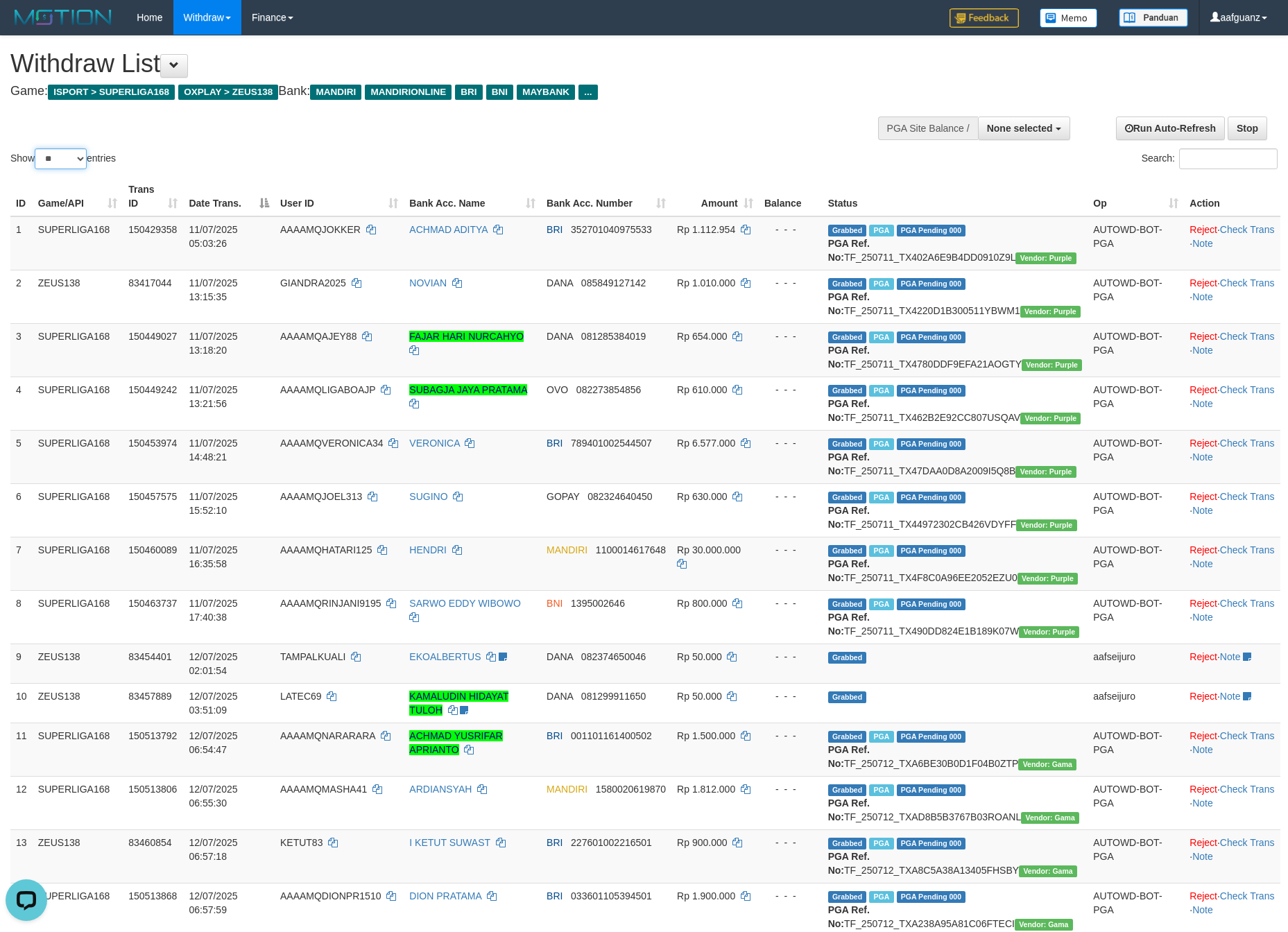 scroll, scrollTop: 0, scrollLeft: 0, axis: both 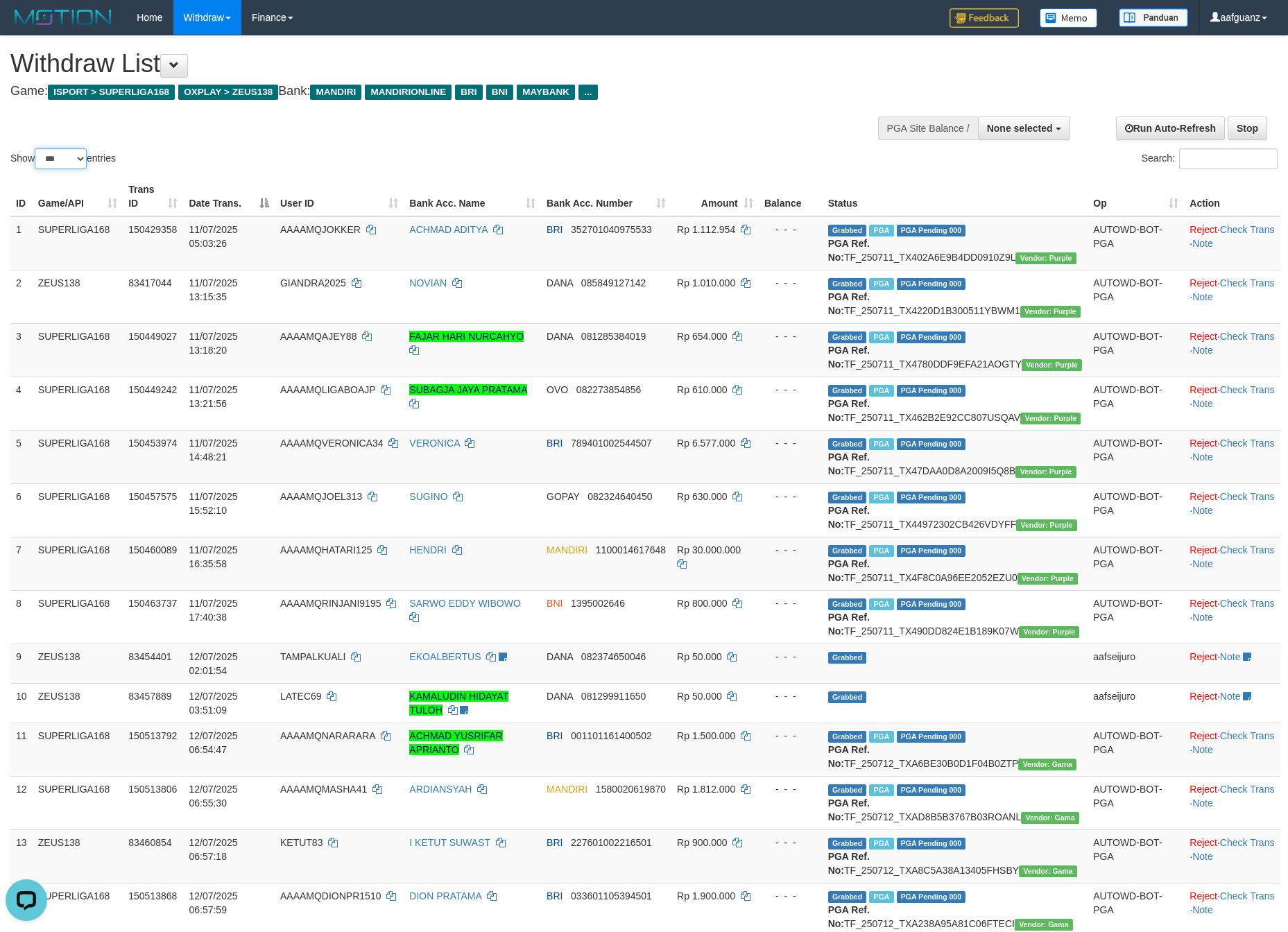 click on "** ** ** ***" at bounding box center [60, 159] 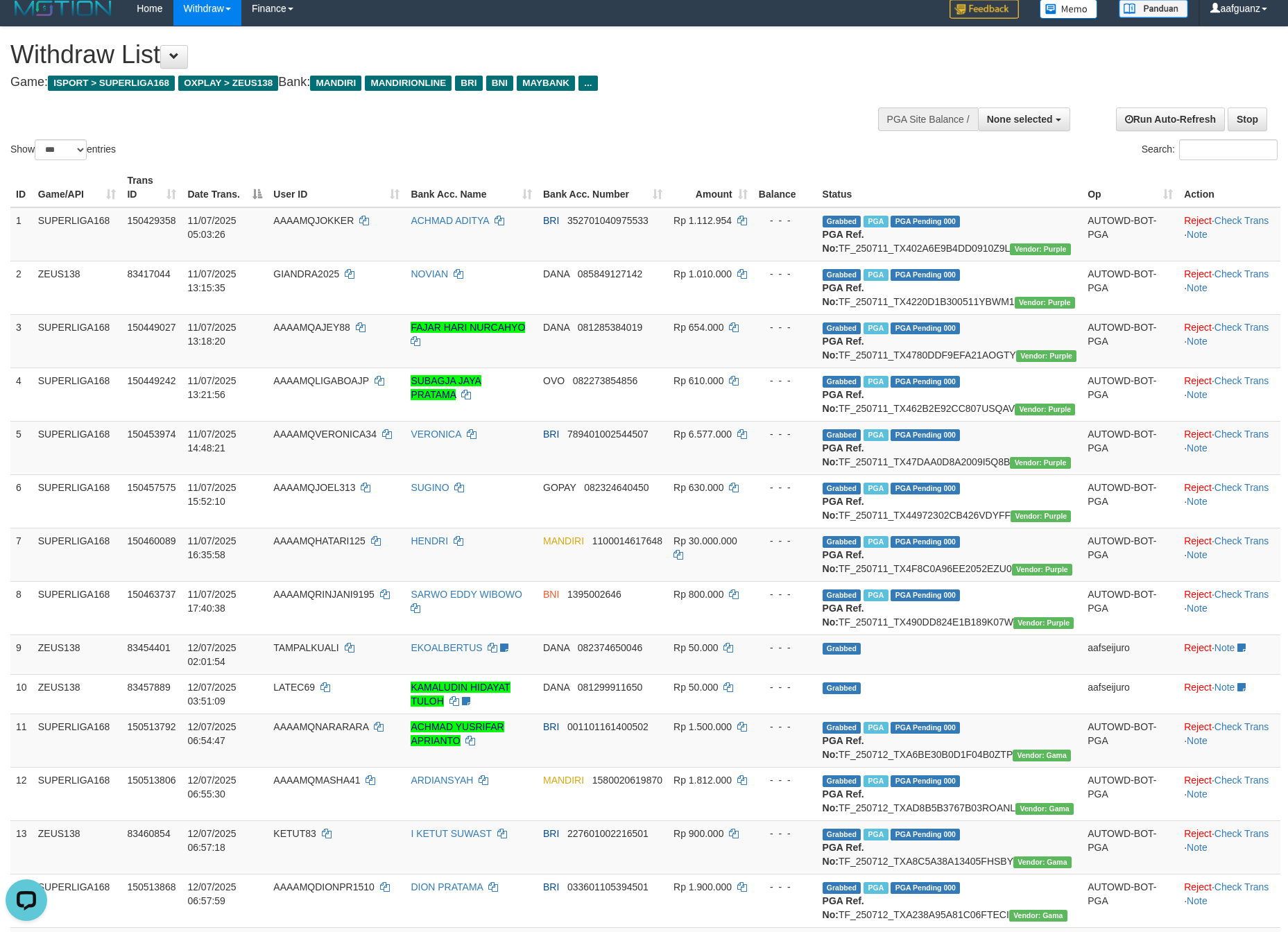 scroll, scrollTop: 0, scrollLeft: 0, axis: both 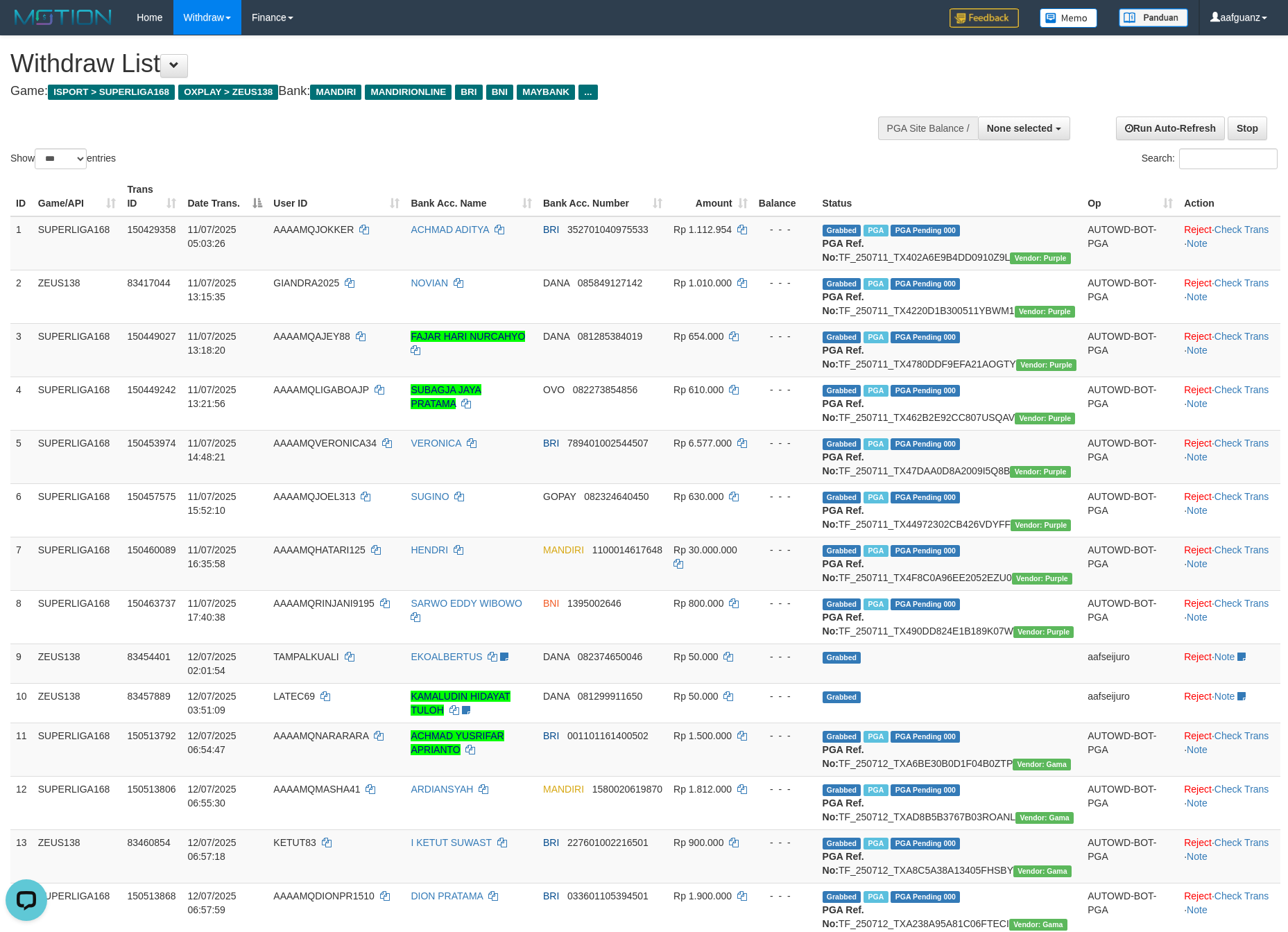 click on "Show  ** ** ** ***  entries Search:" at bounding box center [644, 104] 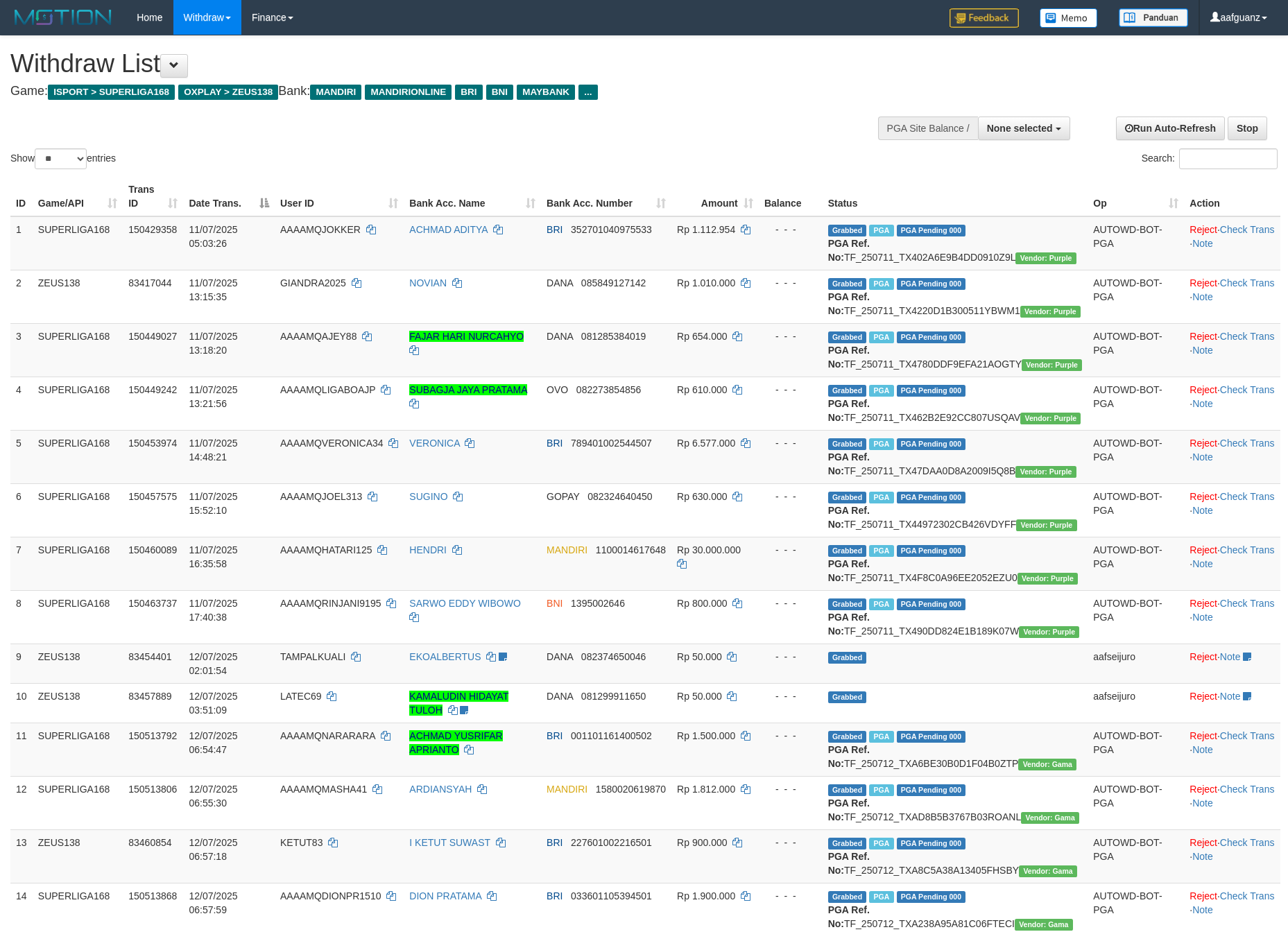 select 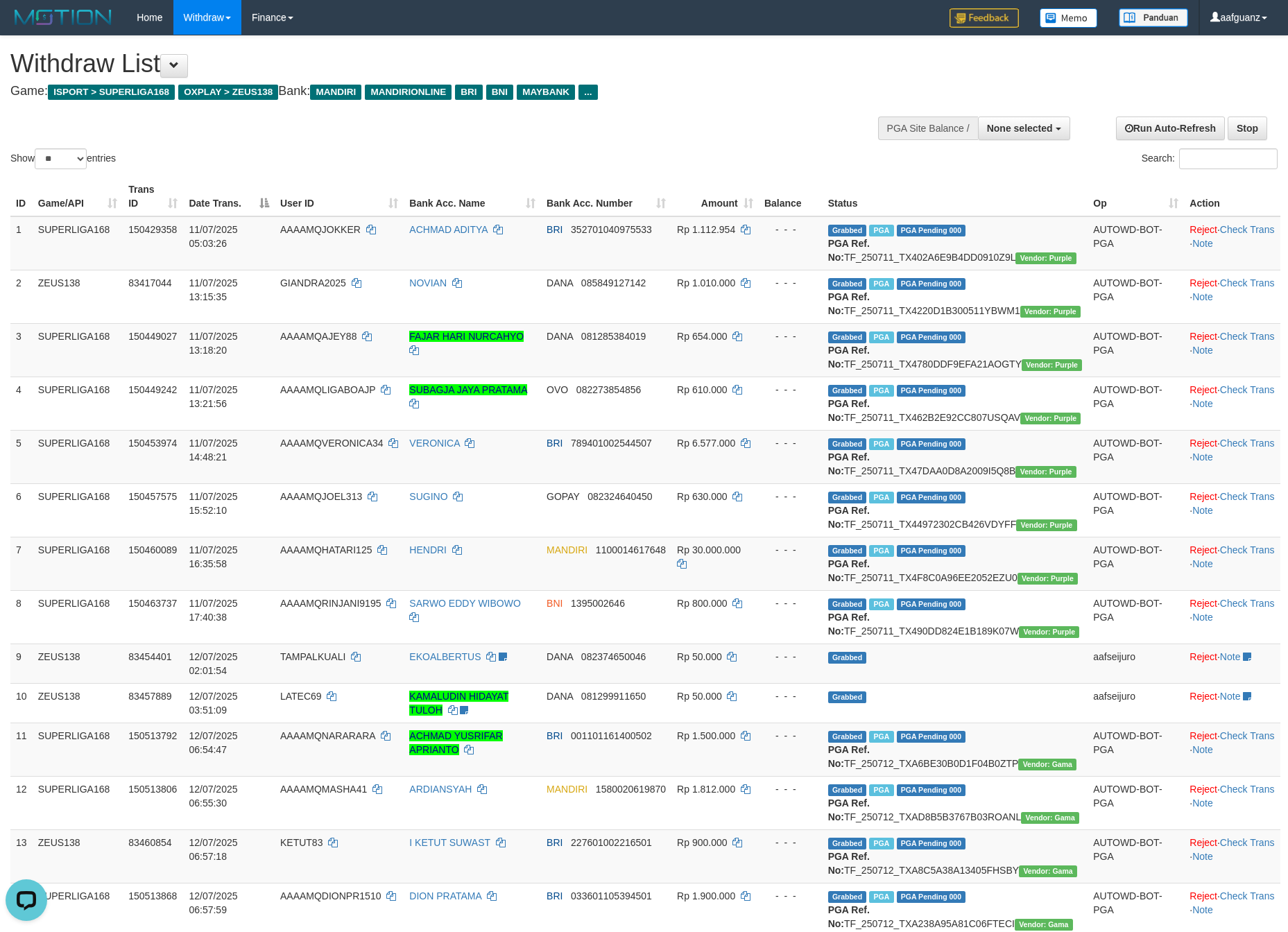 scroll, scrollTop: 0, scrollLeft: 0, axis: both 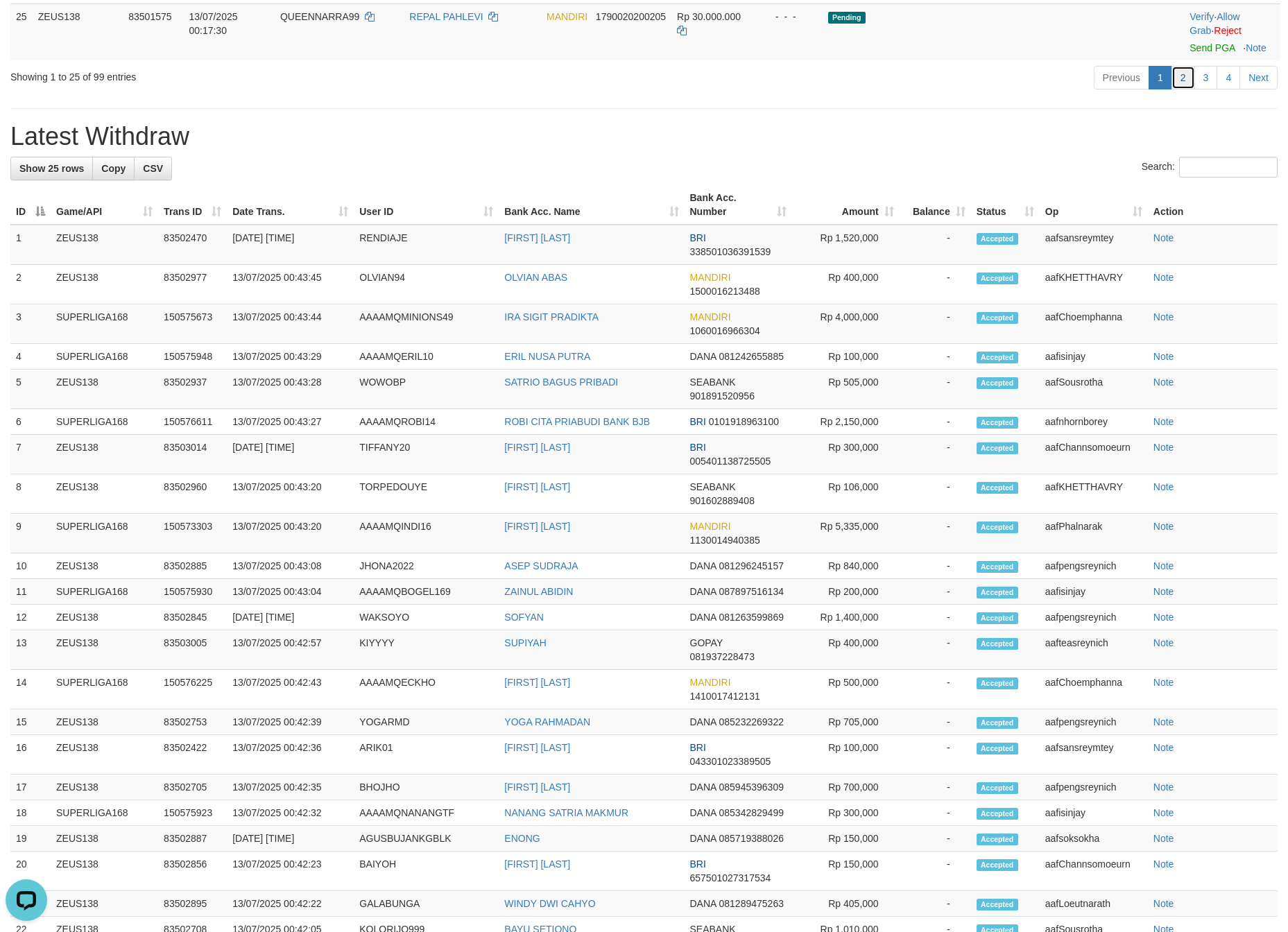 click on "2" at bounding box center [1183, 78] 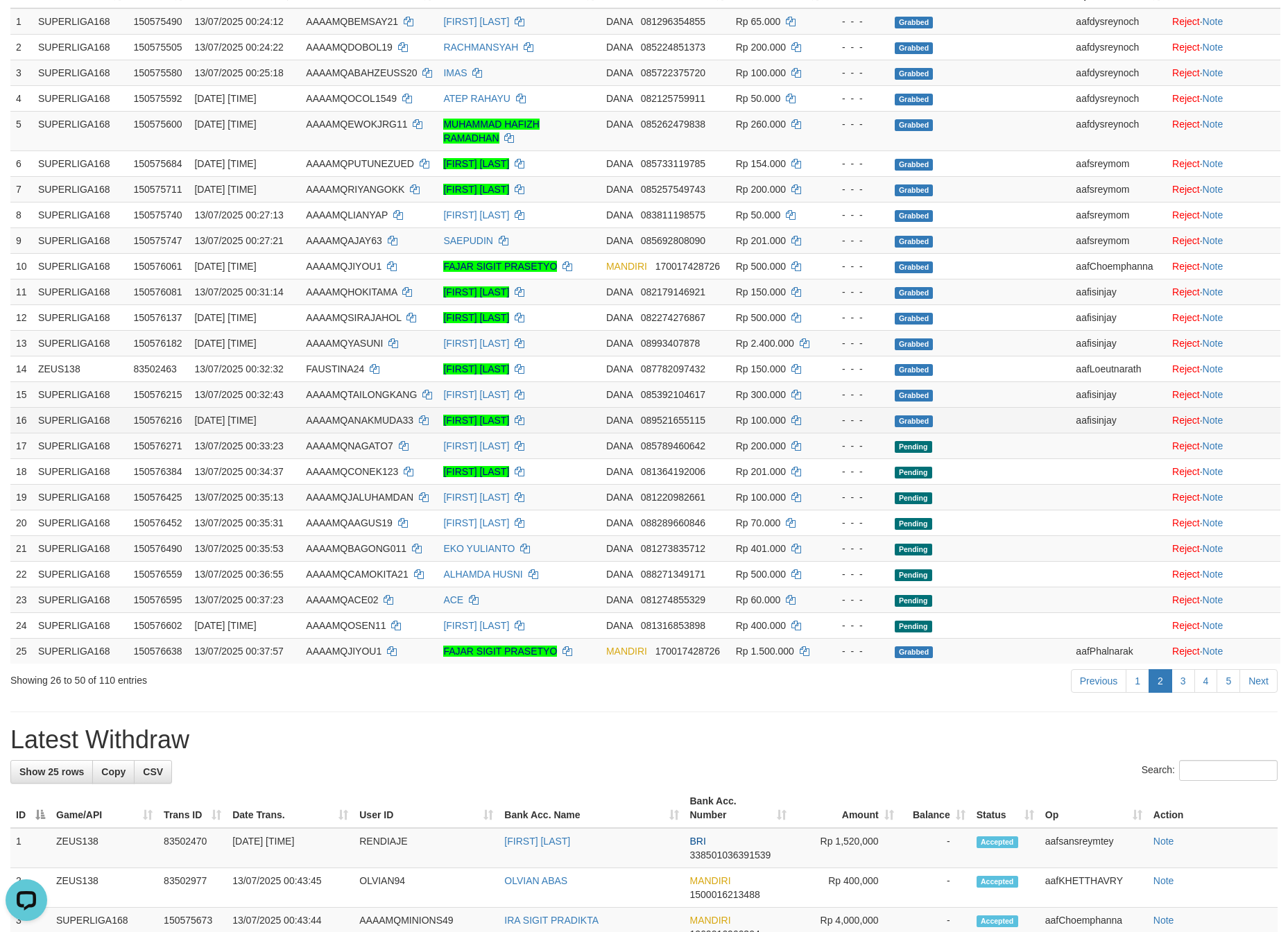 scroll, scrollTop: 312, scrollLeft: 0, axis: vertical 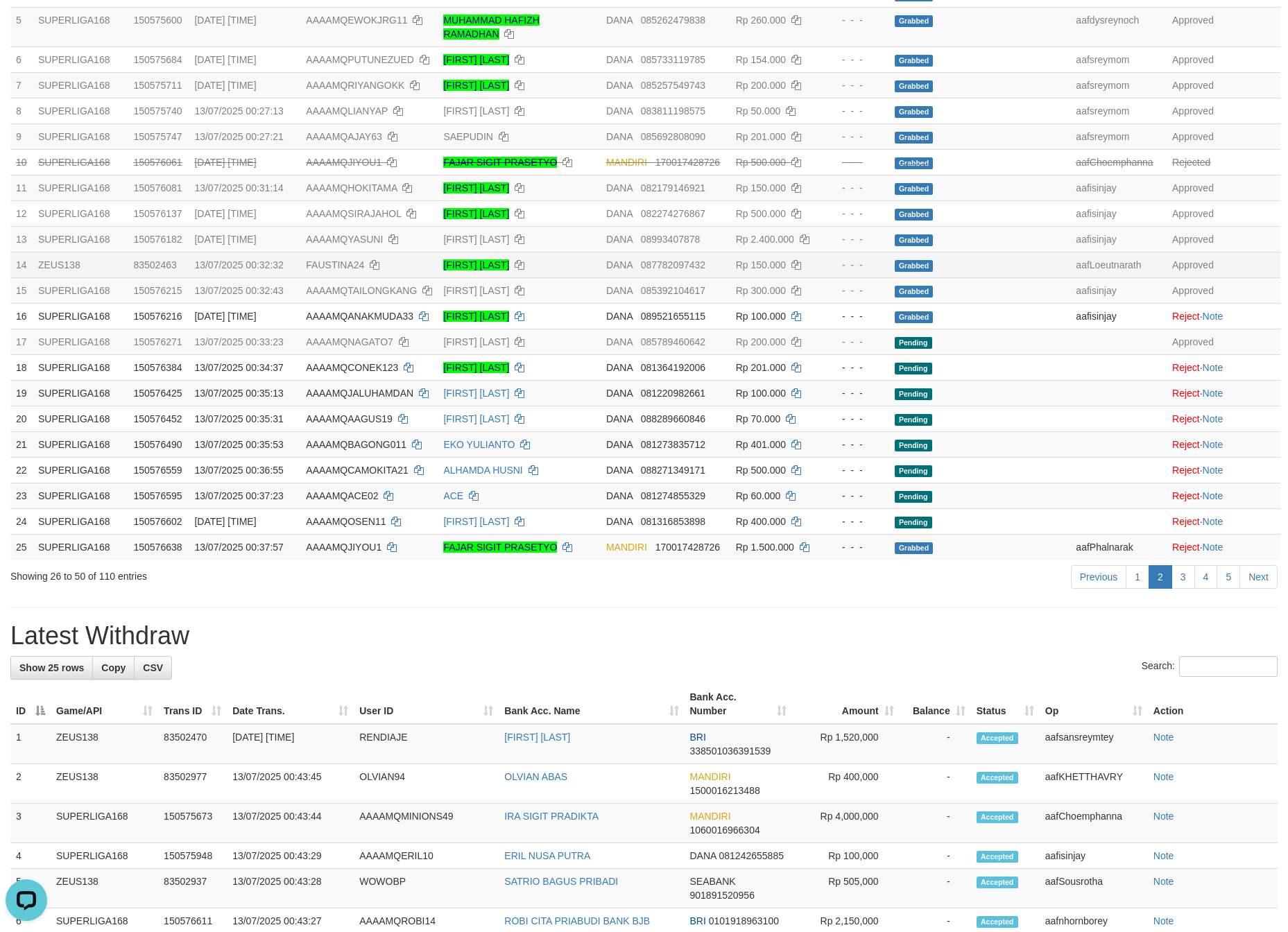 click on "Grabbed" at bounding box center [980, 264] 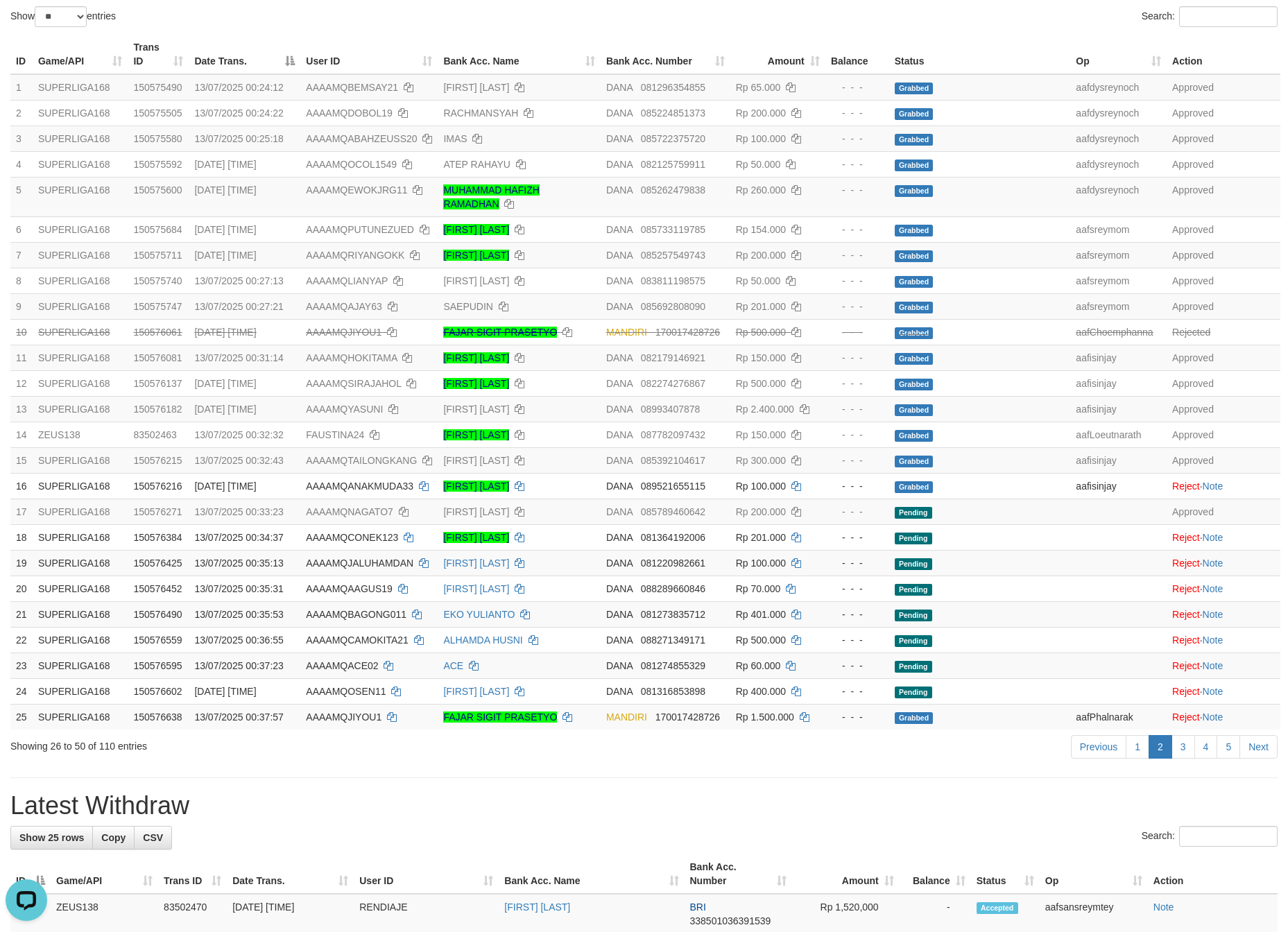 scroll, scrollTop: 0, scrollLeft: 0, axis: both 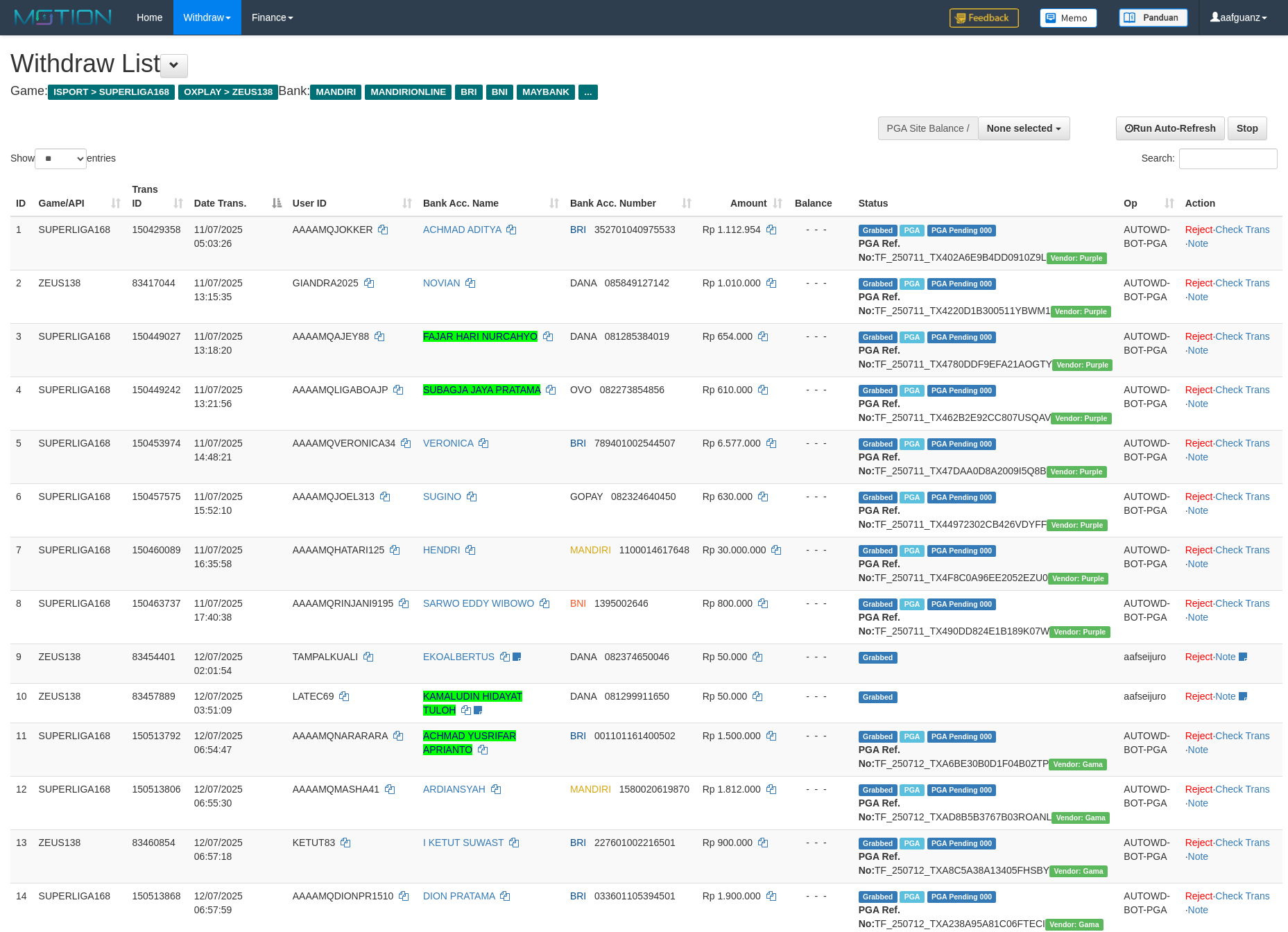 select 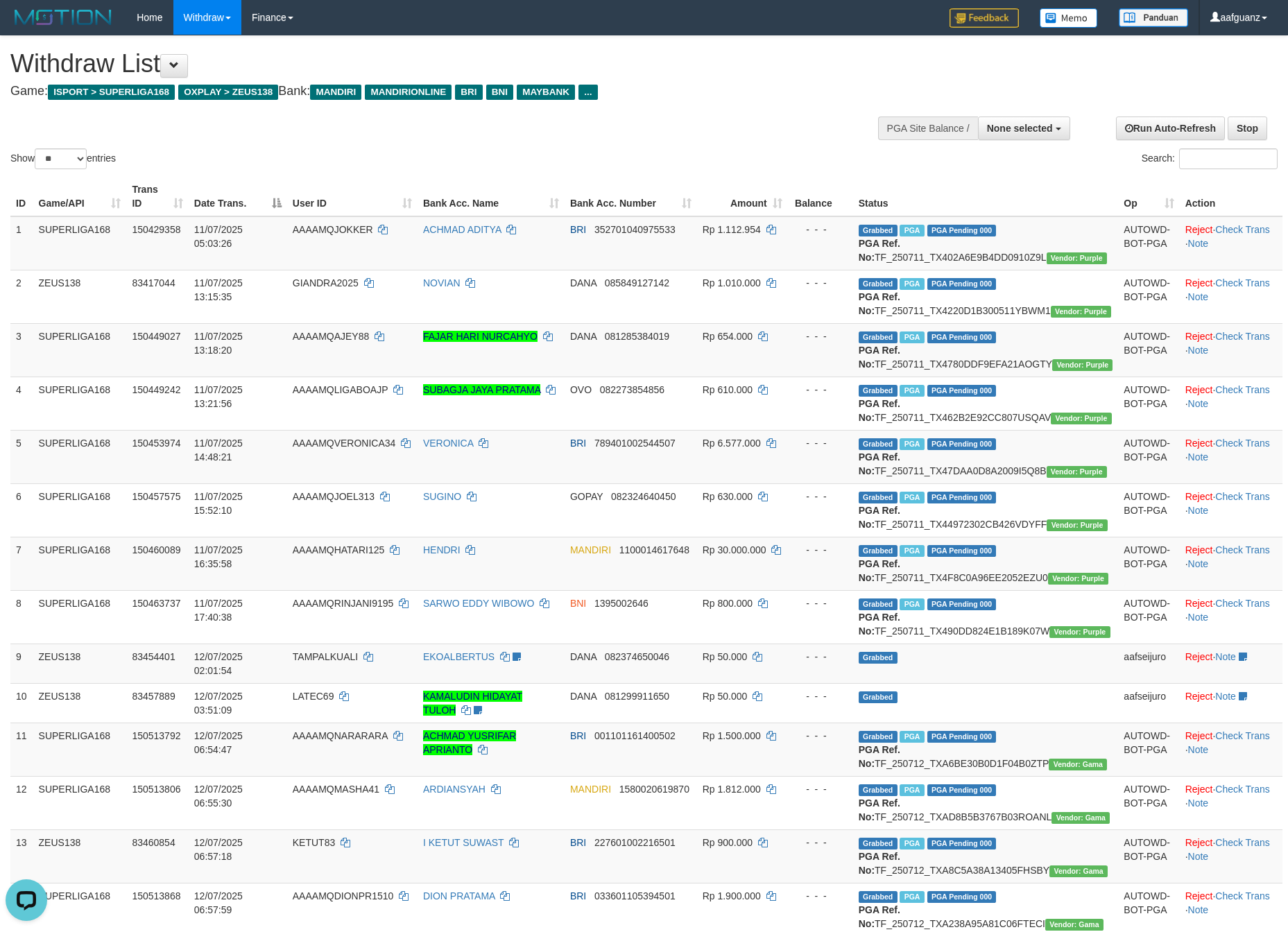 scroll, scrollTop: 0, scrollLeft: 0, axis: both 